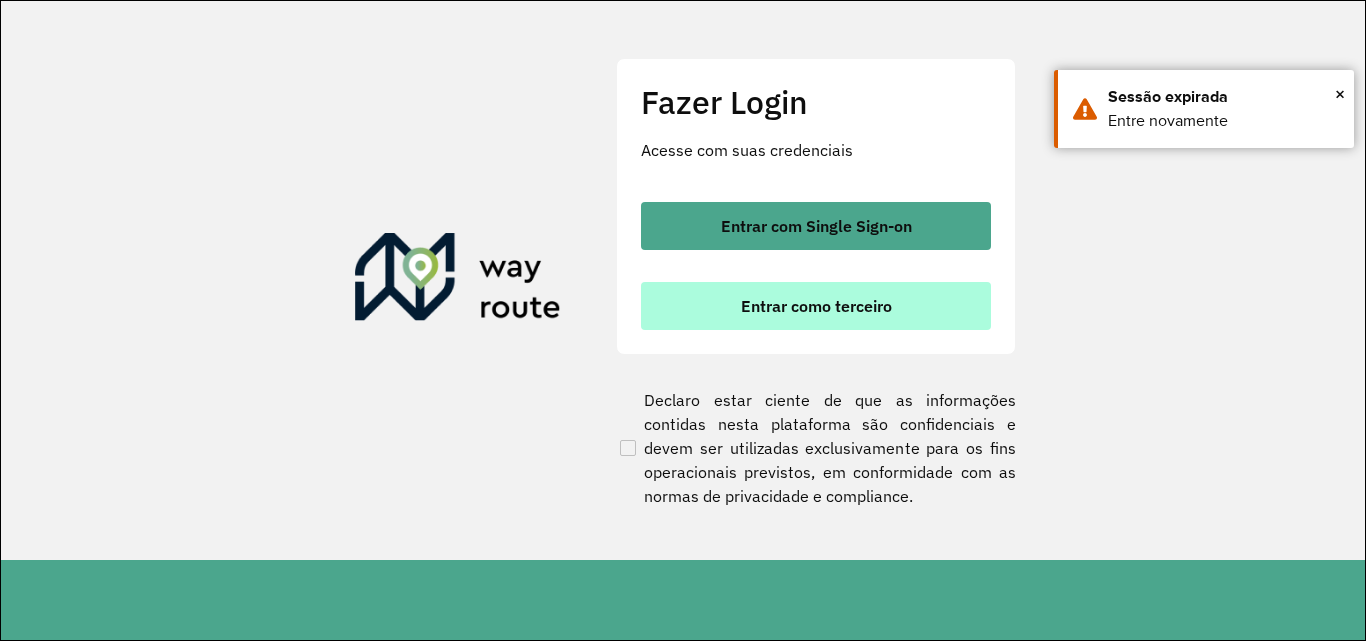 scroll, scrollTop: 0, scrollLeft: 0, axis: both 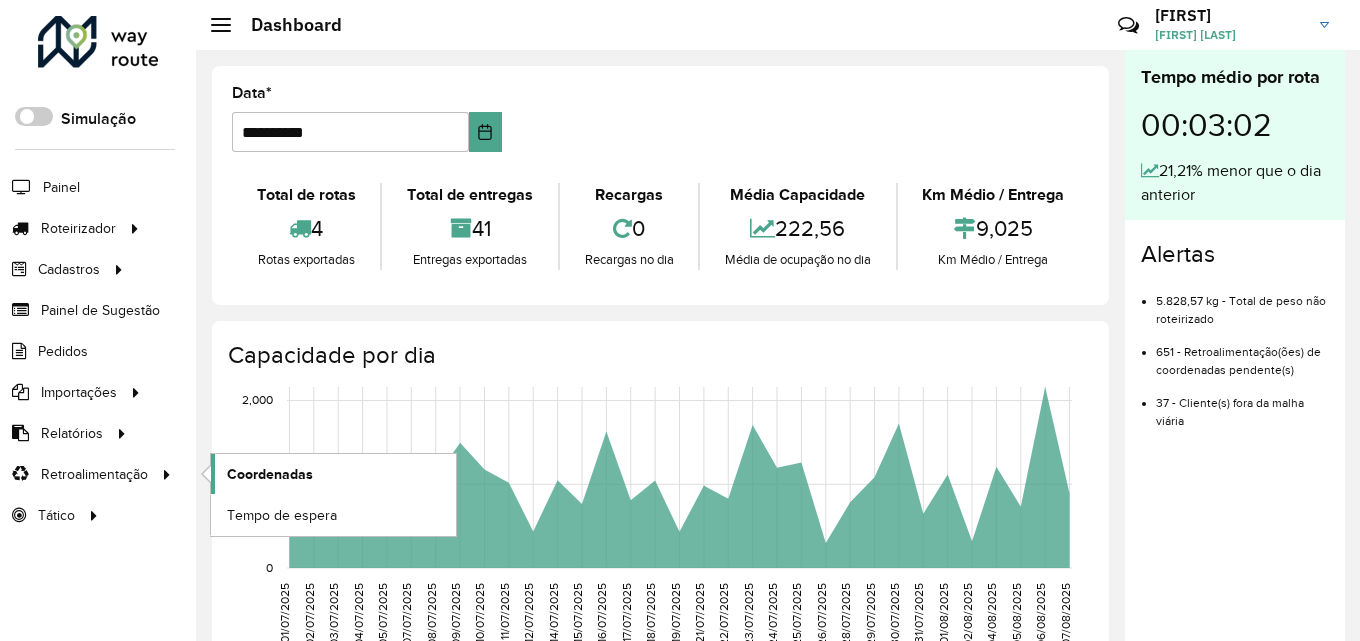 click on "Coordenadas" 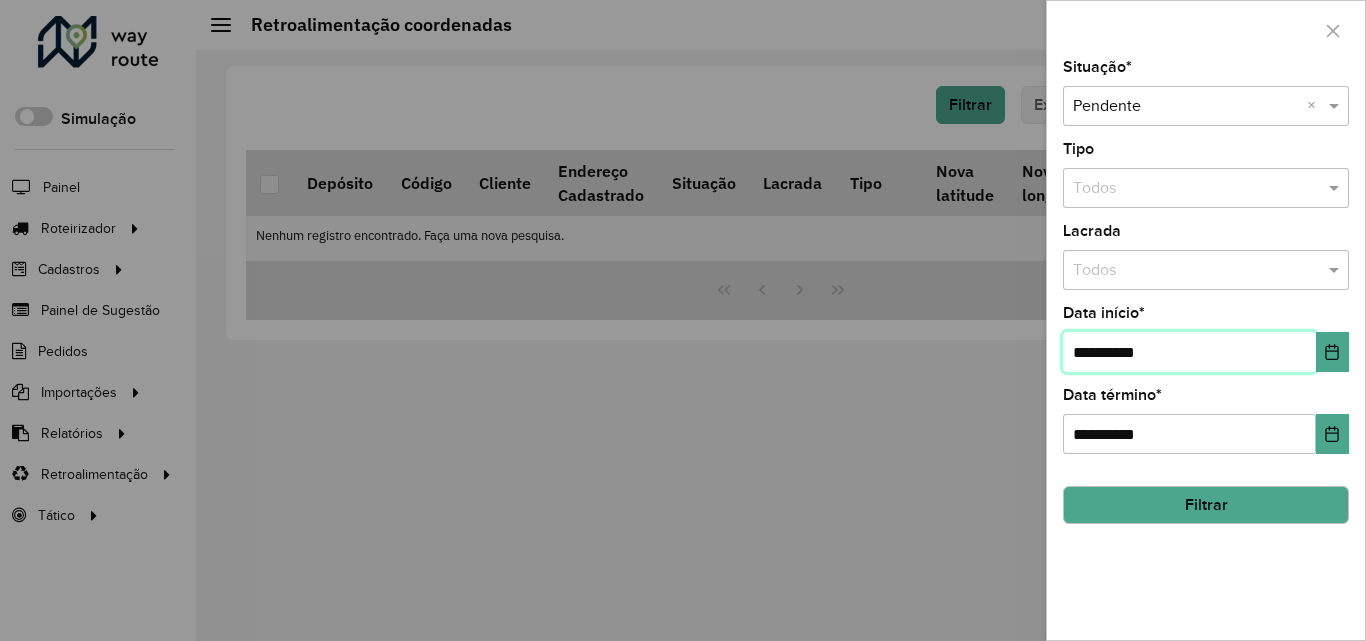 drag, startPoint x: 1118, startPoint y: 354, endPoint x: 1105, endPoint y: 354, distance: 13 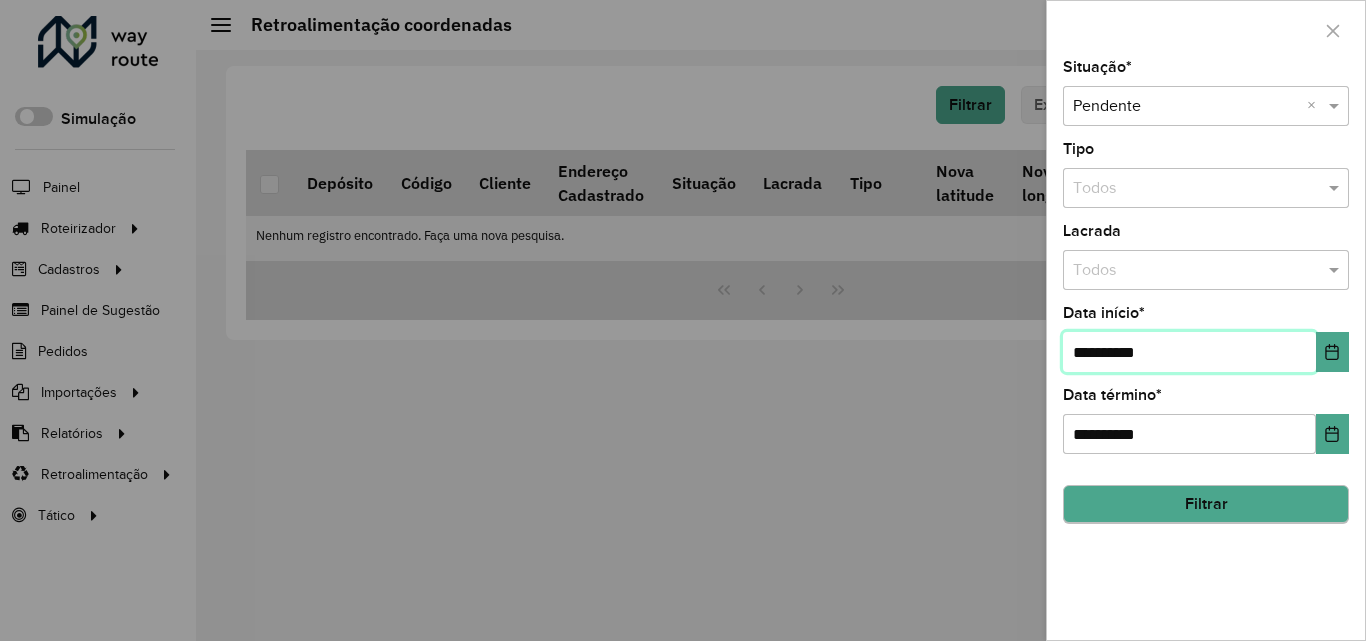 type on "**********" 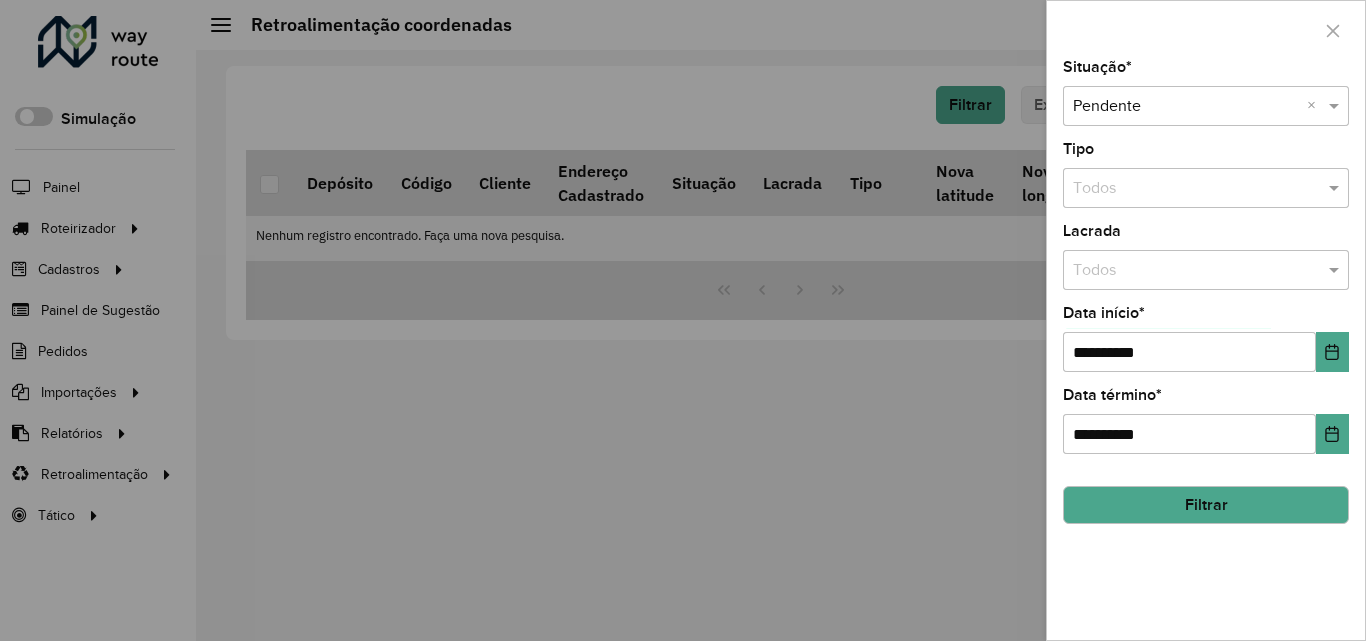 click on "Filtrar" 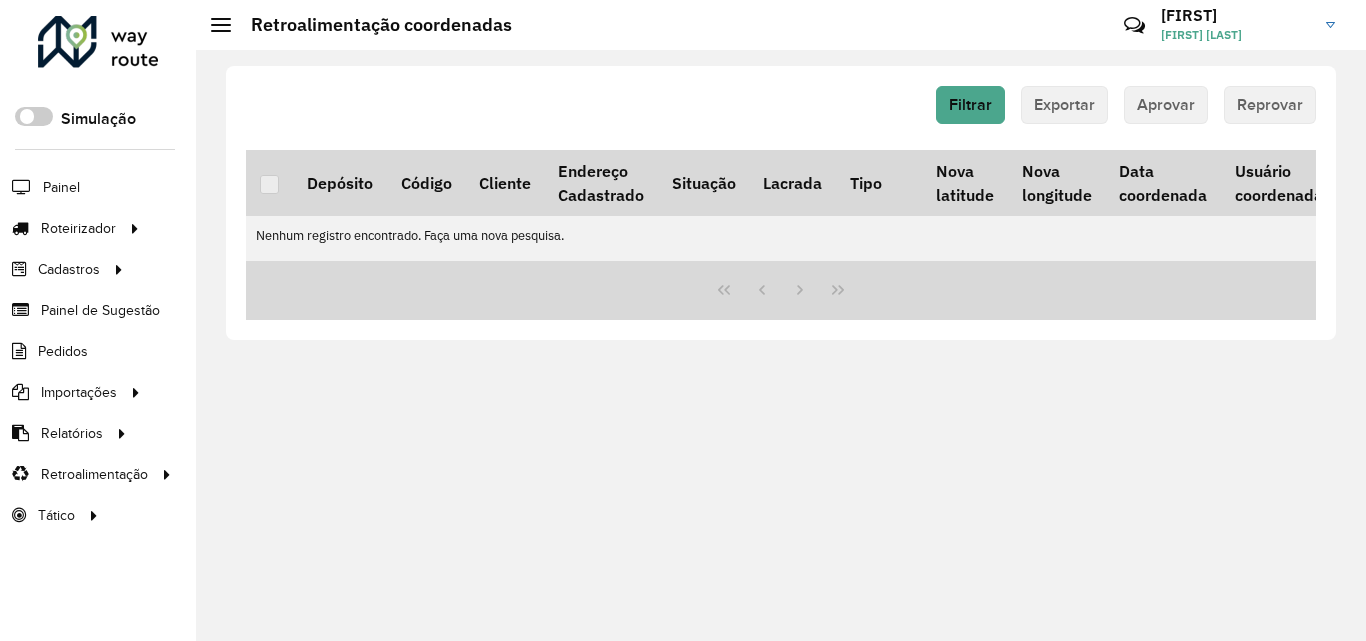 click on "Luzia Luzia Barauna  Costa" 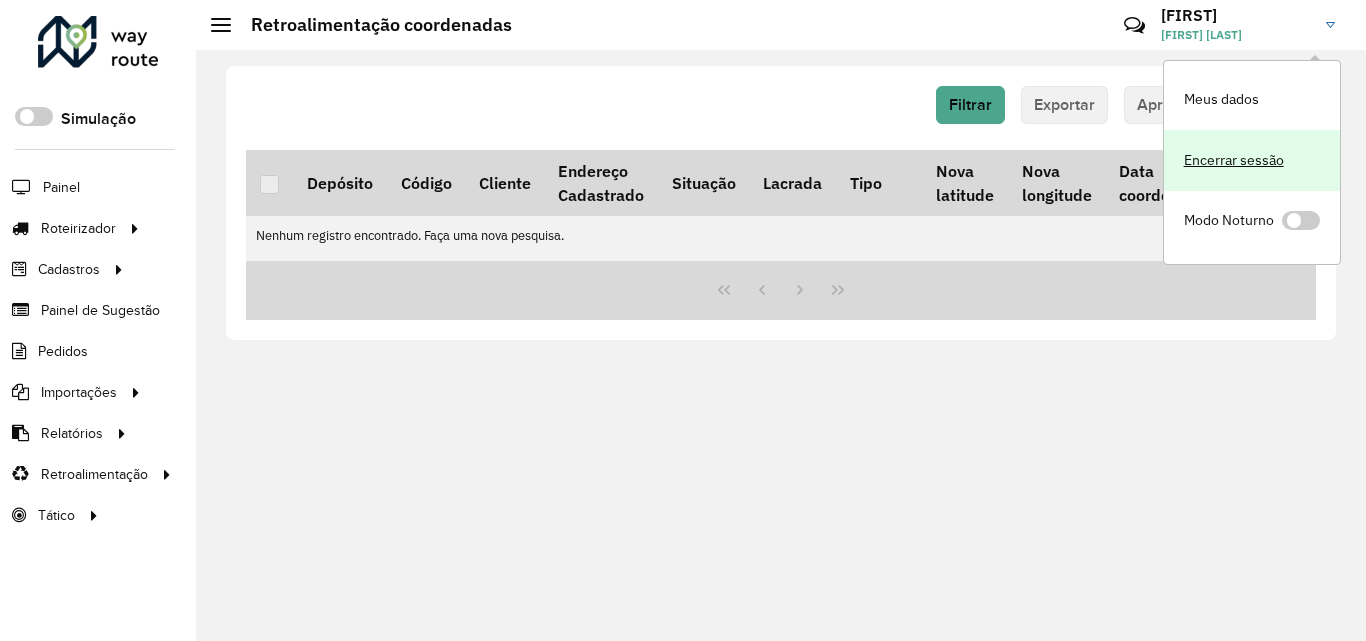 click on "Encerrar sessão" 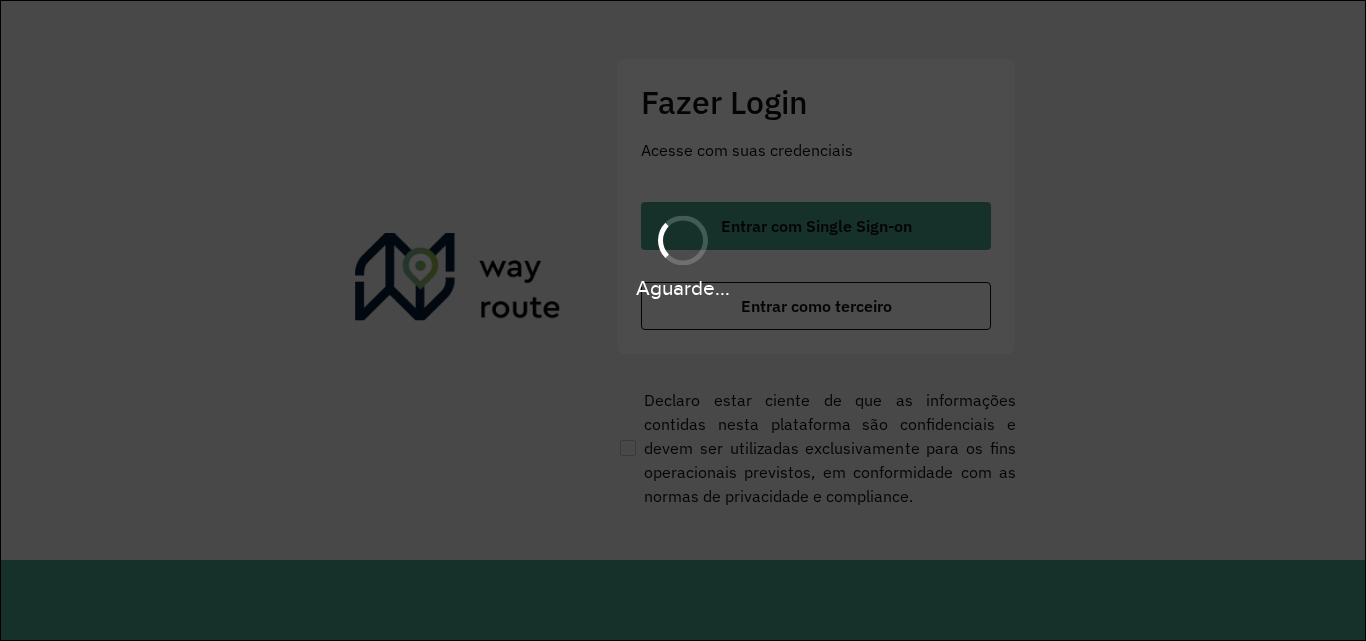 scroll, scrollTop: 0, scrollLeft: 0, axis: both 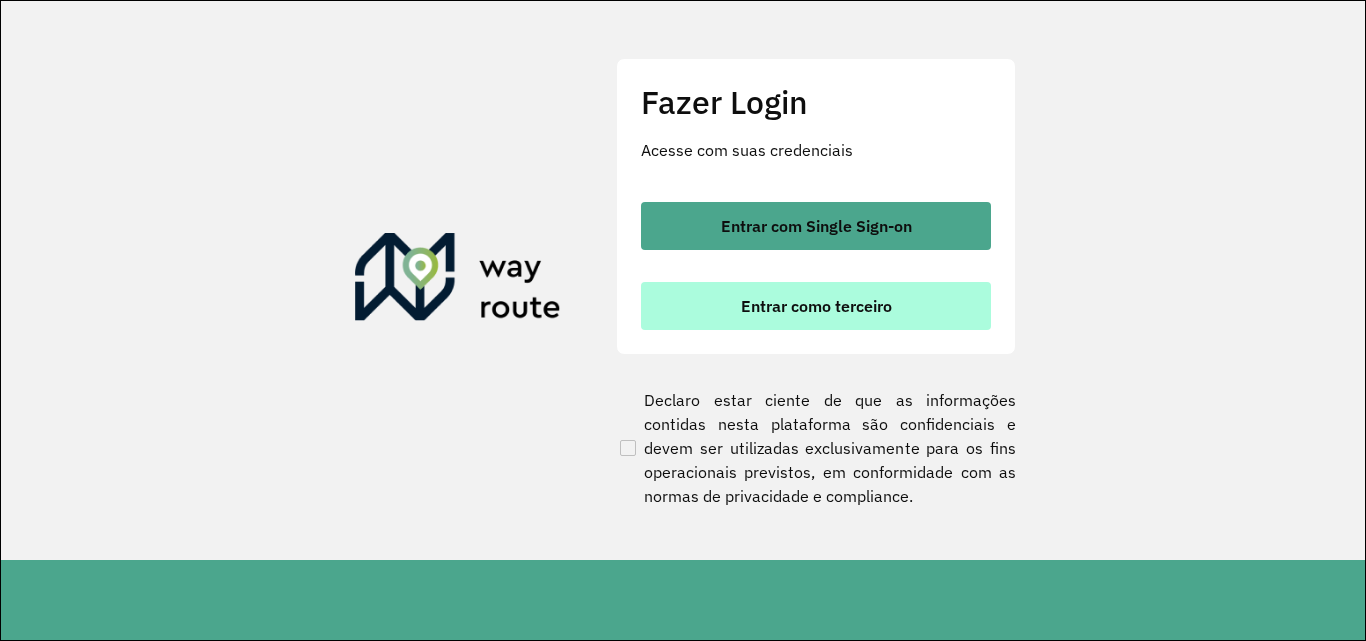 click on "Entrar como terceiro" at bounding box center [816, 306] 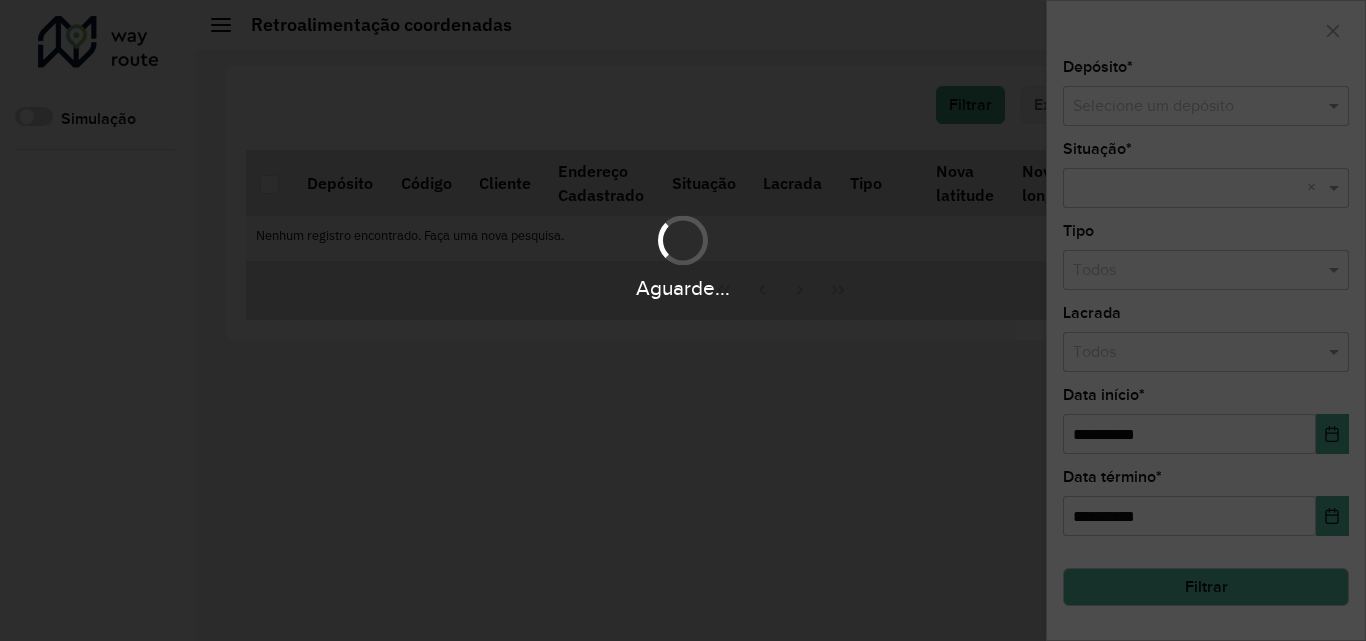 scroll, scrollTop: 0, scrollLeft: 0, axis: both 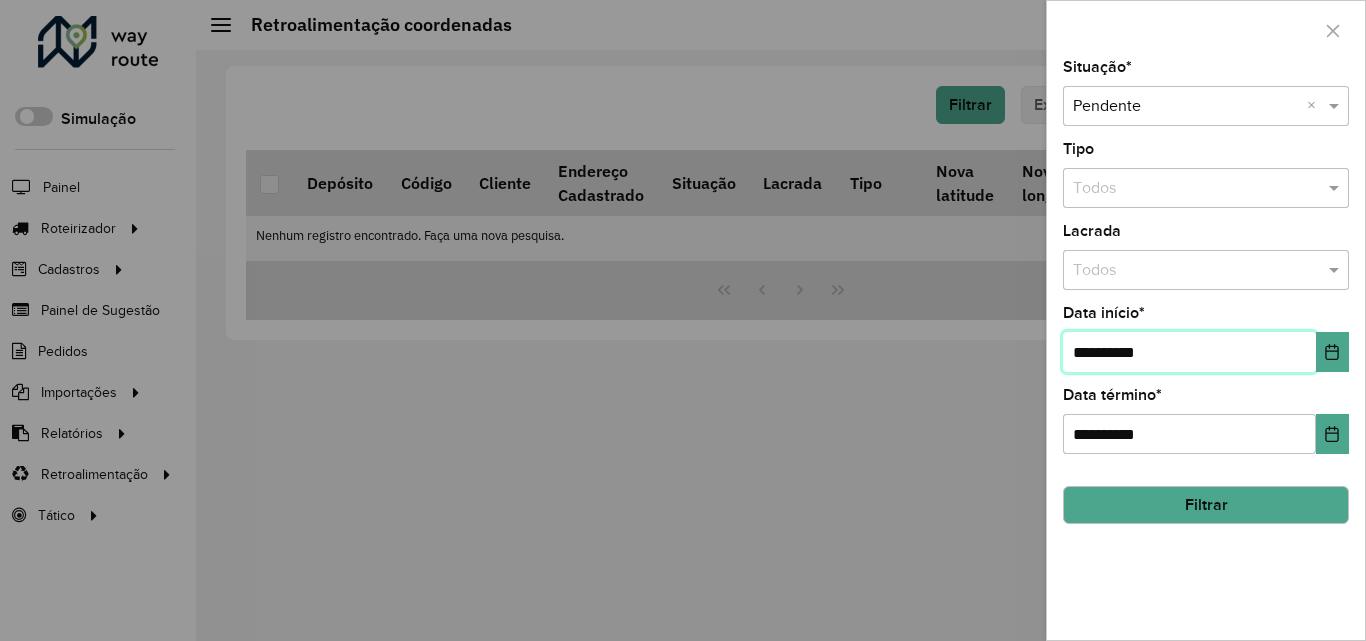 click on "**********" at bounding box center (1189, 352) 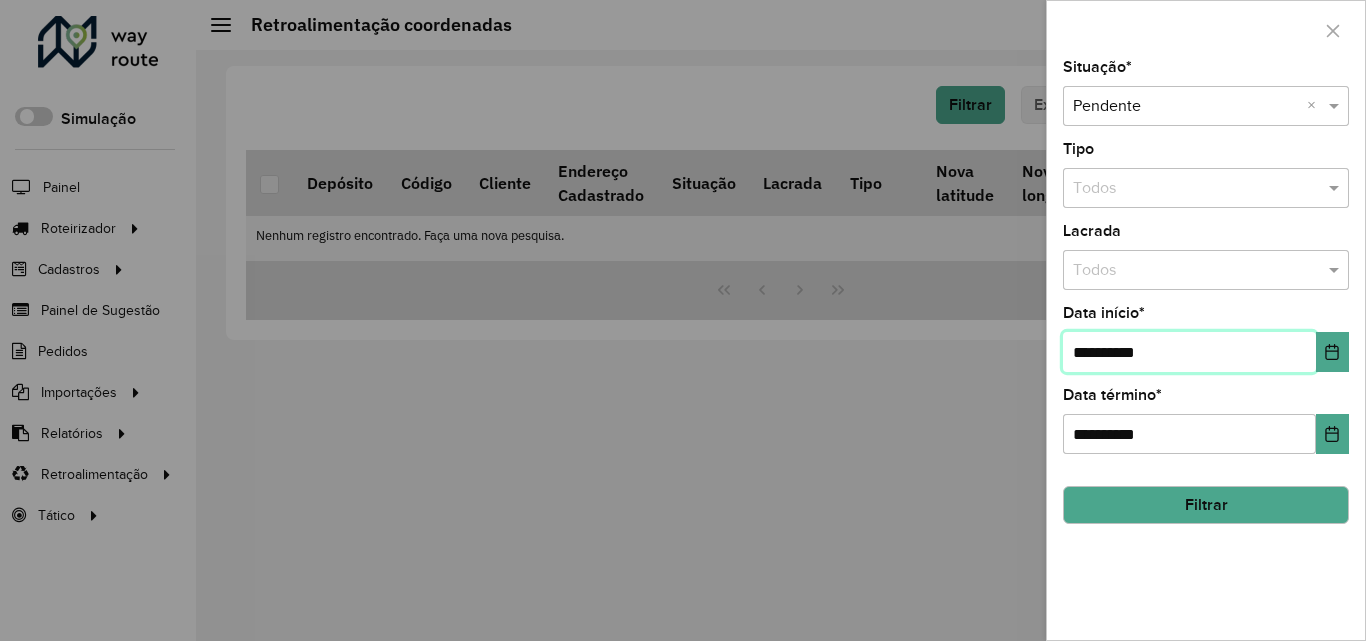 type on "**********" 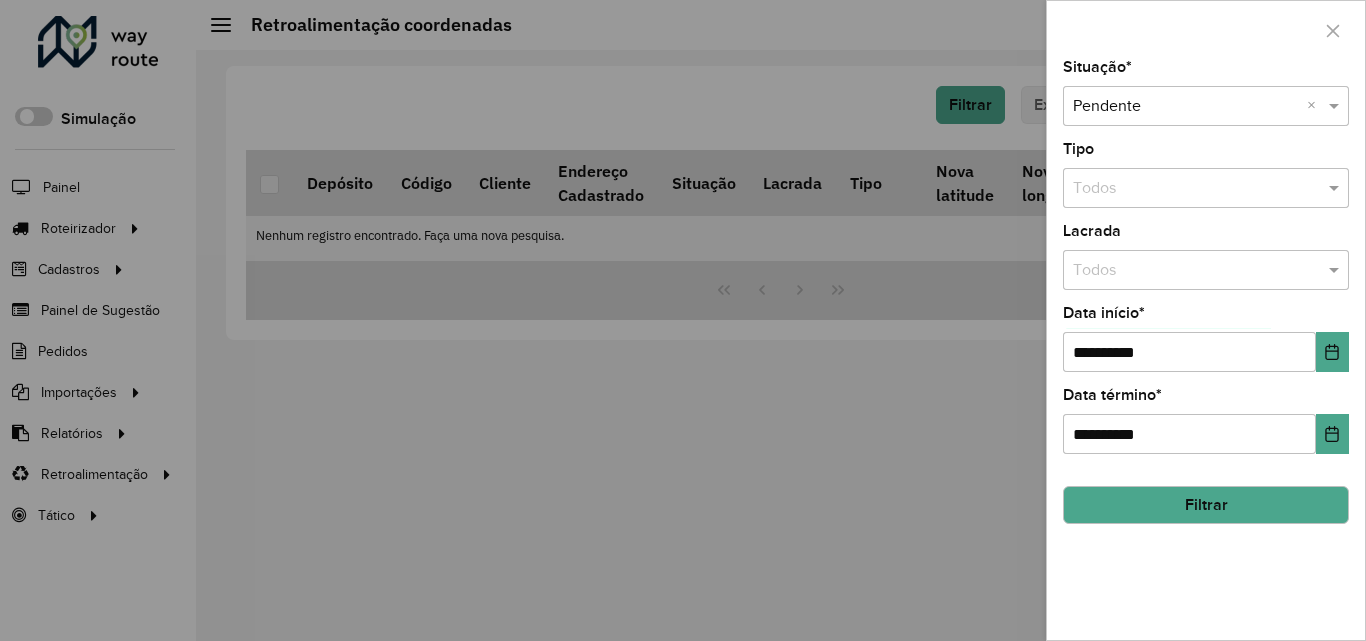 click on "Filtrar" 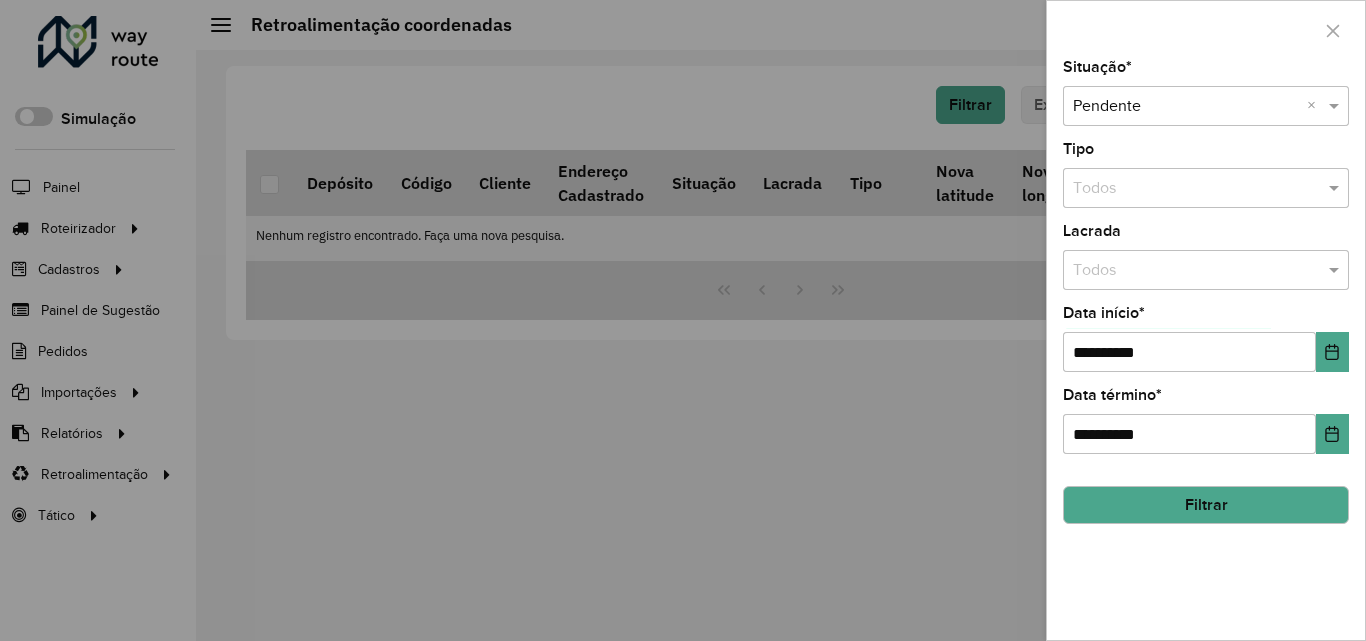 click on "Filtrar" 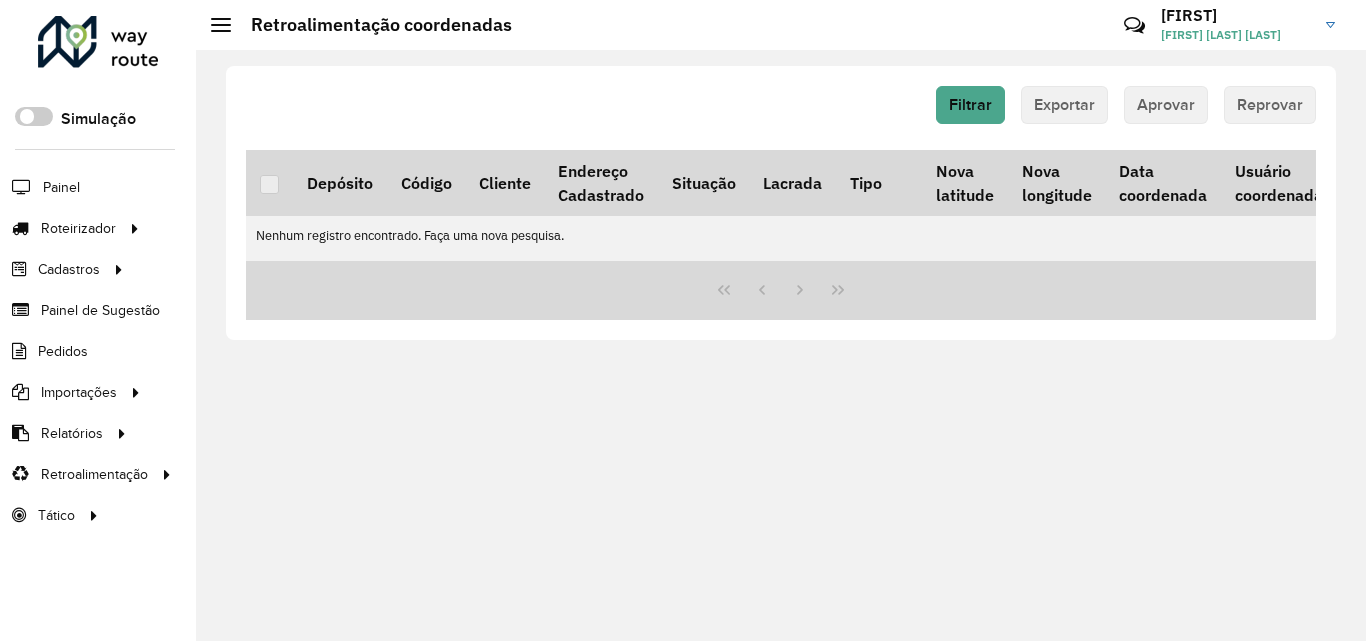 click on "Luzia Luzia Barauna  Costa" 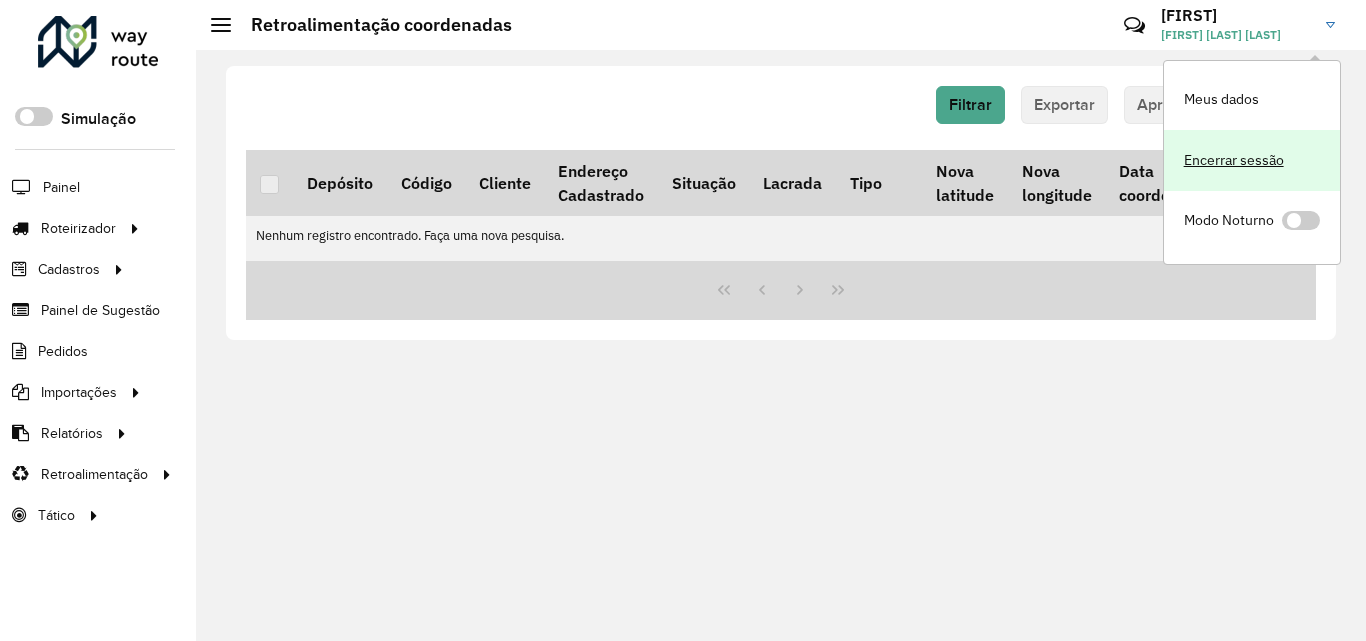 click on "Encerrar sessão" 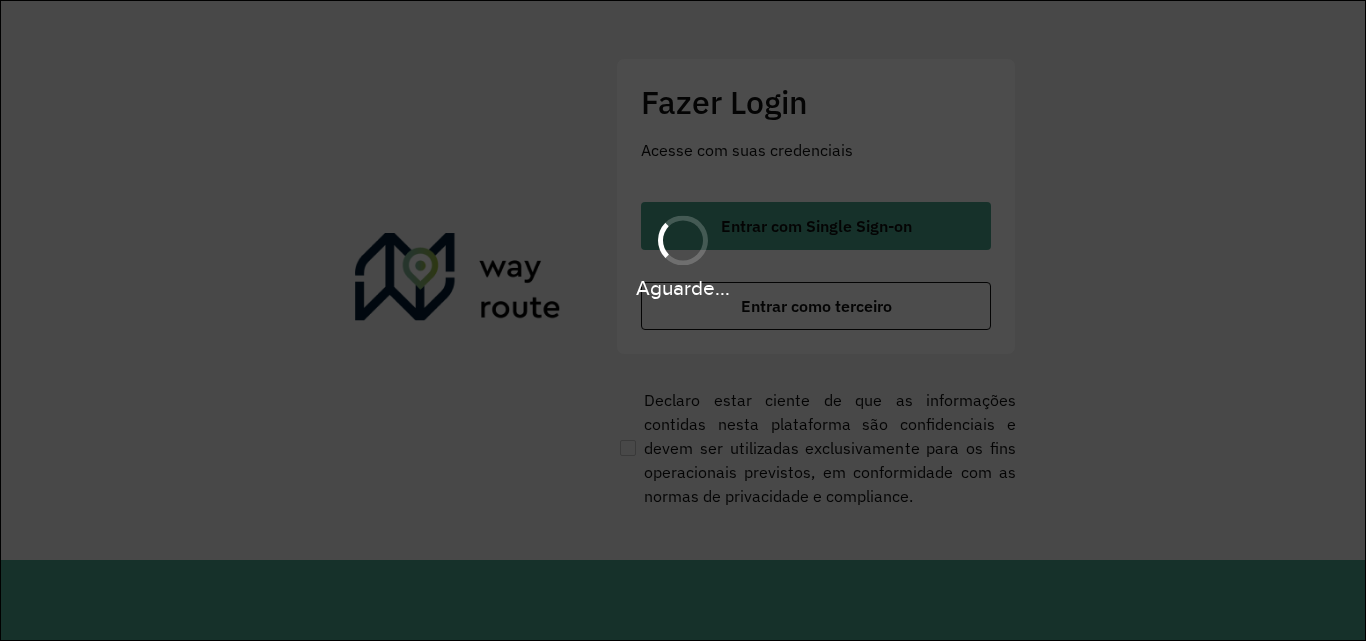 scroll, scrollTop: 0, scrollLeft: 0, axis: both 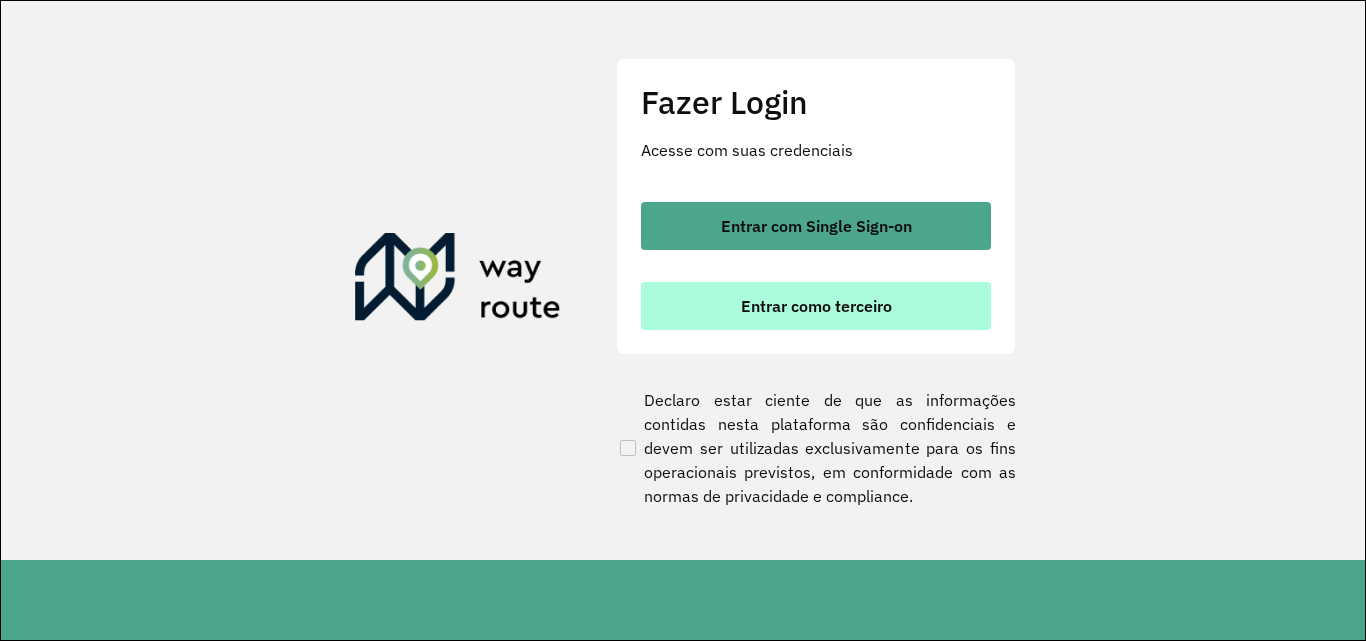 click on "Entrar como terceiro" at bounding box center (816, 306) 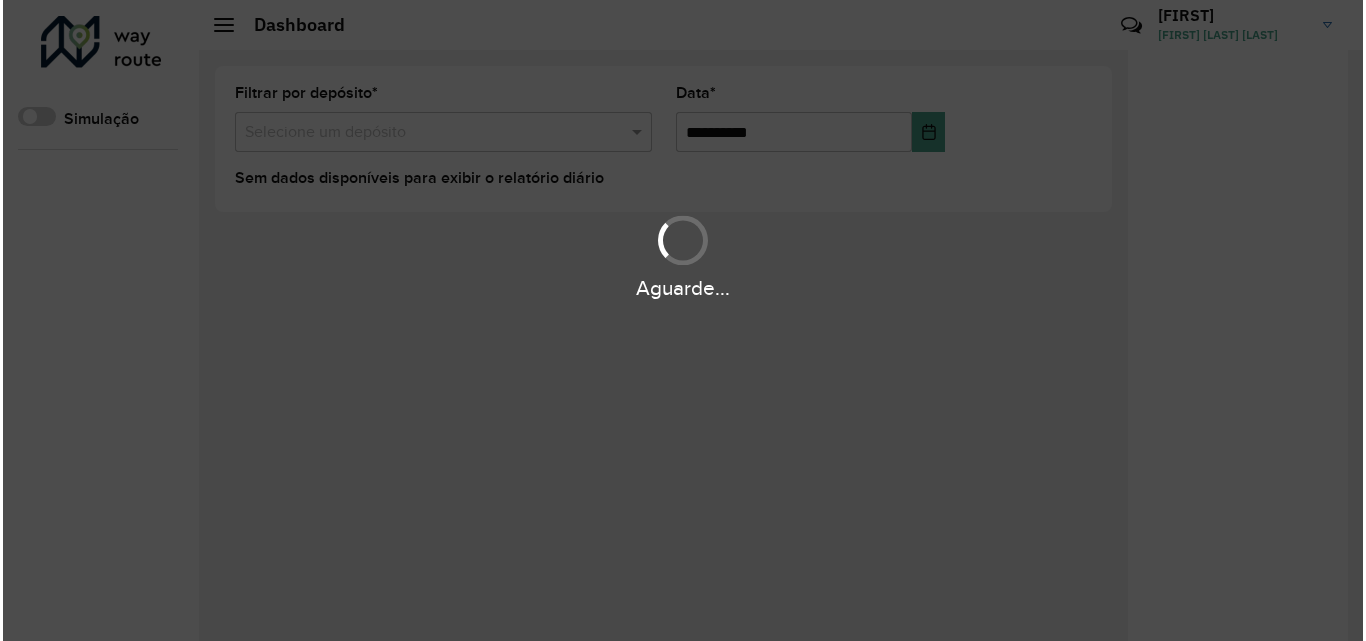 scroll, scrollTop: 0, scrollLeft: 0, axis: both 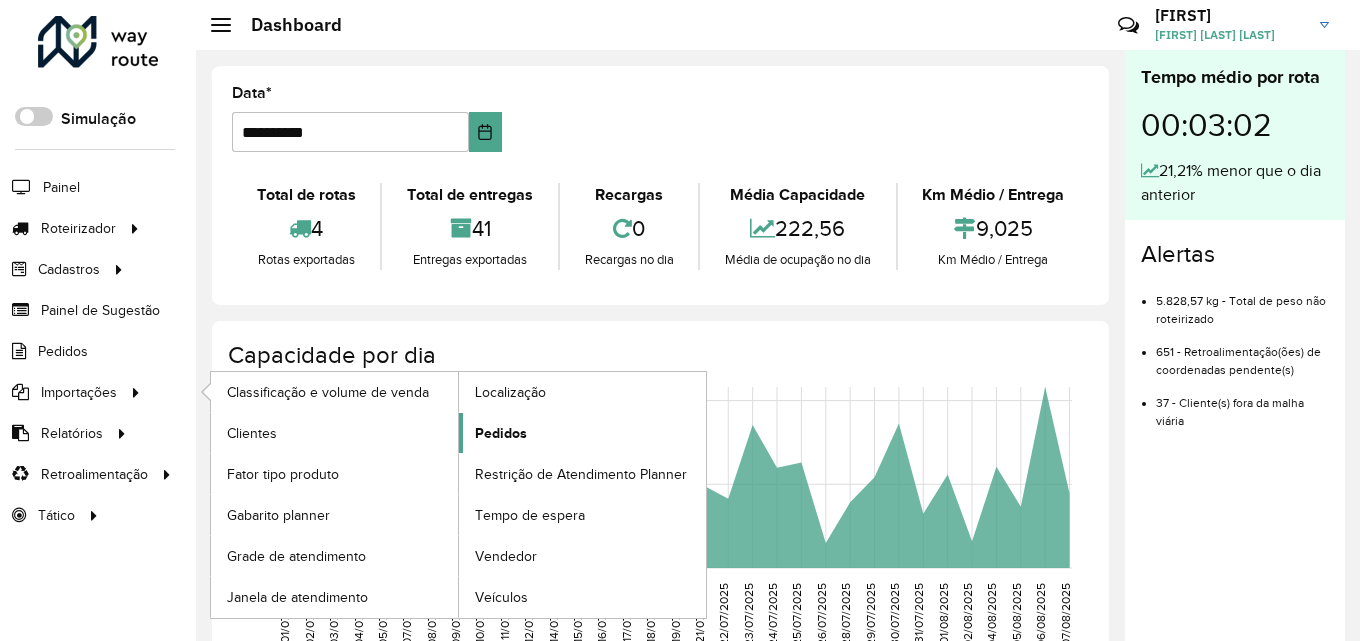 click on "Pedidos" 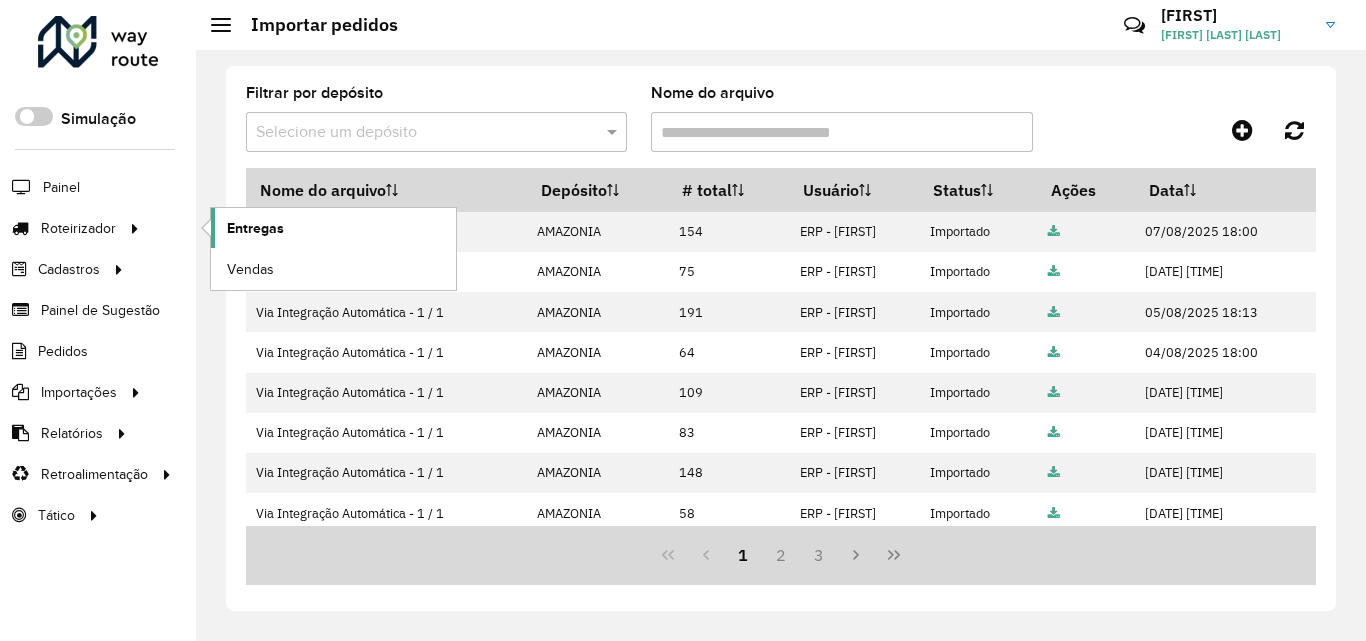 click on "Entregas" 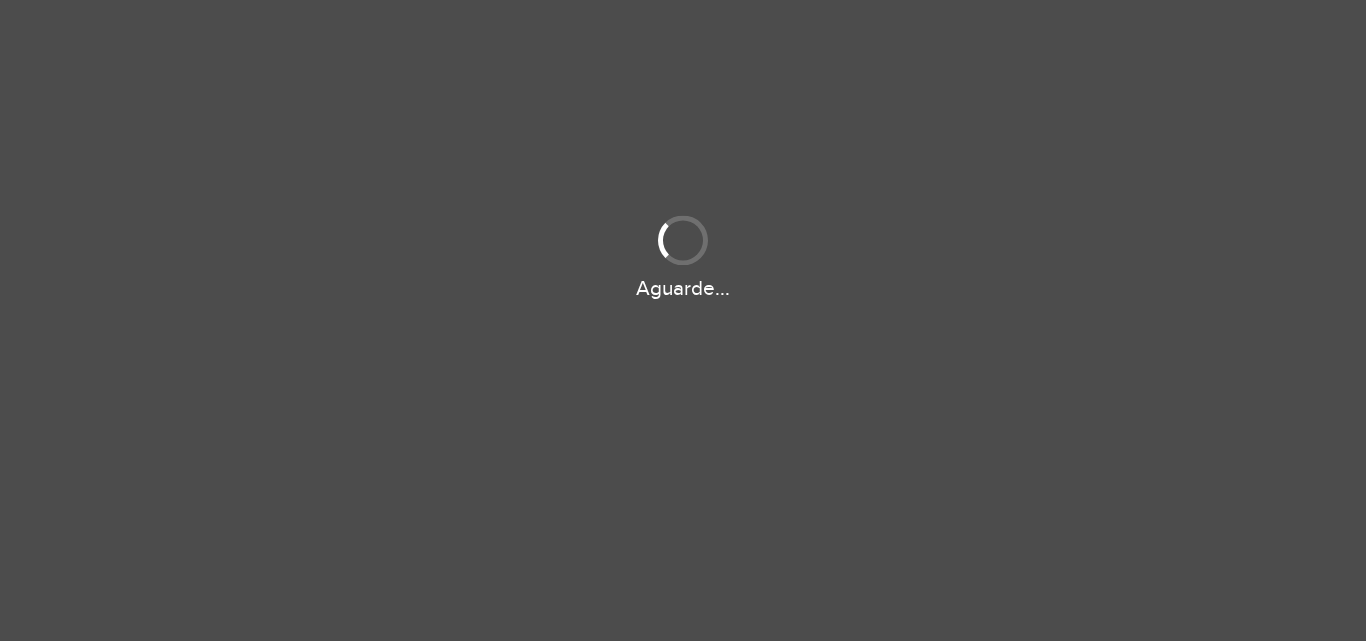 scroll, scrollTop: 0, scrollLeft: 0, axis: both 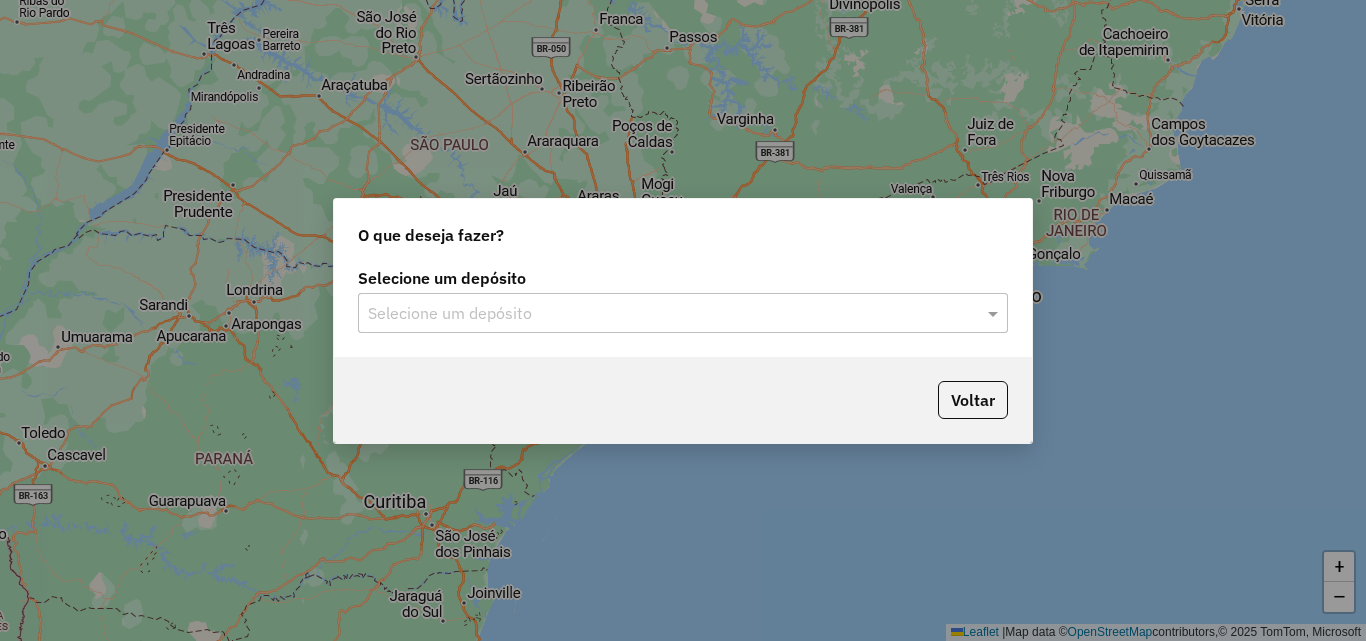click 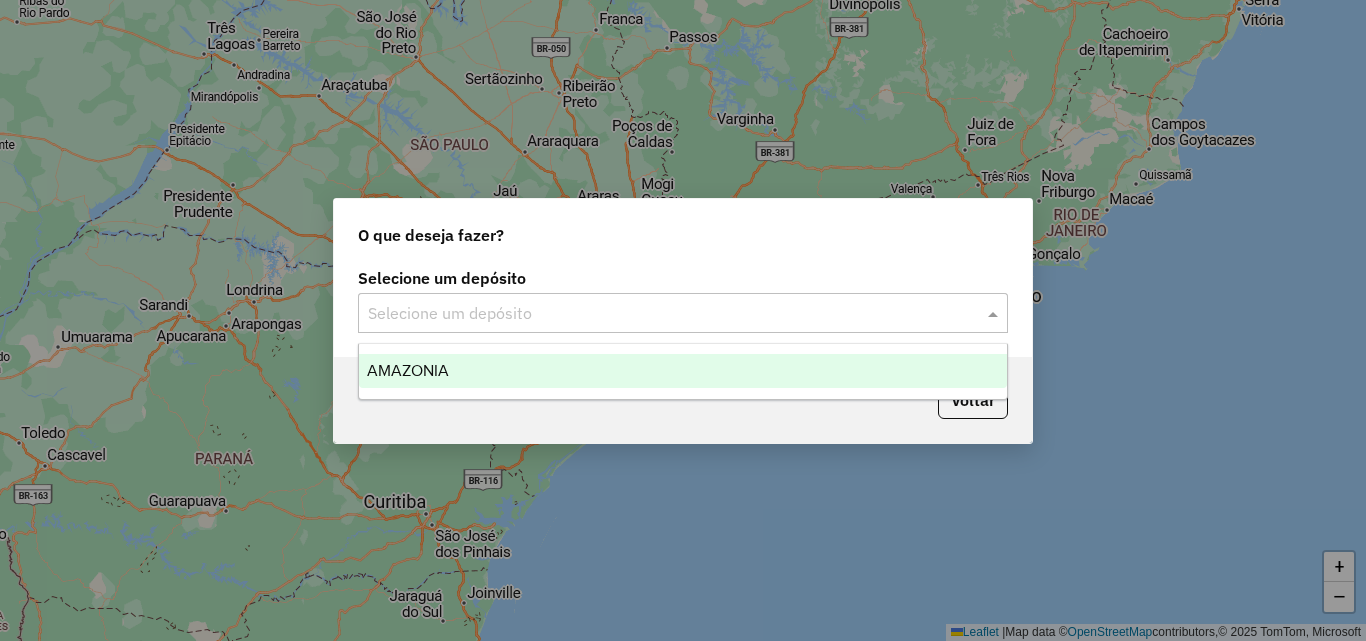 click on "AMAZONIA" at bounding box center (408, 370) 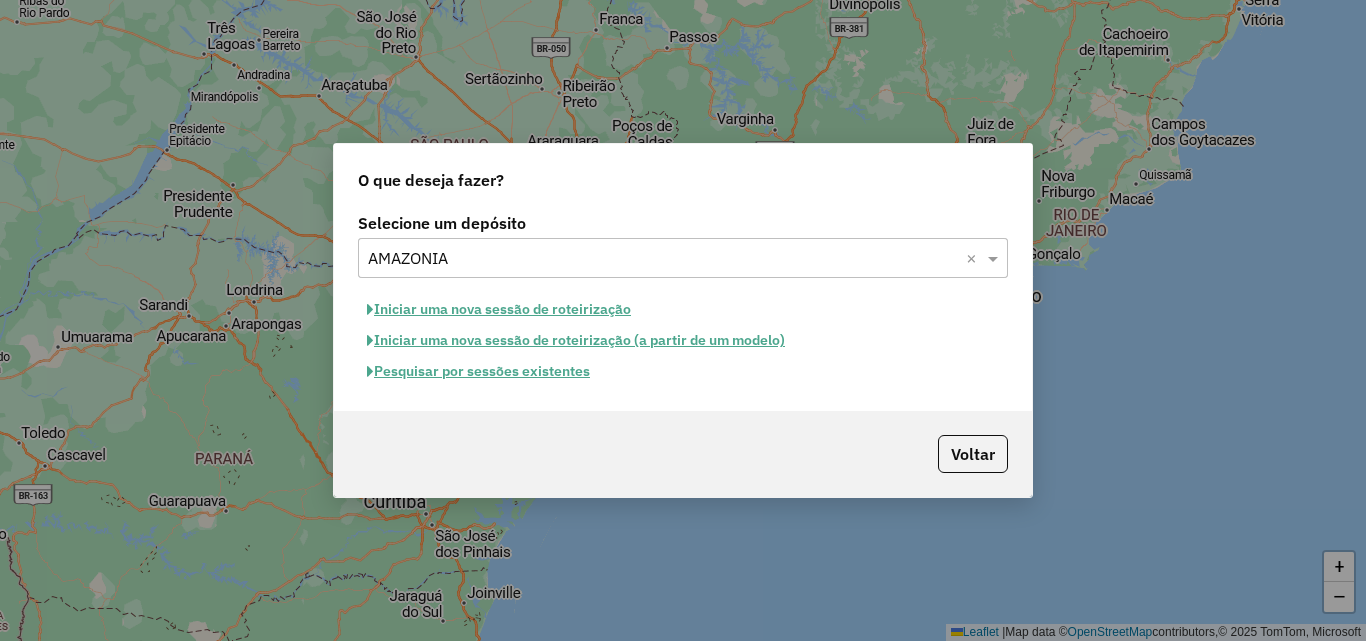 click on "Iniciar uma nova sessão de roteirização" 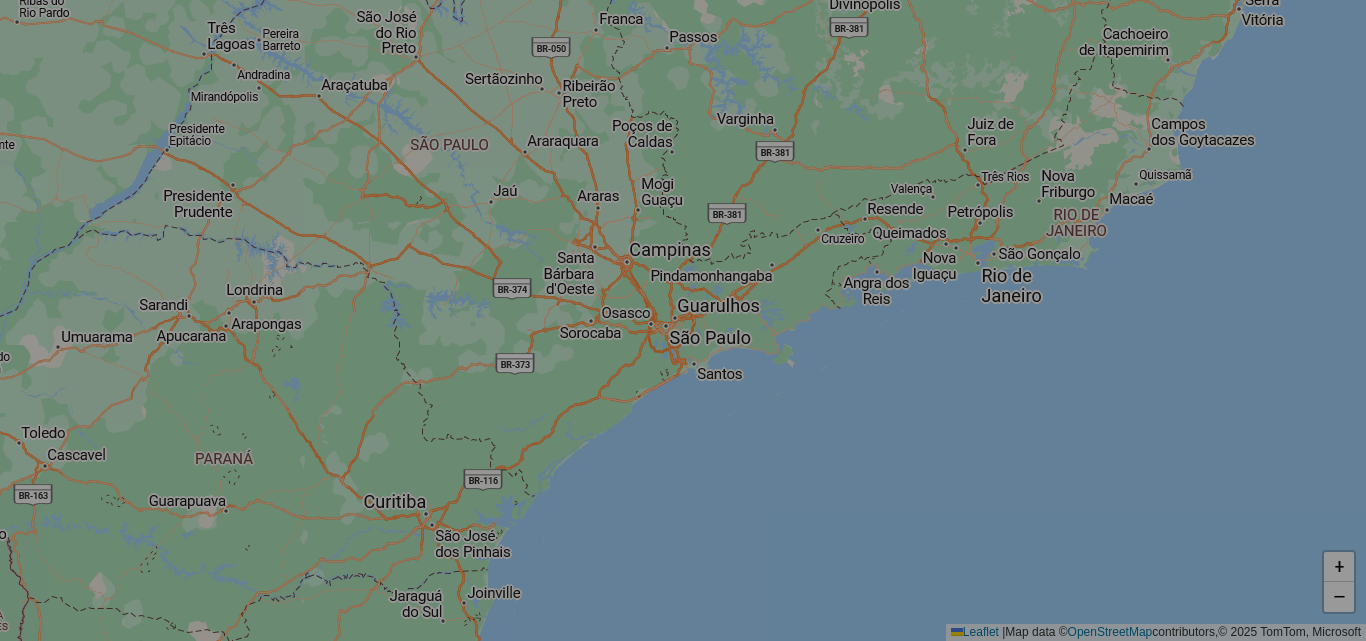 select on "*" 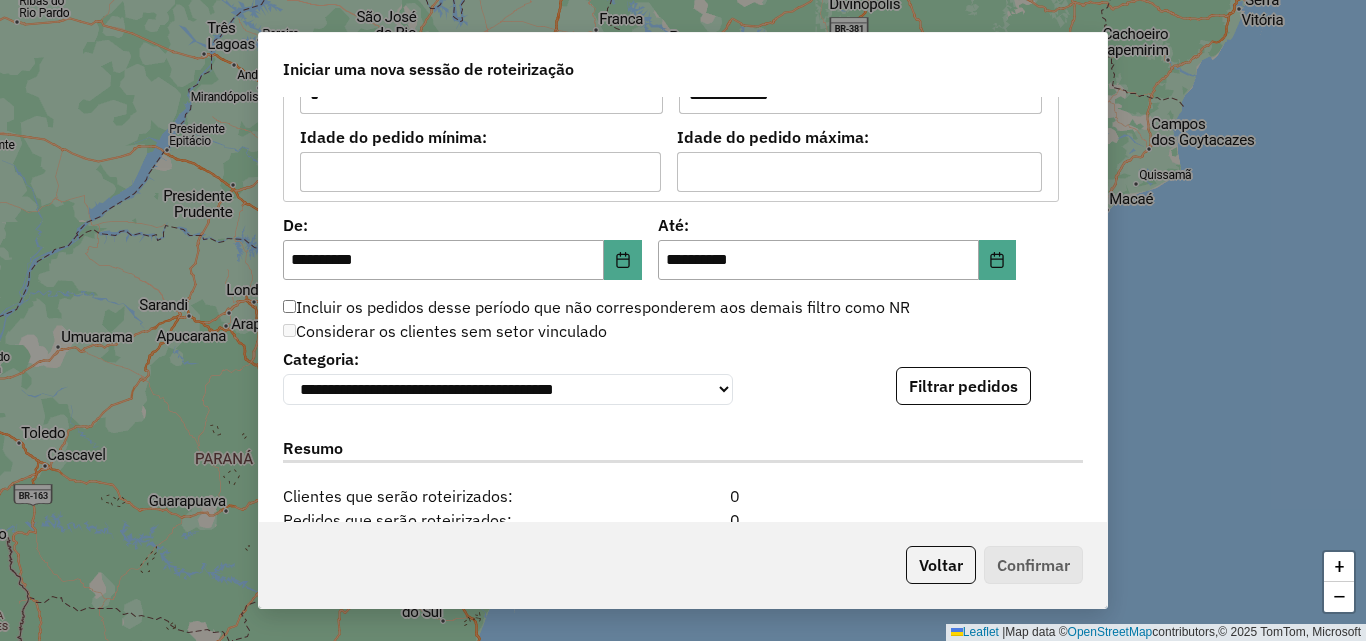 scroll, scrollTop: 1811, scrollLeft: 0, axis: vertical 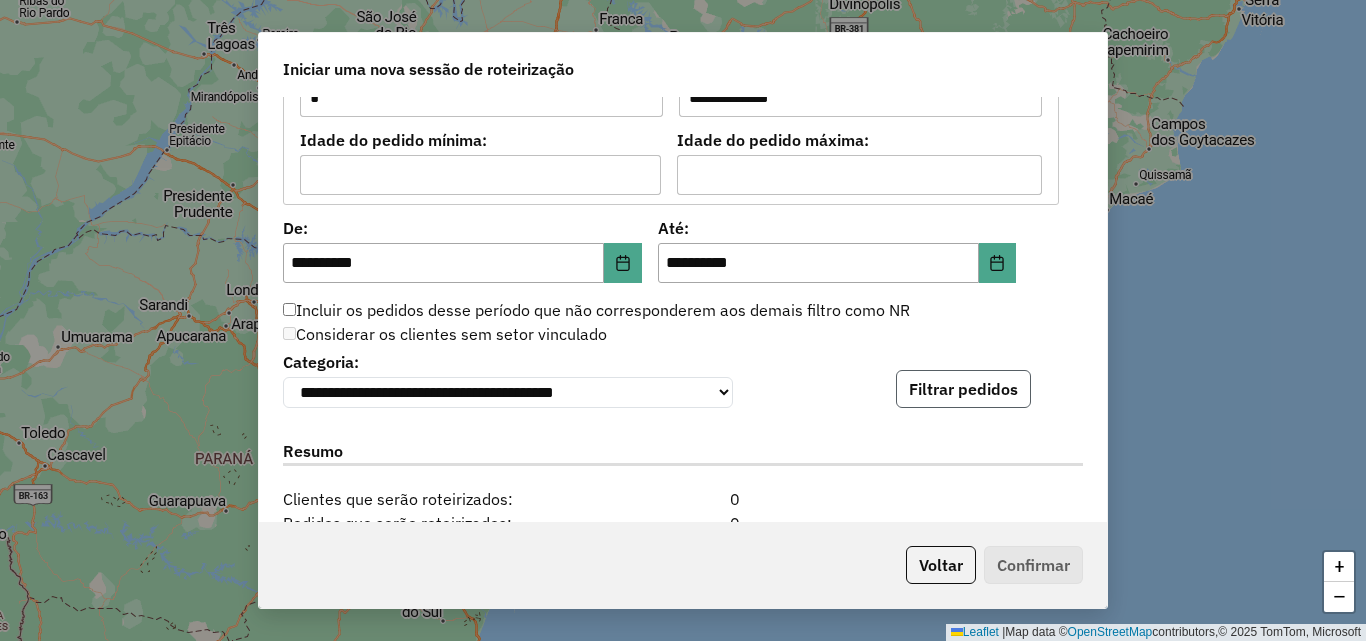 click on "Filtrar pedidos" 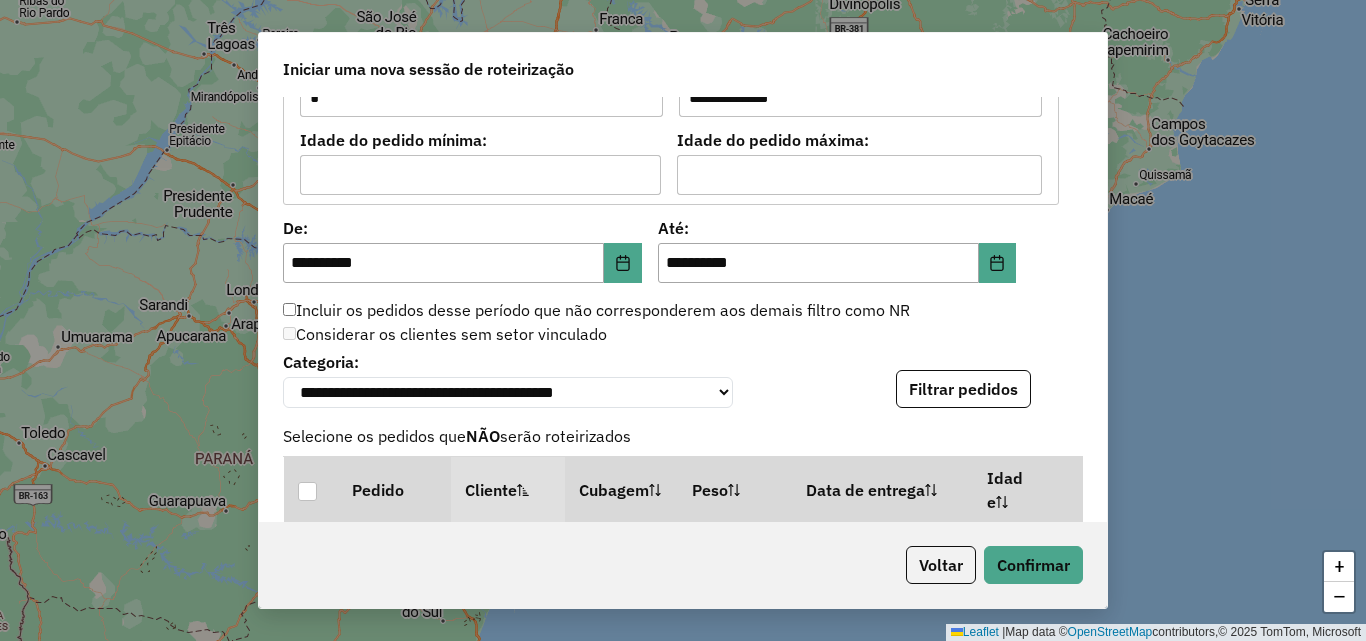 scroll, scrollTop: 200, scrollLeft: 0, axis: vertical 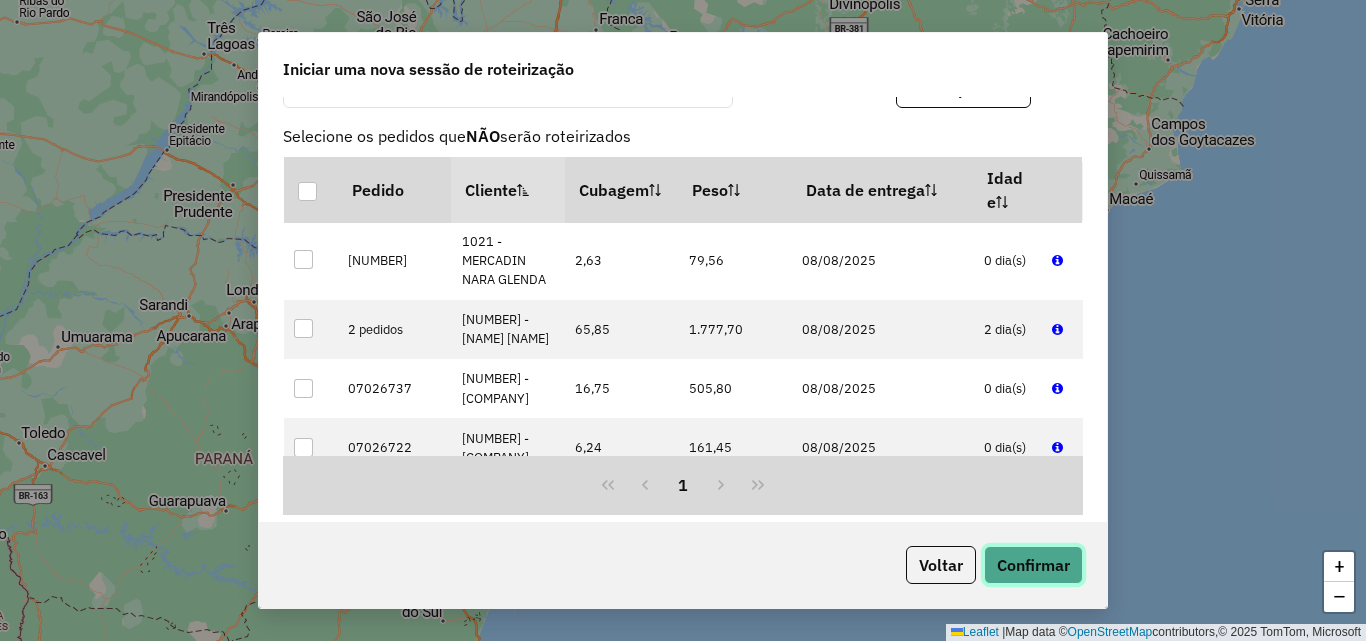 click on "Confirmar" 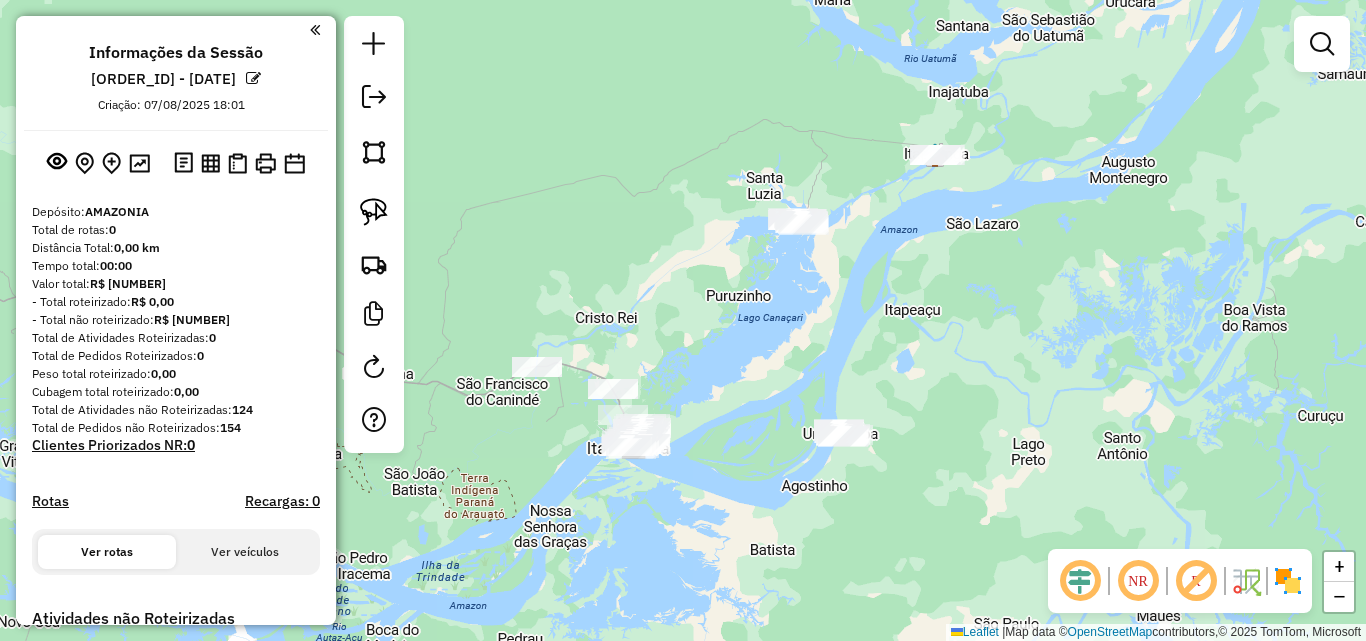 drag, startPoint x: 958, startPoint y: 193, endPoint x: 887, endPoint y: 357, distance: 178.70926 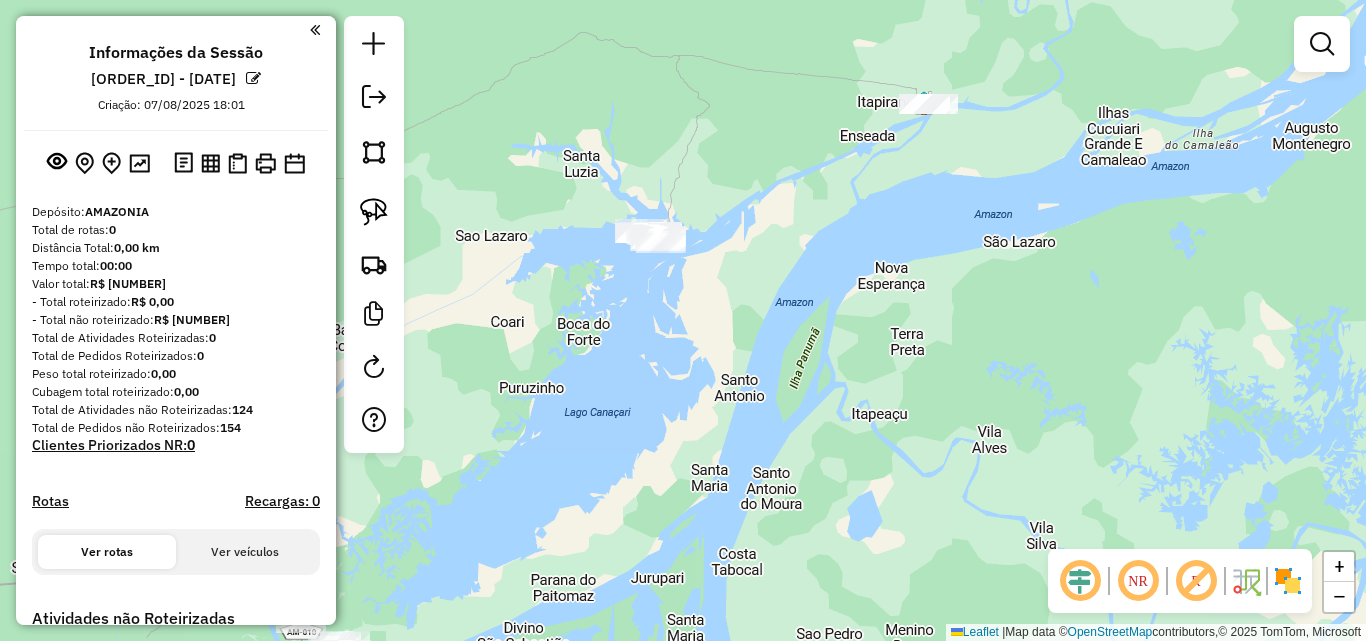 click on "Janela de atendimento Grade de atendimento Capacidade Transportadoras Veículos Cliente Pedidos  Rotas Selecione os dias de semana para filtrar as janelas de atendimento  Seg   Ter   Qua   Qui   Sex   Sáb   Dom  Informe o período da janela de atendimento: De: Até:  Filtrar exatamente a janela do cliente  Considerar janela de atendimento padrão  Selecione os dias de semana para filtrar as grades de atendimento  Seg   Ter   Qua   Qui   Sex   Sáb   Dom   Considerar clientes sem dia de atendimento cadastrado  Clientes fora do dia de atendimento selecionado Filtrar as atividades entre os valores definidos abaixo:  Peso mínimo:   Peso máximo:   Cubagem mínima:   Cubagem máxima:   De:   Até:  Filtrar as atividades entre o tempo de atendimento definido abaixo:  De:   Até:   Considerar capacidade total dos clientes não roteirizados Transportadora: Selecione um ou mais itens Tipo de veículo: Selecione um ou mais itens Veículo: Selecione um ou mais itens Motorista: Selecione um ou mais itens Nome: Rótulo:" 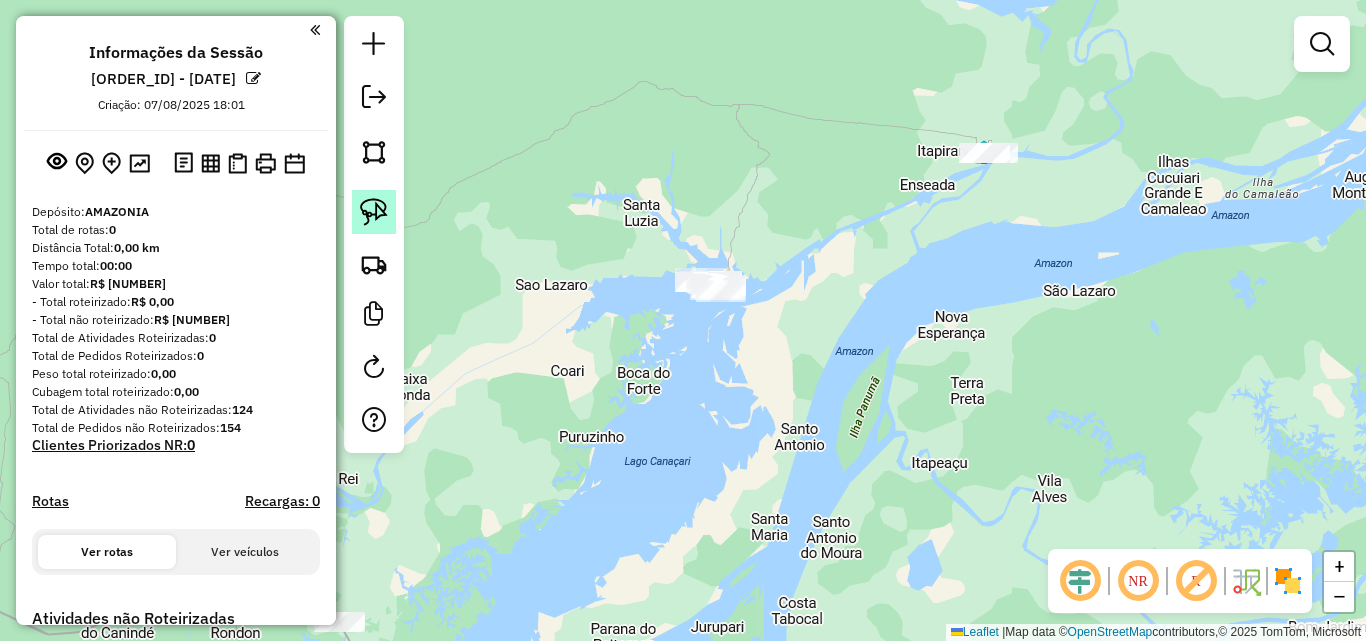 click 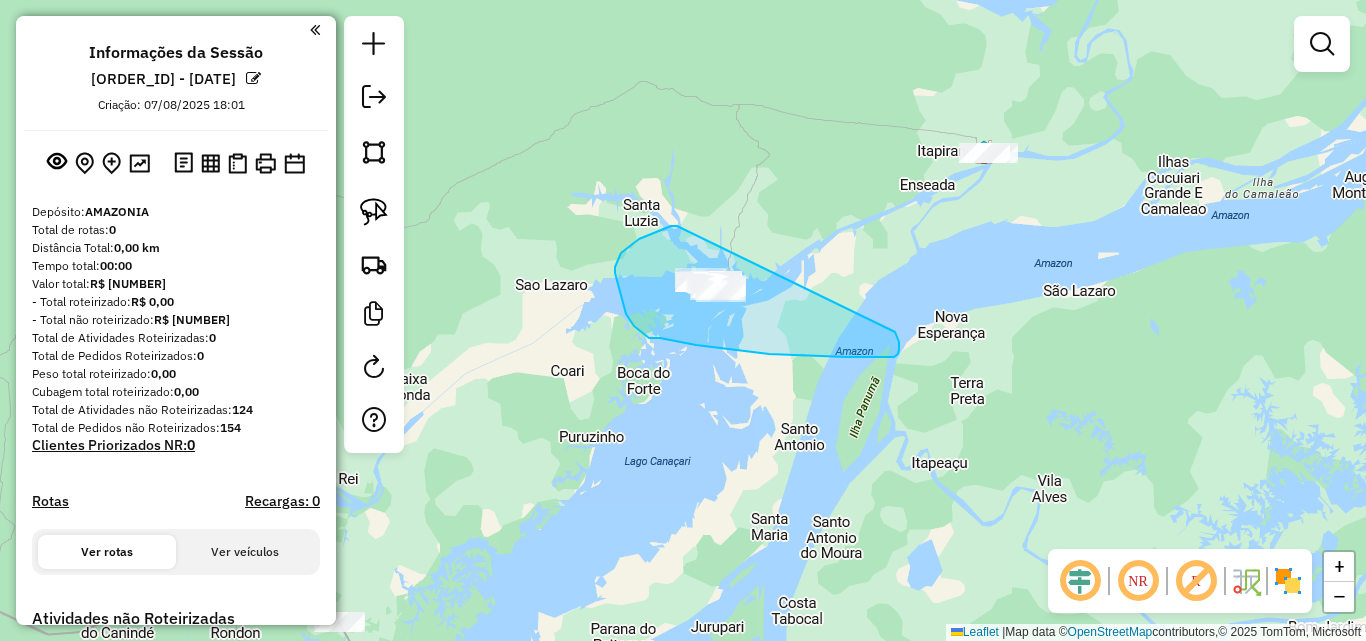 drag, startPoint x: 677, startPoint y: 226, endPoint x: 870, endPoint y: 325, distance: 216.91013 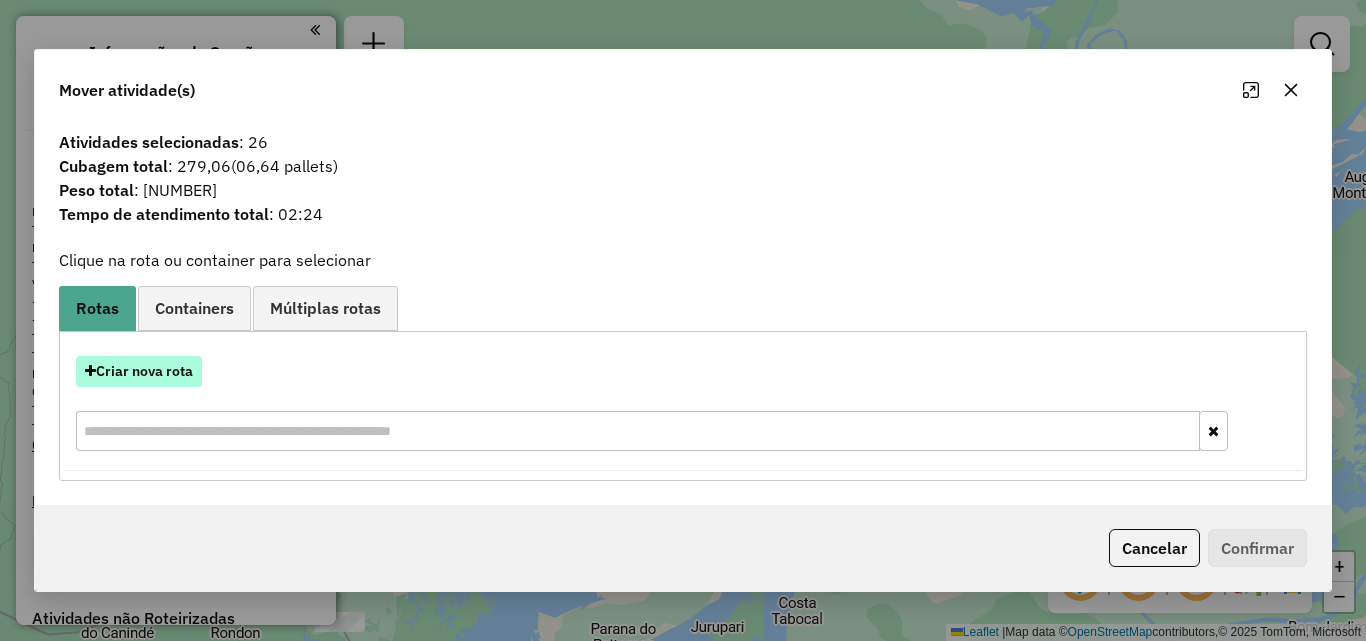 click on "Criar nova rota" at bounding box center [139, 371] 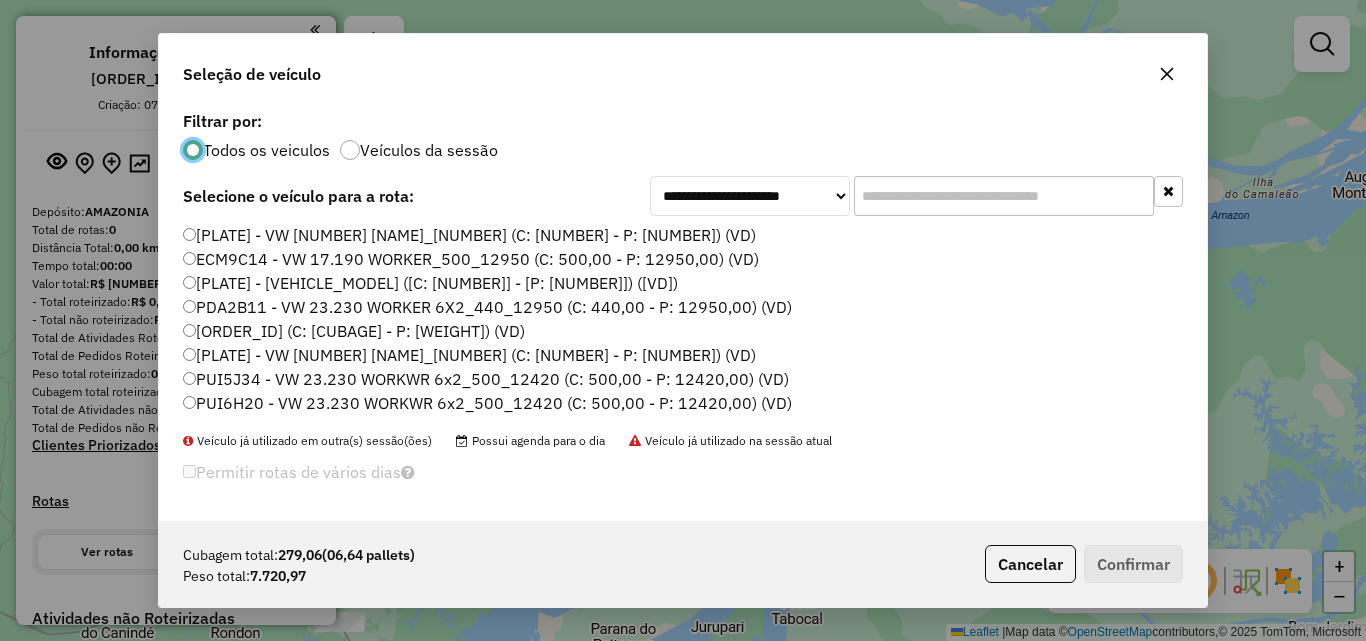 scroll, scrollTop: 11, scrollLeft: 6, axis: both 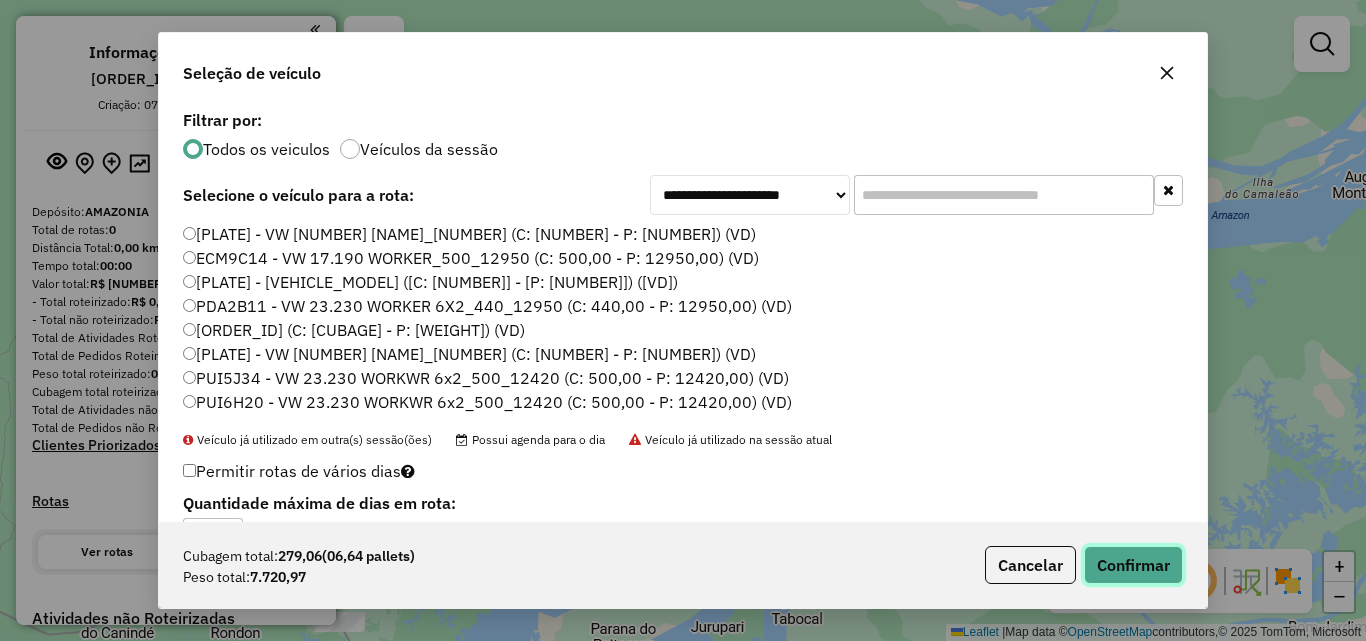click on "Confirmar" 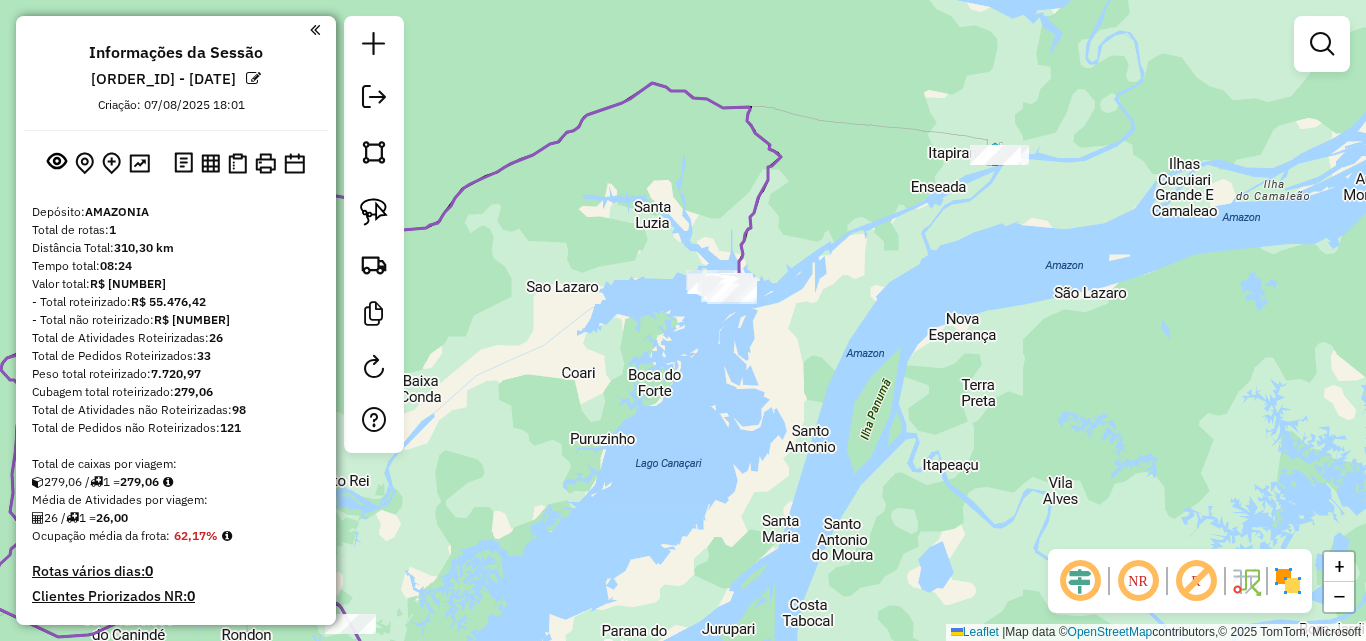 drag, startPoint x: 618, startPoint y: 237, endPoint x: 960, endPoint y: 251, distance: 342.28644 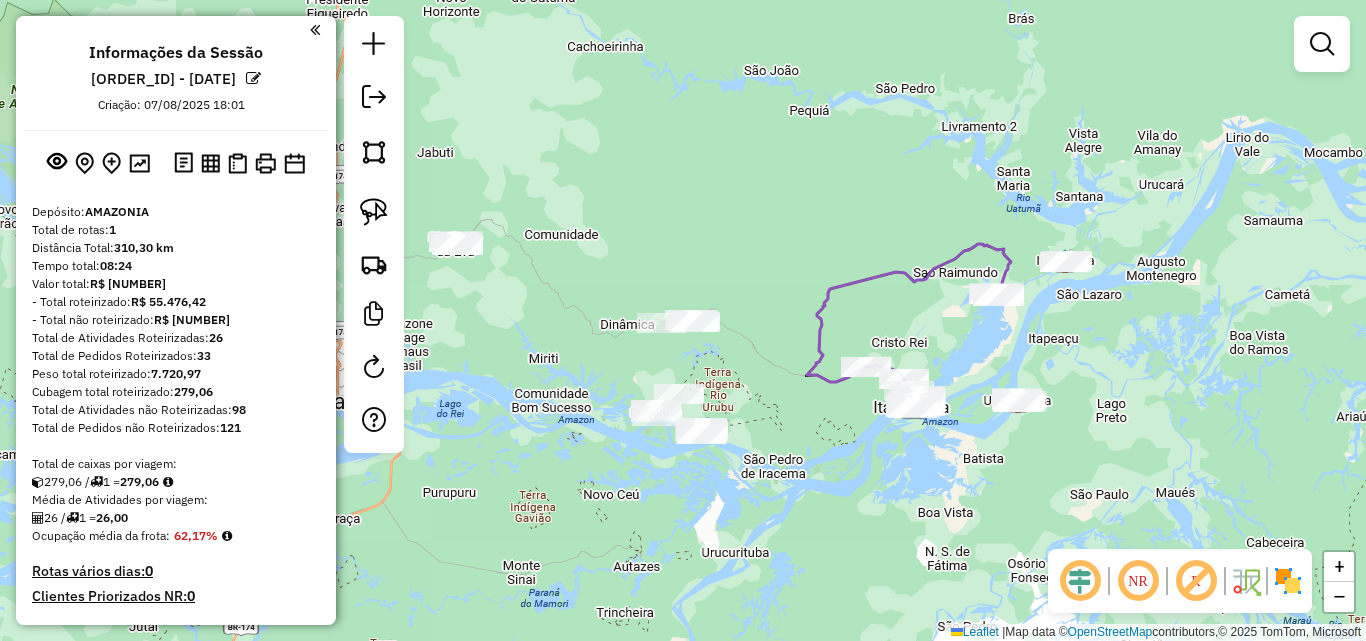 drag, startPoint x: 668, startPoint y: 360, endPoint x: 778, endPoint y: 316, distance: 118.473625 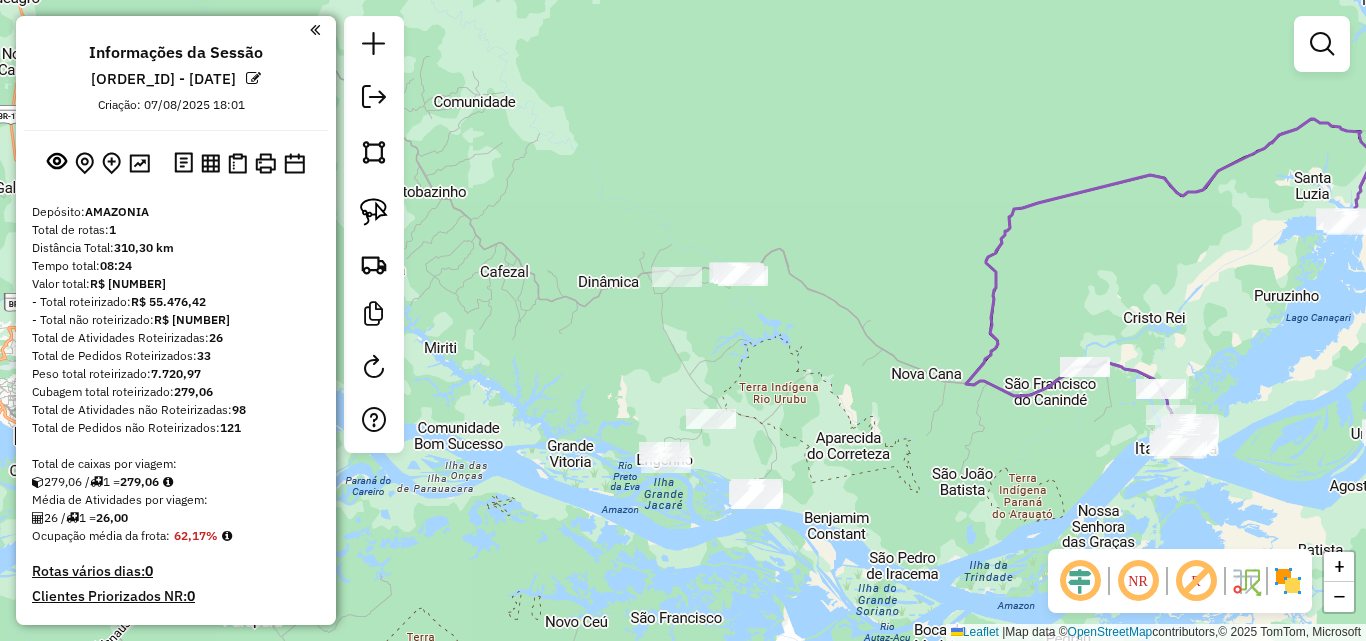 click 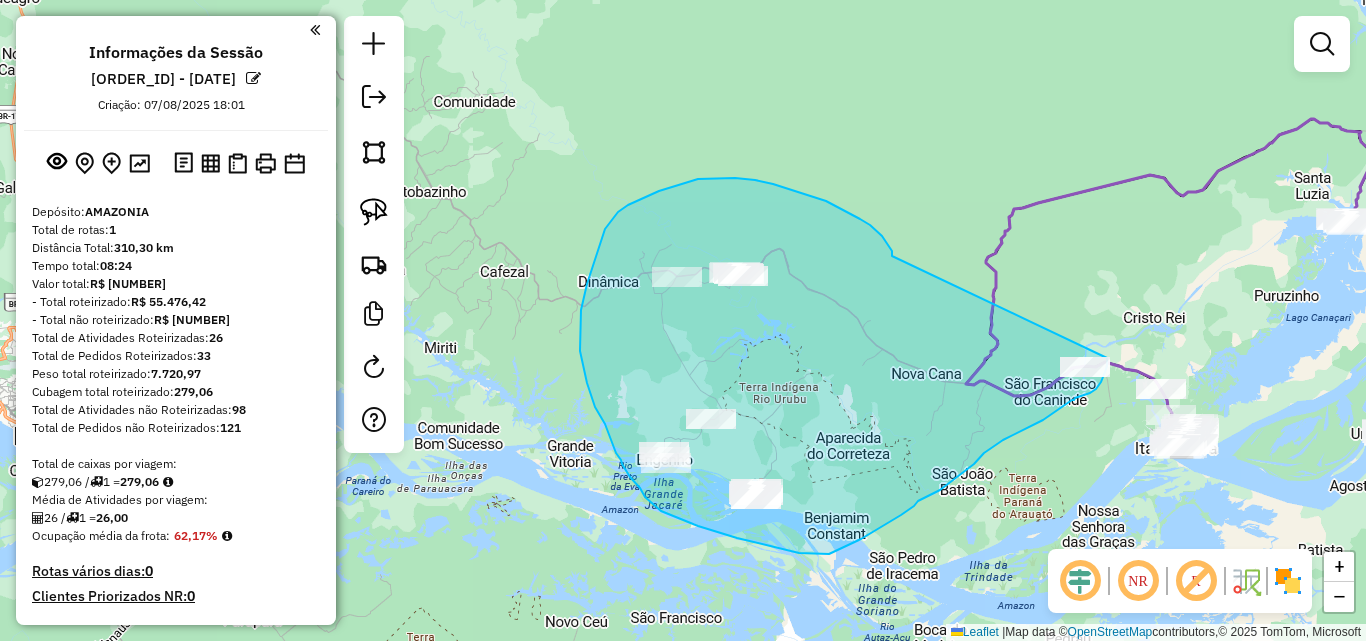 click on "Janela de atendimento Grade de atendimento Capacidade Transportadoras Veículos Cliente Pedidos  Rotas Selecione os dias de semana para filtrar as janelas de atendimento  Seg   Ter   Qua   Qui   Sex   Sáb   Dom  Informe o período da janela de atendimento: De: Até:  Filtrar exatamente a janela do cliente  Considerar janela de atendimento padrão  Selecione os dias de semana para filtrar as grades de atendimento  Seg   Ter   Qua   Qui   Sex   Sáb   Dom   Considerar clientes sem dia de atendimento cadastrado  Clientes fora do dia de atendimento selecionado Filtrar as atividades entre os valores definidos abaixo:  Peso mínimo:   Peso máximo:   Cubagem mínima:   Cubagem máxima:   De:   Até:  Filtrar as atividades entre o tempo de atendimento definido abaixo:  De:   Até:   Considerar capacidade total dos clientes não roteirizados Transportadora: Selecione um ou mais itens Tipo de veículo: Selecione um ou mais itens Veículo: Selecione um ou mais itens Motorista: Selecione um ou mais itens Nome: Rótulo:" 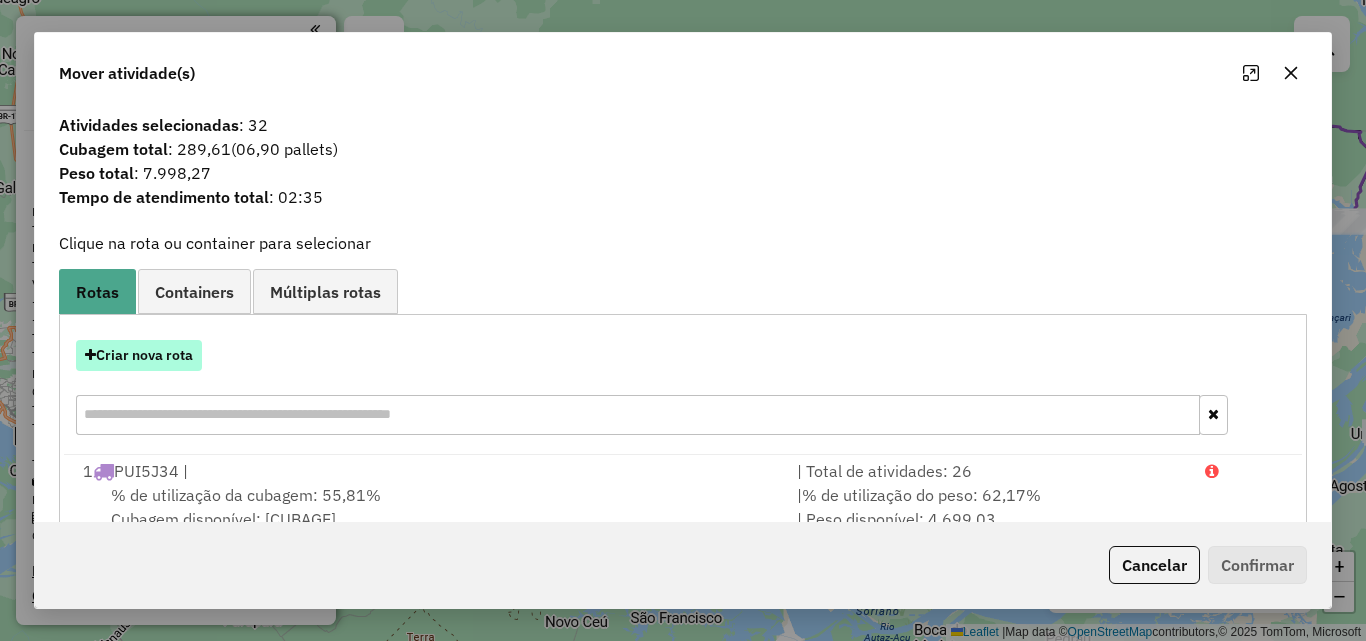 click on "Criar nova rota" at bounding box center (139, 355) 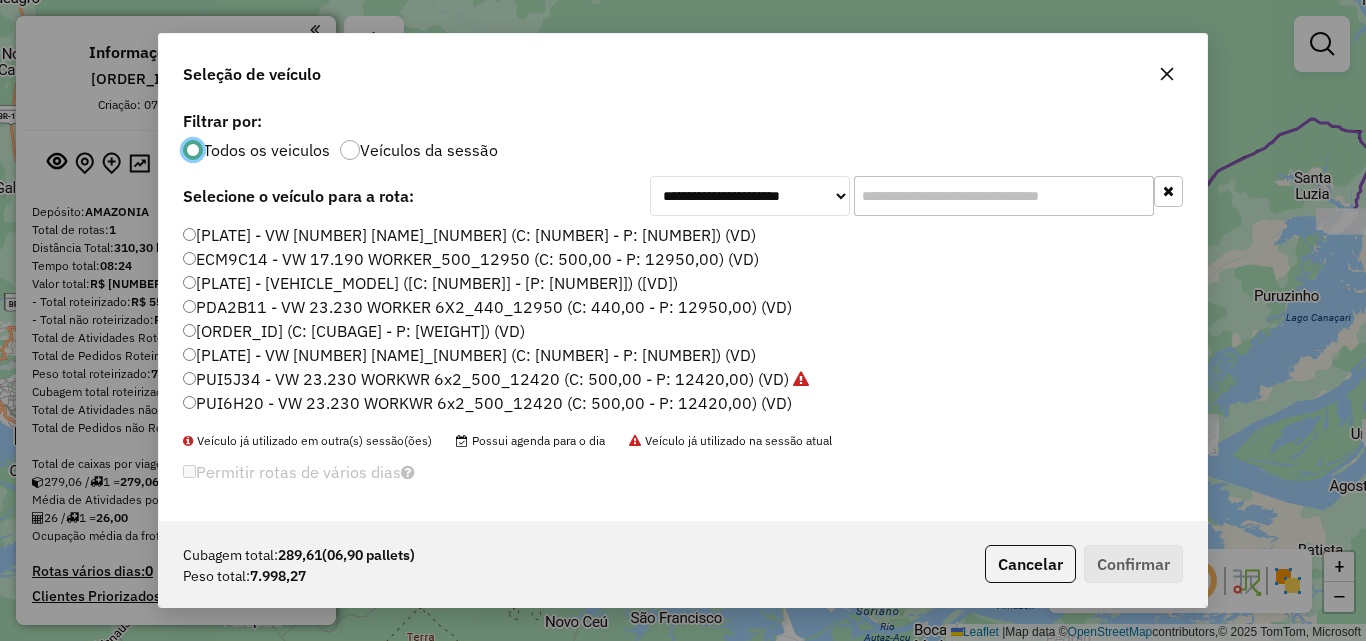 scroll, scrollTop: 11, scrollLeft: 6, axis: both 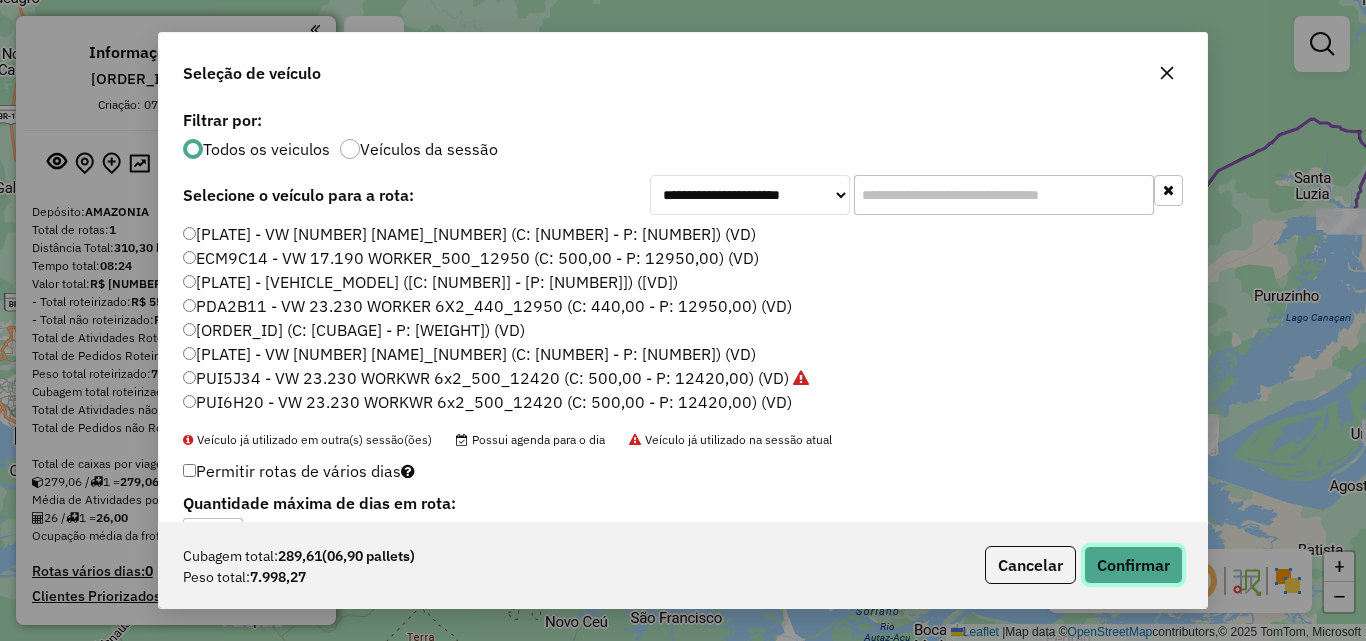 click on "Confirmar" 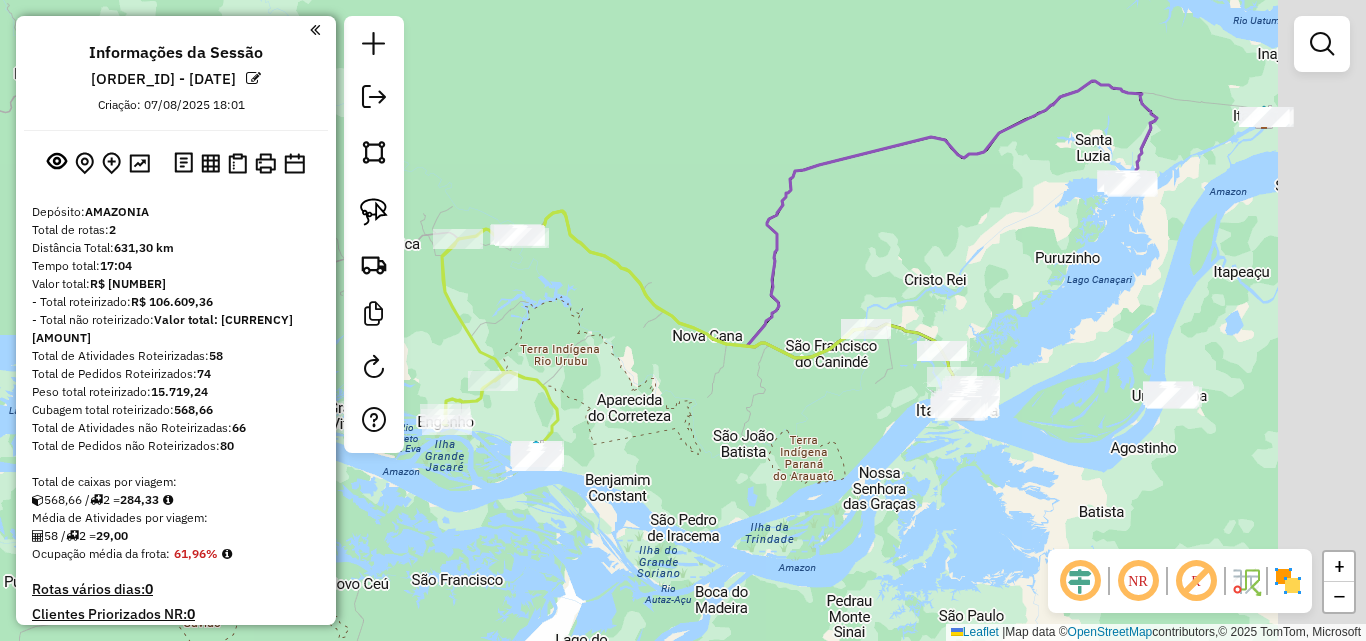 drag, startPoint x: 891, startPoint y: 446, endPoint x: 712, endPoint y: 418, distance: 181.17671 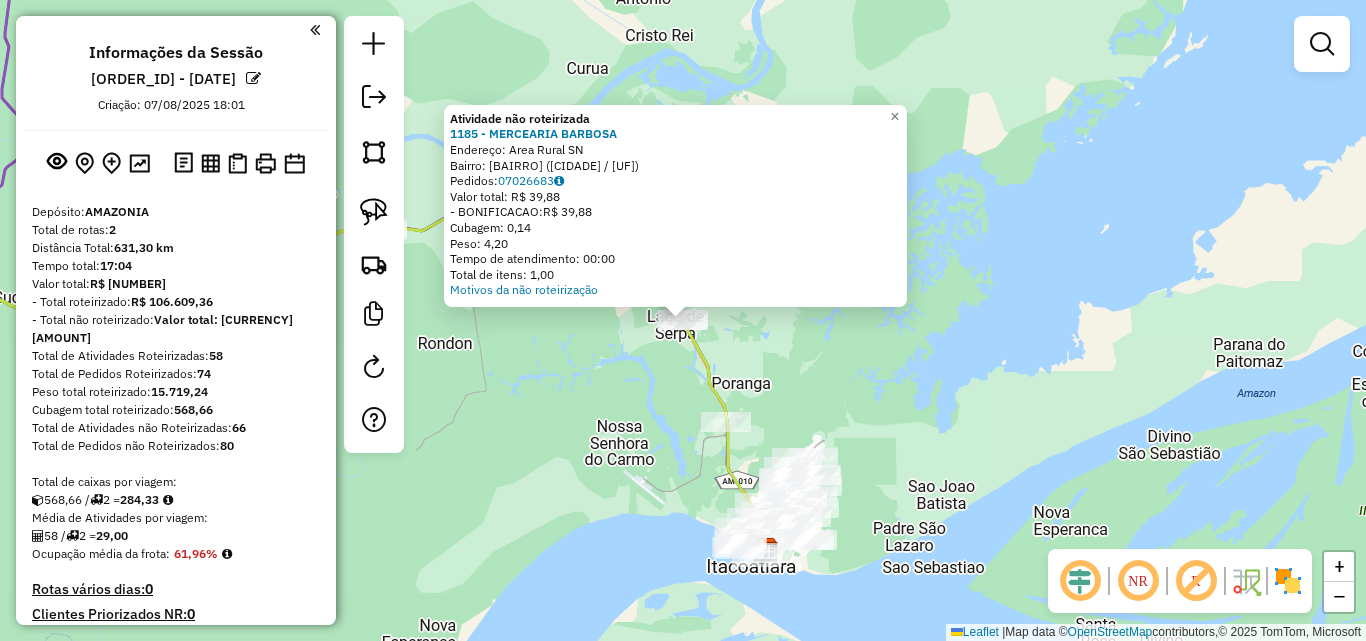 click on "Atividade não roteirizada 1185 - MERCEARIA BARBOSA  Endereço:  [STREET] [NUMBER]   Bairro: [NEIGHBORHOOD] ([CITY] / [STATE])   Pedidos:  [ORDER_ID]   Valor total: [CURRENCY] [AMOUNT]   - BONIFICACAO:  [CURRENCY] [AMOUNT]   Cubagem: [CUBAGE]   Peso: [WEIGHT]   Tempo de atendimento: 00:00   Total de itens: 1,00  Motivos da não roteirização × Janela de atendimento Grade de atendimento Capacidade Transportadoras Veículos Cliente Pedidos  Rotas Selecione os dias de semana para filtrar as janelas de atendimento  Seg   Ter   Qua   Qui   Sex   Sáb   Dom  Informe o período da janela de atendimento: De: Até:  Filtrar exatamente a janela do cliente  Considerar janela de atendimento padrão  Selecione os dias de semana para filtrar as grades de atendimento  Seg   Ter   Qua   Qui   Sex   Sáb   Dom   Considerar clientes sem dia de atendimento cadastrado  Clientes fora do dia de atendimento selecionado Filtrar as atividades entre os valores definidos abaixo:  Peso mínimo:   Peso máximo:   Cubagem mínima:   Cubagem máxima:   De:  De:" 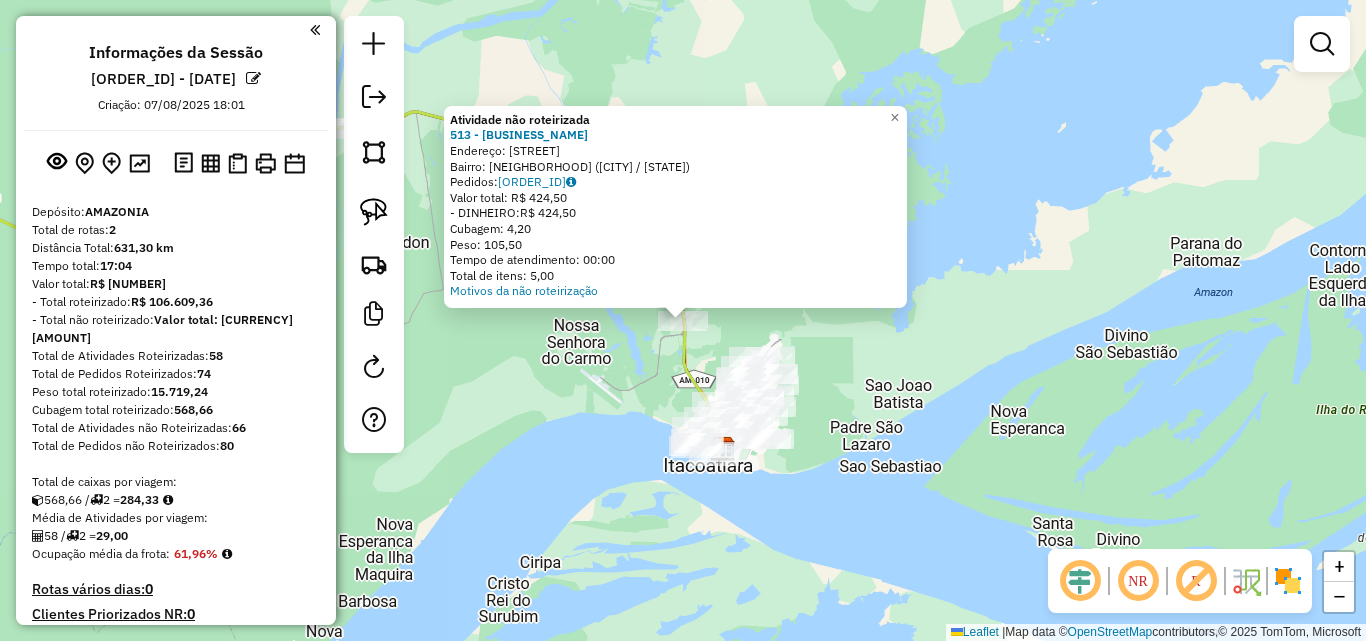 click on "Atividade não roteirizada 513 - [BUSINESS_NAME]  Endereço:  Rua [STREET_NAME] [NUMBER]   Bairro: [NEIGHBORHOOD] ([CITY] / [STATE])   Pedidos:  [ORDER_ID]   Valor total: [CURRENCY] [AMOUNT]   - DINHEIRO:  [CURRENCY] [AMOUNT]   Cubagem: [CUBAGE]   Peso: [WEIGHT]   Tempo de atendimento: [TIME]   Total de itens: [ITEMS]  Motivos da não roteirização × Janela de atendimento Grade de atendimento Capacidade Transportadoras Veículos Cliente Pedidos  Rotas Selecione os dias de semana para filtrar as janelas de atendimento  Seg   Ter   Qua   Qui   Sex   Sáb   Dom  Informe o período da janela de atendimento: De: Até:  Filtrar exatamente a janela do cliente  Considerar janela de atendimento padrão  Selecione os dias de semana para filtrar as grades de atendimento  Seg   Ter   Qua   Qui   Sex   Sáb   Dom   Considerar clientes sem dia de atendimento cadastrado  Clientes fora do dia de atendimento selecionado Filtrar as atividades entre os valores definidos abaixo:  Peso mínimo:   Peso máximo:   Cubagem mínima:   Cubagem máxima:   De:   Até:  De:" 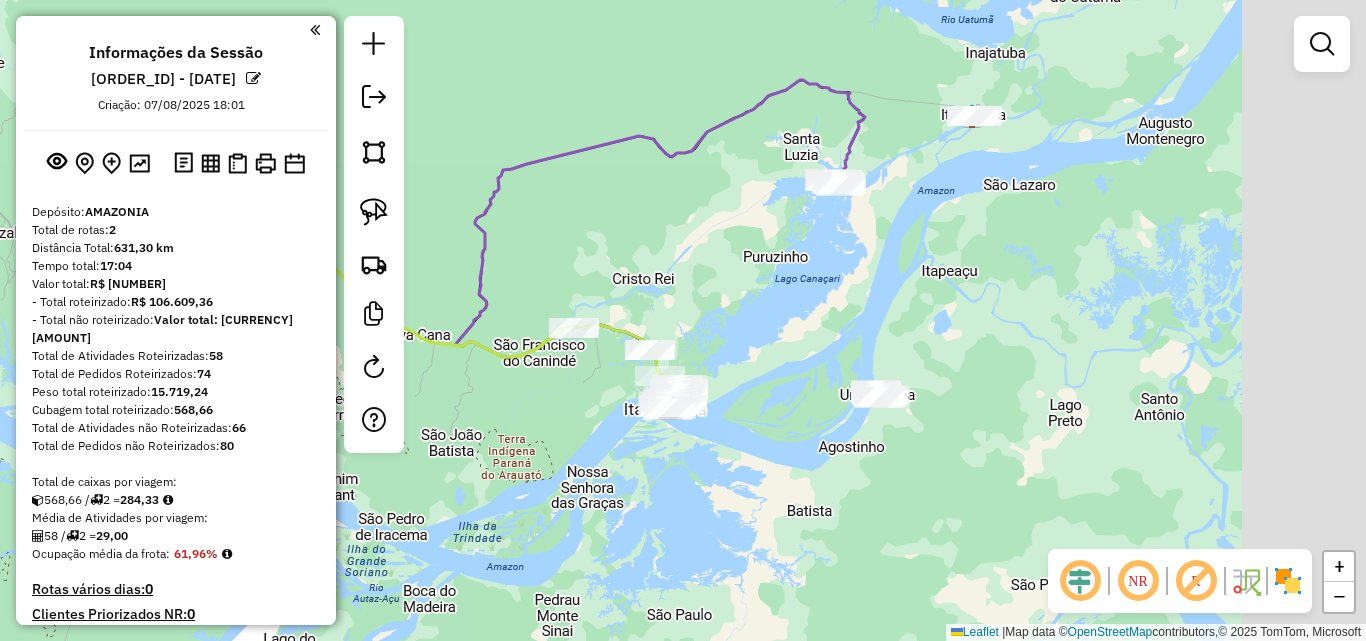 drag, startPoint x: 980, startPoint y: 365, endPoint x: 745, endPoint y: 359, distance: 235.07658 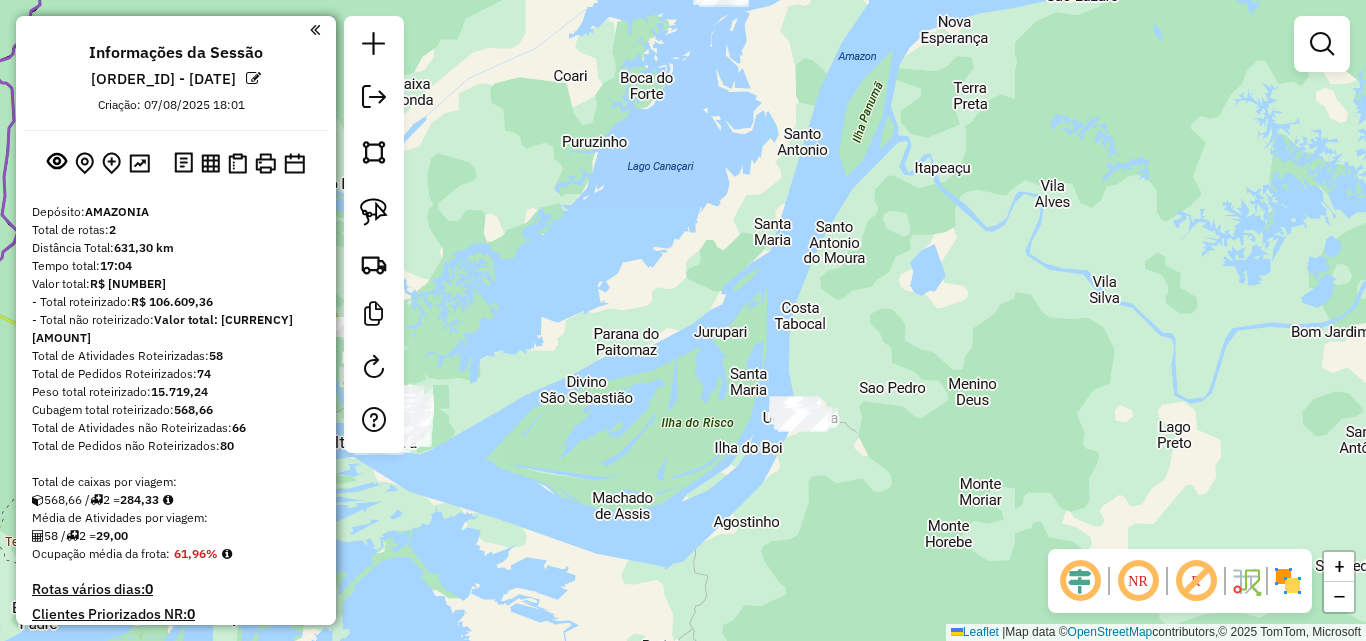 drag, startPoint x: 678, startPoint y: 300, endPoint x: 730, endPoint y: 288, distance: 53.366657 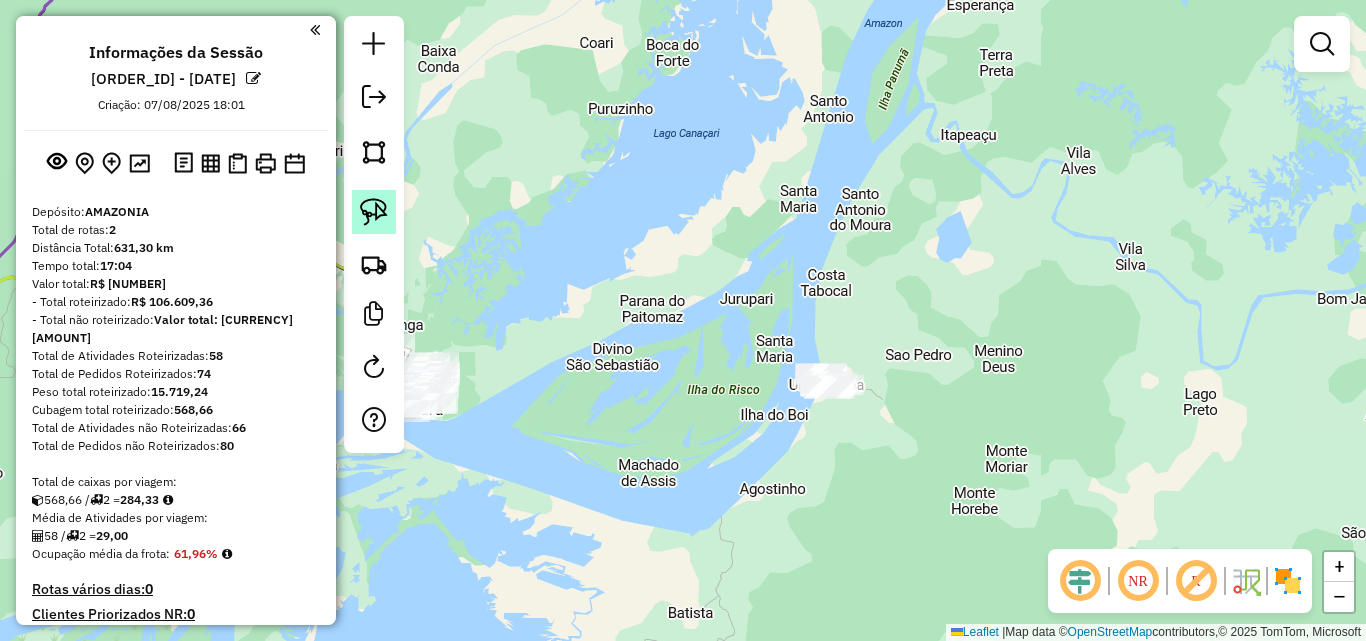 click 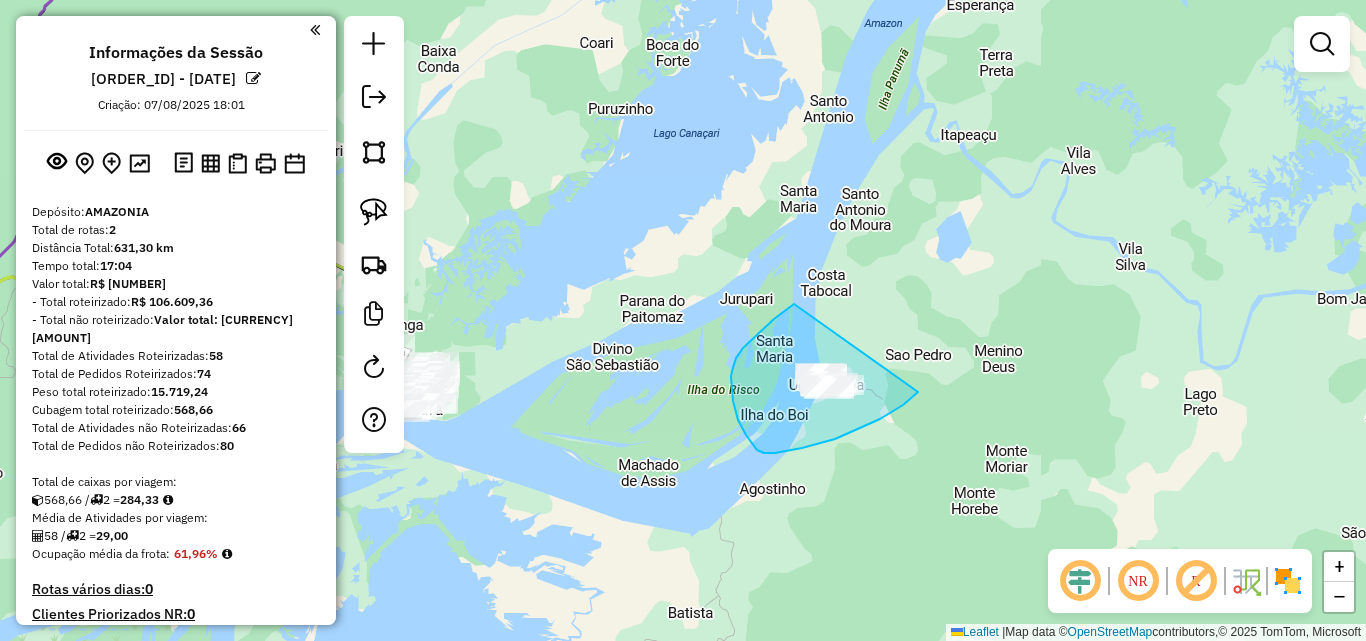 drag, startPoint x: 794, startPoint y: 304, endPoint x: 919, endPoint y: 390, distance: 151.72673 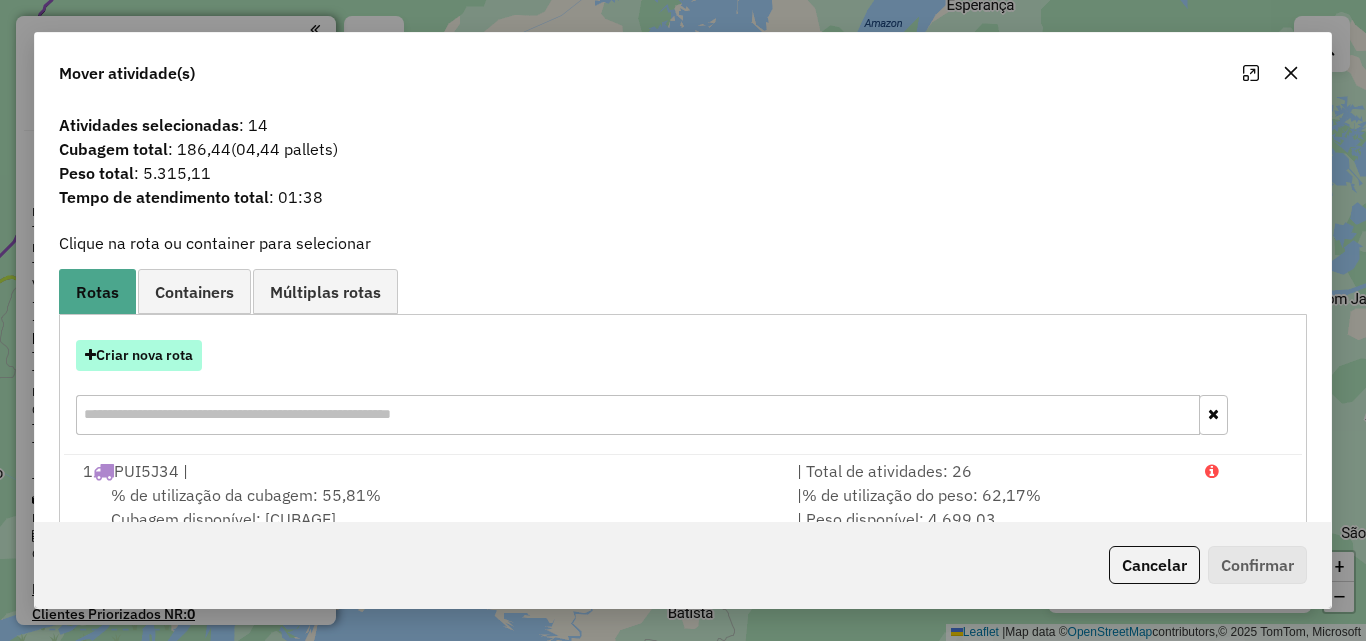 click on "Criar nova rota" at bounding box center (139, 355) 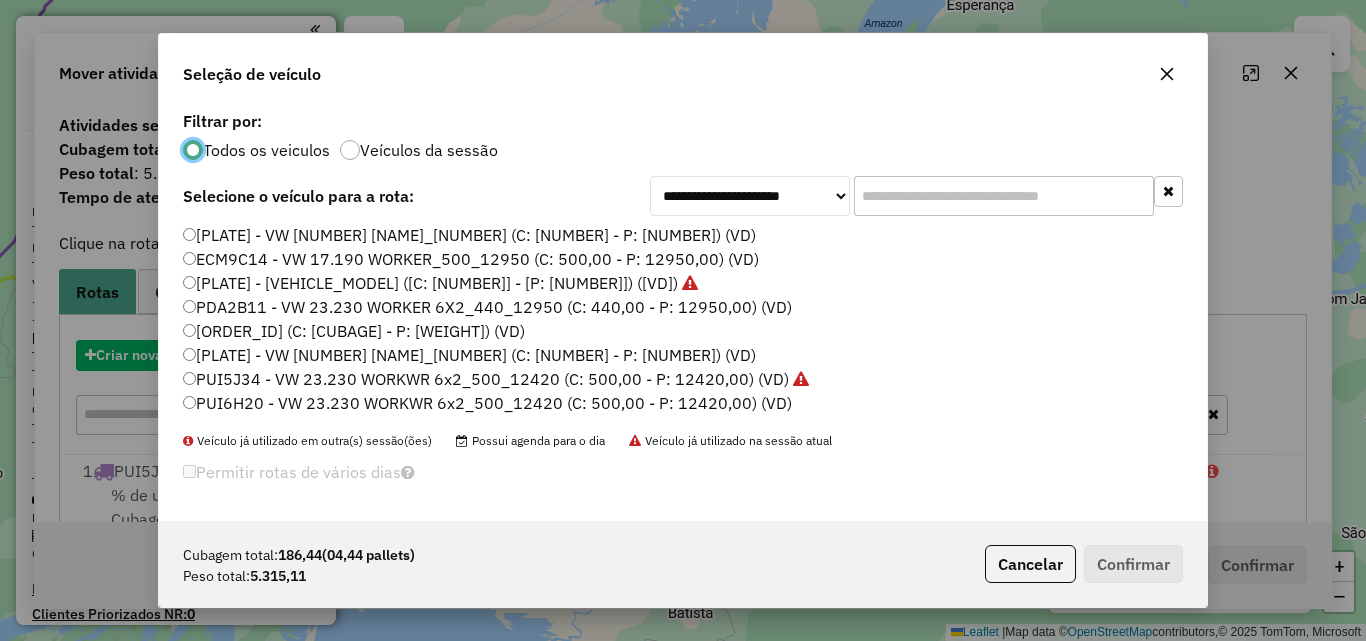 scroll, scrollTop: 11, scrollLeft: 6, axis: both 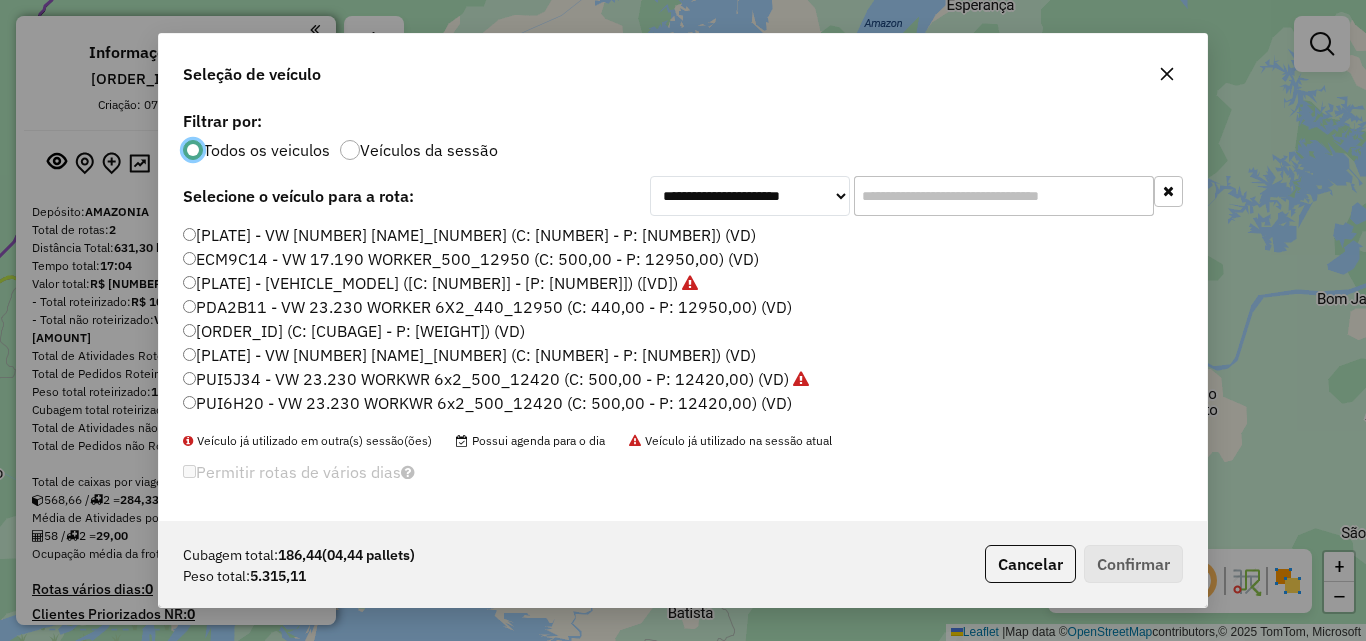 click on "ECM9C14 - VW 17.190 WORKER_500_12950 (C: 500,00 - P: 12950,00) (VD)" 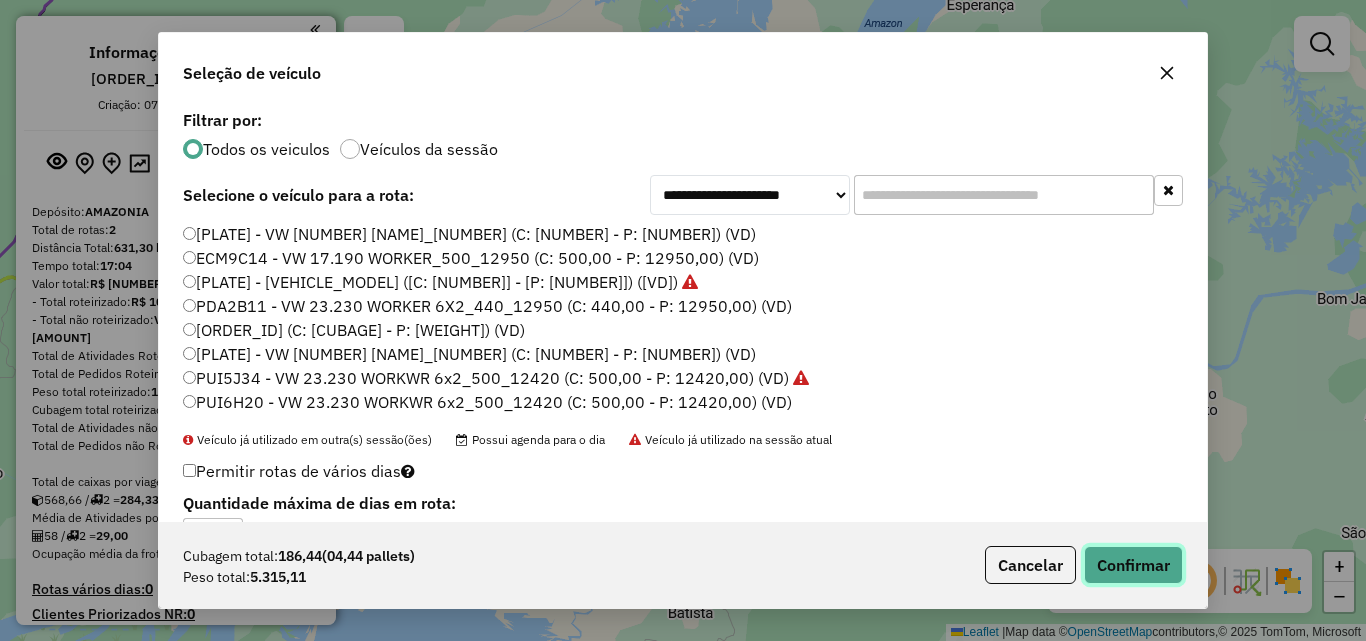 click on "Confirmar" 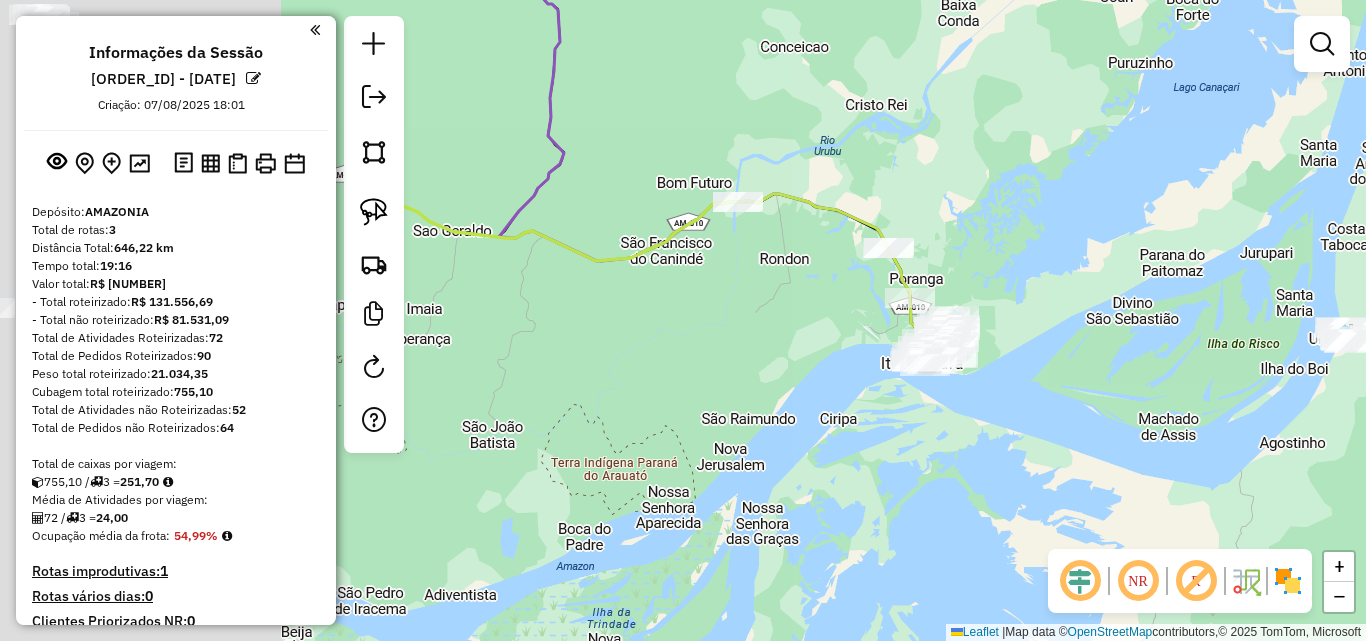 drag, startPoint x: 727, startPoint y: 411, endPoint x: 1247, endPoint y: 365, distance: 522.03064 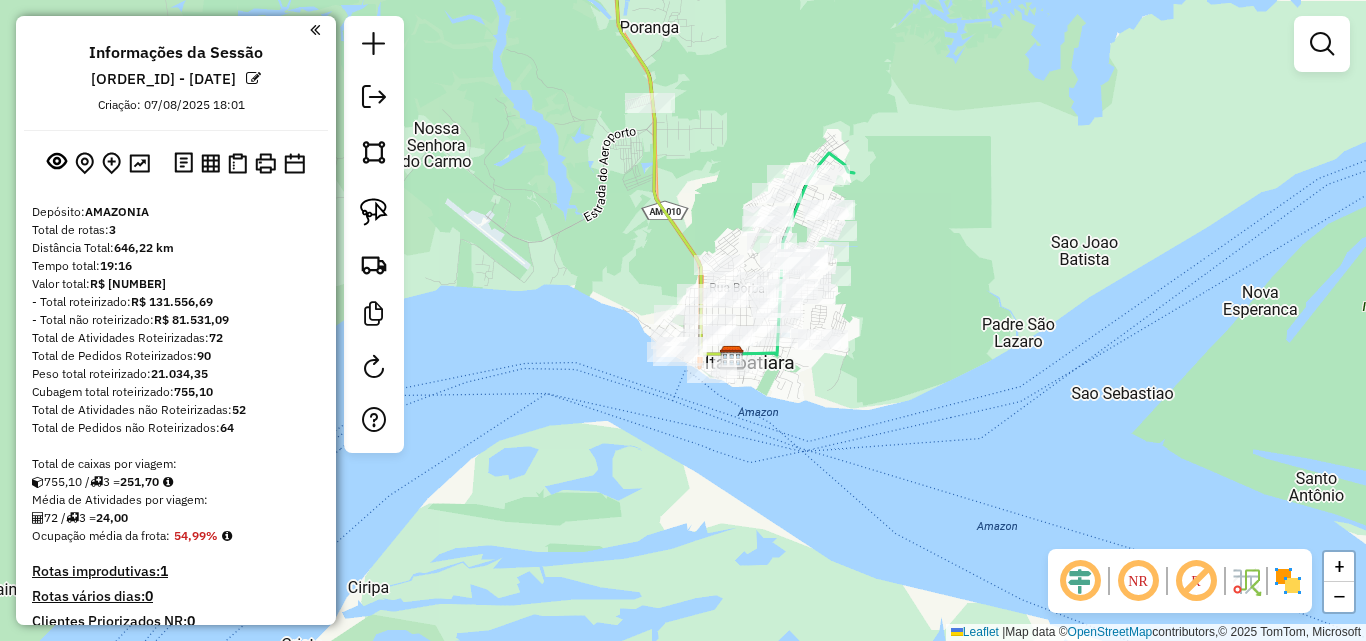 drag, startPoint x: 983, startPoint y: 301, endPoint x: 1012, endPoint y: 436, distance: 138.07968 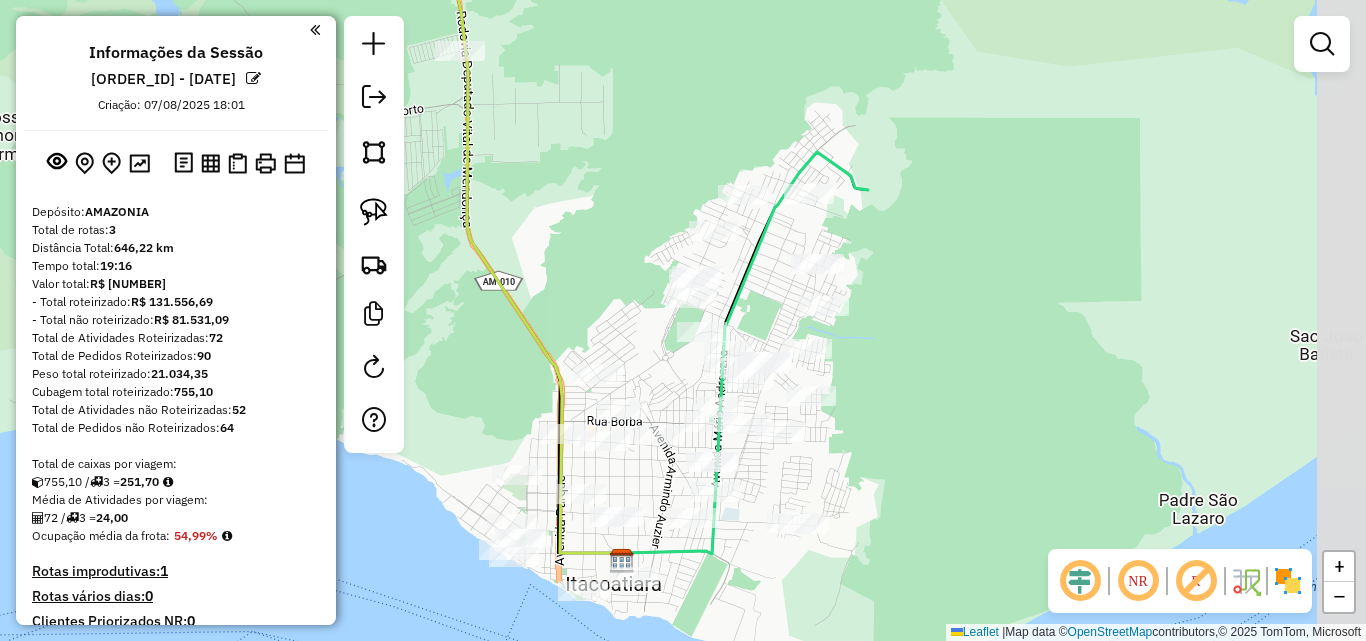 drag, startPoint x: 957, startPoint y: 366, endPoint x: 902, endPoint y: 358, distance: 55.578773 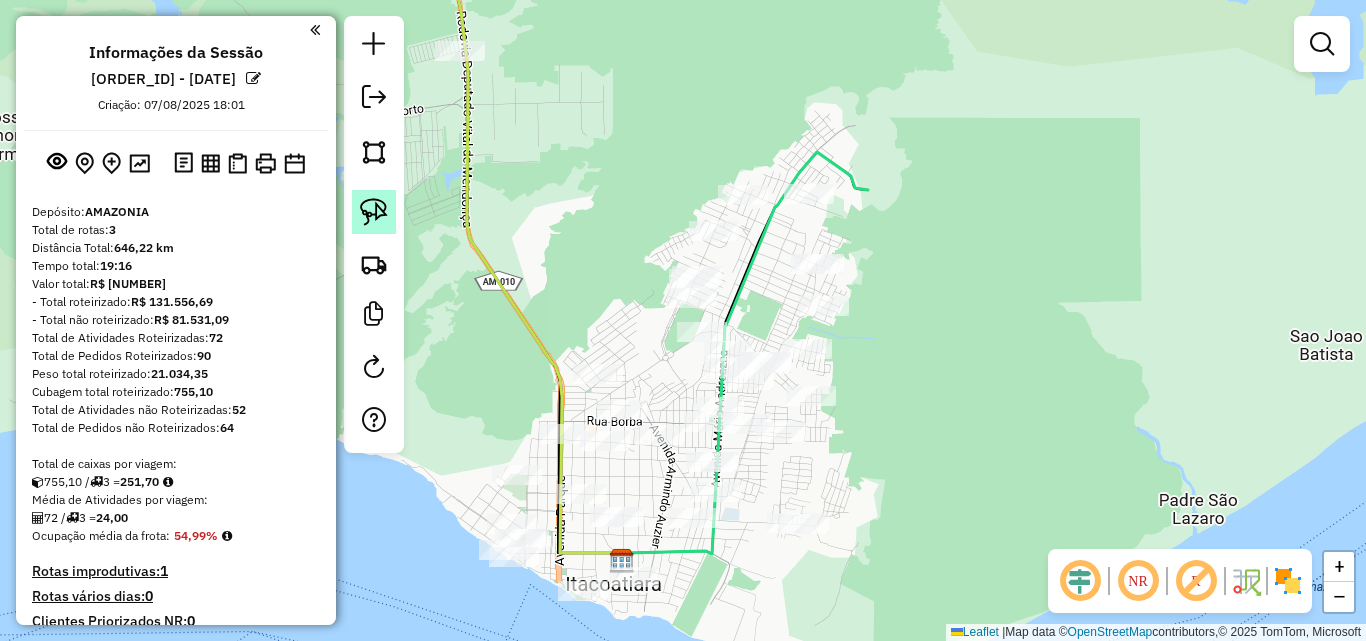 click 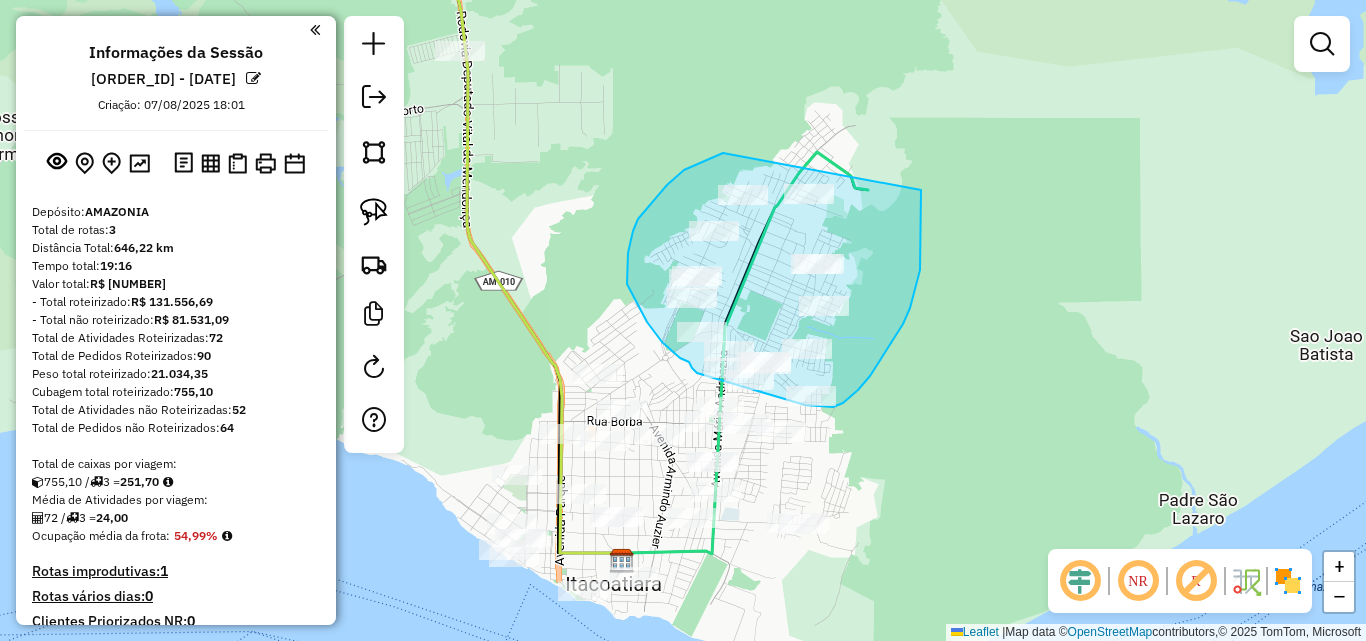 drag, startPoint x: 723, startPoint y: 153, endPoint x: 921, endPoint y: 189, distance: 201.24612 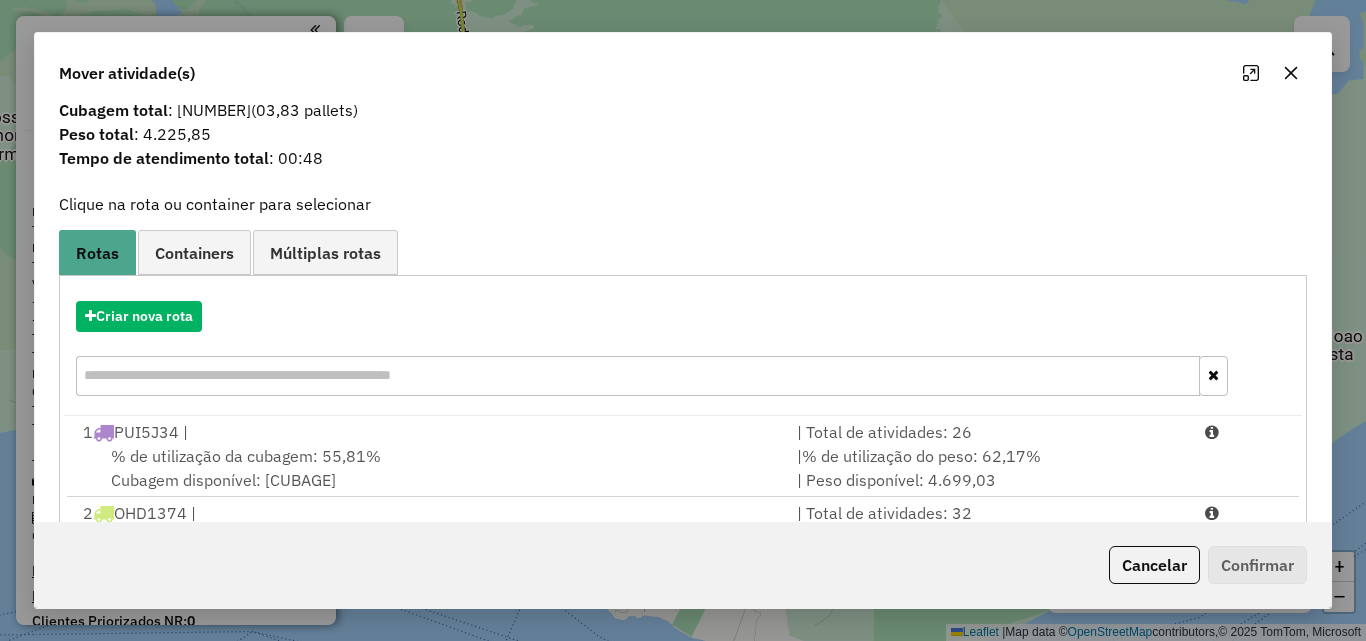 scroll, scrollTop: 100, scrollLeft: 0, axis: vertical 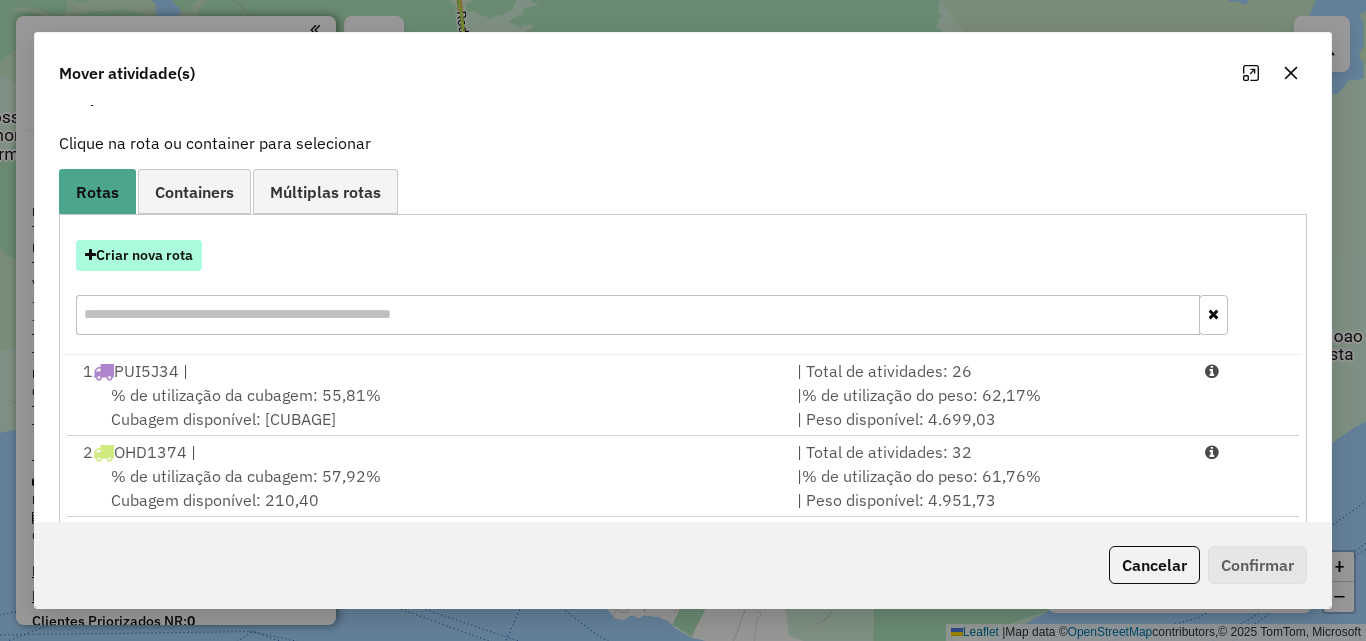 click on "Criar nova rota" at bounding box center [139, 255] 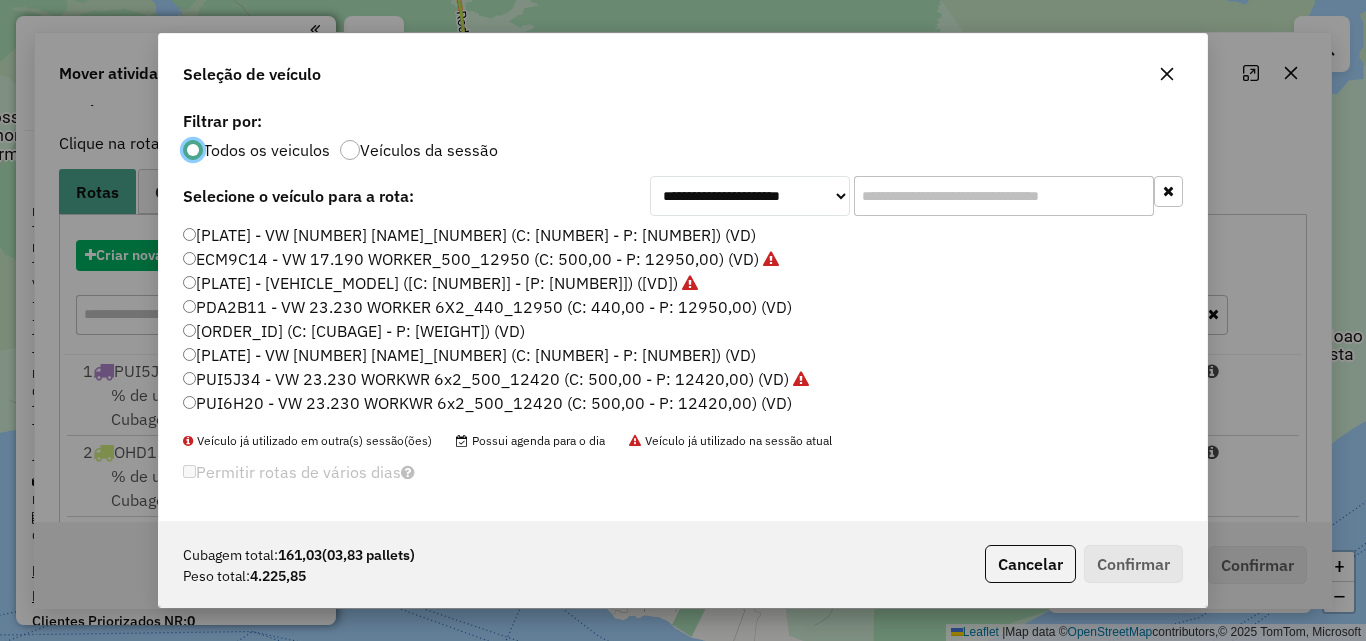scroll, scrollTop: 11, scrollLeft: 6, axis: both 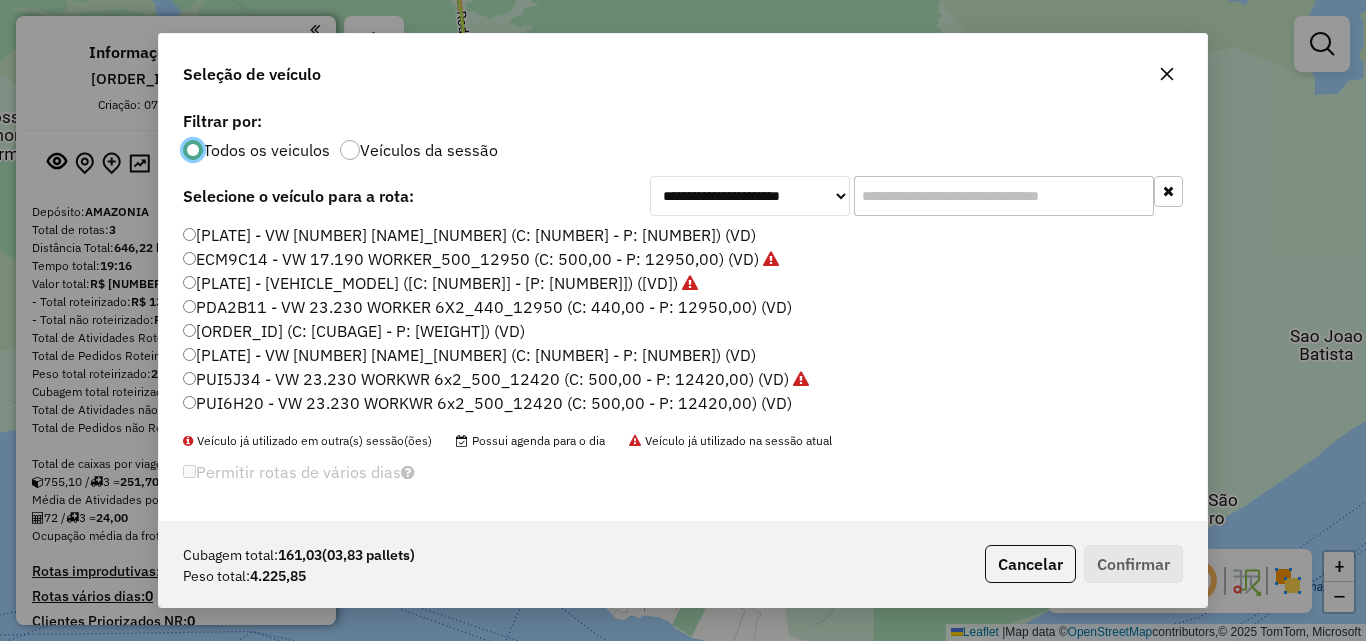 click on "PDA2B11 - VW 23.230 WORKER 6X2_440_12950 (C: 440,00 - P: 12950,00) (VD)" 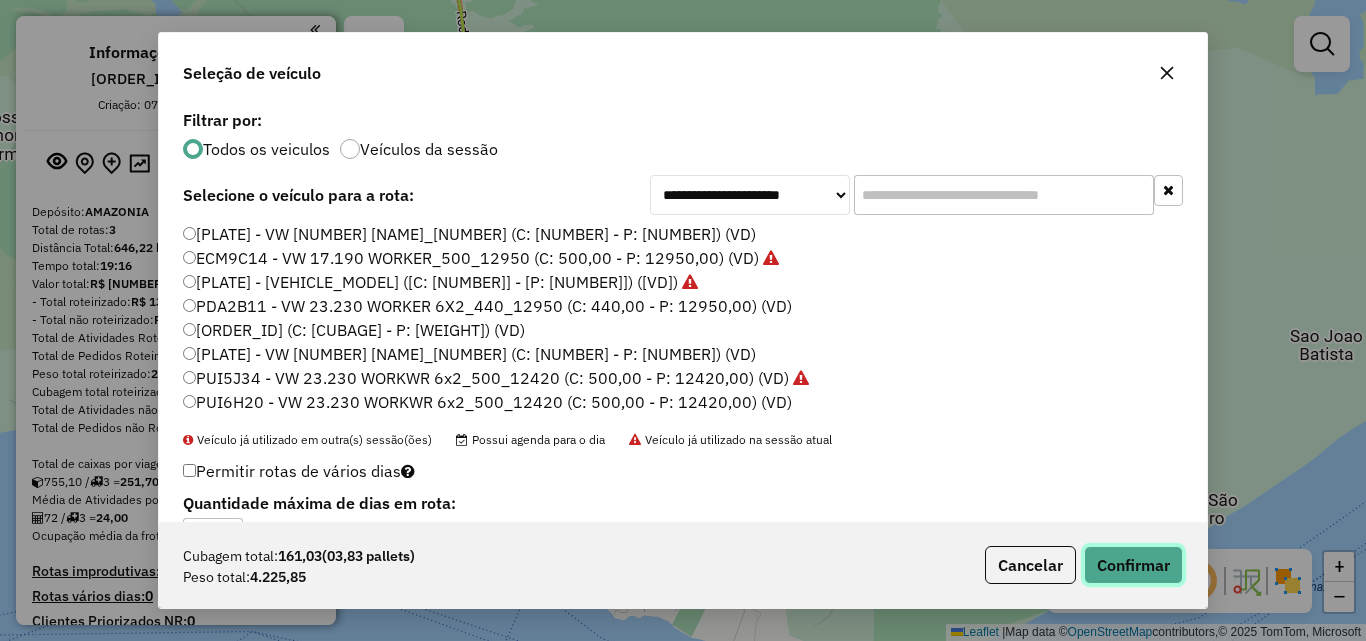 click on "Confirmar" 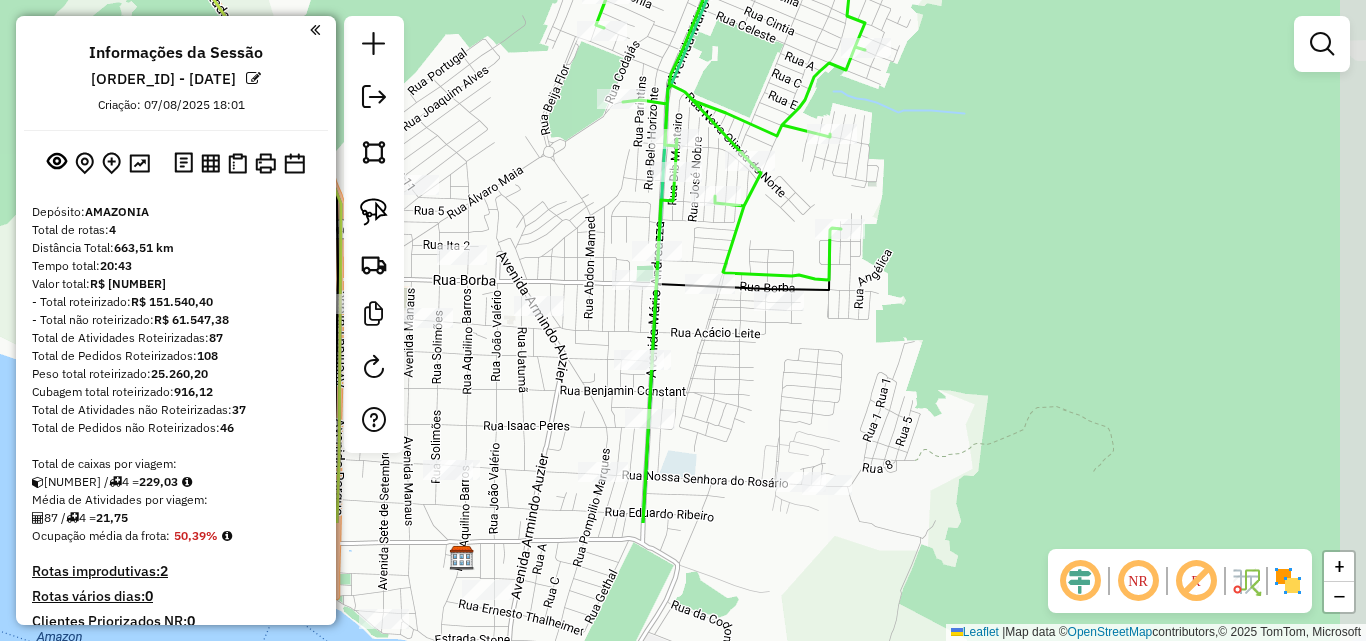 drag, startPoint x: 1044, startPoint y: 511, endPoint x: 959, endPoint y: 328, distance: 201.7771 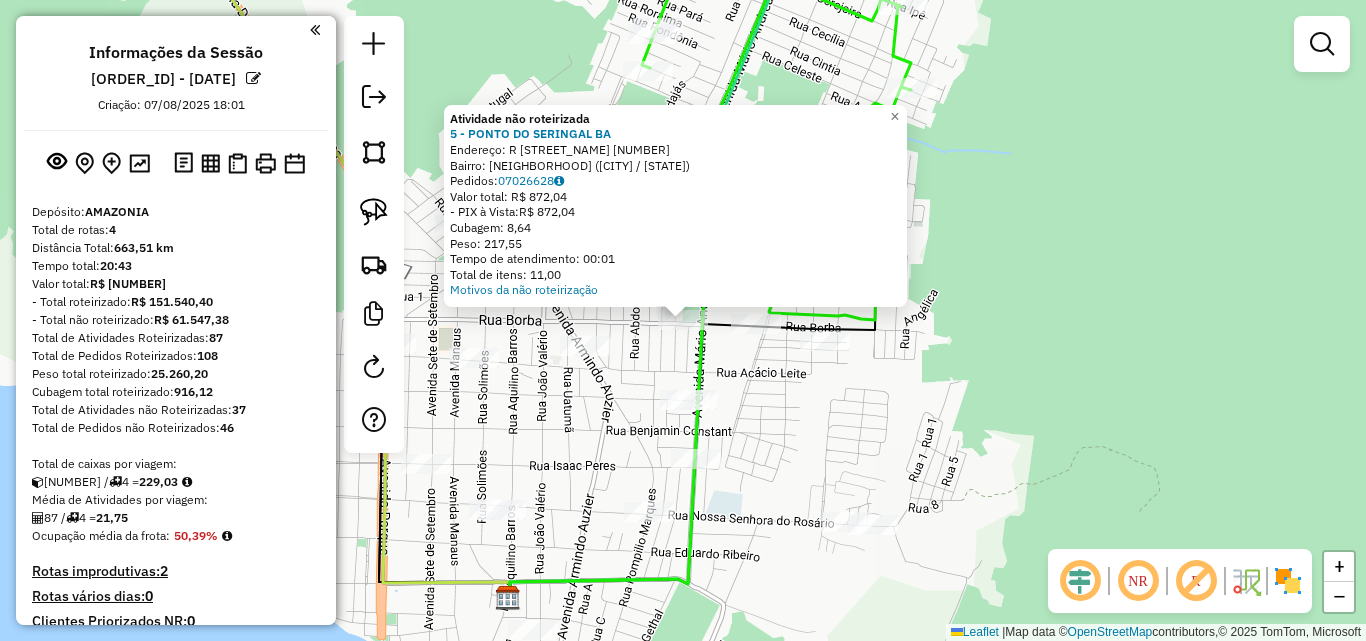 click on "Atividade não roteirizada 5 - PONTO DO SERINGAL BA  Endereço:  R   [NUMBER]   Bairro: [BAIRRO] ([CIDADE] / [UF])   Pedidos:  [ORDER_ID]   Valor total: R$ [VALUE]   - PIX à Vista:  R$ [VALUE]   Cubagem: [CUBAGE]   Peso: [WEIGHT]   Tempo de atendimento: [TIME]   Total de itens: [ITEMS]  Motivos da não roteirização × Janela de atendimento Grade de atendimento Capacidade Transportadoras Veículos Cliente Pedidos  Rotas Selecione os dias de semana para filtrar as janelas de atendimento  Seg   Ter   Qua   Qui   Sex   Sáb   Dom  Informe o período da janela de atendimento: De: Até:  Filtrar exatamente a janela do cliente  Considerar janela de atendimento padrão  Selecione os dias de semana para filtrar as grades de atendimento  Seg   Ter   Qua   Qui   Sex   Sáb   Dom   Considerar clientes sem dia de atendimento cadastrado  Clientes fora do dia de atendimento selecionado Filtrar as atividades entre os valores definidos abaixo:  Peso mínimo:   Peso máximo:   Cubagem mínima:   Cubagem máxima:   De:   Até:  +" 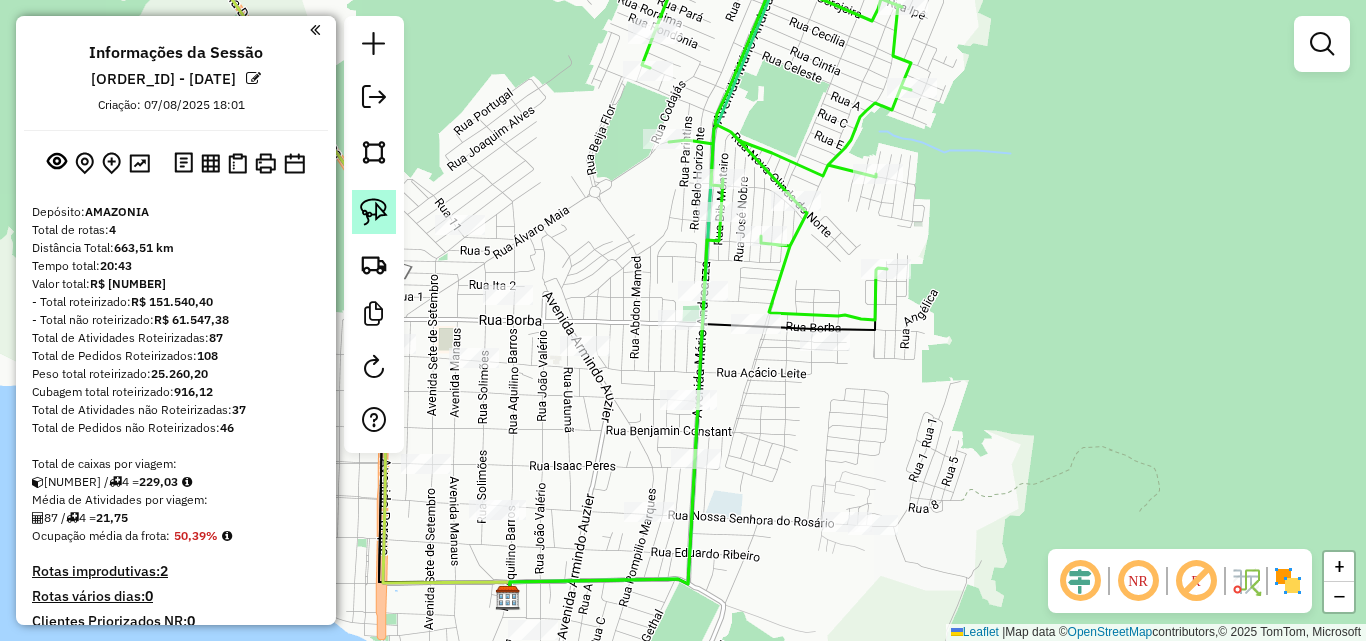 click 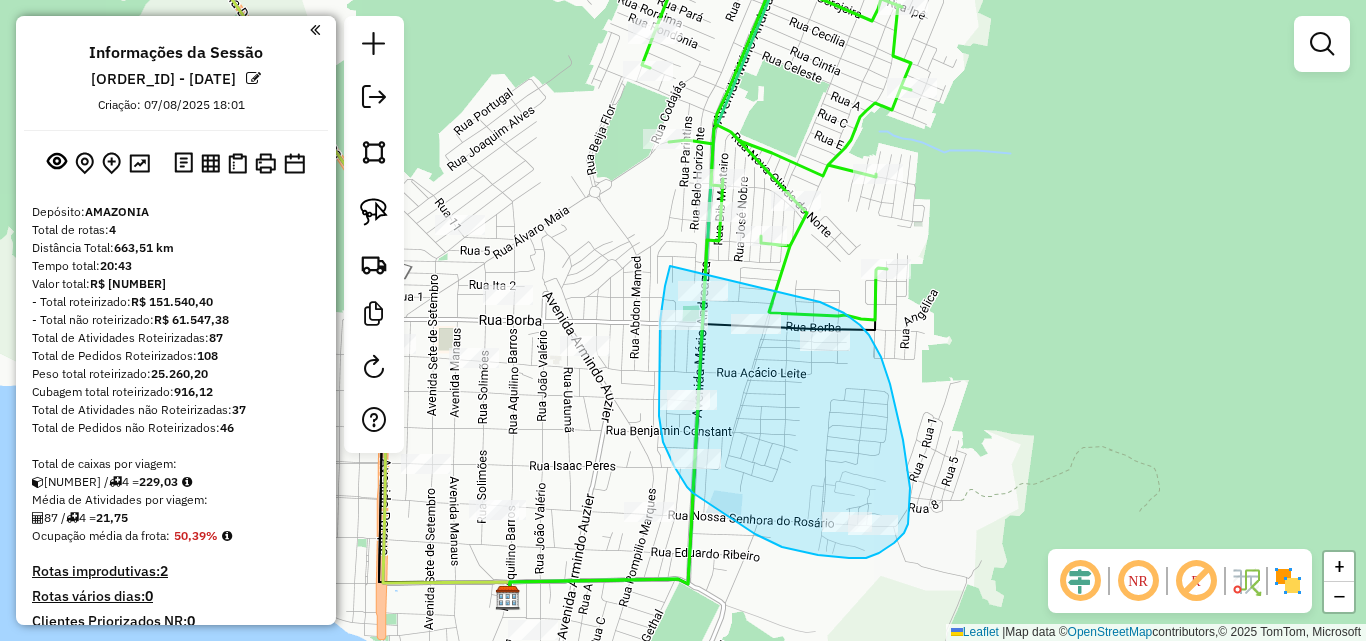 drag, startPoint x: 670, startPoint y: 266, endPoint x: 820, endPoint y: 302, distance: 154.25952 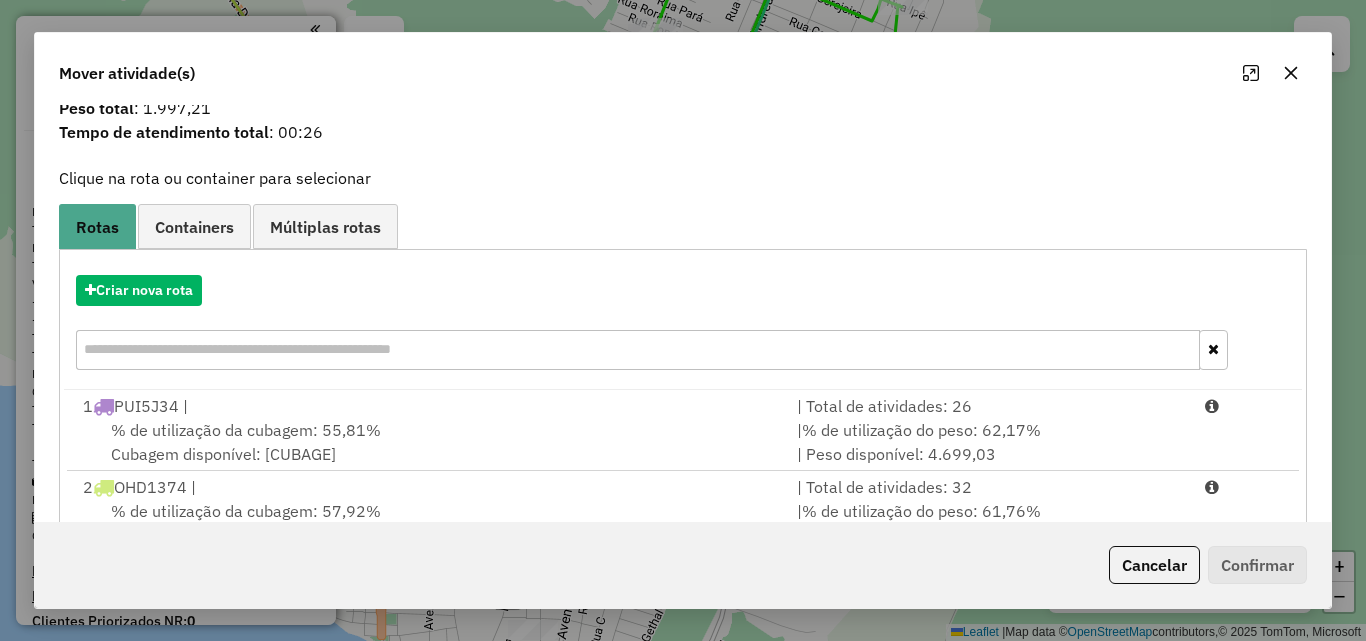 scroll, scrollTop: 291, scrollLeft: 0, axis: vertical 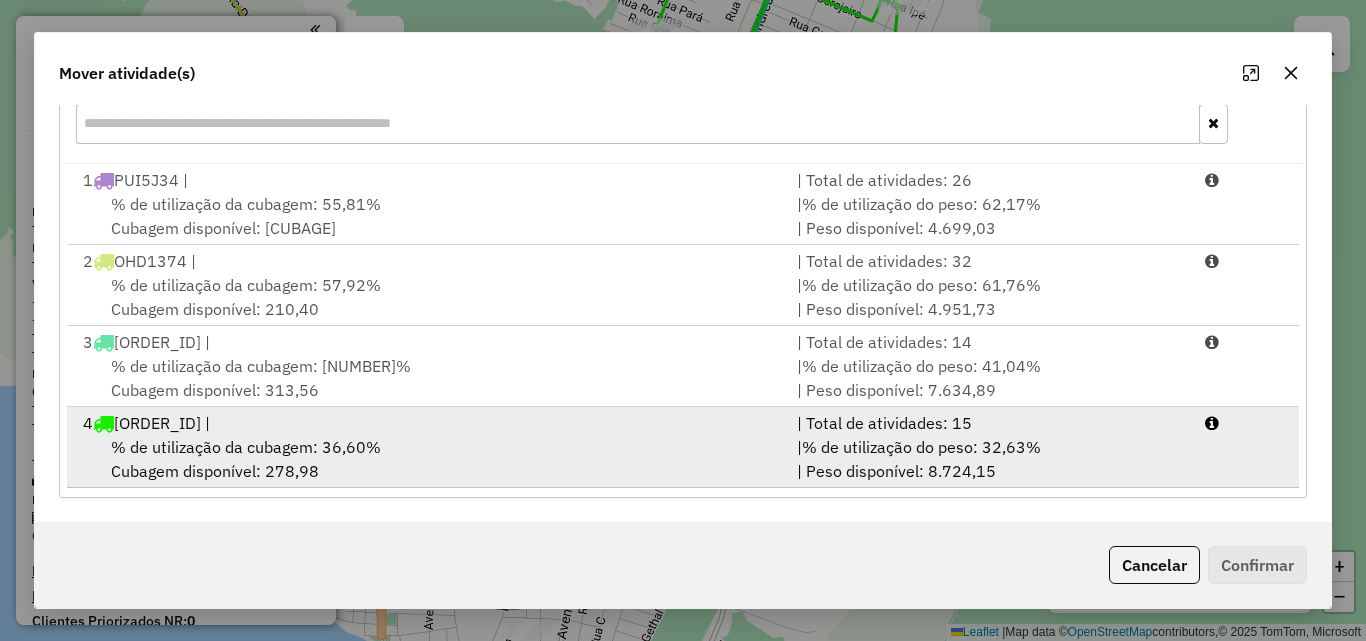 click on "% de utilização da cubagem: 36,60%  Cubagem disponível: 278,98" at bounding box center [428, 459] 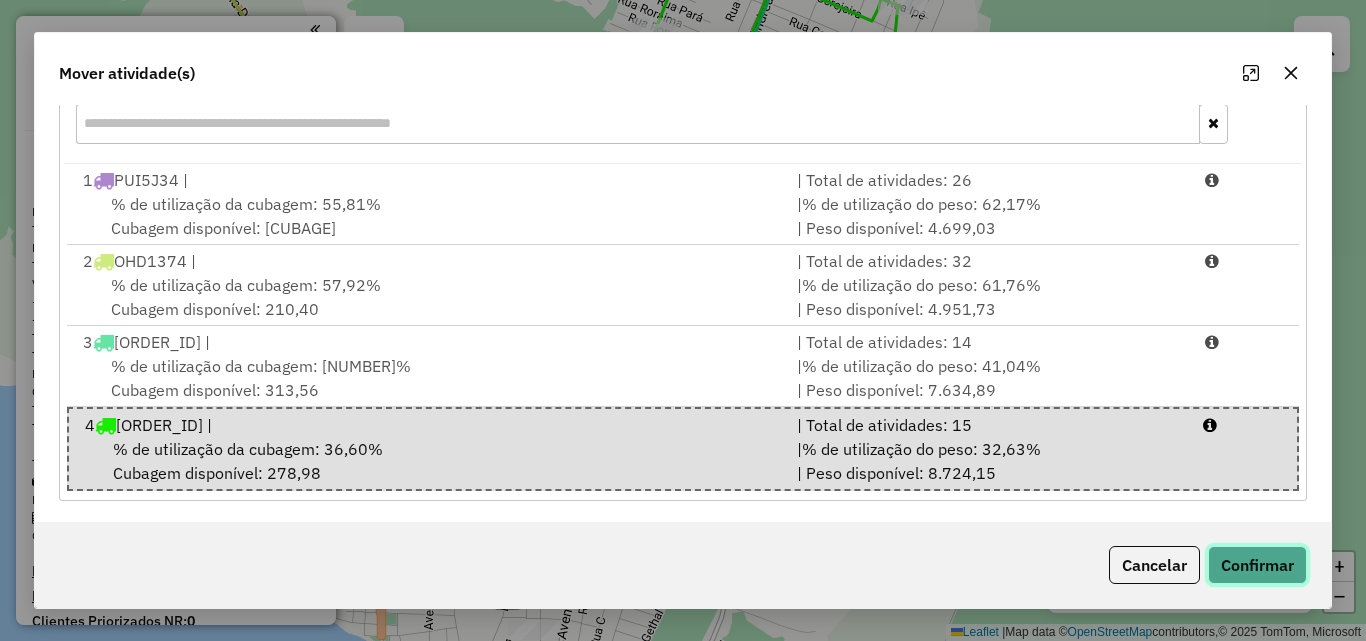 click on "Confirmar" 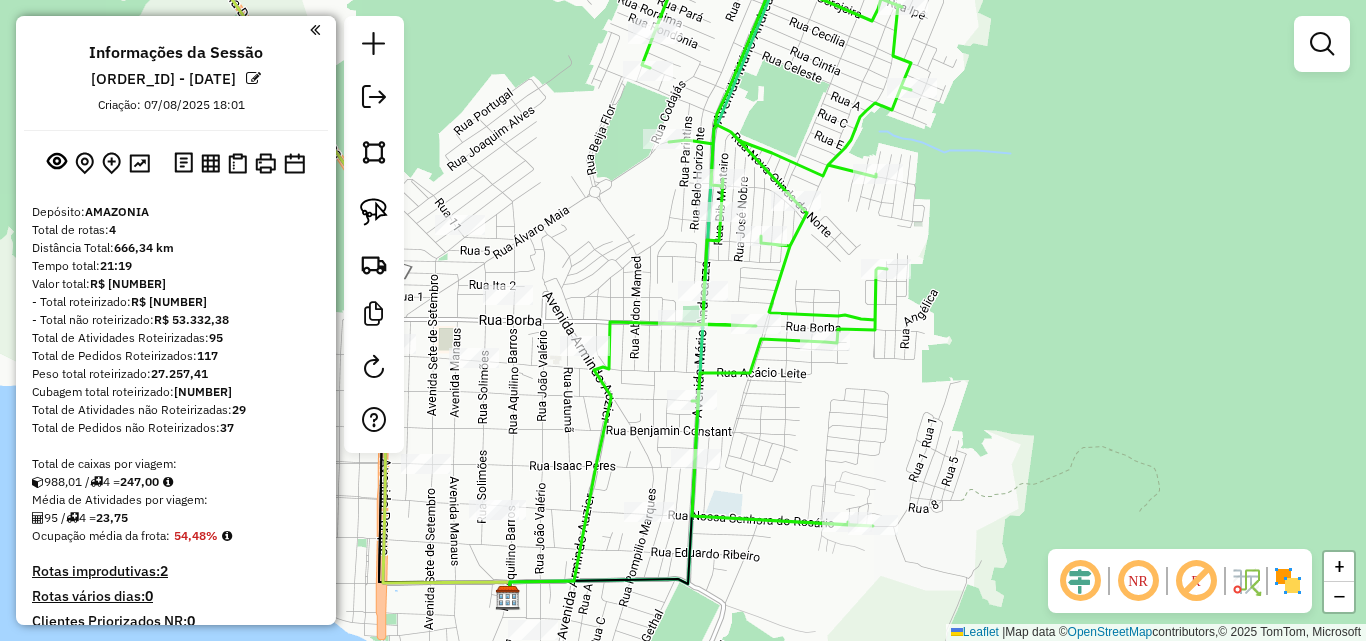 scroll, scrollTop: 0, scrollLeft: 0, axis: both 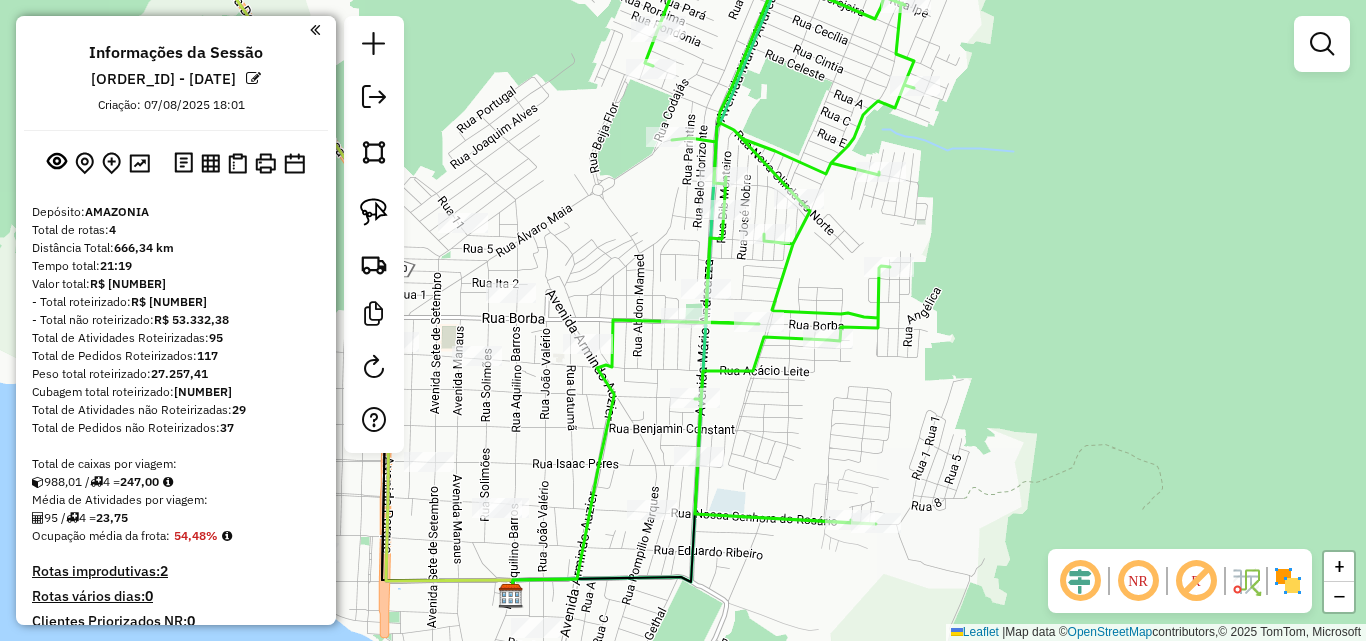drag, startPoint x: 773, startPoint y: 428, endPoint x: 878, endPoint y: 353, distance: 129.03488 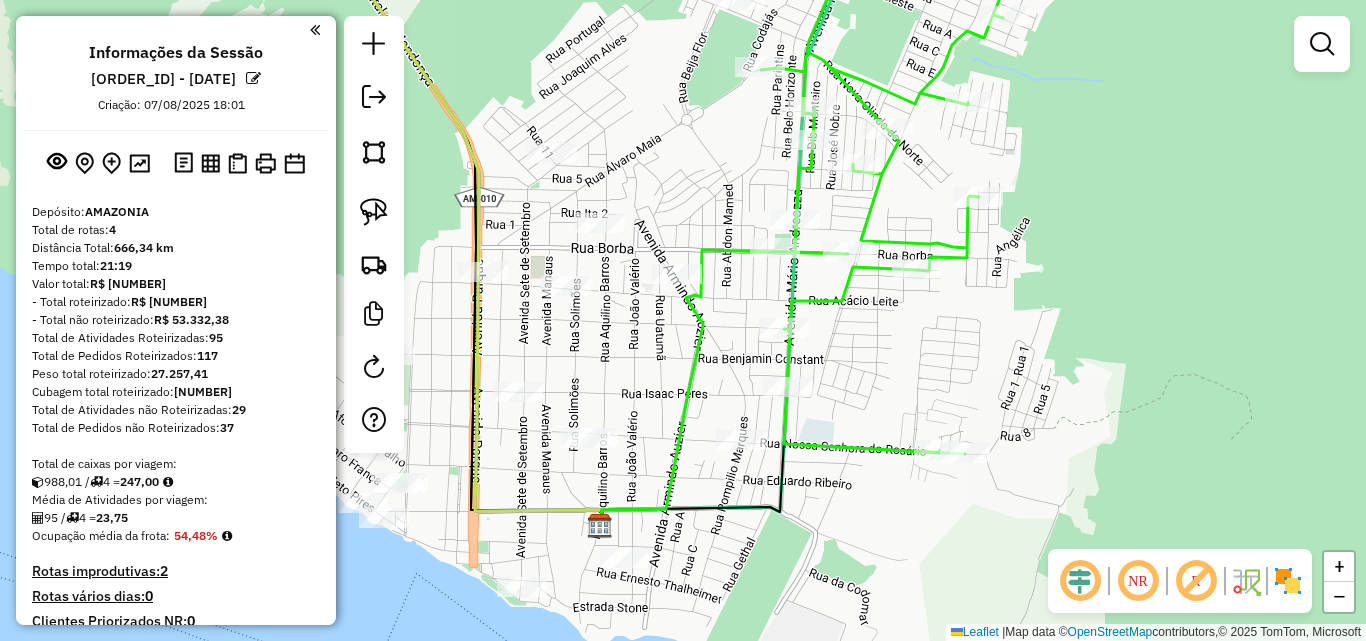 click 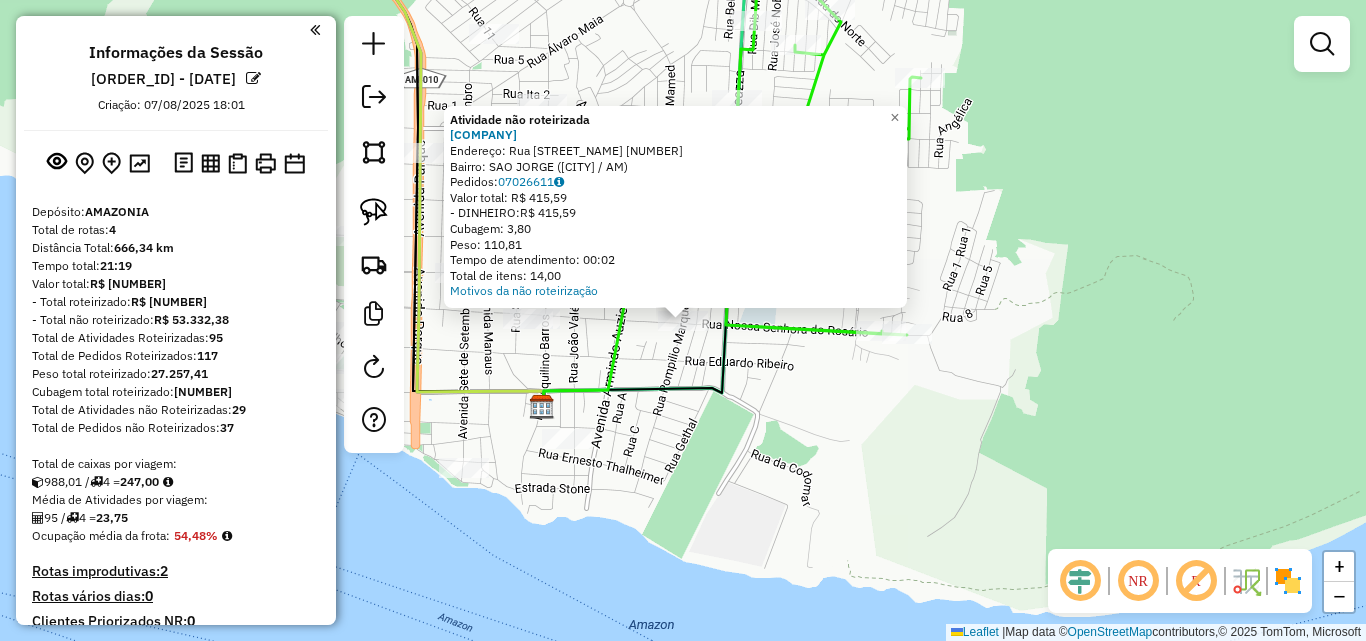 click on "Atividade não roteirizada [NUMBER] - [COMPANY]  Endereço:  [STREET] [NUMBER]   Bairro: [NEIGHBORHOOD] ([CITY] / [STATE])   Pedidos:  [NUMBER]   Valor total: R$ [NUMBER]   - DINHEIRO:  R$ [NUMBER]   Cubagem: [NUMBER]   Peso: [NUMBER]   Tempo de atendimento: [TIME]   Total de itens: [NUMBER]  Motivos da não roteirização × Janela de atendimento Grade de atendimento Capacidade Transportadoras Veículos Cliente Pedidos  Rotas Selecione os dias de semana para filtrar as janelas de atendimento  Seg   Ter   Qua   Qui   Sex   Sáb   Dom   Informe o período da janela de atendimento: De: Até:  Filtrar exatamente a janela do cliente  Considerar janela de atendimento padrão  Selecione os dias de semana para filtrar as grades de atendimento  Seg   Ter   Qua   Qui   Sex   Sáb   Dom   Considerar clientes sem dia de atendimento cadastrado  Clientes fora do dia de atendimento selecionado Filtrar as atividades entre os valores definidos abaixo:  Peso mínimo:   Peso máximo:   Cubagem mínima:   Cubagem máxima:   De:   De:  +" 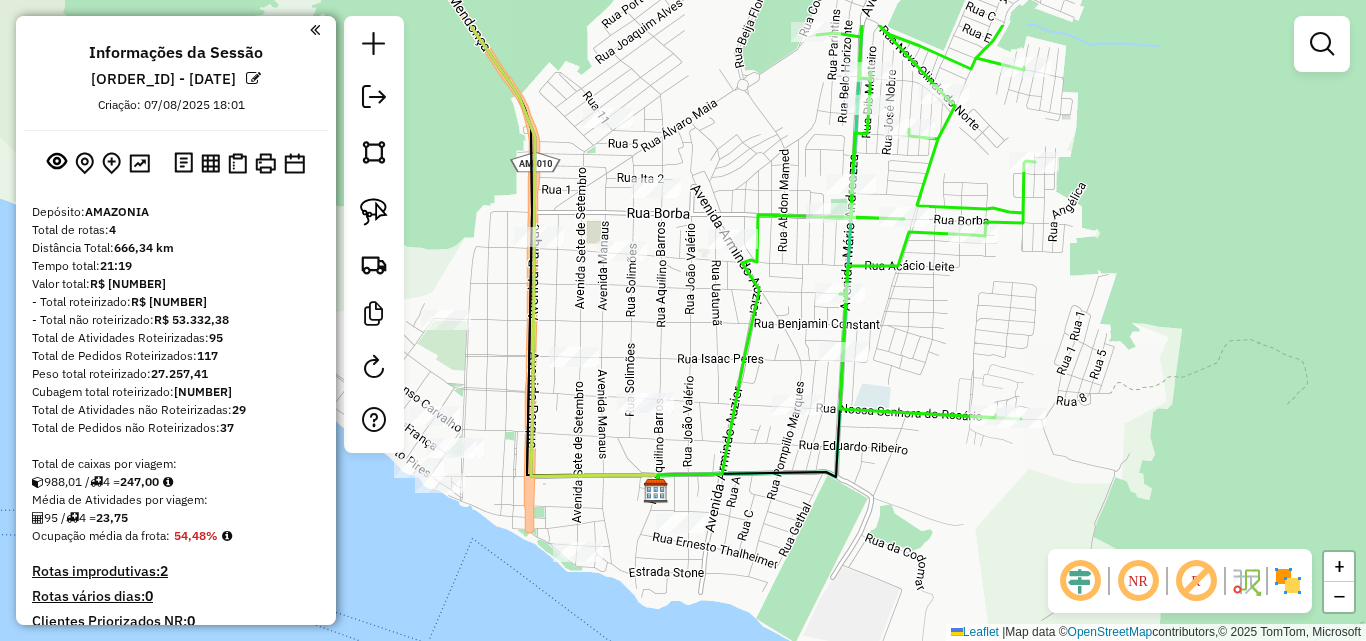 drag, startPoint x: 630, startPoint y: 332, endPoint x: 719, endPoint y: 422, distance: 126.57409 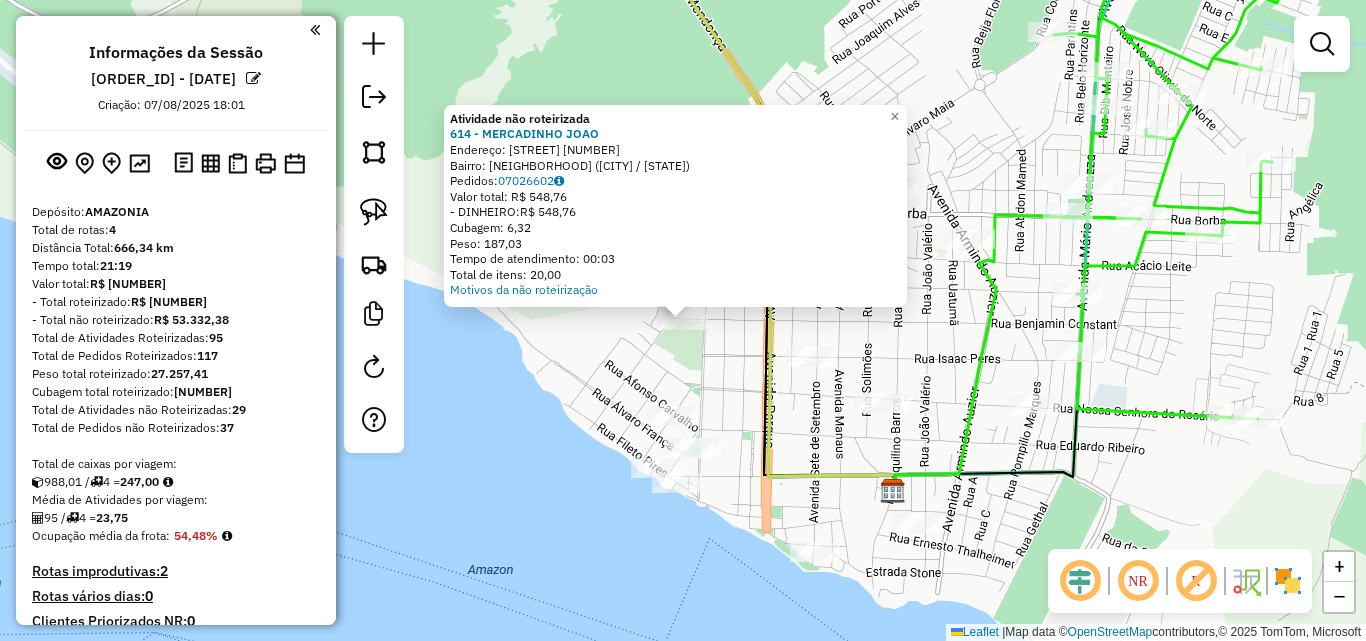 click on "Atividade não roteirizada 614 - MERCADINHO JOAO  Endereço:  [STREET] [NUMBER]   Bairro: [NEIGHBORHOOD] ([CITY] / [STATE])   Pedidos:  [ORDER_ID]   Valor total: [CURRENCY] [AMOUNT]   - DINHEIRO:  [CURRENCY] [AMOUNT]   Cubagem: [CUBAGE]   Peso: [WEIGHT]   Tempo de atendimento: 00:03   Total de itens: 20,00  Motivos da não roteirização × Janela de atendimento Grade de atendimento Capacidade Transportadoras Veículos Cliente Pedidos  Rotas Selecione os dias de semana para filtrar as janelas de atendimento  Seg   Ter   Qua   Qui   Sex   Sáb   Dom  Informe o período da janela de atendimento: De: Até:  Filtrar exatamente a janela do cliente  Considerar janela de atendimento padrão  Selecione os dias de semana para filtrar as grades de atendimento  Seg   Ter   Qua   Qui   Sex   Sáb   Dom   Considerar clientes sem dia de atendimento cadastrado  Clientes fora do dia de atendimento selecionado Filtrar as atividades entre os valores definidos abaixo:  Peso mínimo:   Peso máximo:   Cubagem mínima:   Cubagem máxima:   De:   Até:   De:  +" 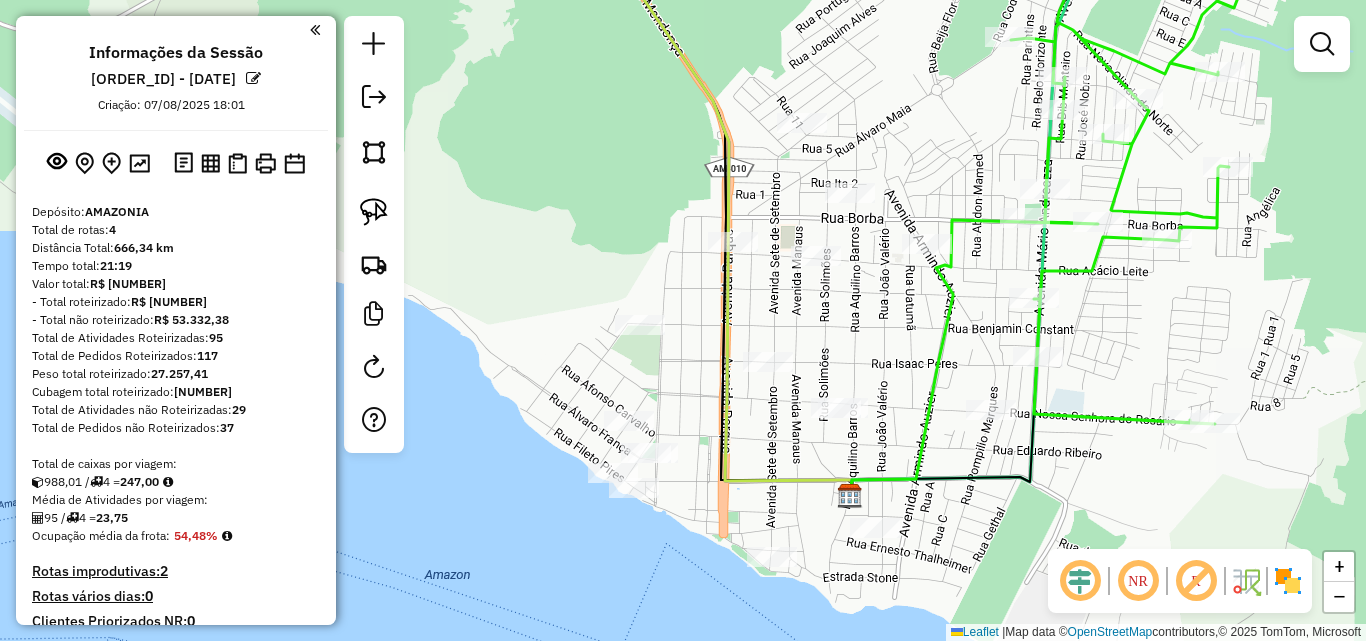 drag, startPoint x: 697, startPoint y: 383, endPoint x: 654, endPoint y: 388, distance: 43.289722 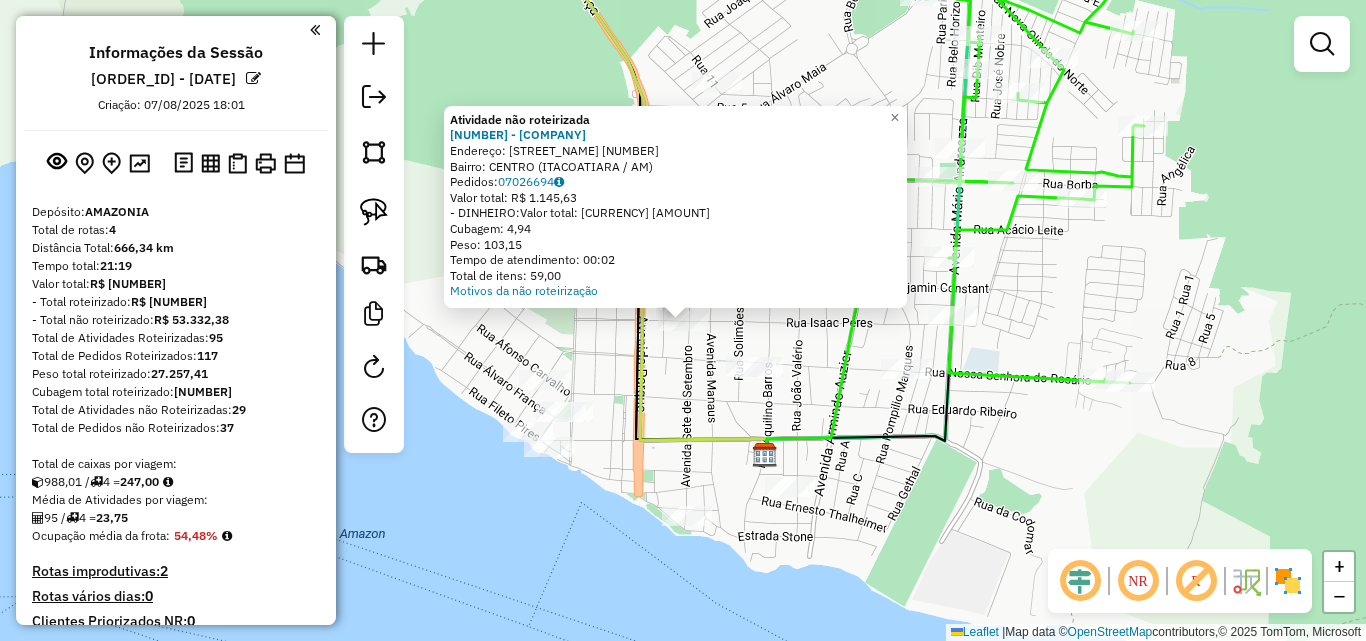 click on "Atividade não roteirizada 557 - IGAPO  Endereço:  7 DE SETEMBRO [NUMBER]   Bairro: CENTRO ([CITY] / AM)   Pedidos:  [ORDER_ID]   Valor total: R$ 1.145,63   - DINHEIRO:  R$ 1.145,63   Cubagem: 4,94   Peso: 103,15   Tempo de atendimento: 00:02   Total de itens: 59,00  Motivos da não roteirização × Janela de atendimento Grade de atendimento Capacidade Transportadoras Veículos Cliente Pedidos  Rotas Selecione os dias de semana para filtrar as janelas de atendimento  Seg   Ter   Qua   Qui   Sex   Sáb   Dom  Informe o período da janela de atendimento: De: Até:  Filtrar exatamente a janela do cliente  Considerar janela de atendimento padrão  Selecione os dias de semana para filtrar as grades de atendimento  Seg   Ter   Qua   Qui   Sex   Sáb   Dom   Considerar clientes sem dia de atendimento cadastrado  Clientes fora do dia de atendimento selecionado Filtrar as atividades entre os valores definidos abaixo:  Peso mínimo:   Peso máximo:   Cubagem mínima:   Cubagem máxima:   De:   Até:   De:   Até:  De:" 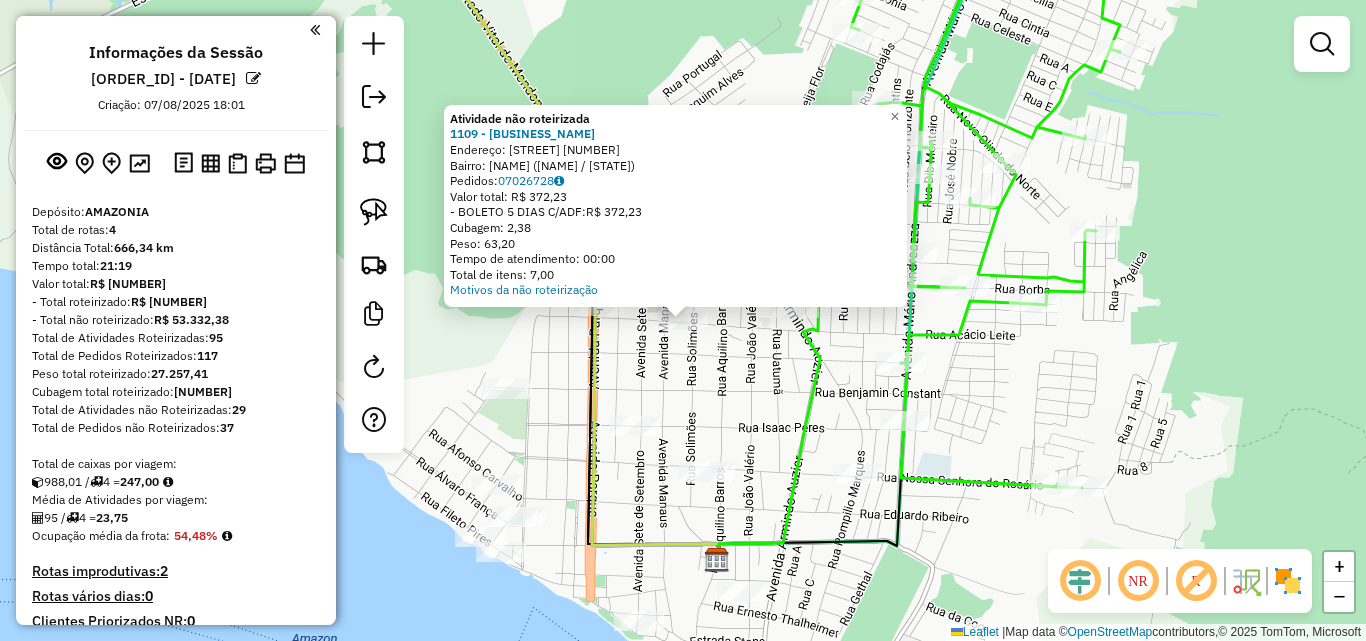 click on "Atividade não roteirizada 1109 - PONTO CERTO DISTRIBU  Endereço:  [STREET] [NUMBER]   Bairro: [NEIGHBORHOOD] ([CITY] / [STATE])   Pedidos:  [ORDER_ID]   Valor total: [CURRENCY] [AMOUNT]   - BOLETO 5 DIAS C/ADF:  [CURRENCY] [AMOUNT]   Cubagem: [CUBAGE]   Peso: [WEIGHT]   Tempo de atendimento: 00:00   Total de itens: 7,00  Motivos da não roteirização × Janela de atendimento Grade de atendimento Capacidade Transportadoras Veículos Cliente Pedidos  Rotas Selecione os dias de semana para filtrar as janelas de atendimento  Seg   Ter   Qua   Qui   Sex   Sáb   Dom  Informe o período da janela de atendimento: De: Até:  Filtrar exatamente a janela do cliente  Considerar janela de atendimento padrão  Selecione os dias de semana para filtrar as grades de atendimento  Seg   Ter   Qua   Qui   Sex   Sáb   Dom   Considerar clientes sem dia de atendimento cadastrado  Clientes fora do dia de atendimento selecionado Filtrar as atividades entre os valores definidos abaixo:  Peso mínimo:   Peso máximo:   Cubagem mínima:   Cubagem máxima:   De:   De:" 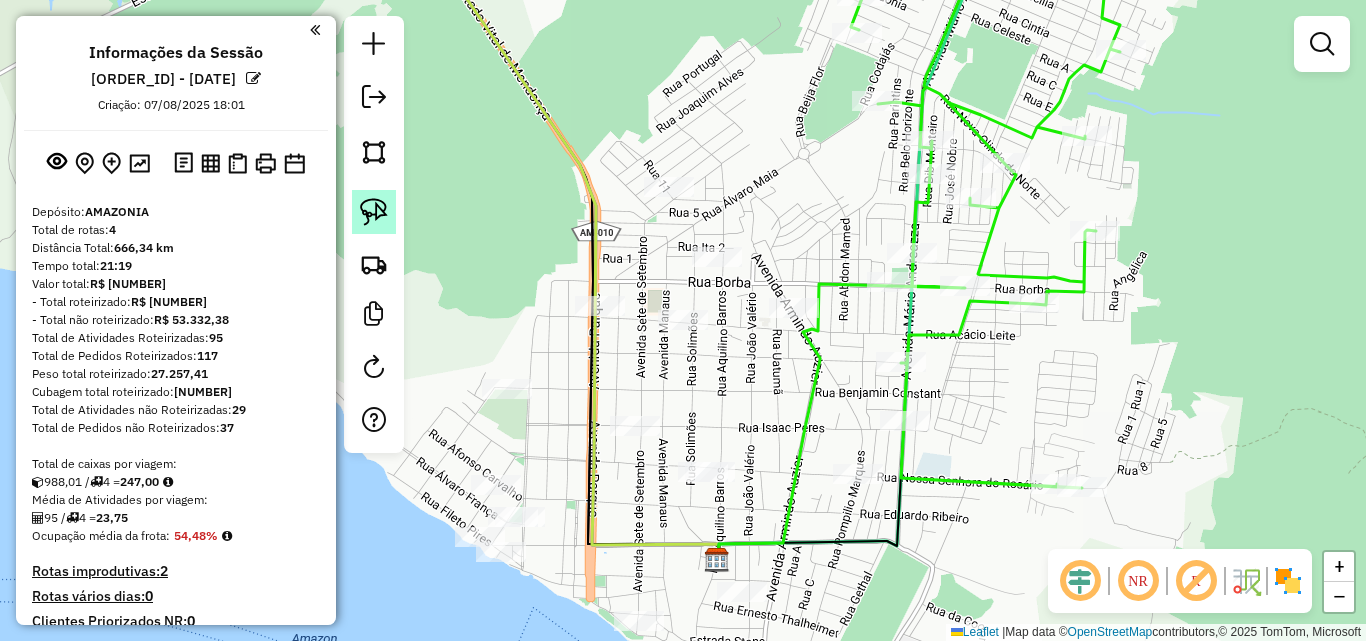 click 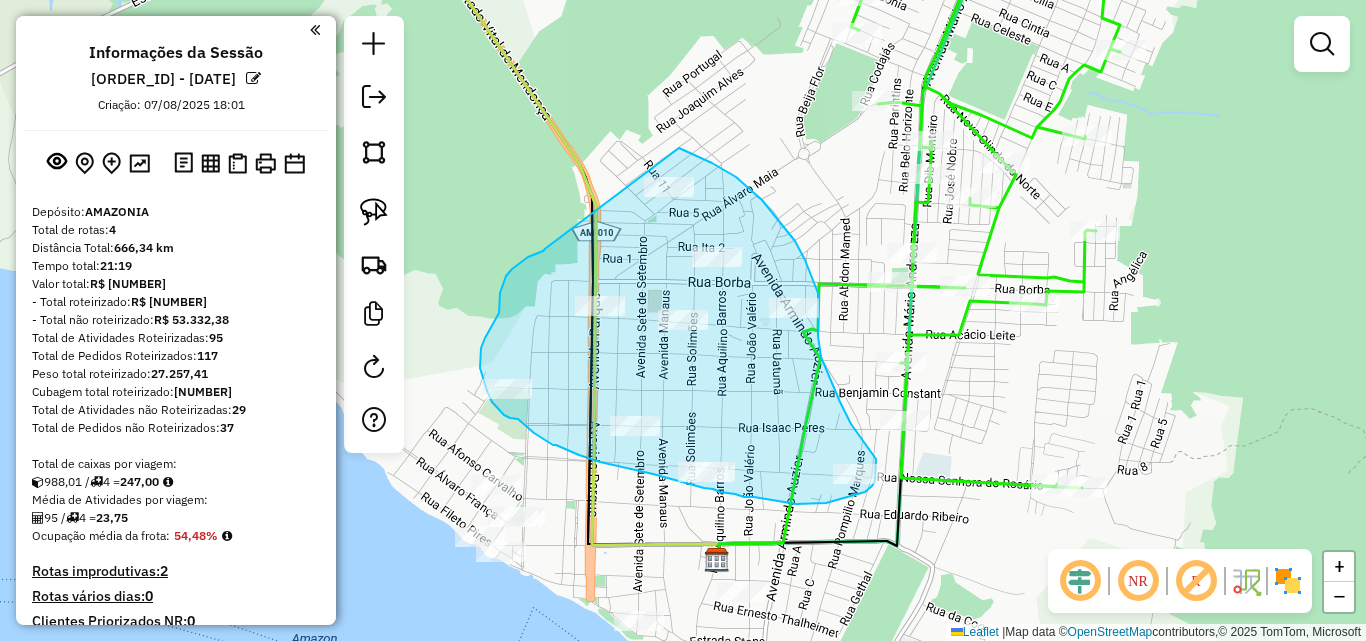 drag, startPoint x: 524, startPoint y: 260, endPoint x: 679, endPoint y: 148, distance: 191.23022 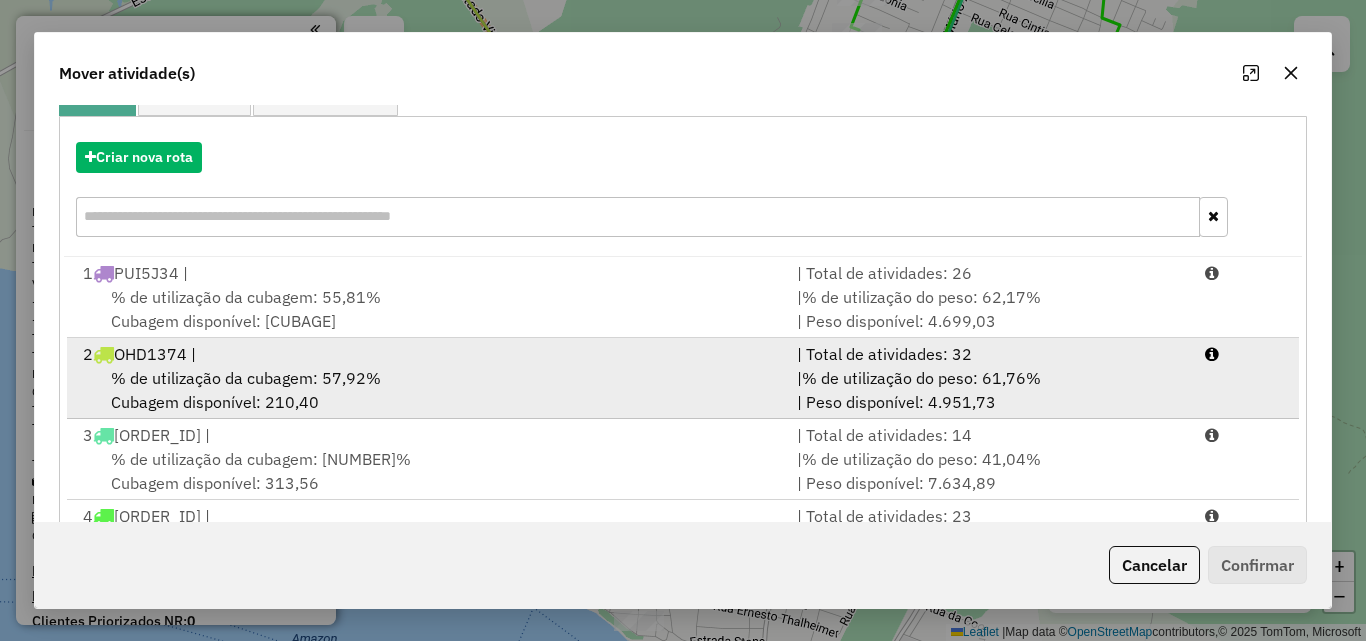 scroll, scrollTop: 200, scrollLeft: 0, axis: vertical 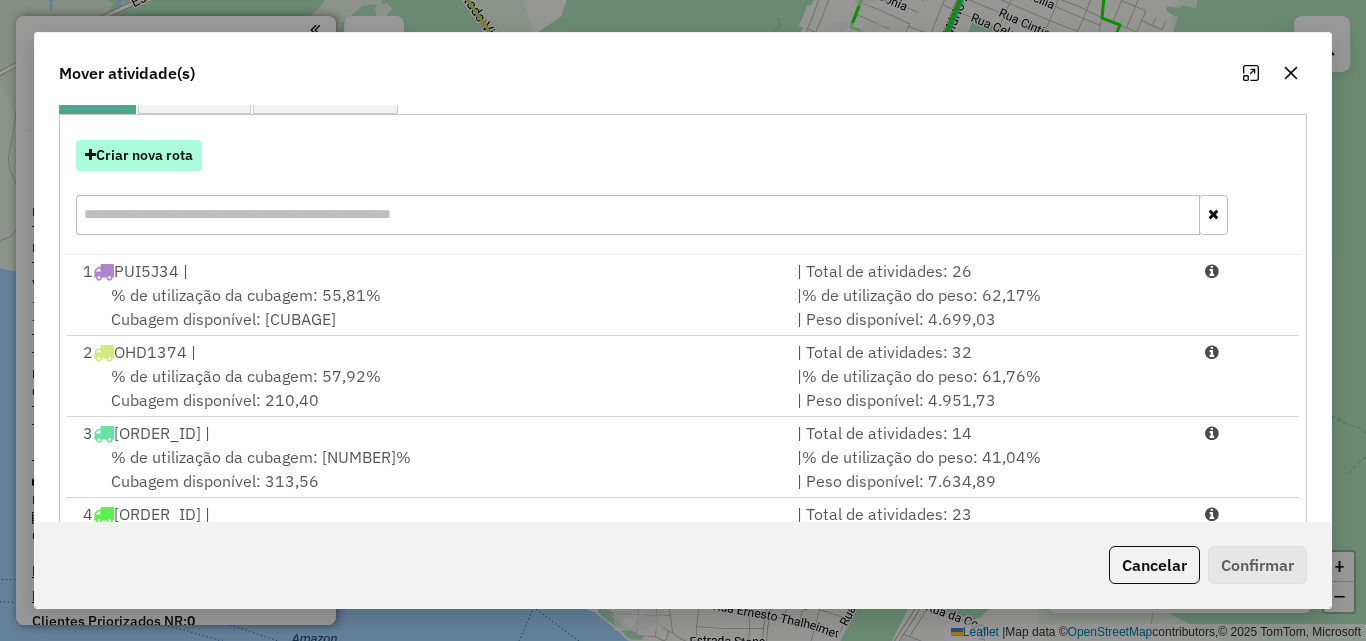 click on "Criar nova rota" at bounding box center (139, 155) 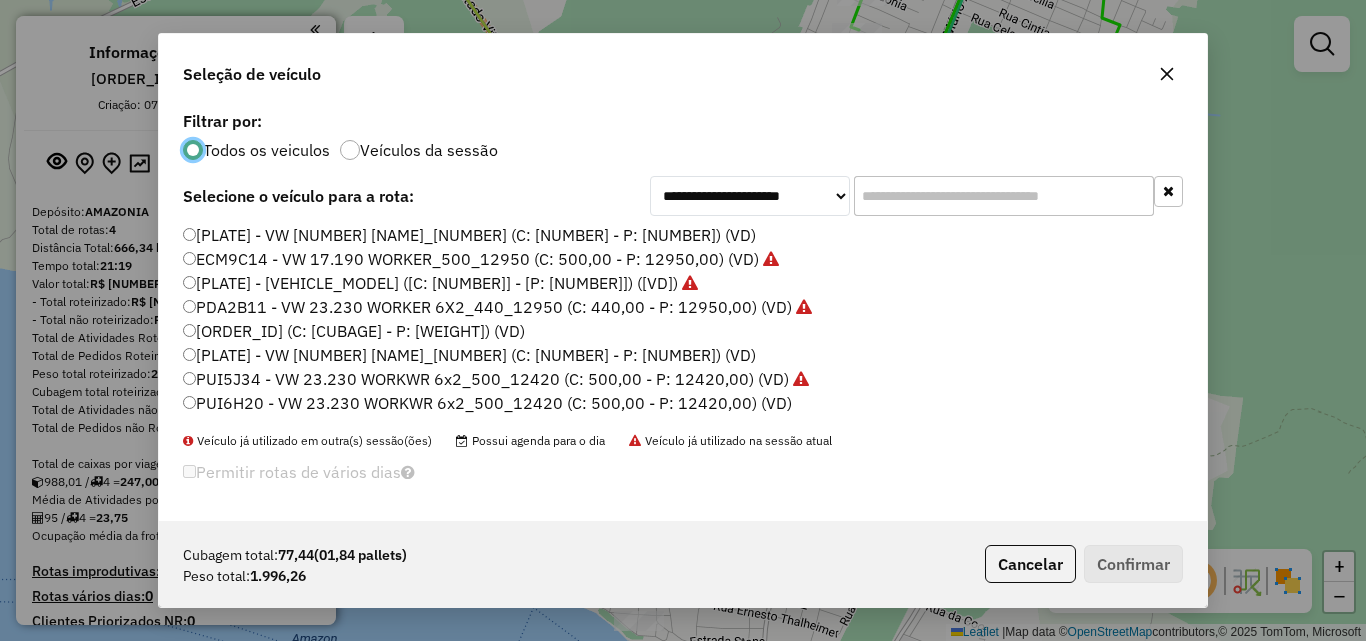 scroll, scrollTop: 11, scrollLeft: 6, axis: both 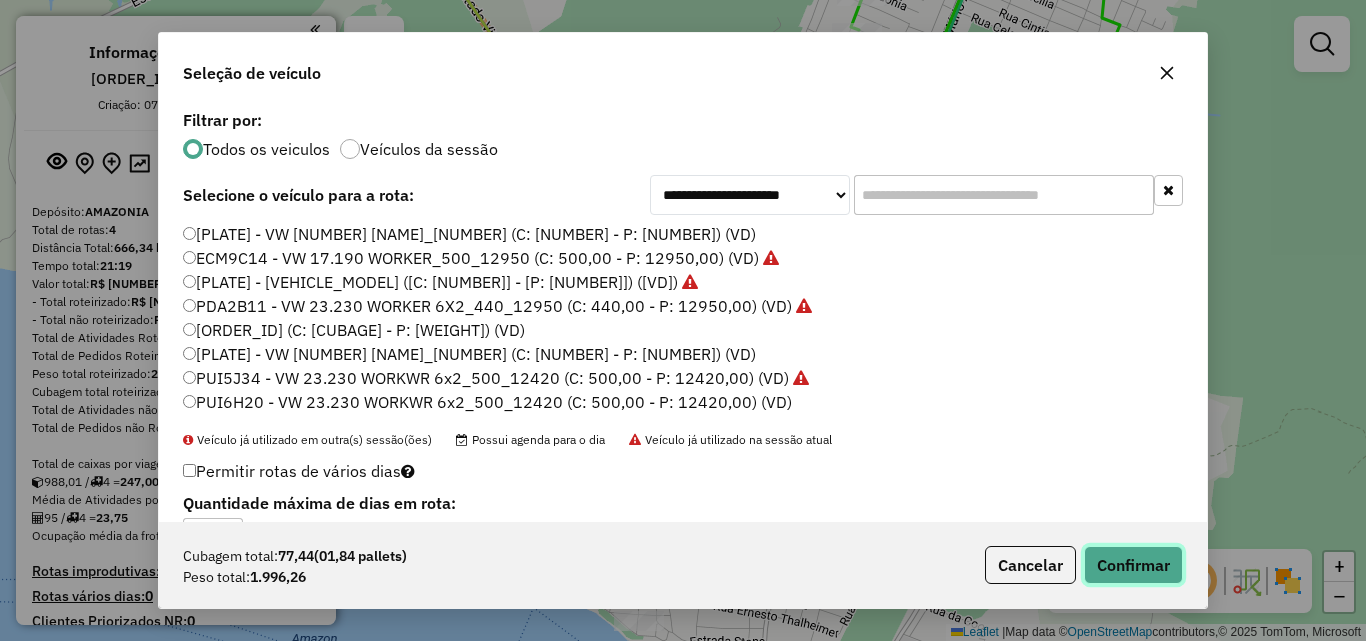 click on "Confirmar" 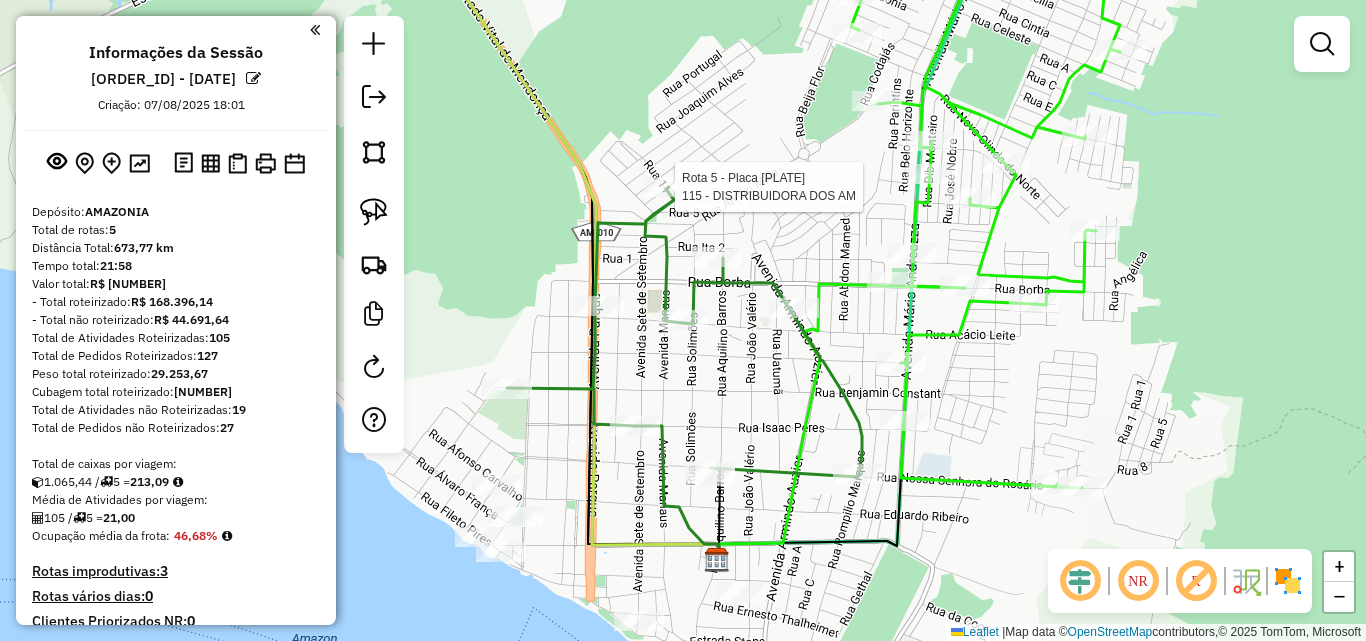 select on "**********" 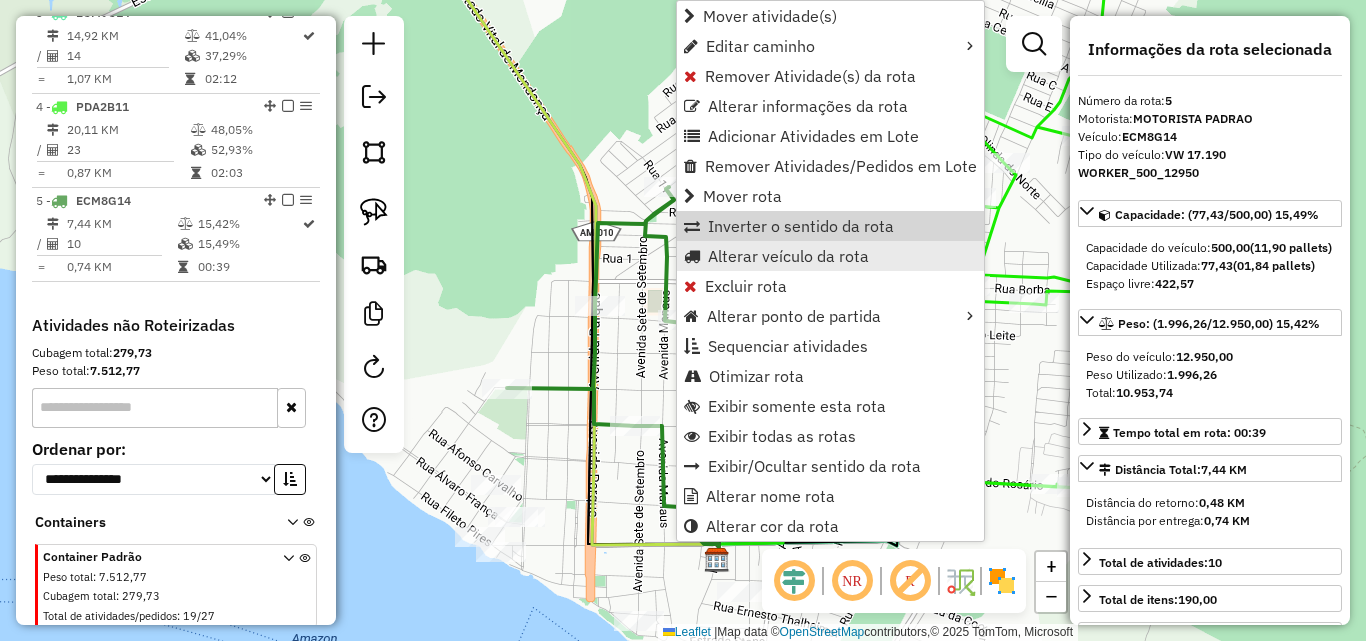 scroll, scrollTop: 1029, scrollLeft: 0, axis: vertical 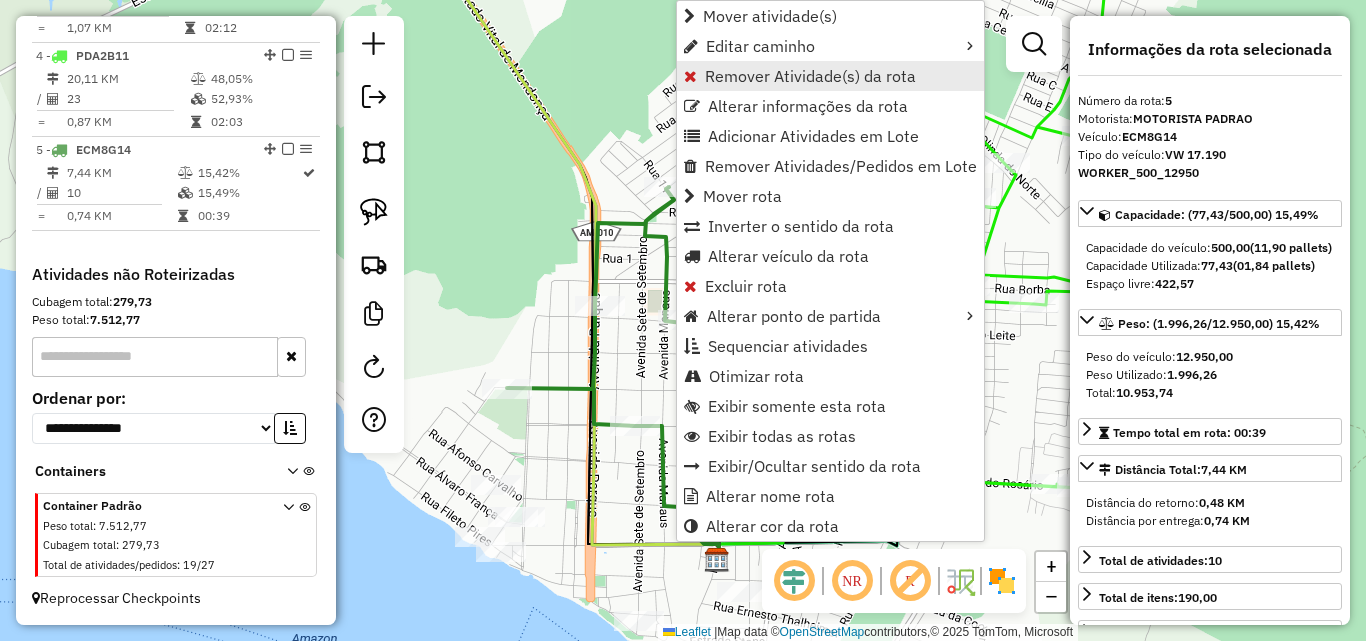 click on "Remover Atividade(s) da rota" at bounding box center [810, 76] 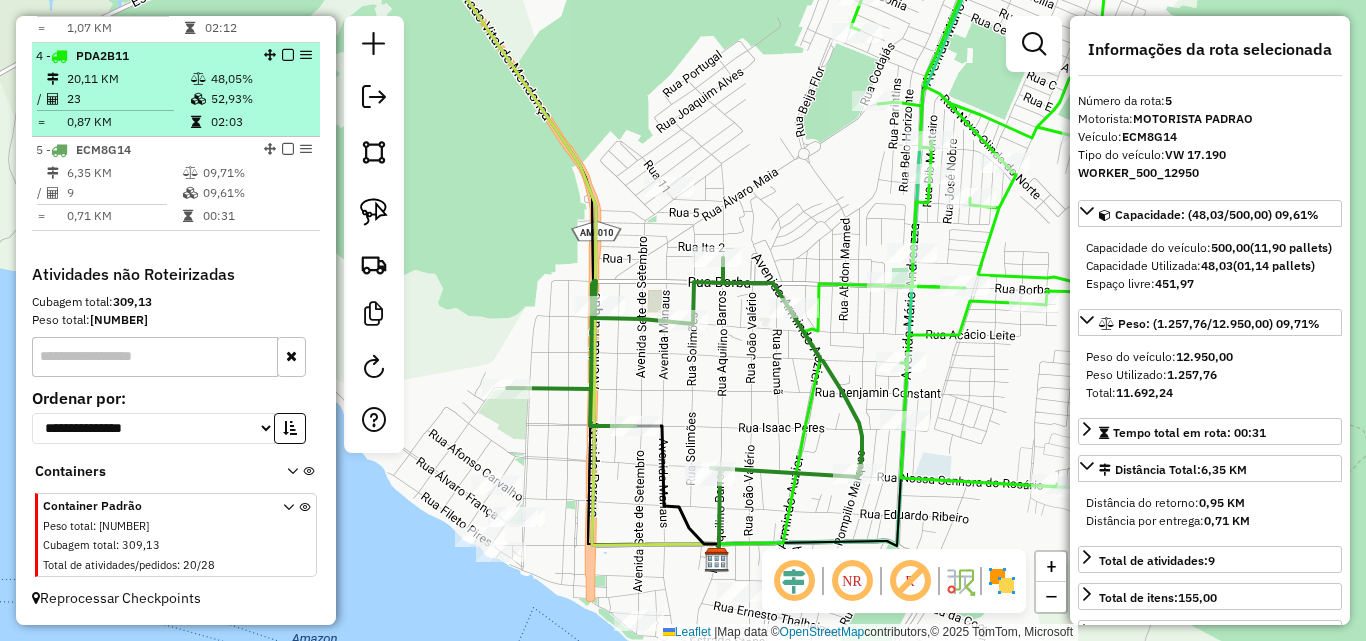 click on "23" at bounding box center (128, 99) 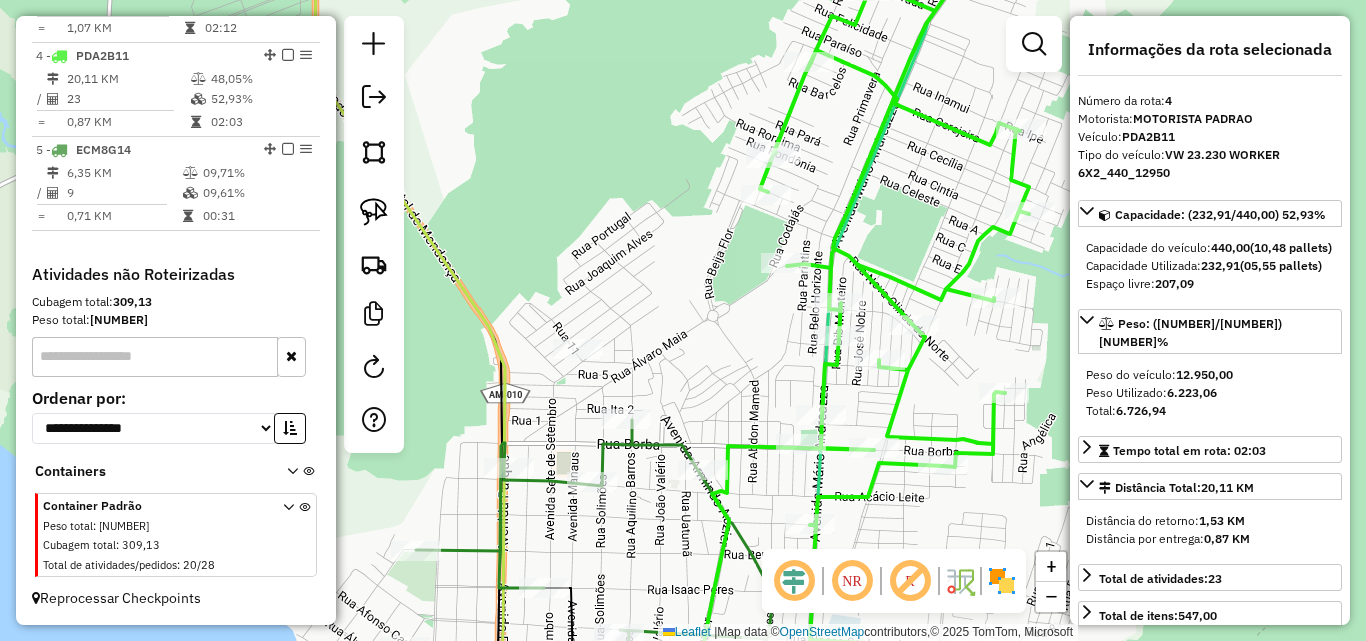 drag, startPoint x: 555, startPoint y: 297, endPoint x: 518, endPoint y: 225, distance: 80.9506 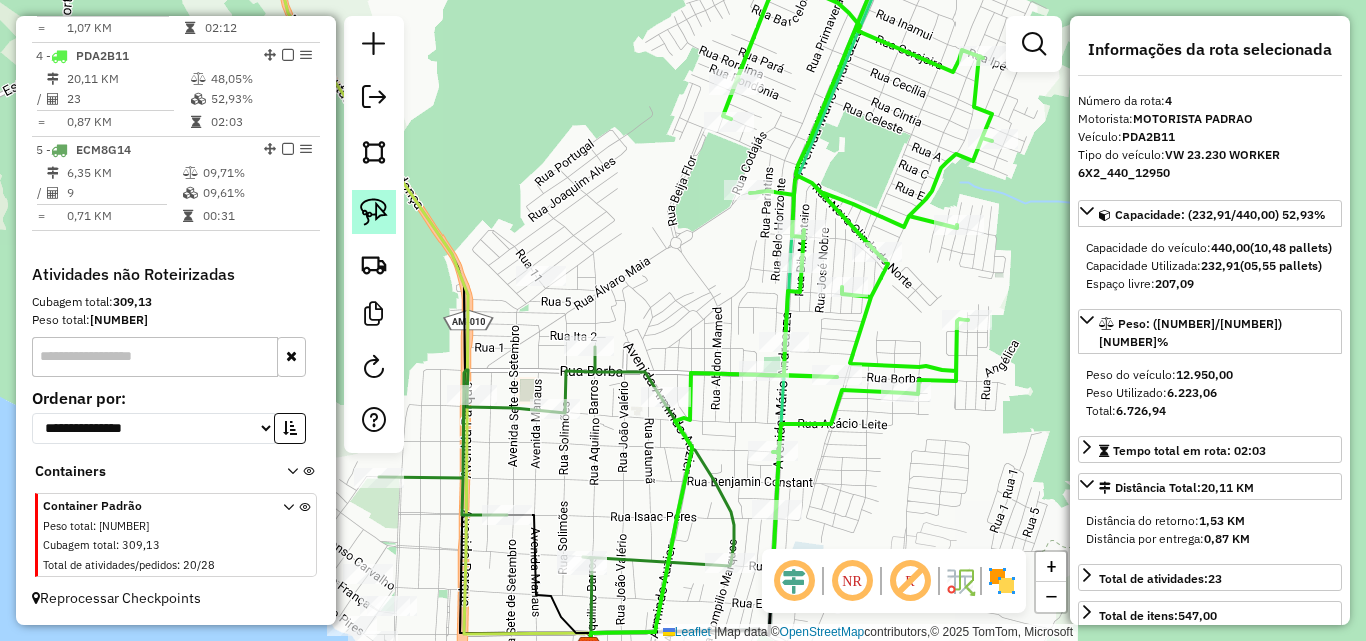click 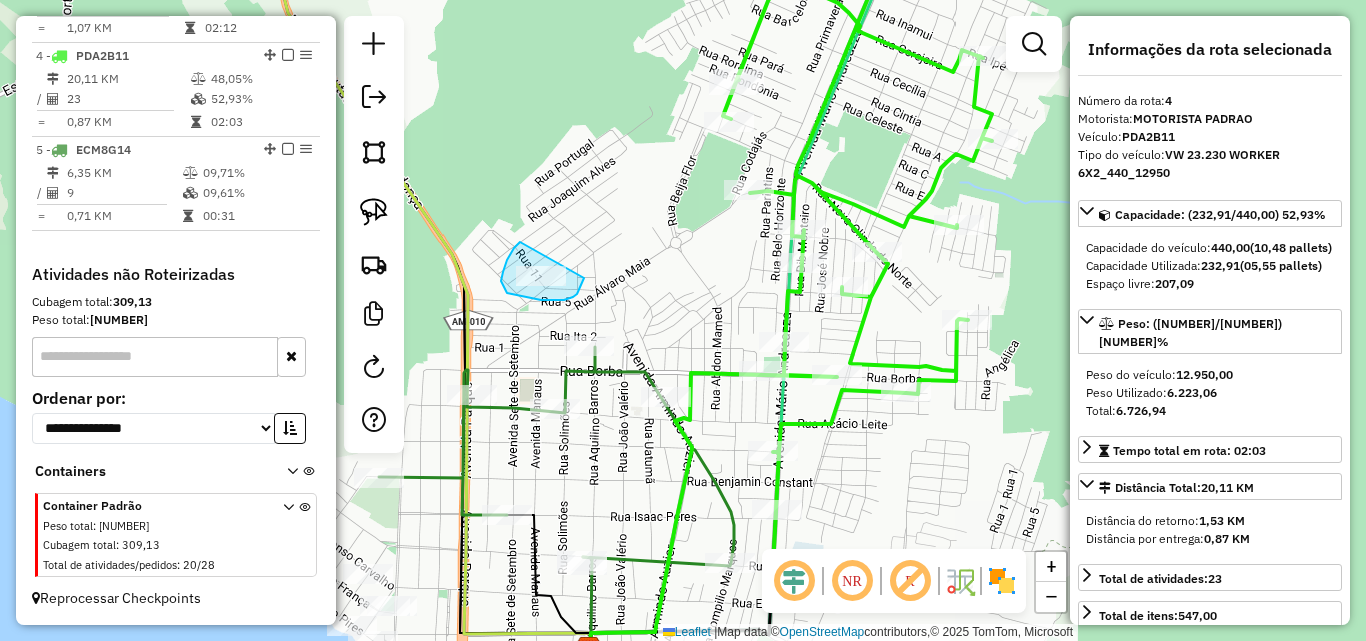 drag, startPoint x: 520, startPoint y: 242, endPoint x: 584, endPoint y: 278, distance: 73.43024 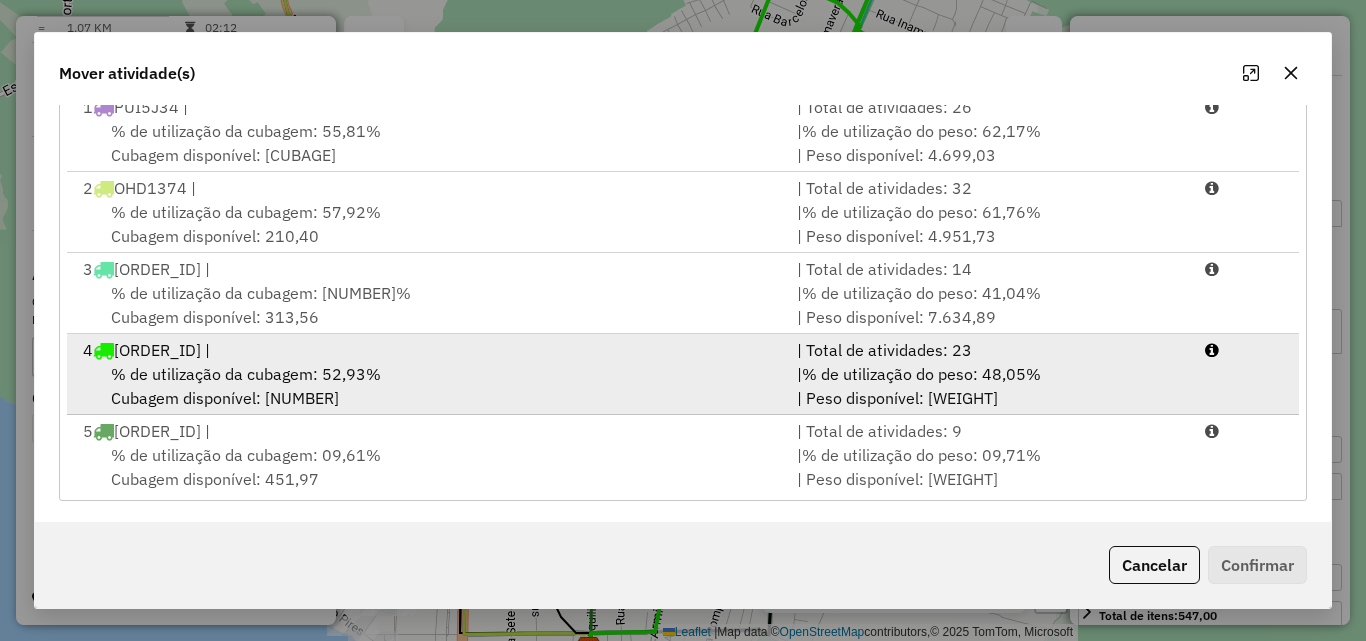 scroll, scrollTop: 367, scrollLeft: 0, axis: vertical 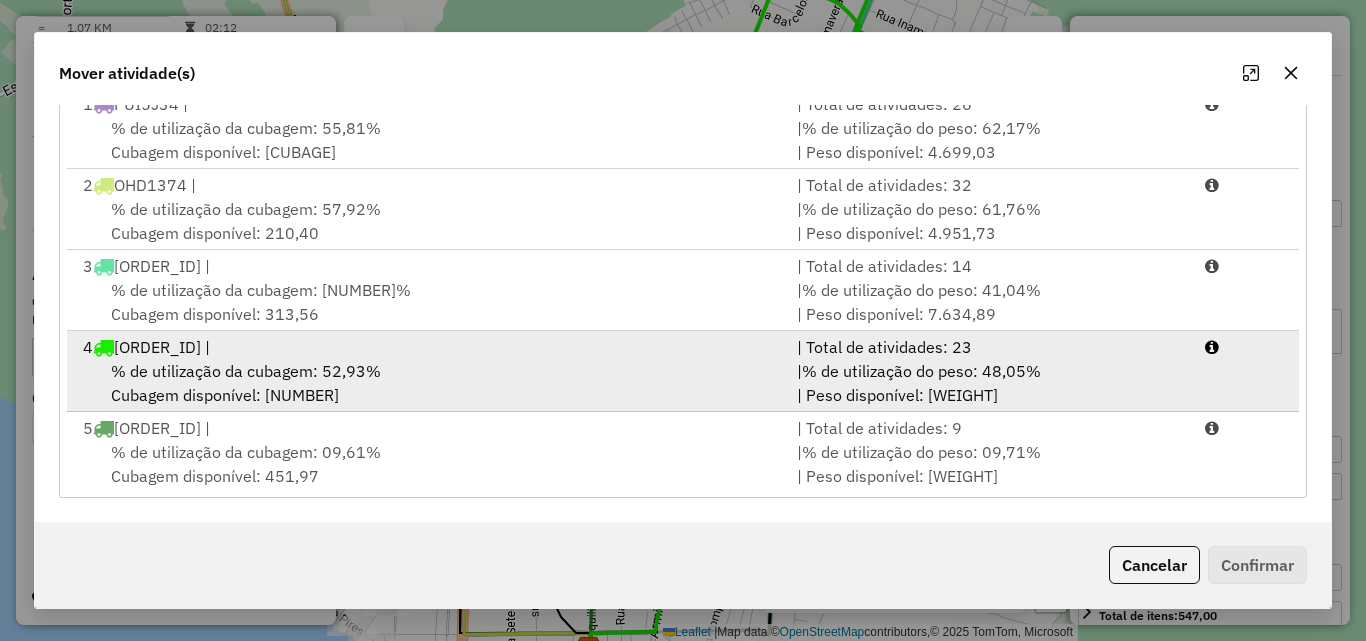 click on "% de utilização da cubagem: 52,93%  Cubagem disponível: 207,09" at bounding box center [428, 383] 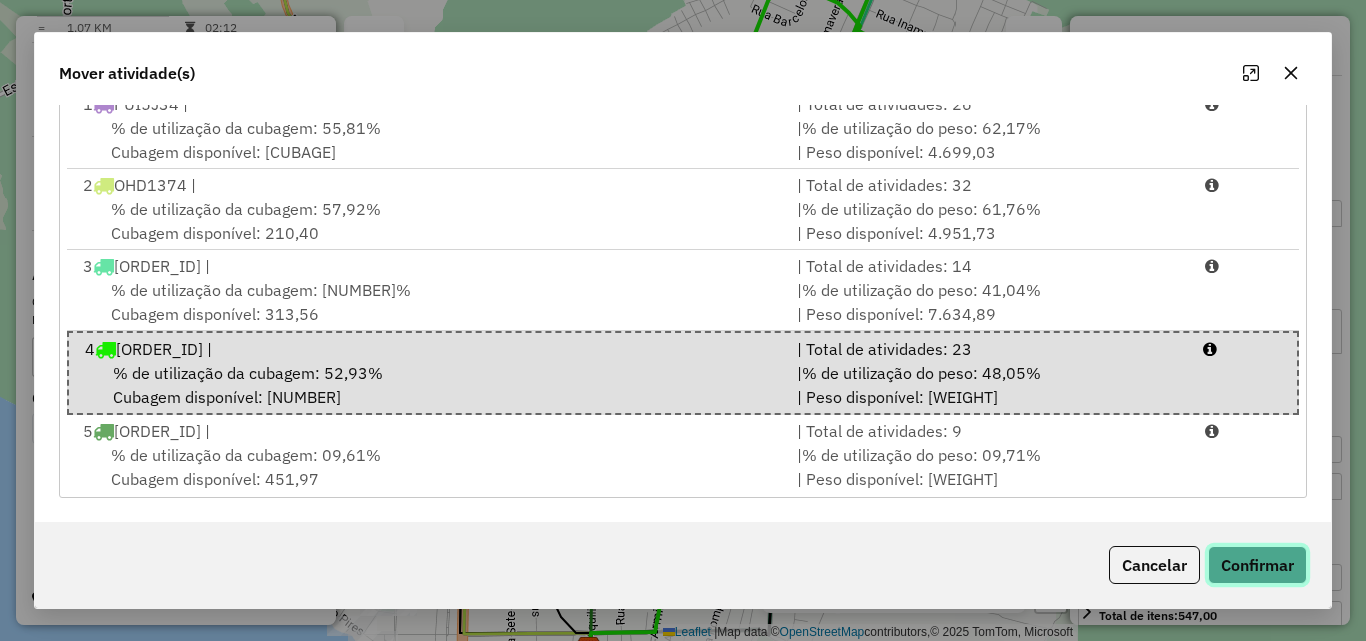 click on "Confirmar" 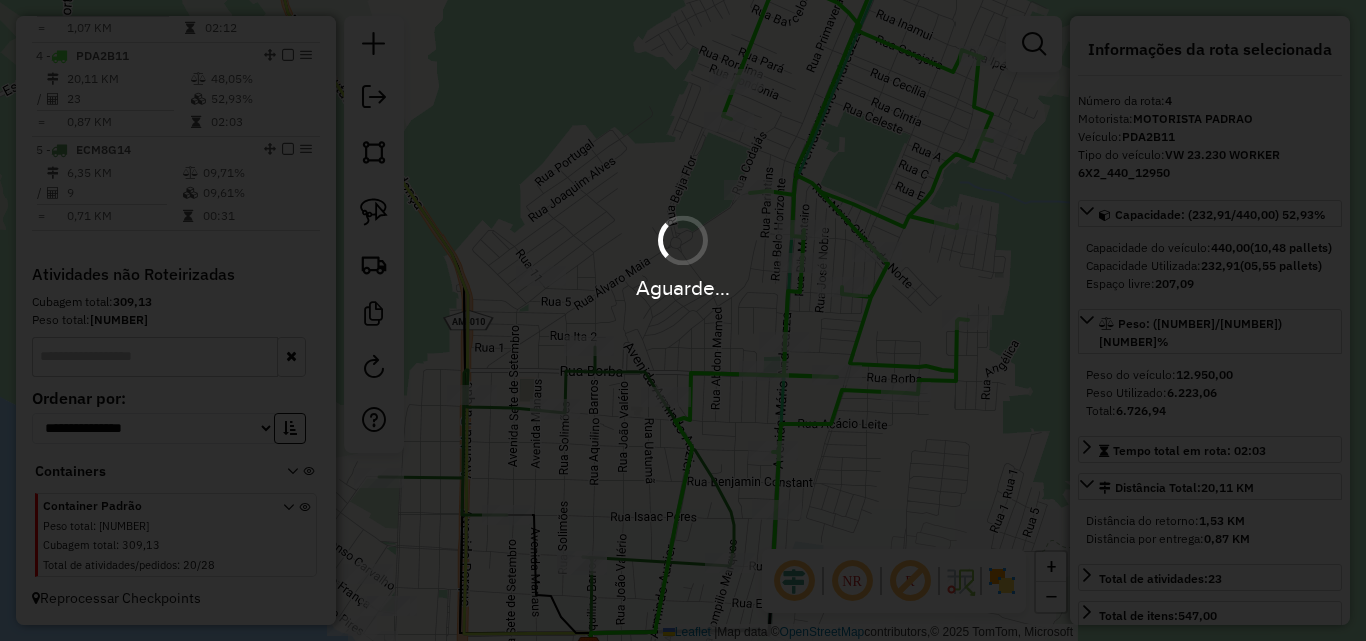 scroll, scrollTop: 0, scrollLeft: 0, axis: both 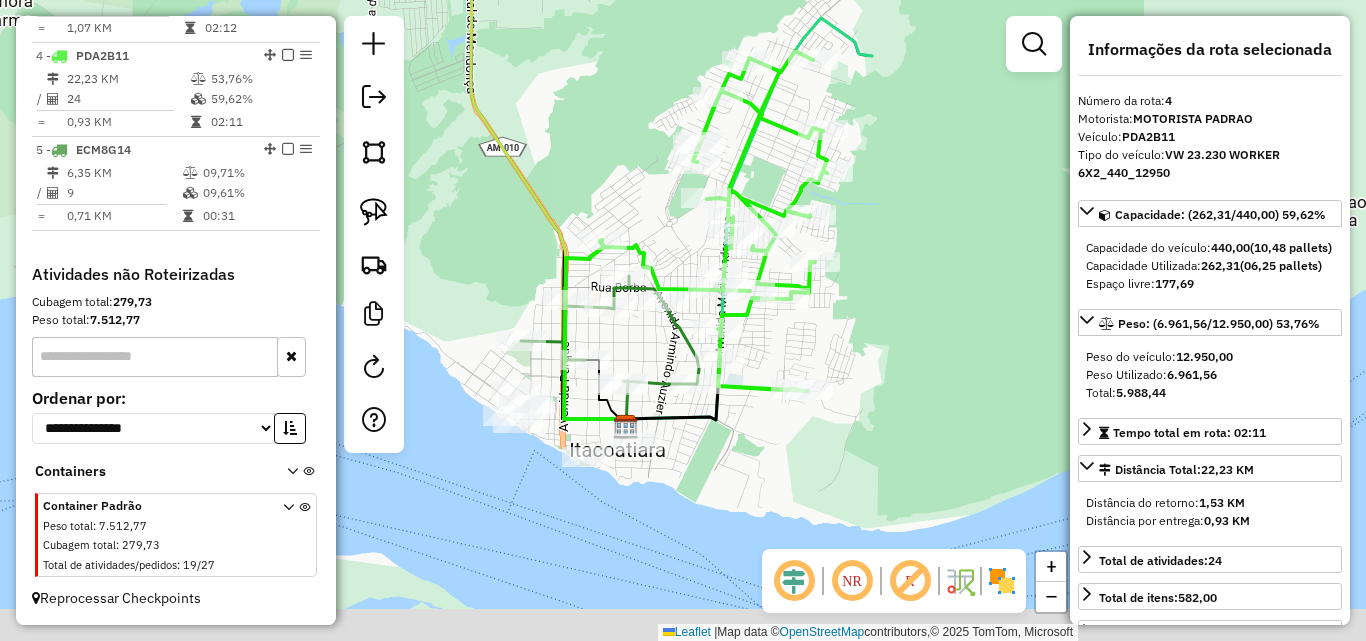 drag, startPoint x: 635, startPoint y: 421, endPoint x: 668, endPoint y: 247, distance: 177.10167 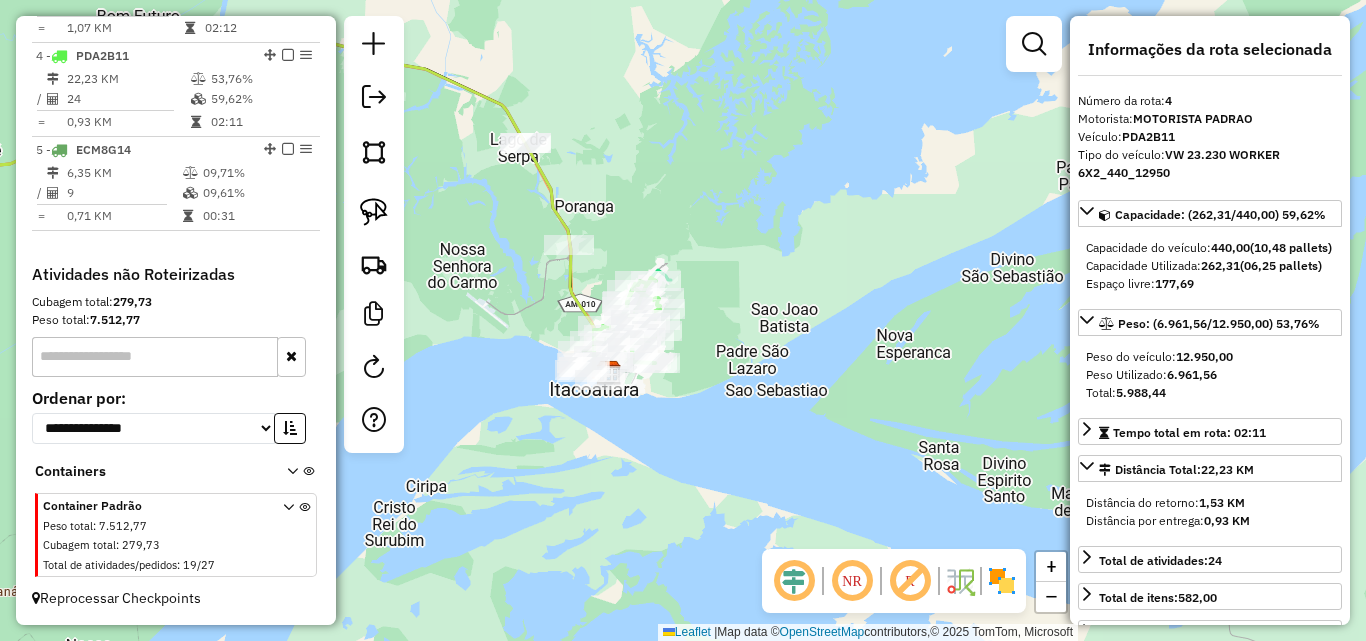 drag, startPoint x: 590, startPoint y: 195, endPoint x: 594, endPoint y: 293, distance: 98.0816 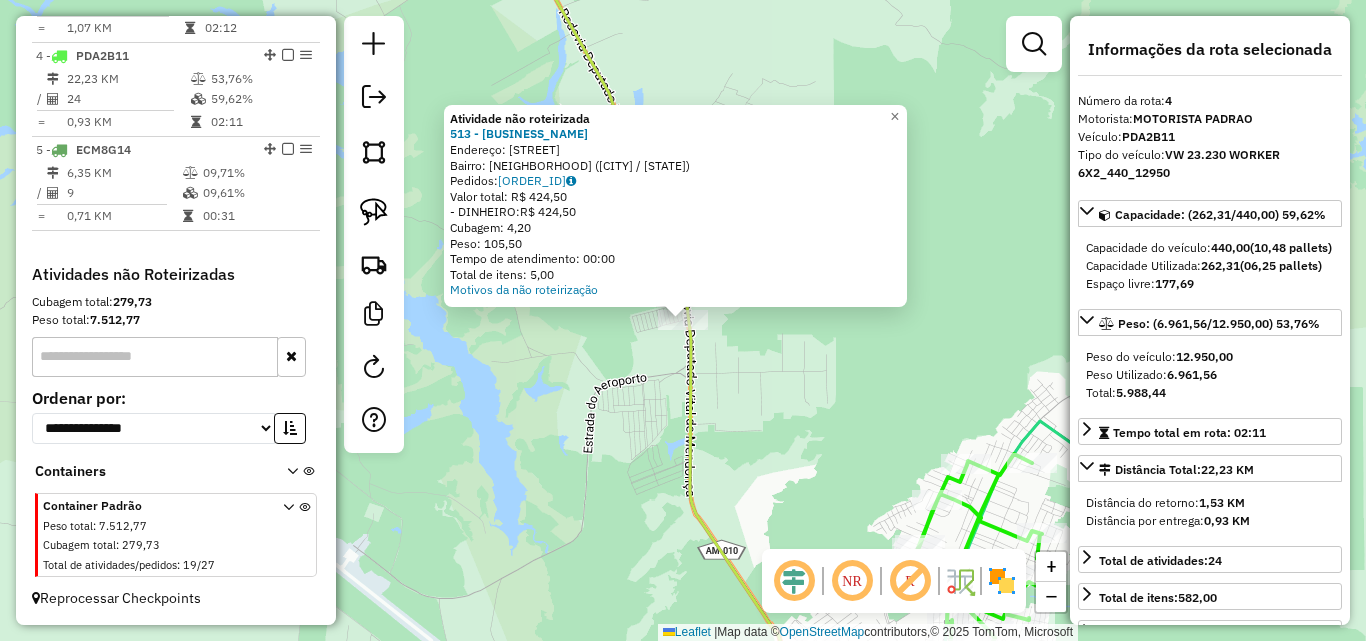 click 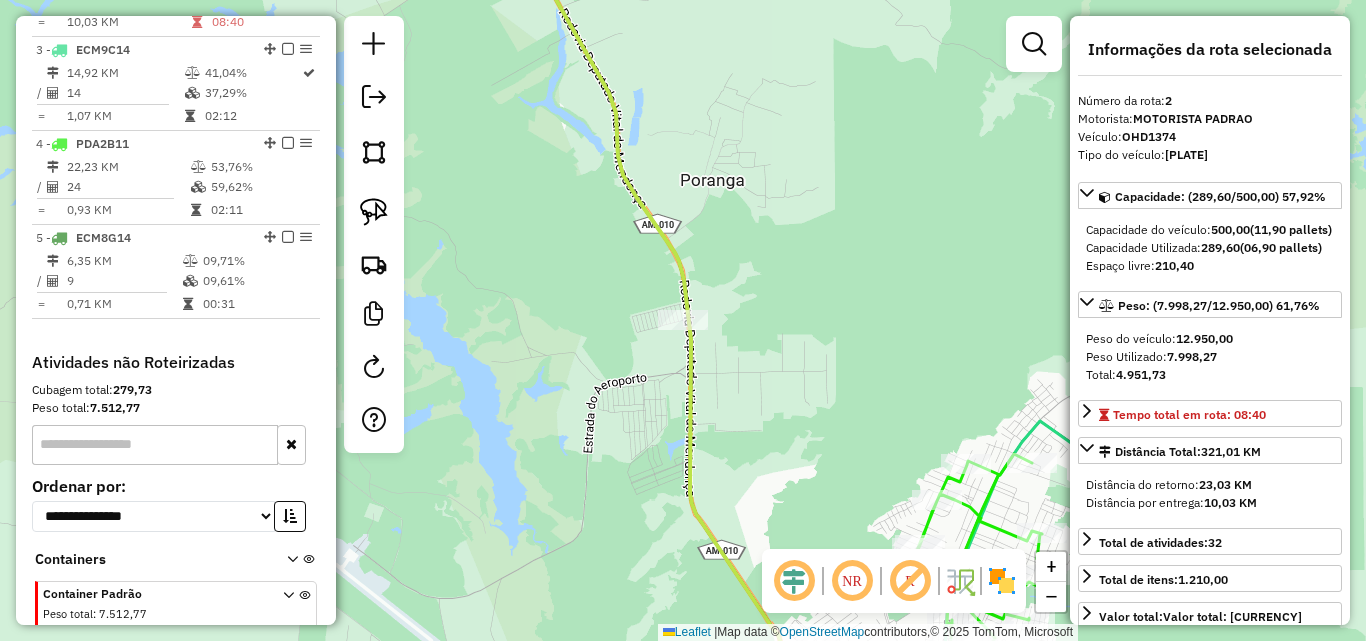 scroll, scrollTop: 868, scrollLeft: 0, axis: vertical 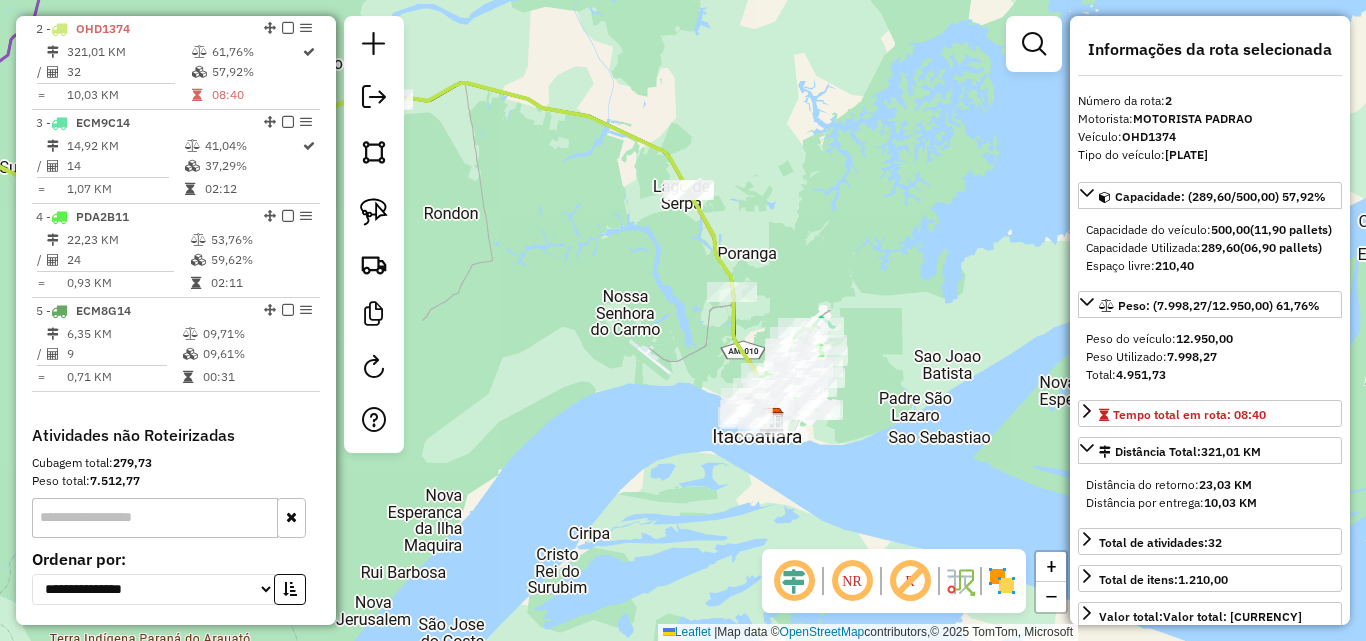 drag, startPoint x: 748, startPoint y: 416, endPoint x: 773, endPoint y: 204, distance: 213.46896 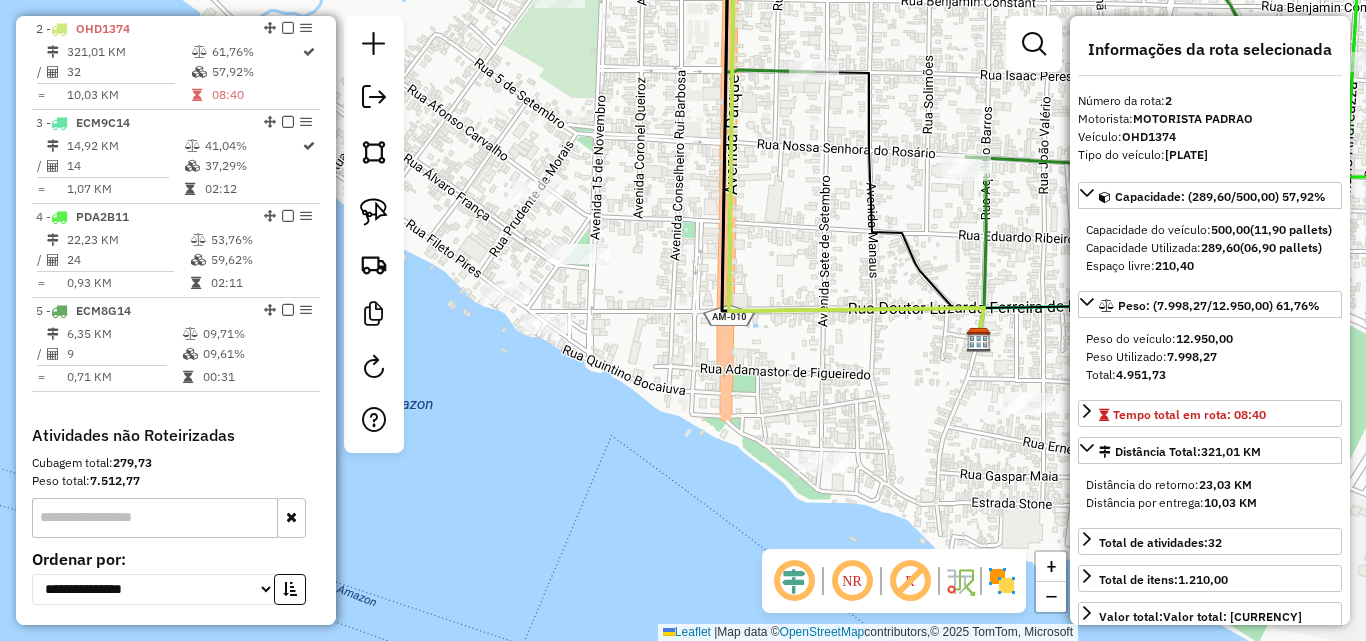 drag, startPoint x: 781, startPoint y: 321, endPoint x: 690, endPoint y: 329, distance: 91.350975 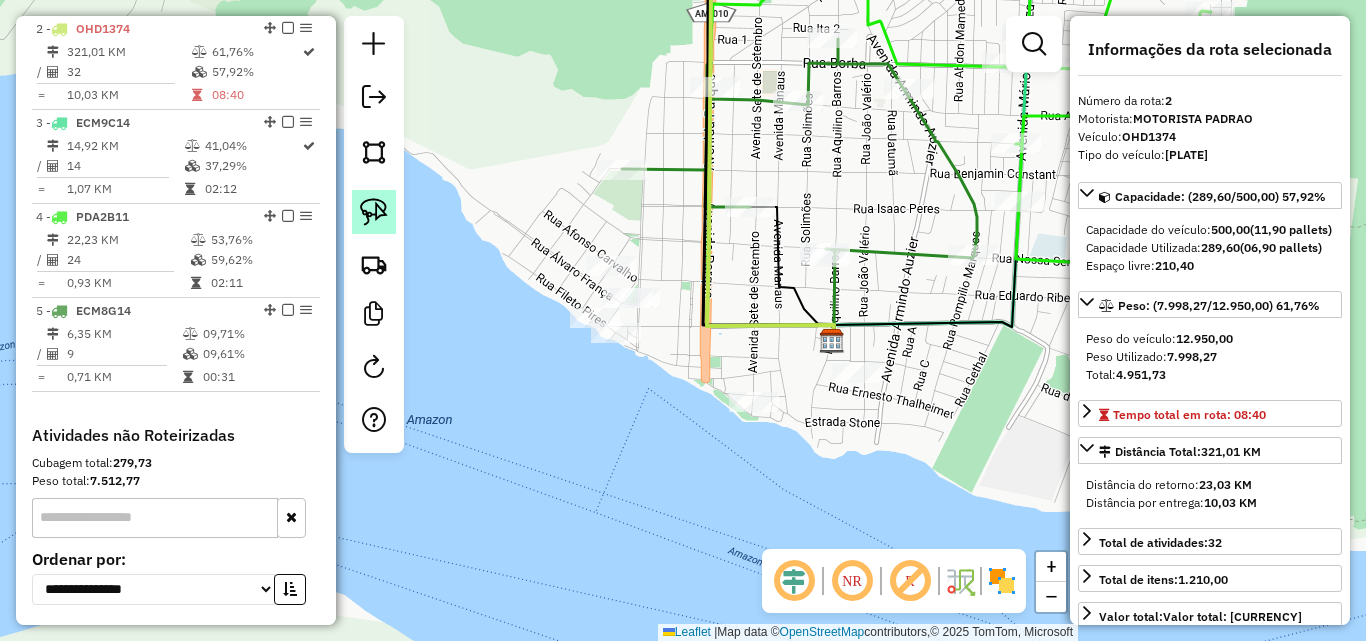 click 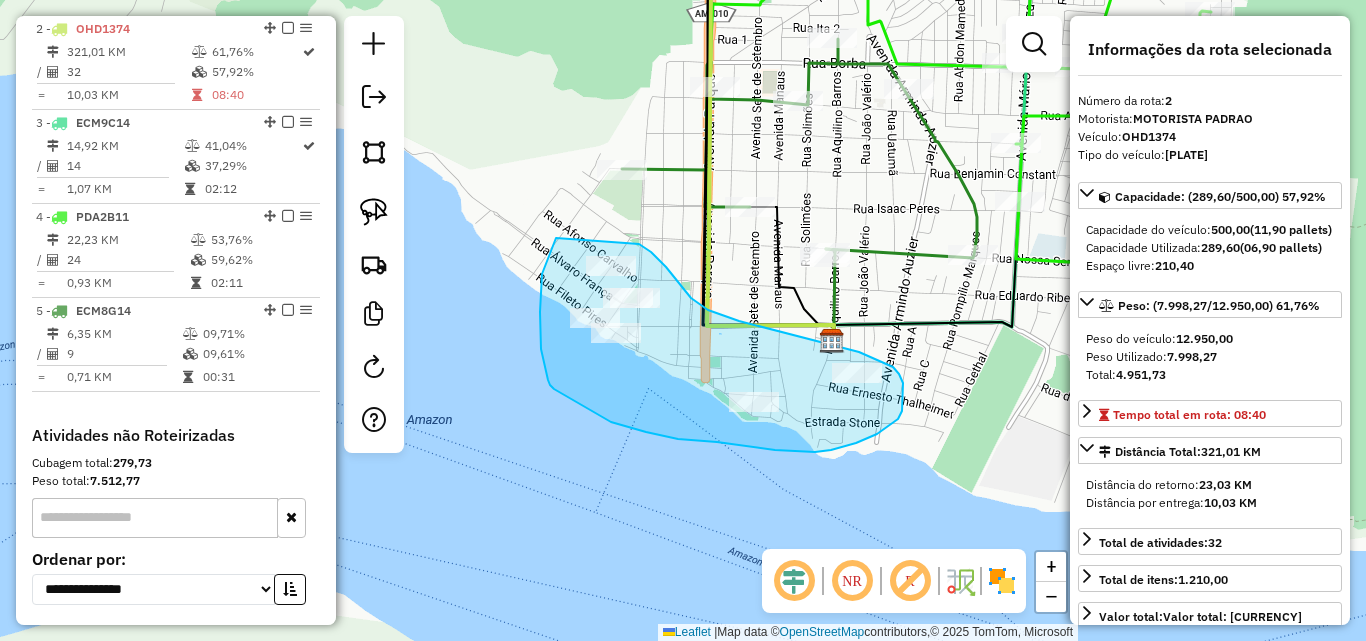 drag, startPoint x: 556, startPoint y: 238, endPoint x: 639, endPoint y: 244, distance: 83.21658 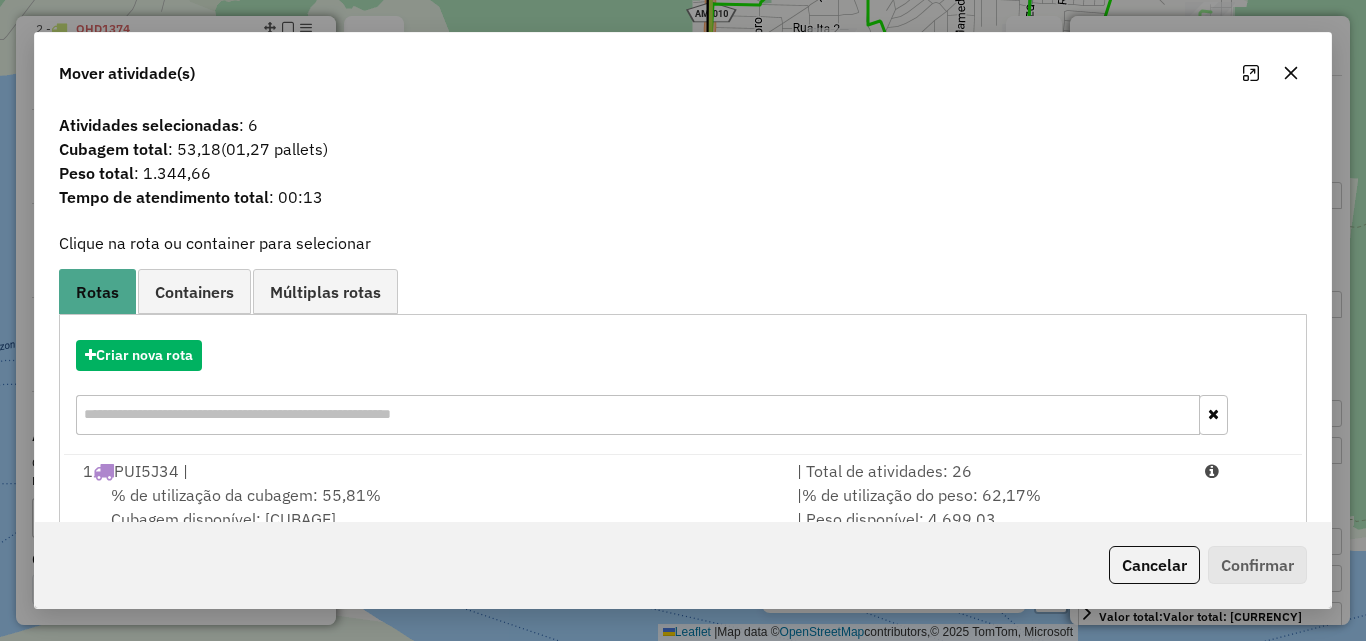 scroll, scrollTop: 367, scrollLeft: 0, axis: vertical 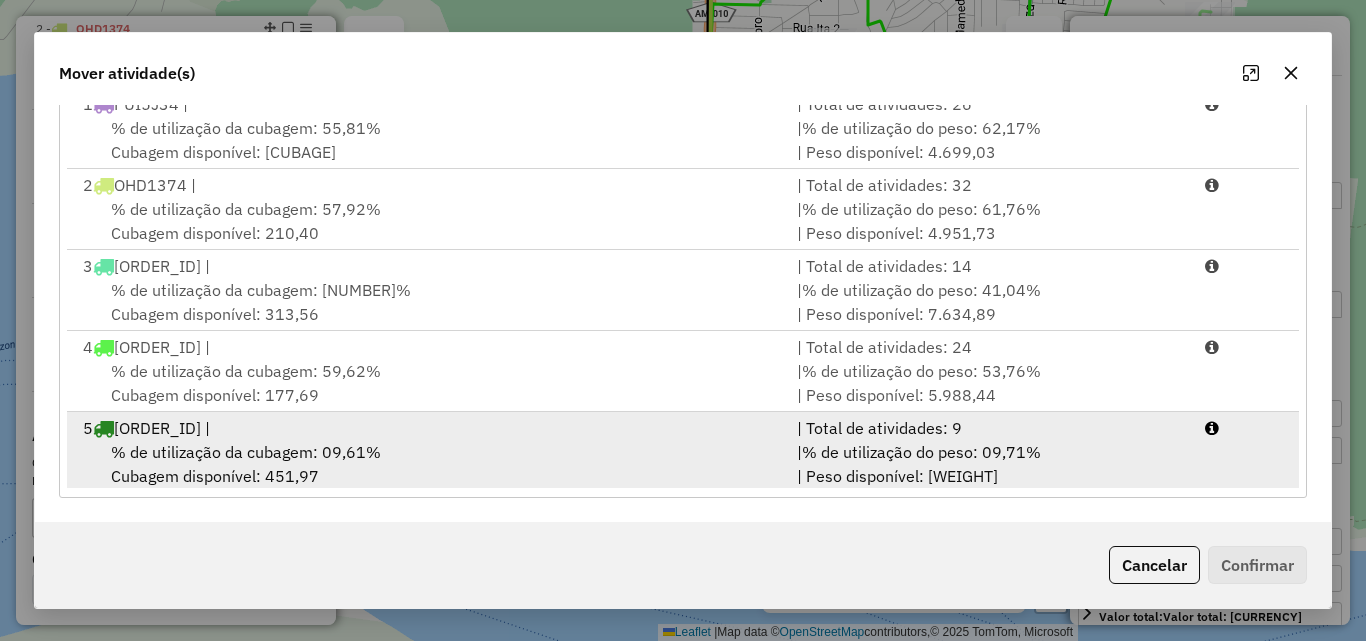 click on "5 [ORDER_ID] |" at bounding box center [428, 428] 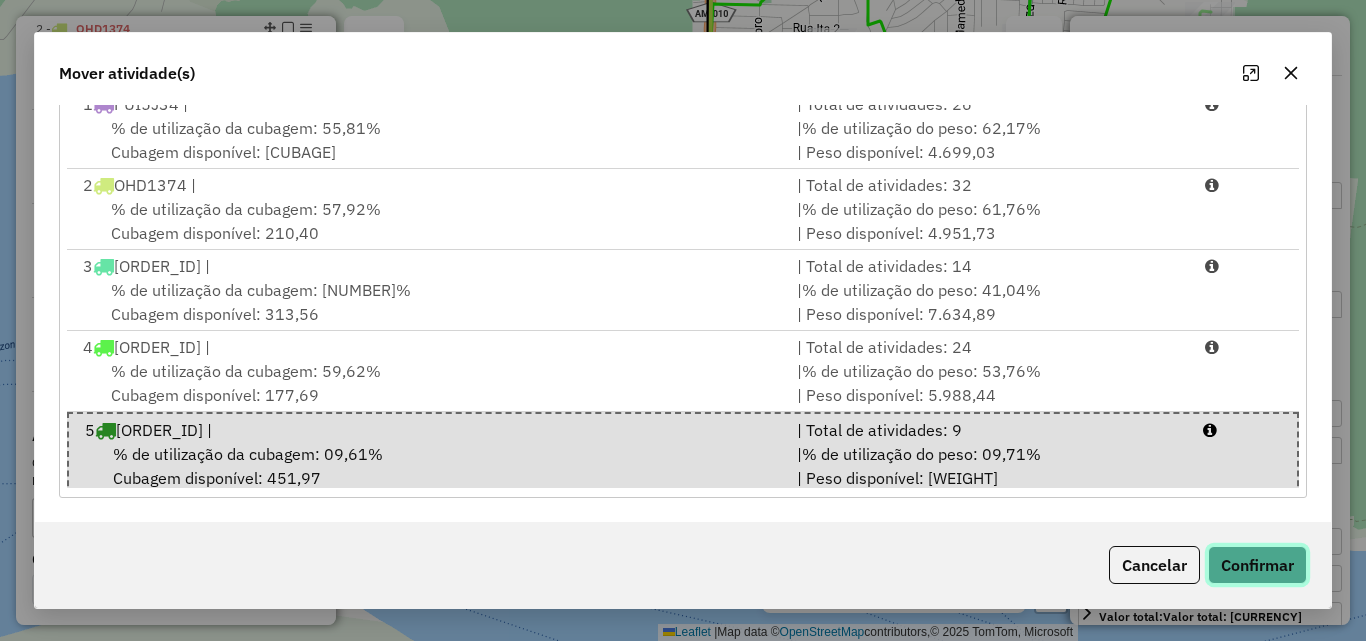 click on "Confirmar" 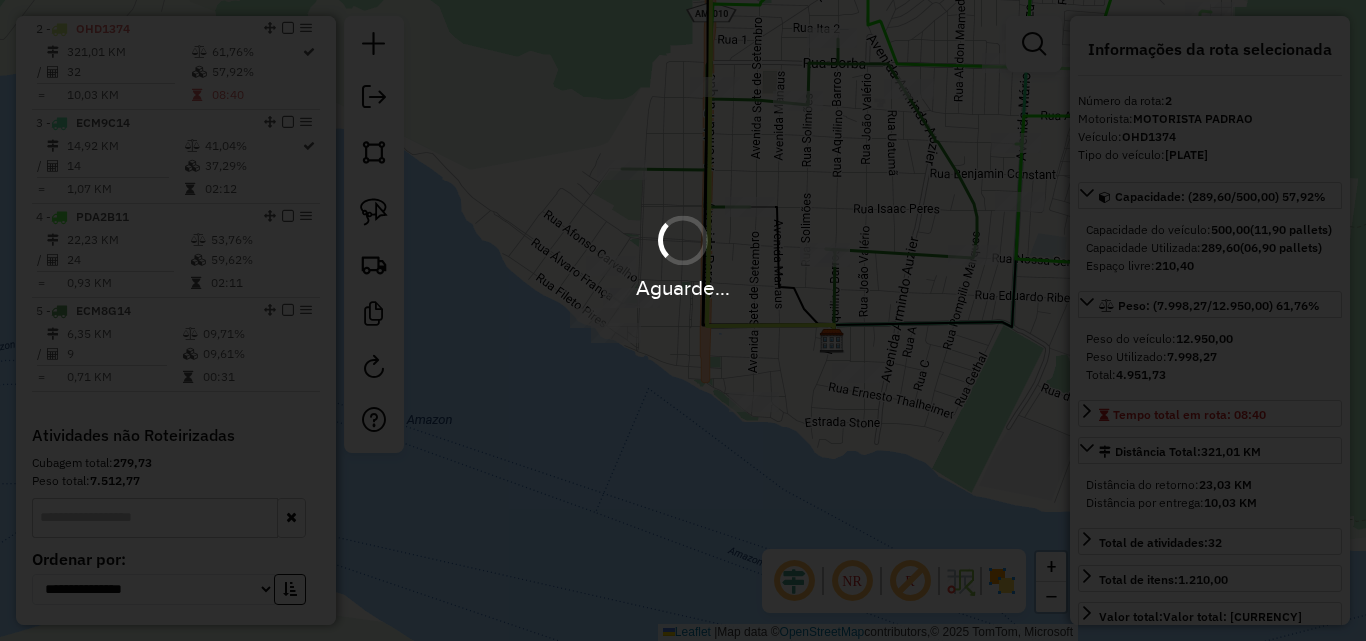 scroll, scrollTop: 0, scrollLeft: 0, axis: both 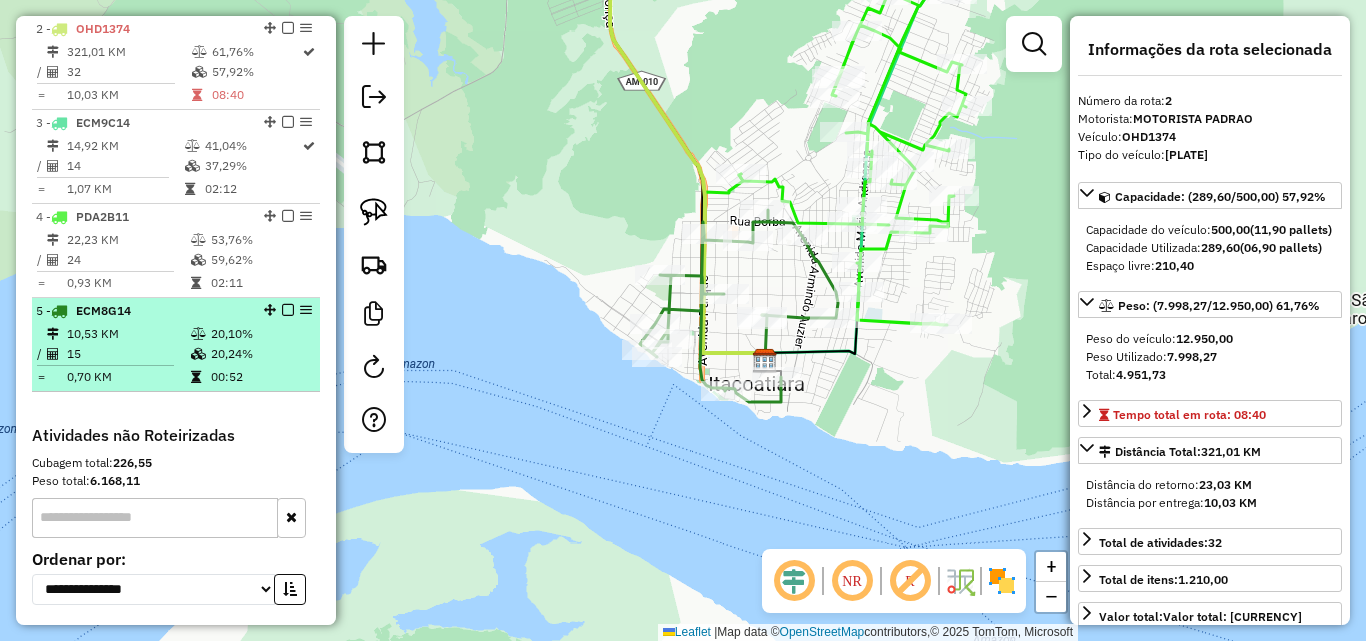 click on "10,53 KM" at bounding box center [128, 334] 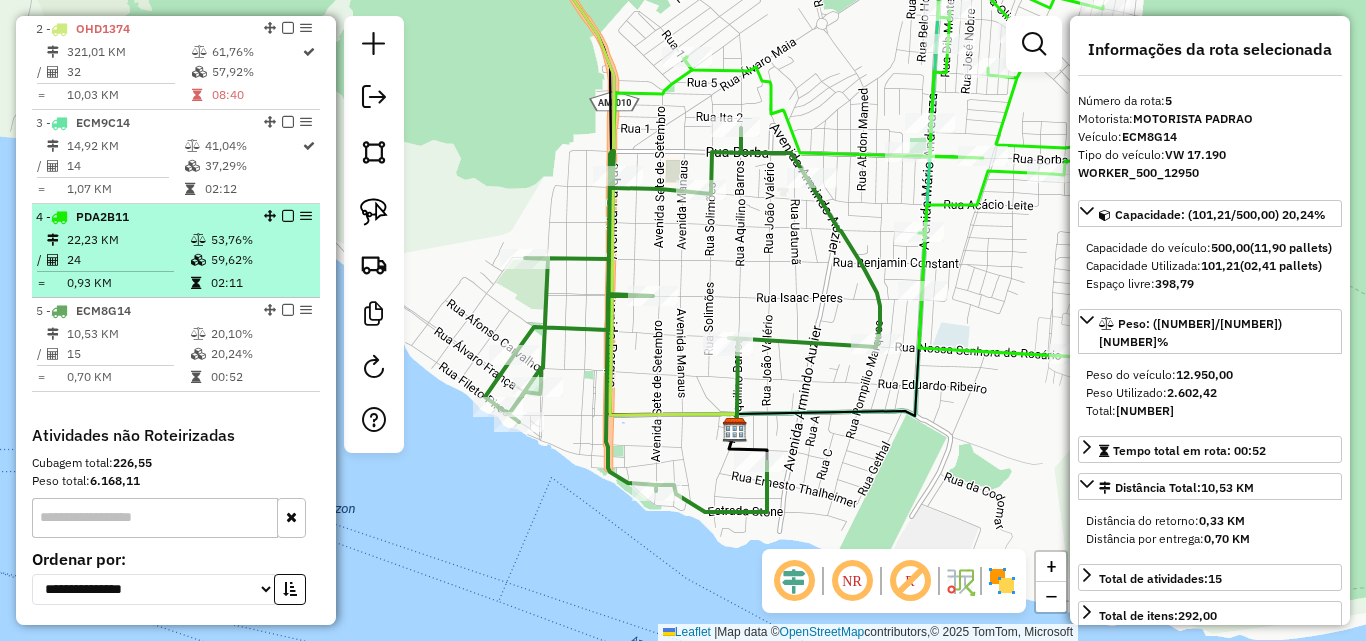 click on "24" at bounding box center (128, 260) 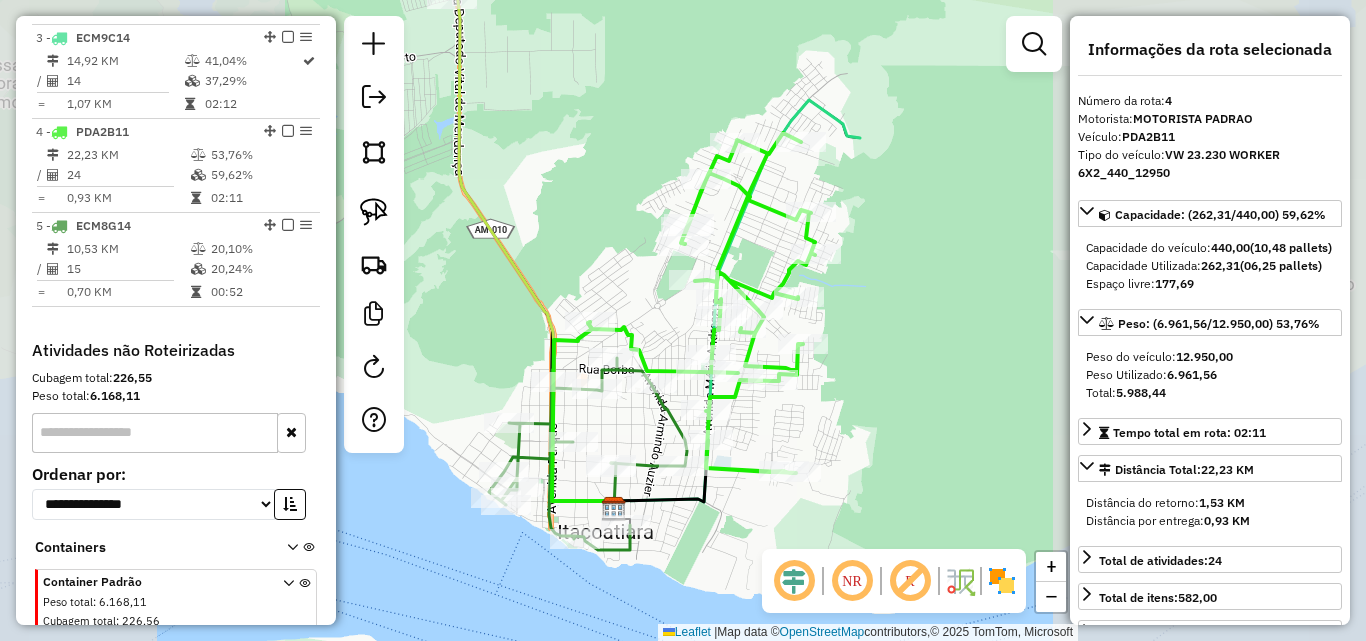 scroll, scrollTop: 1029, scrollLeft: 0, axis: vertical 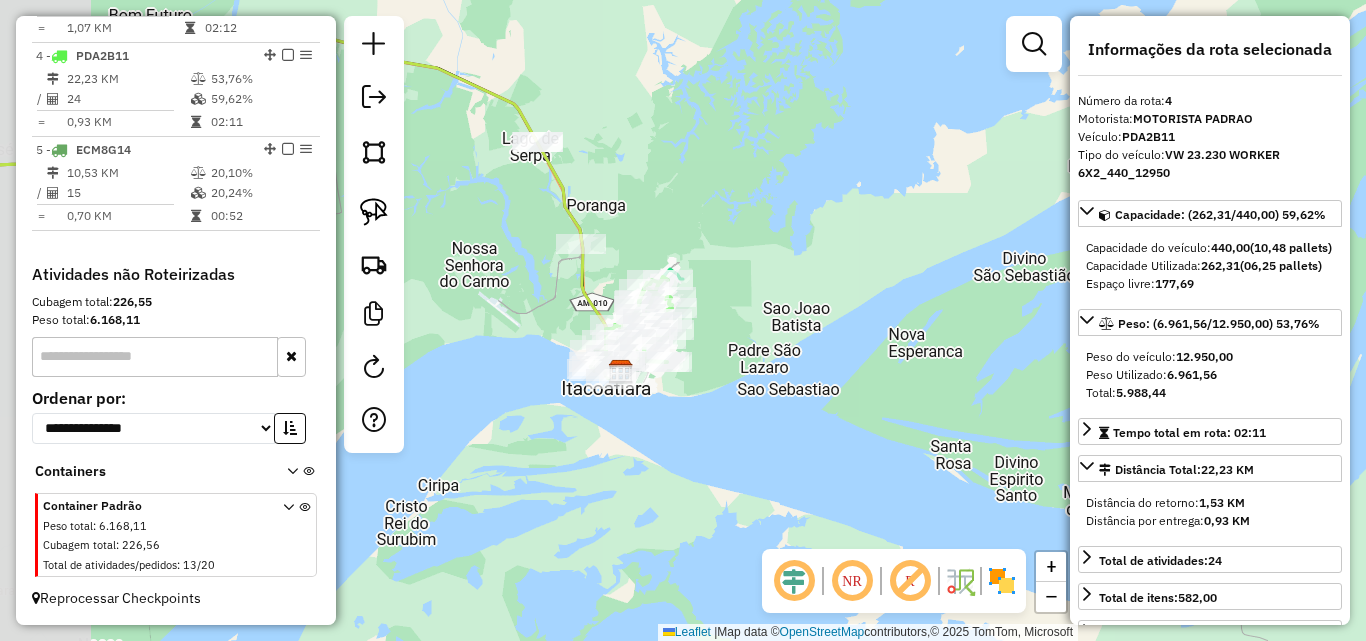 drag, startPoint x: 491, startPoint y: 137, endPoint x: 629, endPoint y: 257, distance: 182.87701 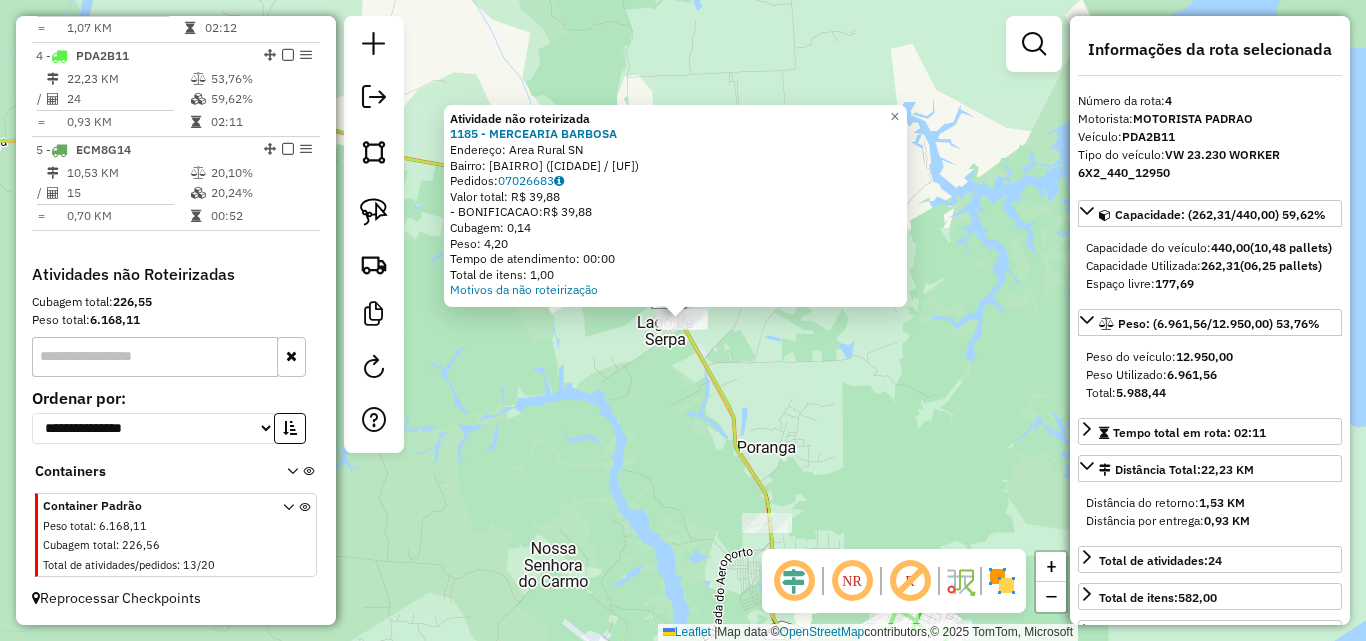 click on "Atividade não roteirizada 1185 - MERCEARIA BARBOSA  Endereço:  [STREET] [NUMBER]   Bairro: [NEIGHBORHOOD] ([CITY] / [STATE])   Pedidos:  [ORDER_ID]   Valor total: [CURRENCY] [AMOUNT]   - BONIFICACAO:  [CURRENCY] [AMOUNT]   Cubagem: [CUBAGE]   Peso: [WEIGHT]   Tempo de atendimento: 00:00   Total de itens: 1,00  Motivos da não roteirização × Janela de atendimento Grade de atendimento Capacidade Transportadoras Veículos Cliente Pedidos  Rotas Selecione os dias de semana para filtrar as janelas de atendimento  Seg   Ter   Qua   Qui   Sex   Sáb   Dom  Informe o período da janela de atendimento: De: Até:  Filtrar exatamente a janela do cliente  Considerar janela de atendimento padrão  Selecione os dias de semana para filtrar as grades de atendimento  Seg   Ter   Qua   Qui   Sex   Sáb   Dom   Considerar clientes sem dia de atendimento cadastrado  Clientes fora do dia de atendimento selecionado Filtrar as atividades entre os valores definidos abaixo:  Peso mínimo:   Peso máximo:   Cubagem mínima:   Cubagem máxima:   De:  De:" 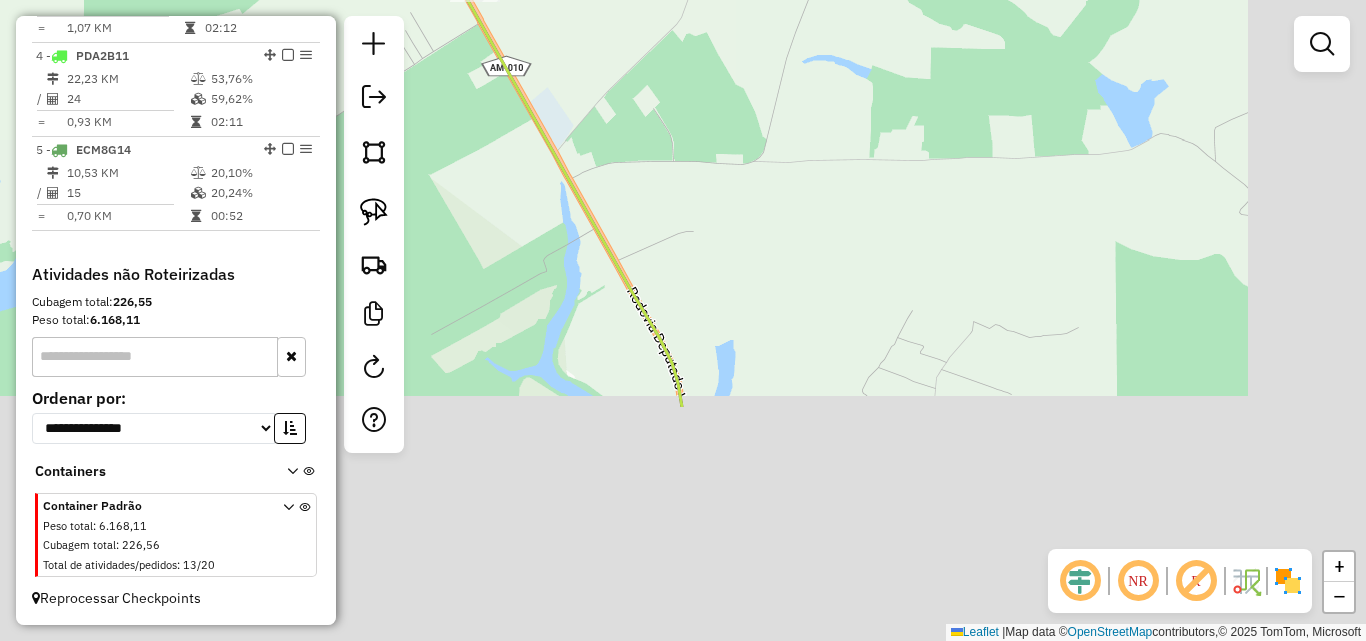 drag, startPoint x: 810, startPoint y: 412, endPoint x: 684, endPoint y: 113, distance: 324.46417 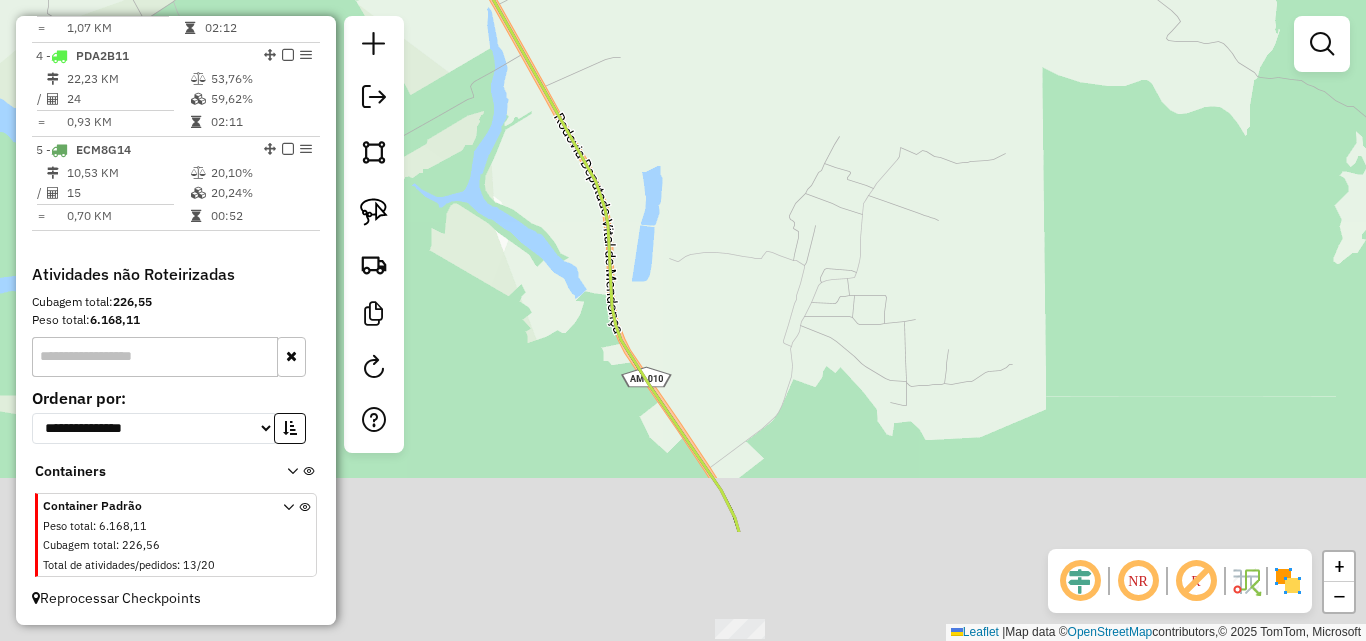 drag, startPoint x: 709, startPoint y: 392, endPoint x: 613, endPoint y: 149, distance: 261.27573 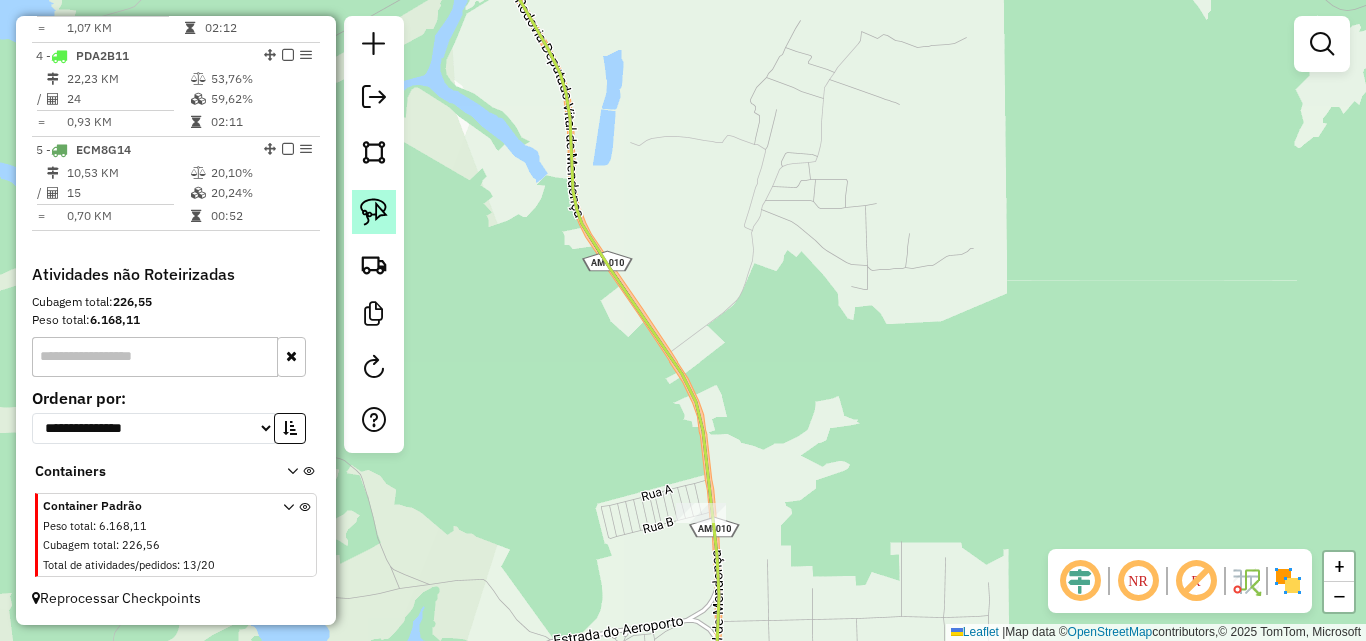 click 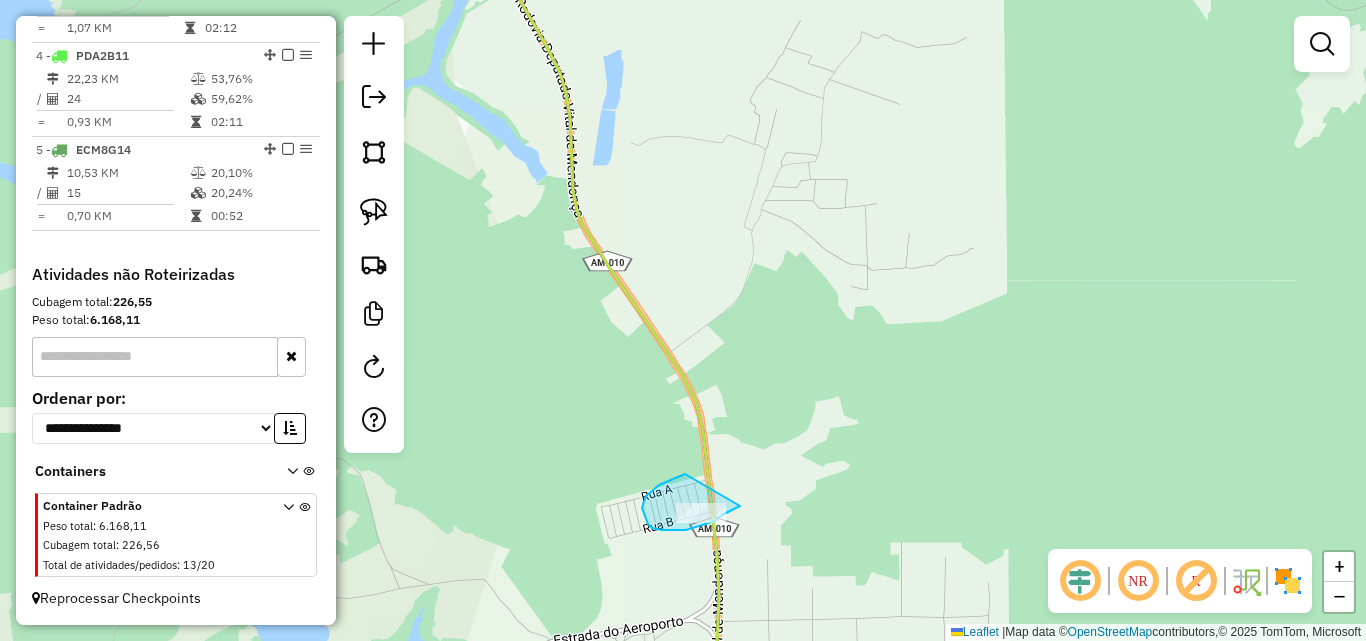 drag, startPoint x: 678, startPoint y: 477, endPoint x: 740, endPoint y: 506, distance: 68.44706 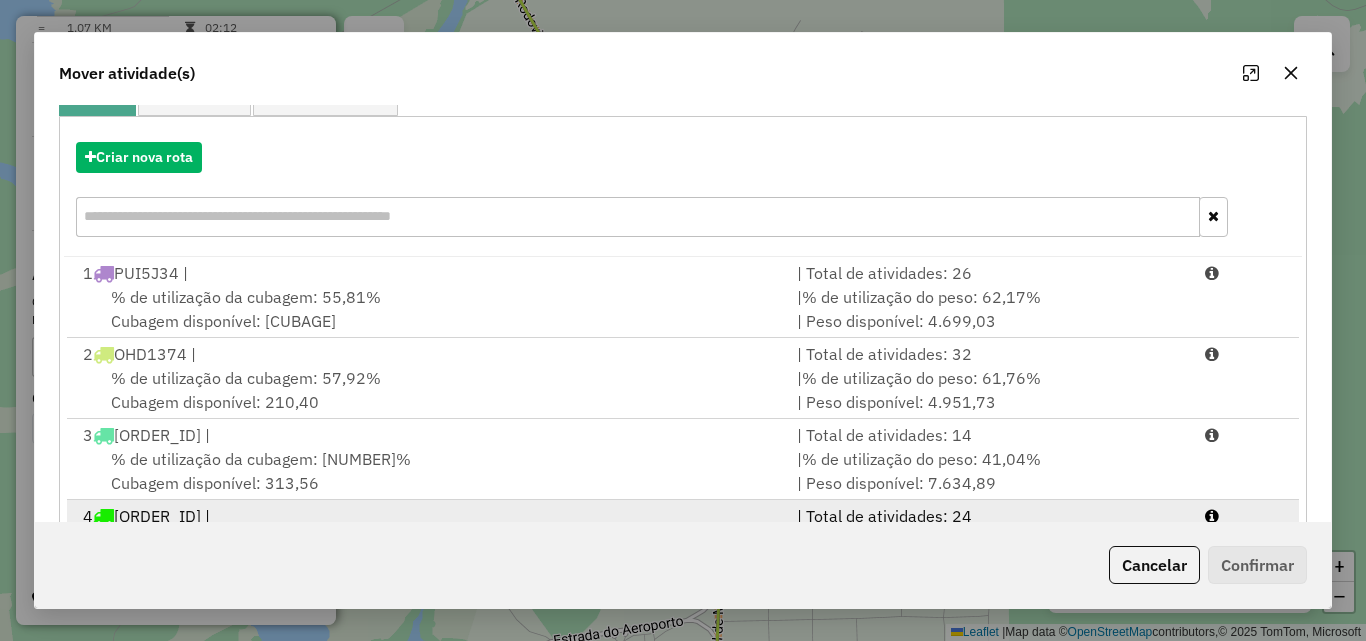 scroll, scrollTop: 367, scrollLeft: 0, axis: vertical 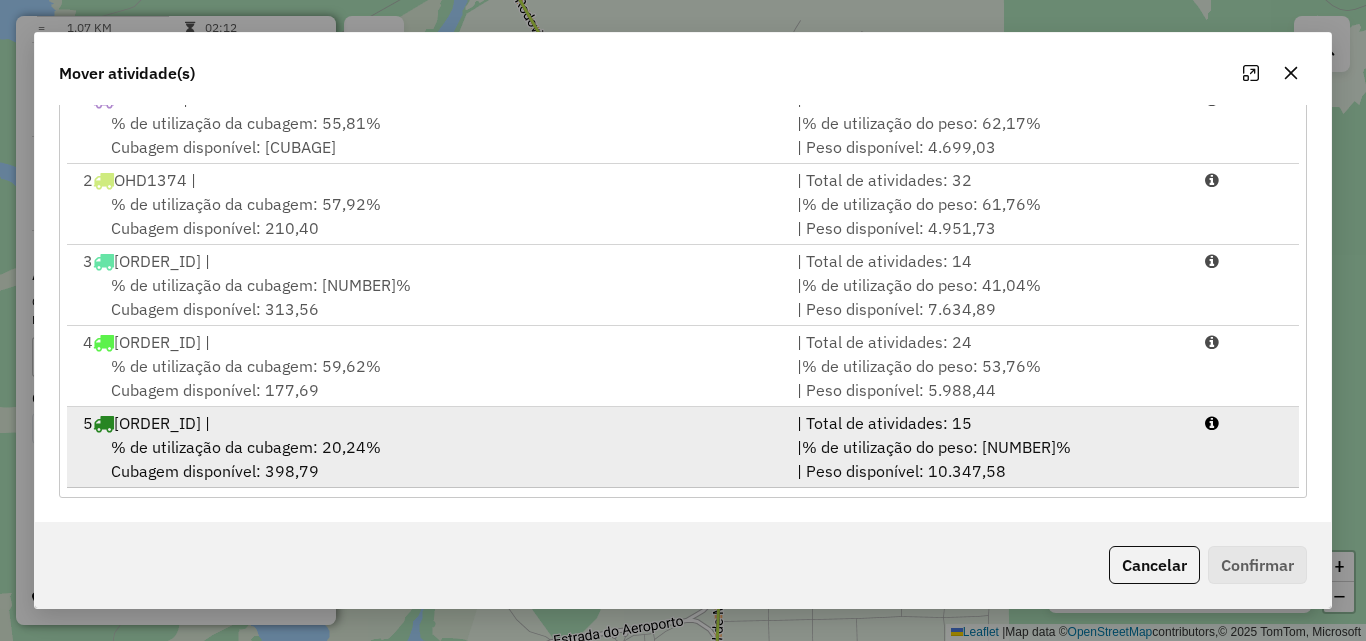 click on "% de utilização da cubagem: 20,24%" at bounding box center [246, 447] 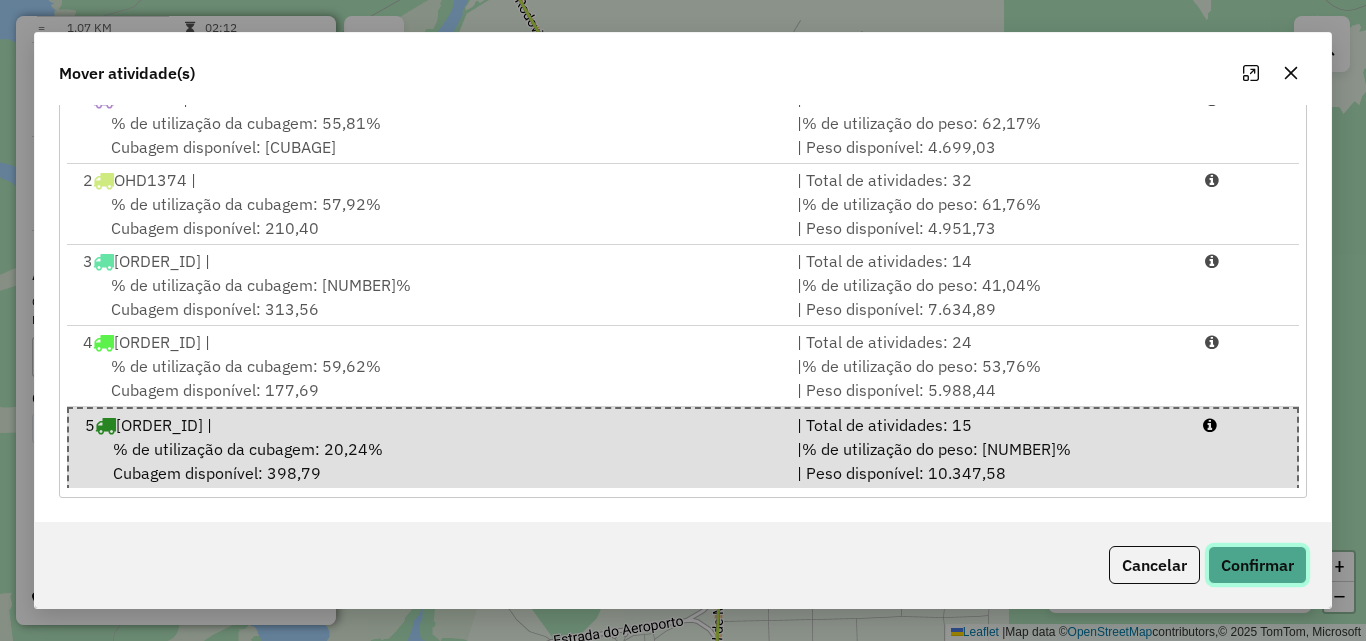 click on "Confirmar" 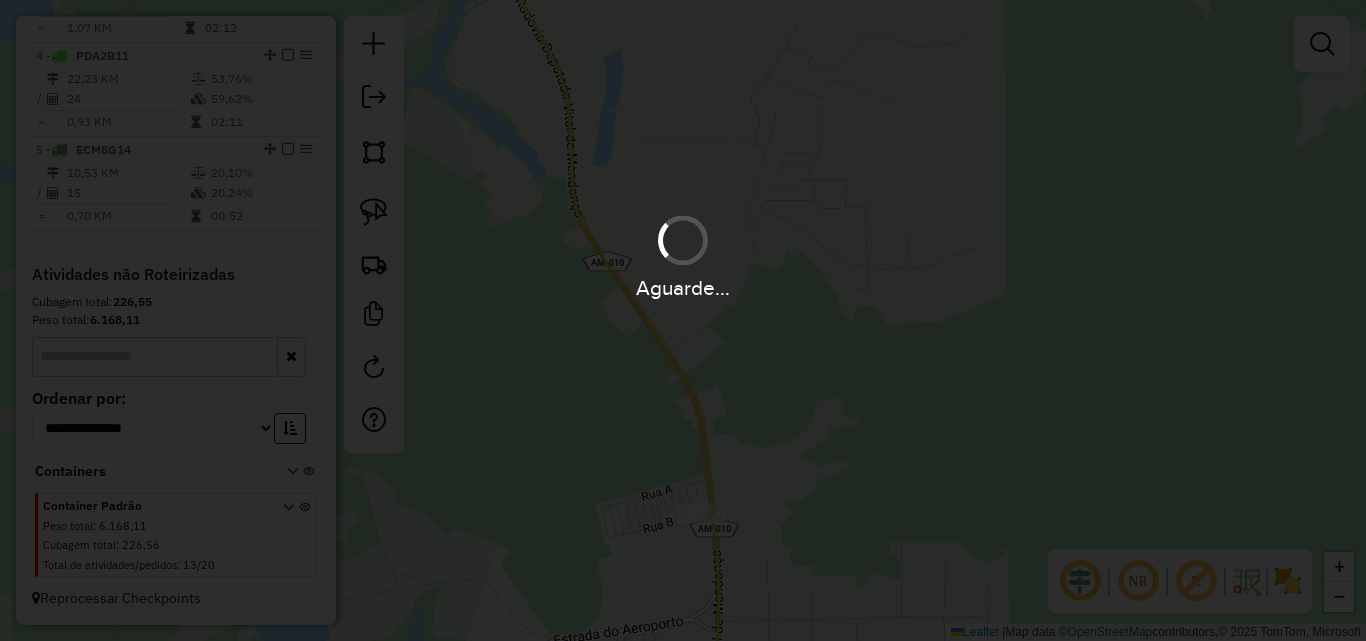 scroll, scrollTop: 0, scrollLeft: 0, axis: both 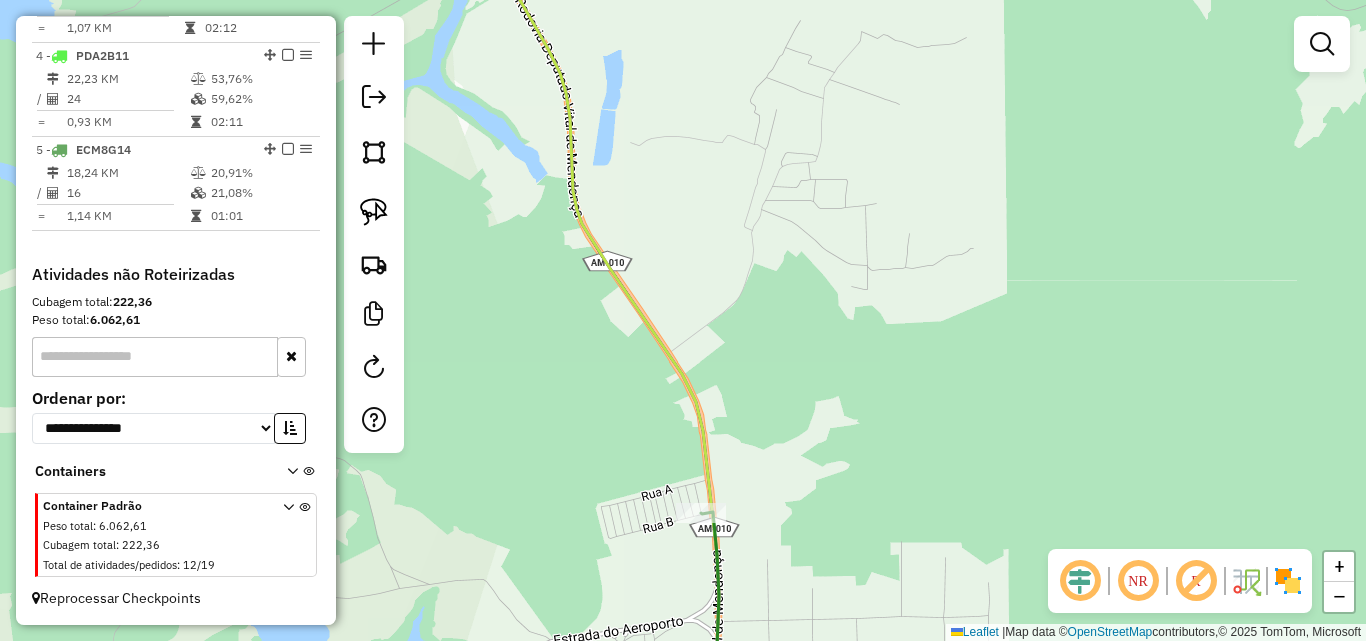 drag, startPoint x: 664, startPoint y: 265, endPoint x: 777, endPoint y: 543, distance: 300.08832 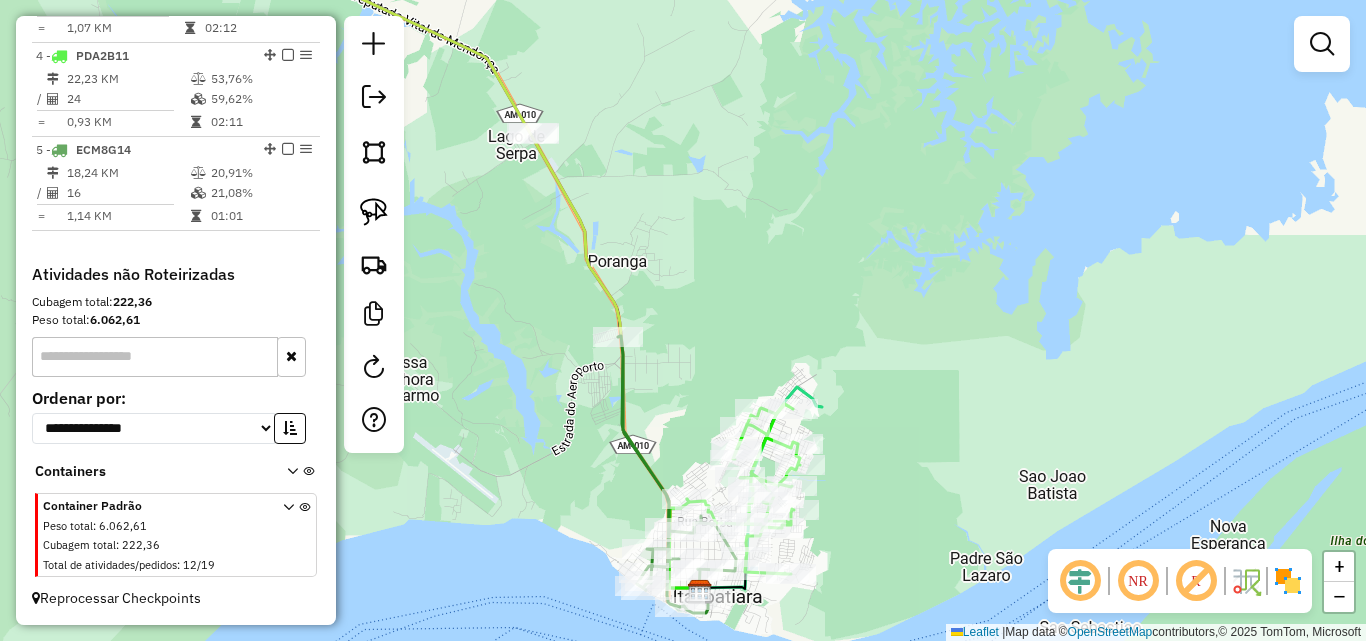 drag, startPoint x: 558, startPoint y: 193, endPoint x: 663, endPoint y: 407, distance: 238.37155 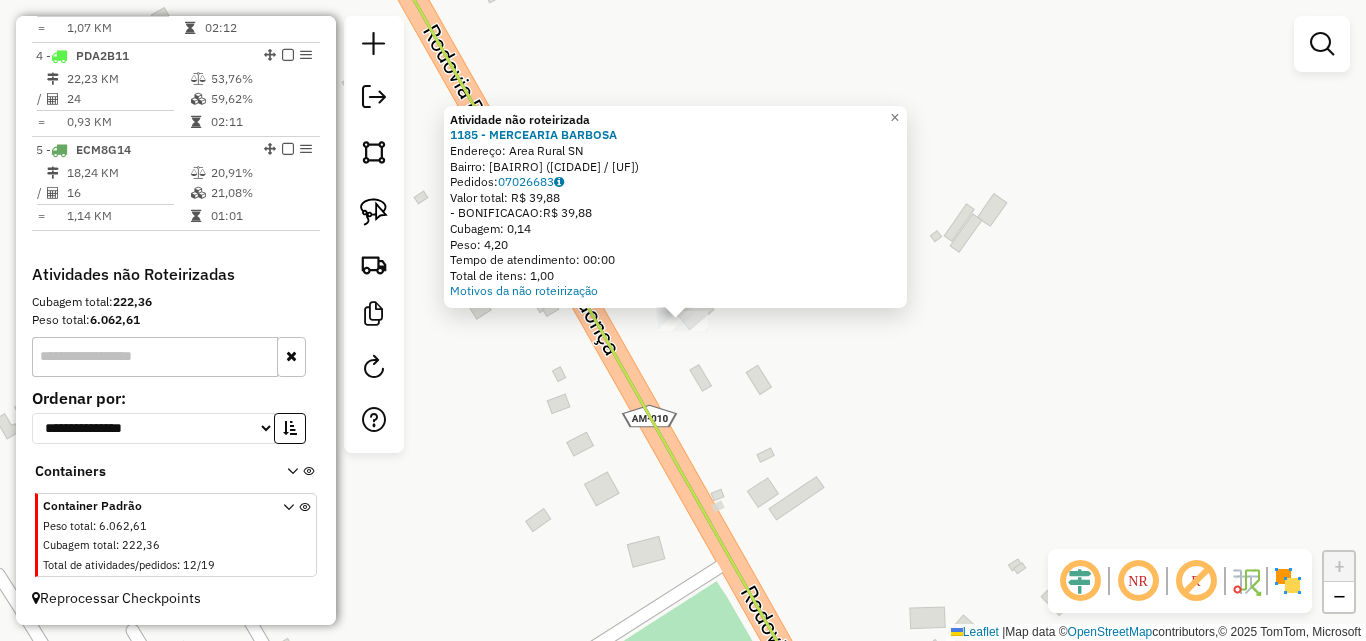 click on "Atividade não roteirizada 1185 - MERCEARIA BARBOSA  Endereço:  [STREET] [NUMBER]   Bairro: [NEIGHBORHOOD] ([CITY] / [STATE])   Pedidos:  [ORDER_ID]   Valor total: [CURRENCY] [AMOUNT]   - BONIFICACAO:  [CURRENCY] [AMOUNT]   Cubagem: [CUBAGE]   Peso: [WEIGHT]   Tempo de atendimento: 00:00   Total de itens: 1,00  Motivos da não roteirização × Janela de atendimento Grade de atendimento Capacidade Transportadoras Veículos Cliente Pedidos  Rotas Selecione os dias de semana para filtrar as janelas de atendimento  Seg   Ter   Qua   Qui   Sex   Sáb   Dom  Informe o período da janela de atendimento: De: Até:  Filtrar exatamente a janela do cliente  Considerar janela de atendimento padrão  Selecione os dias de semana para filtrar as grades de atendimento  Seg   Ter   Qua   Qui   Sex   Sáb   Dom   Considerar clientes sem dia de atendimento cadastrado  Clientes fora do dia de atendimento selecionado Filtrar as atividades entre os valores definidos abaixo:  Peso mínimo:   Peso máximo:   Cubagem mínima:   Cubagem máxima:   De:  De:" 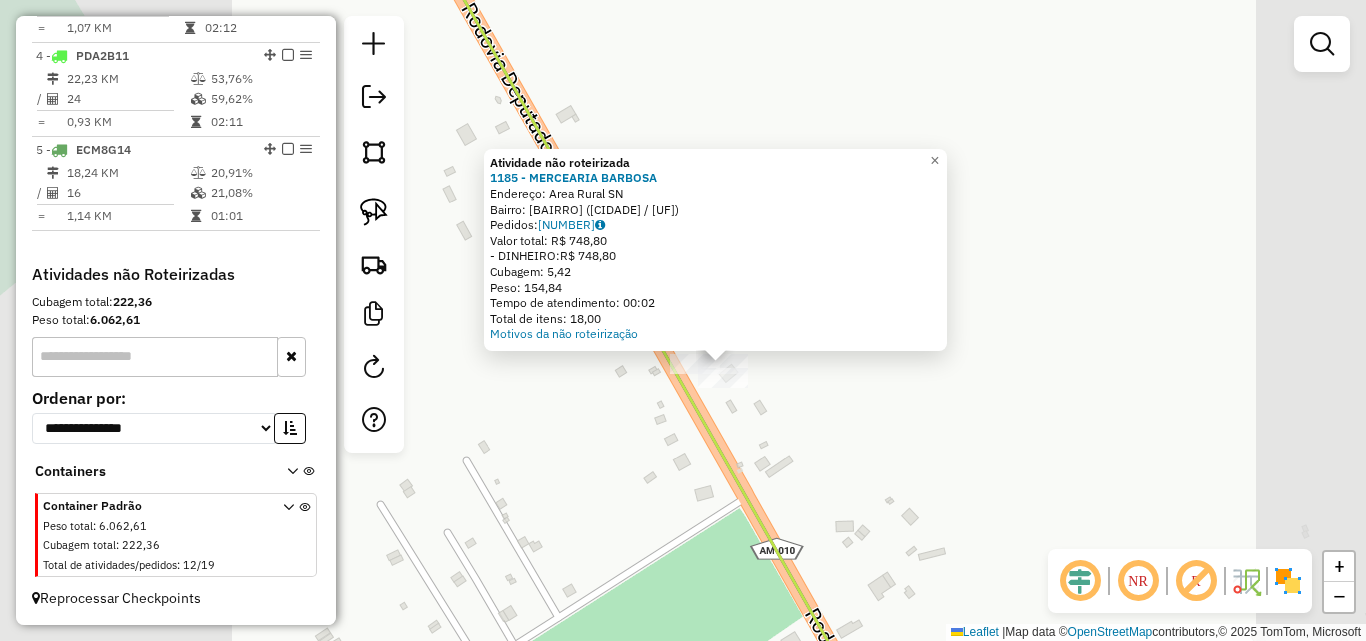 click on "Atividade não roteirizada 1185 - MERCEARIA BARBOSA  Endereço:  Area Rural SN   Bairro: AREA RURAL DE [CITY] ([CITY] / AM)   Pedidos:  [ORDER_ID]   Valor total: R$ 748,80   - DINHEIRO:  R$ 748,80   Cubagem: 5,42   Peso: 154,84   Tempo de atendimento: 00:02   Total de itens: 18,00  Motivos da não roteirização × Janela de atendimento Grade de atendimento Capacidade Transportadoras Veículos Cliente Pedidos  Rotas Selecione os dias de semana para filtrar as janelas de atendimento  Seg   Ter   Qua   Qui   Sex   Sáb   Dom  Informe o período da janela de atendimento: De: Até:  Filtrar exatamente a janela do cliente  Considerar janela de atendimento padrão  Selecione os dias de semana para filtrar as grades de atendimento  Seg   Ter   Qua   Qui   Sex   Sáb   Dom   Considerar clientes sem dia de atendimento cadastrado  Clientes fora do dia de atendimento selecionado Filtrar as atividades entre os valores definidos abaixo:  Peso mínimo:   Peso máximo:   Cubagem mínima:   Cubagem máxima:   De:  +" 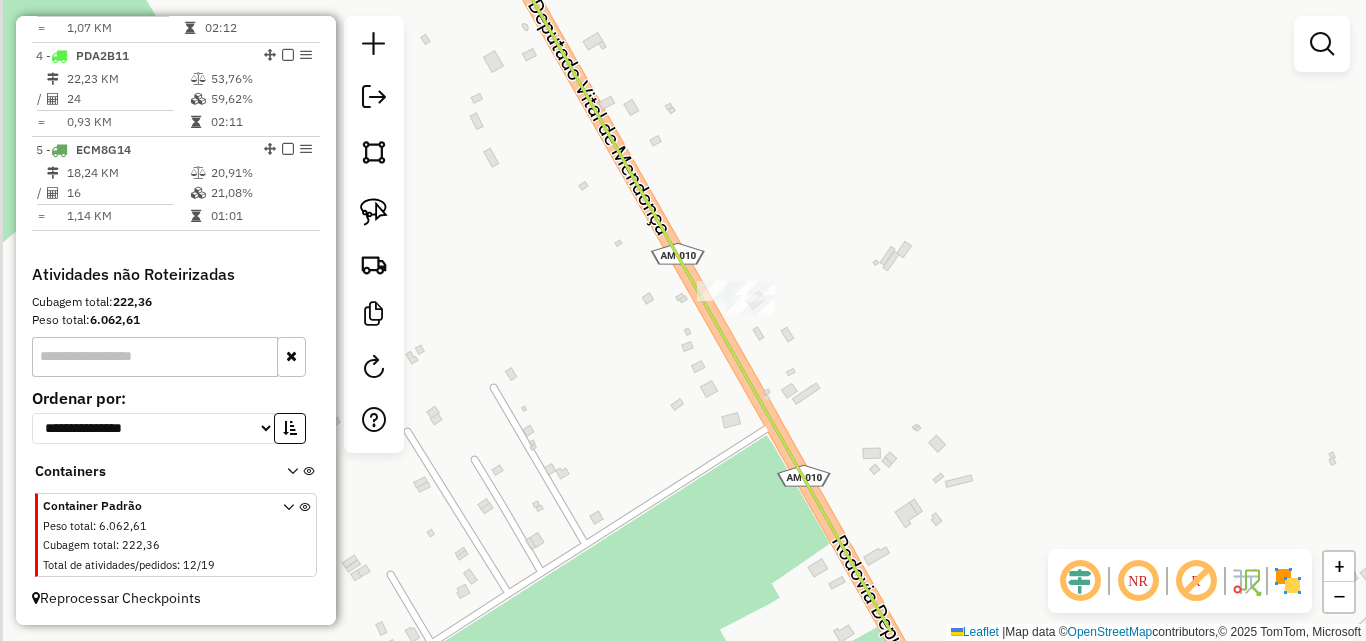 drag, startPoint x: 579, startPoint y: 534, endPoint x: 626, endPoint y: 417, distance: 126.08727 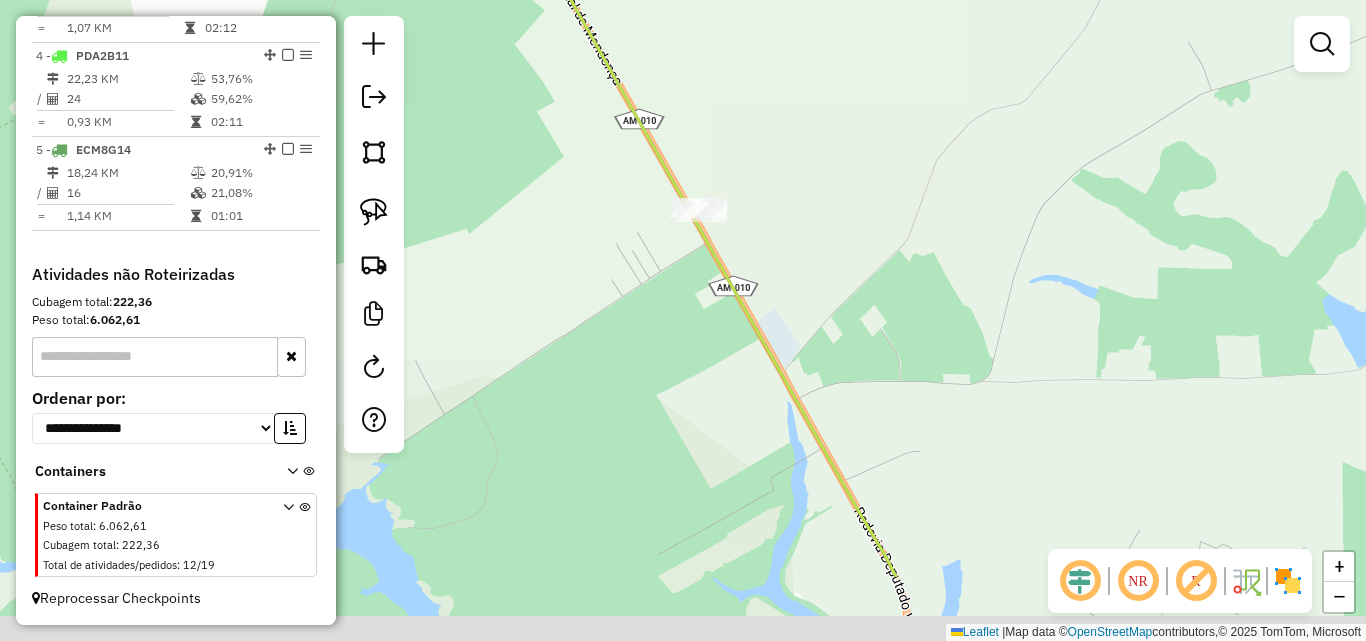 drag, startPoint x: 858, startPoint y: 392, endPoint x: 736, endPoint y: 123, distance: 295.37265 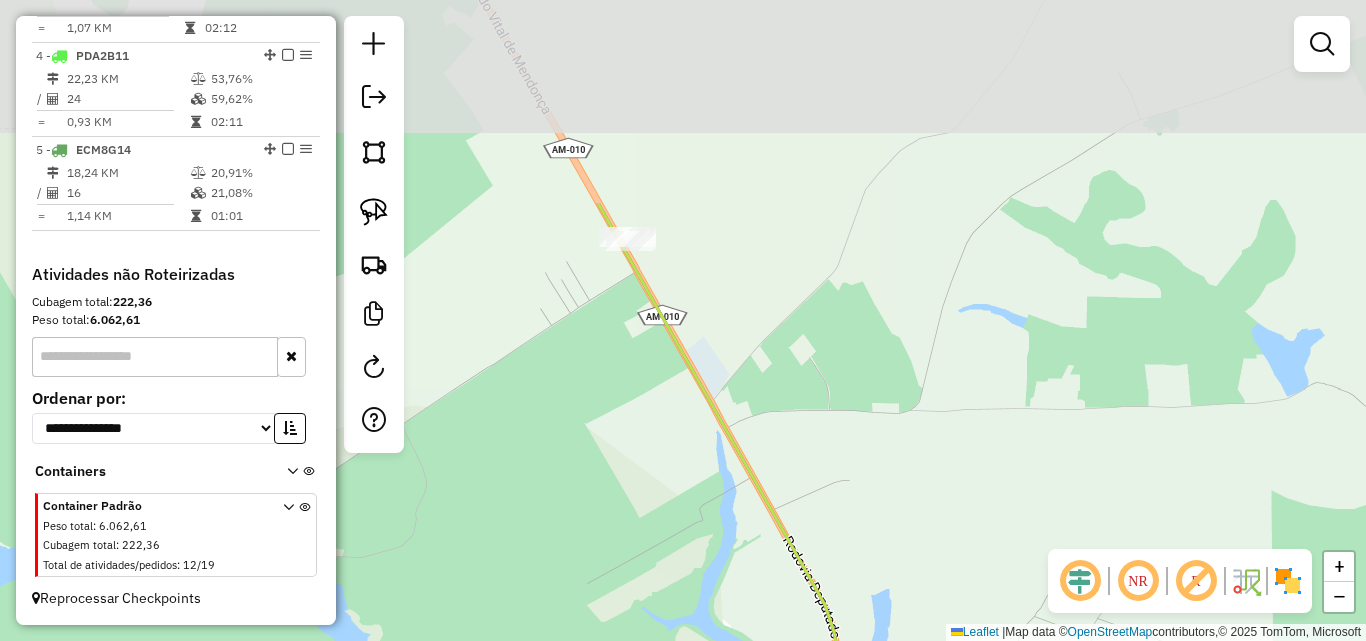 drag, startPoint x: 670, startPoint y: 121, endPoint x: 632, endPoint y: 306, distance: 188.86238 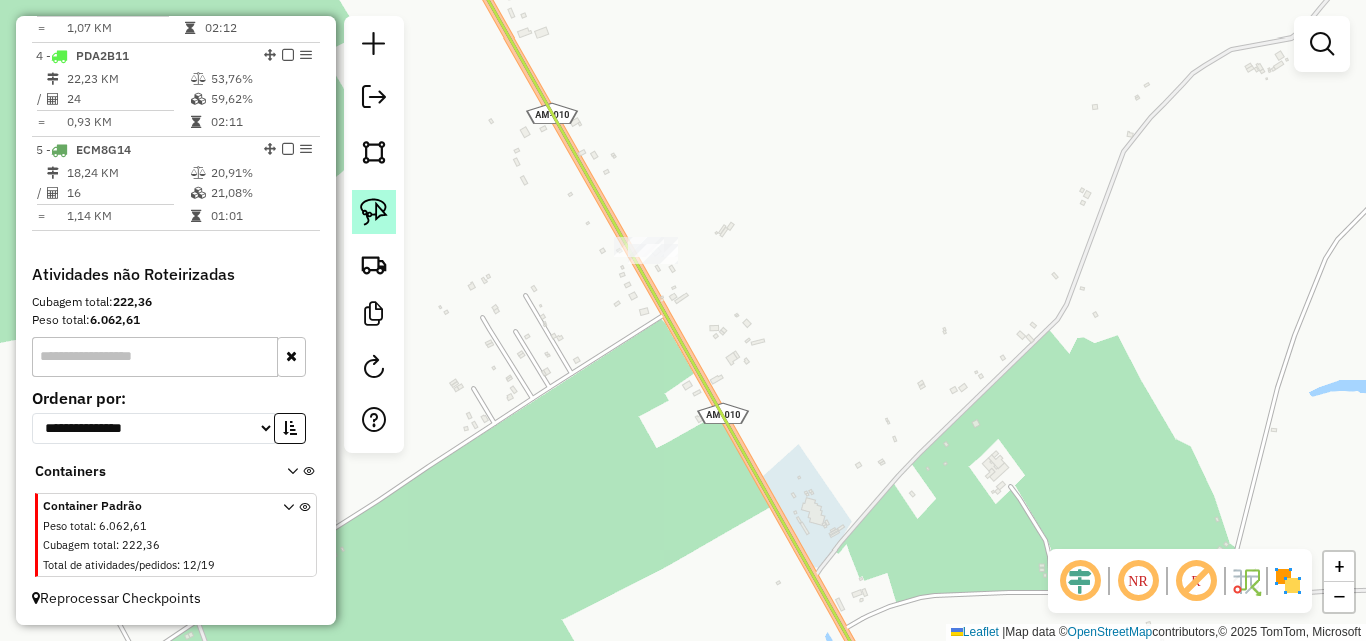 click 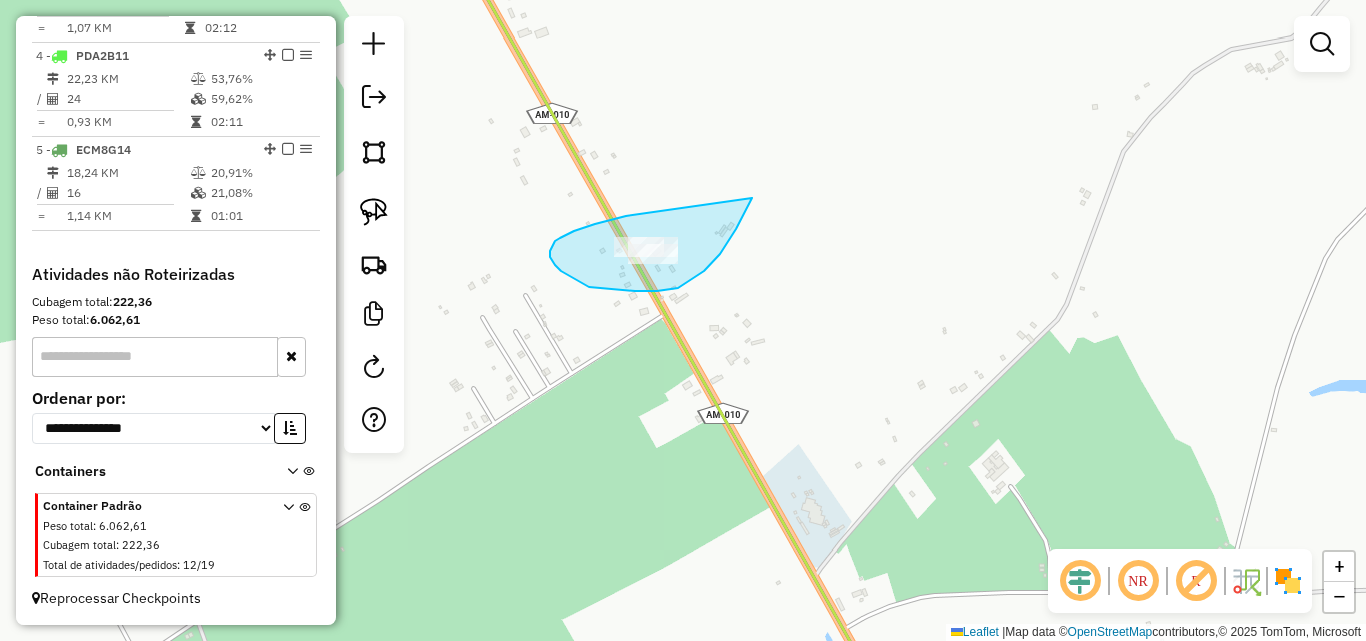 drag, startPoint x: 555, startPoint y: 265, endPoint x: 753, endPoint y: 194, distance: 210.34496 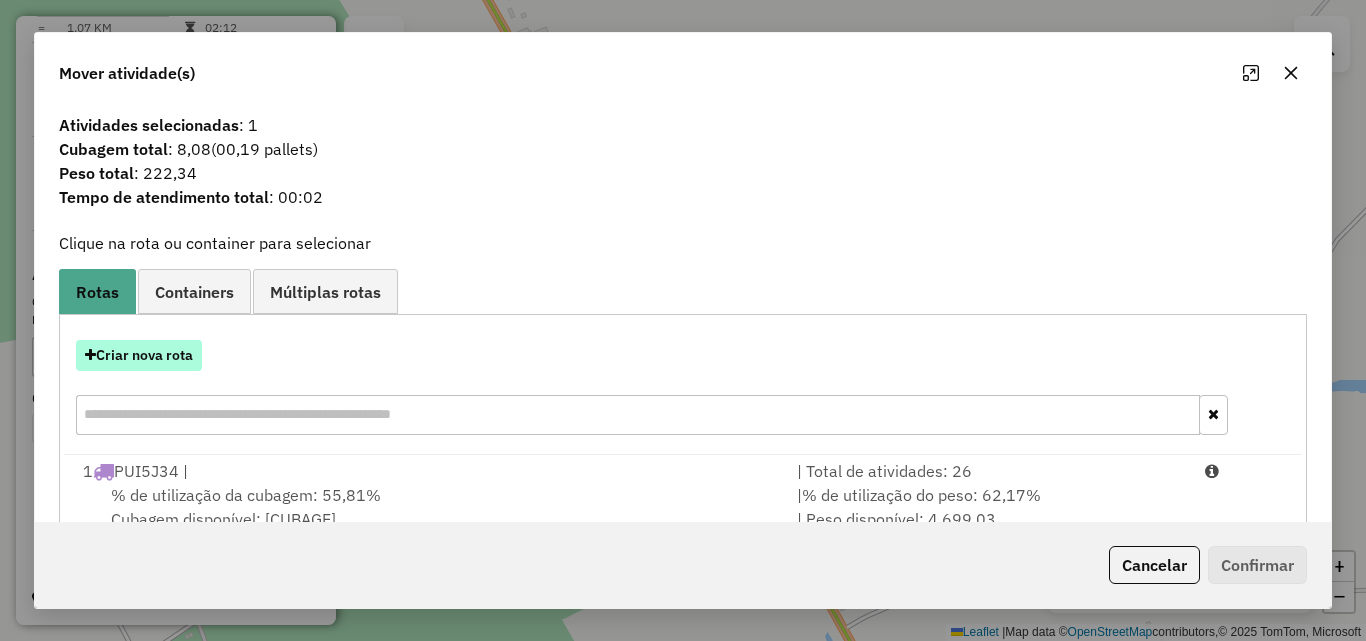 click on "Criar nova rota" at bounding box center (139, 355) 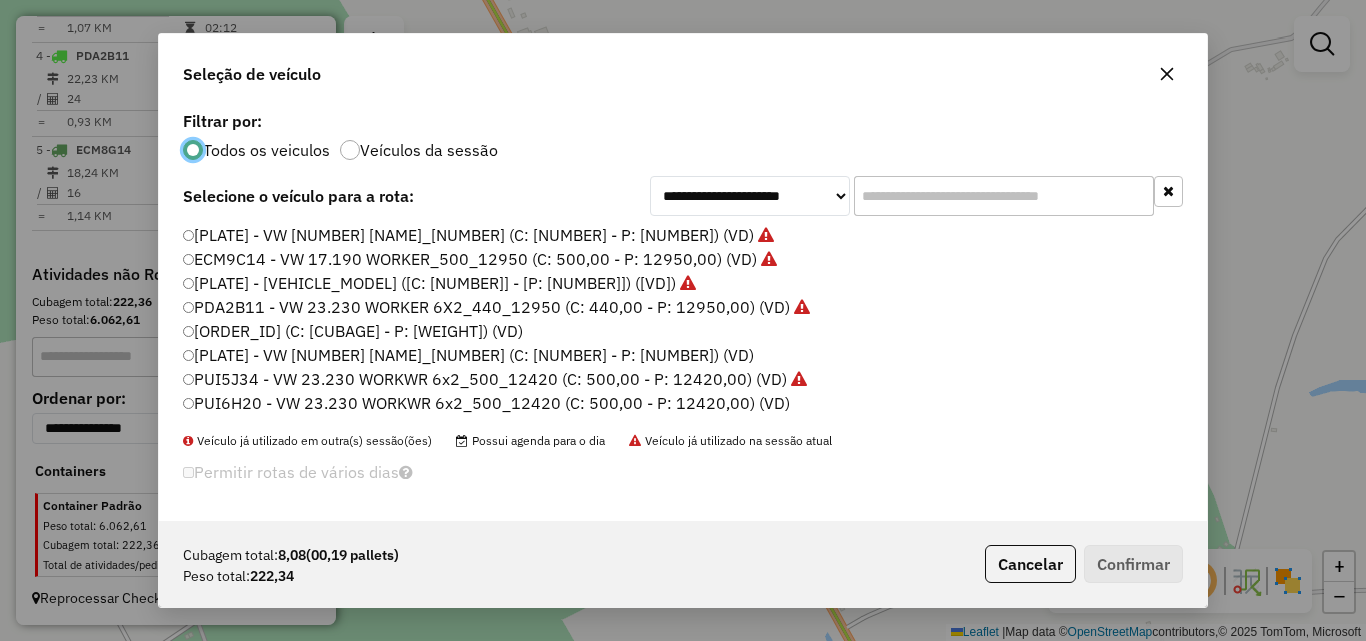 scroll, scrollTop: 11, scrollLeft: 6, axis: both 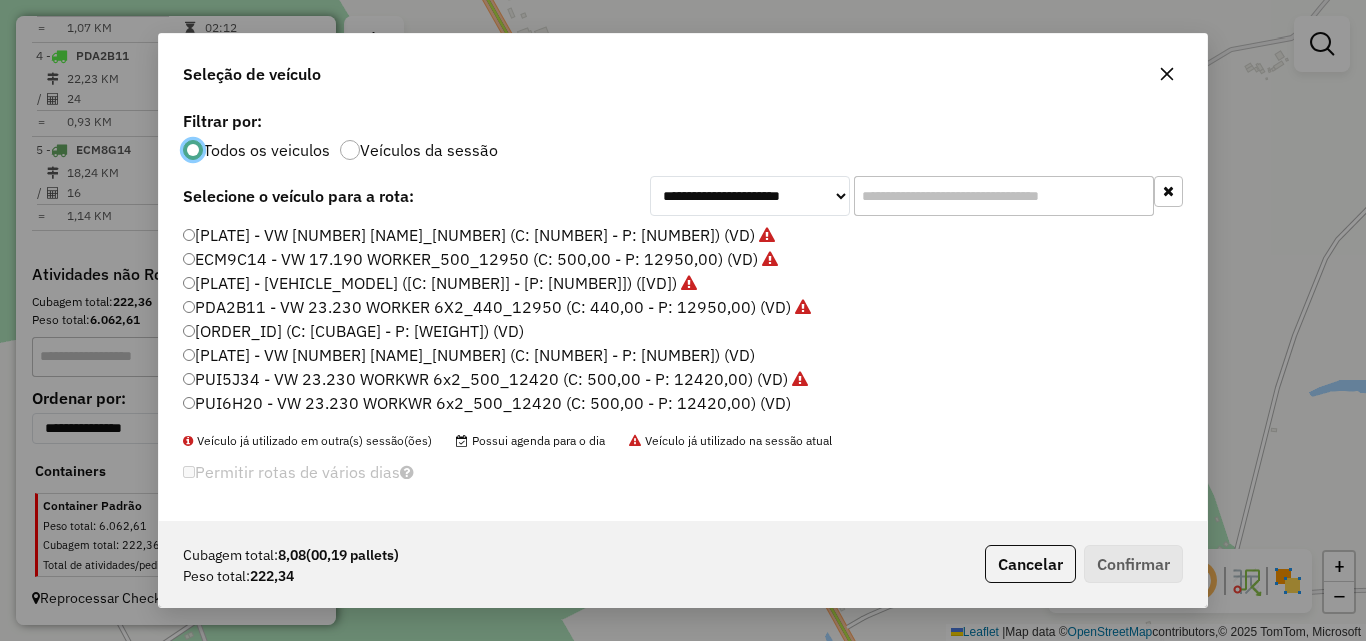 click on "[ORDER_ID] (C: [CUBAGE] - P: [WEIGHT]) (VD)" 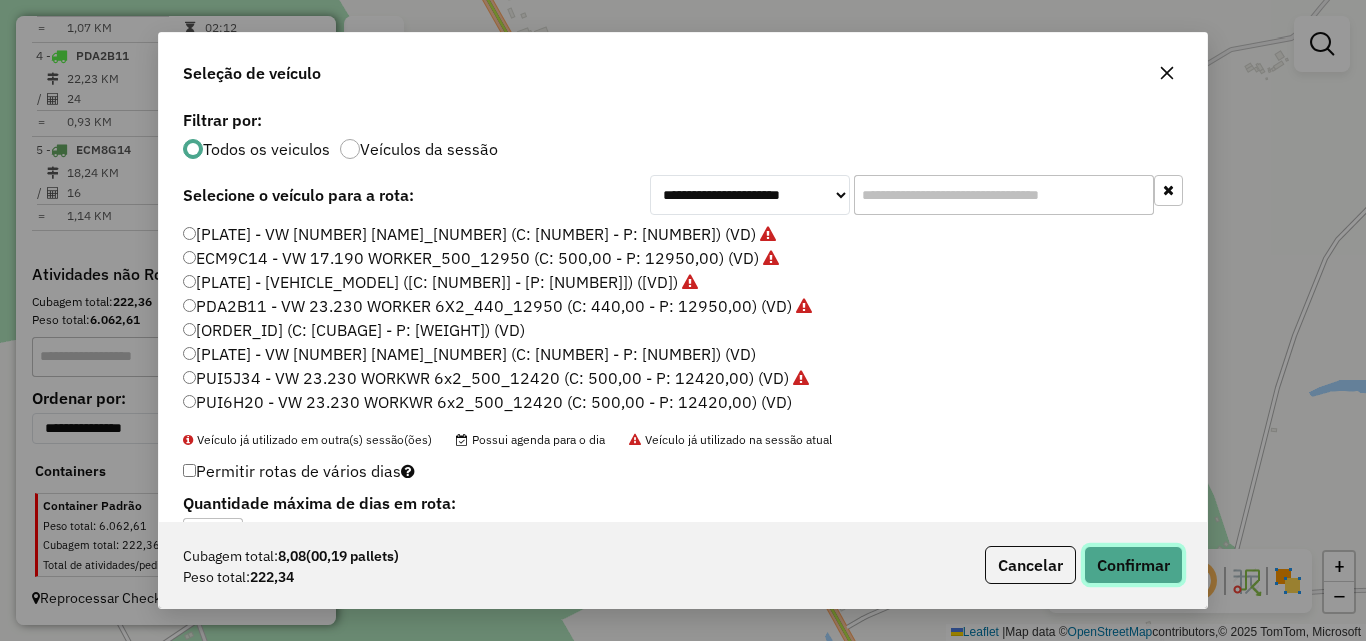 click on "Confirmar" 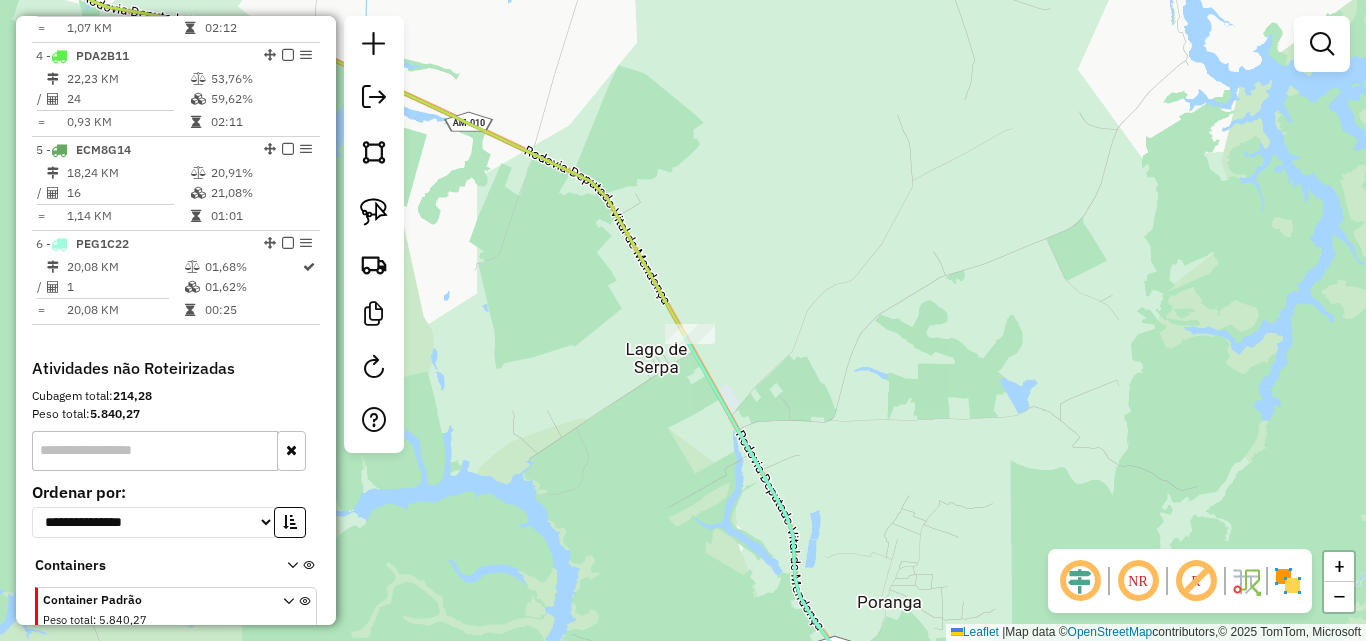 drag, startPoint x: 852, startPoint y: 457, endPoint x: 670, endPoint y: 208, distance: 308.4234 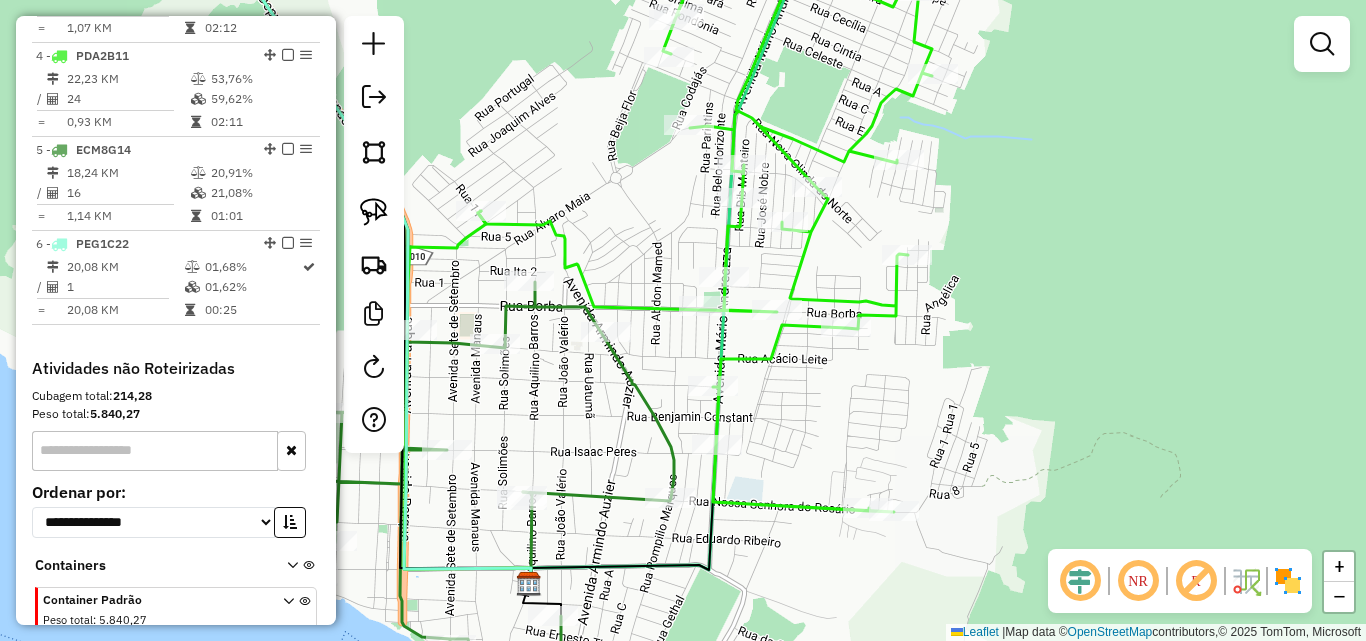 drag, startPoint x: 668, startPoint y: 346, endPoint x: 650, endPoint y: 354, distance: 19.697716 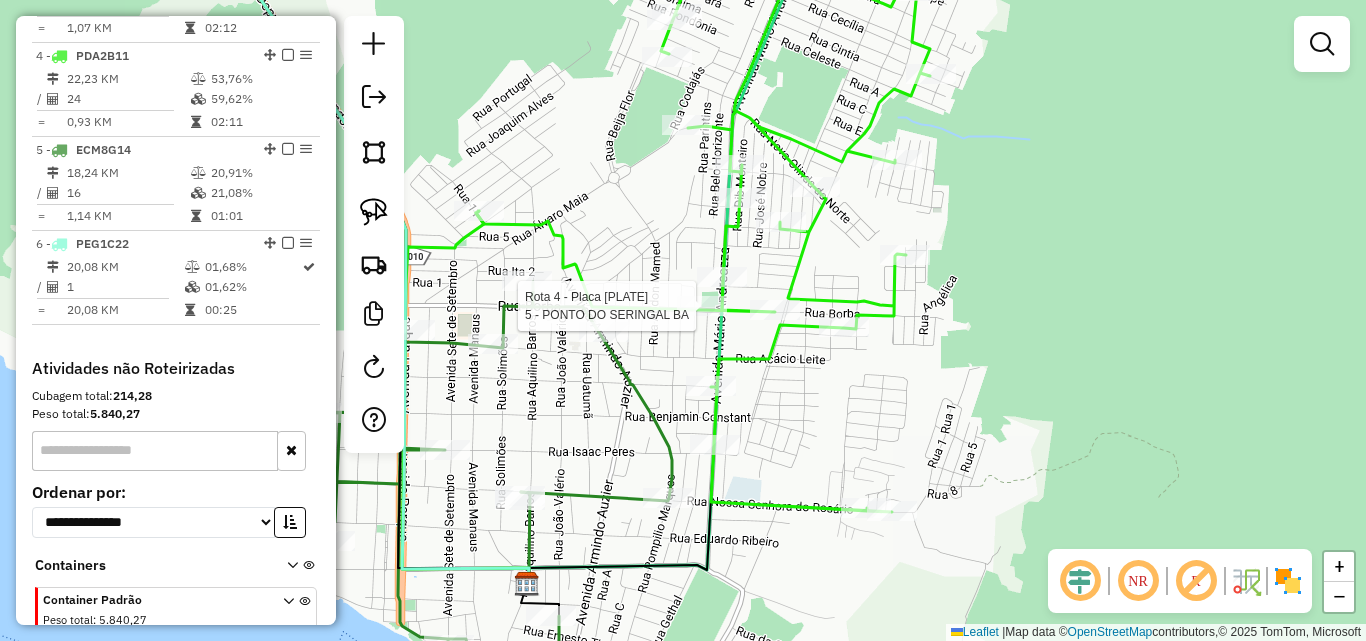 select on "**********" 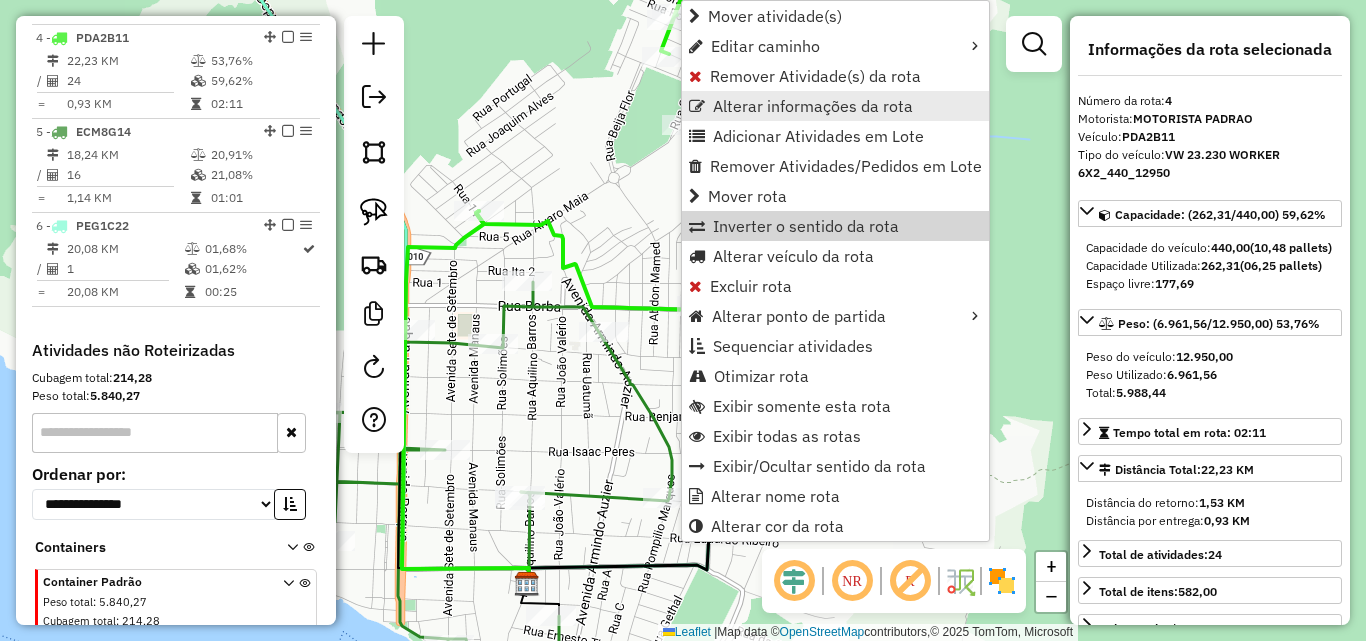 scroll, scrollTop: 1056, scrollLeft: 0, axis: vertical 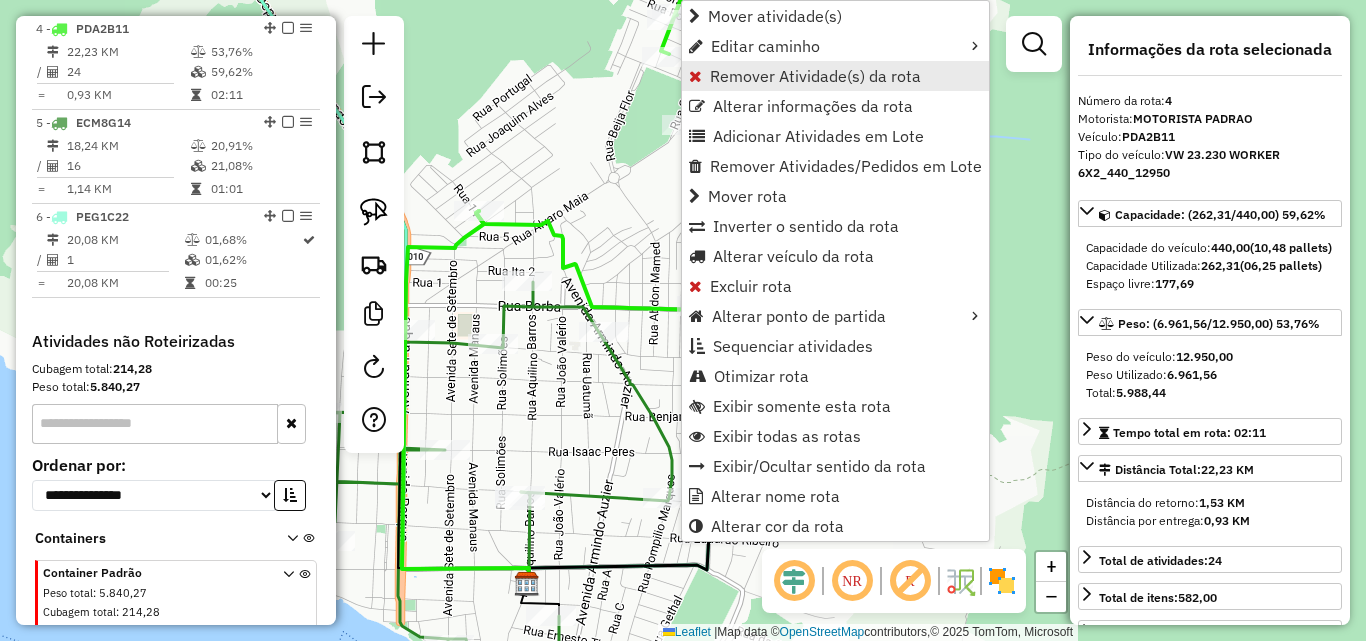 click on "Remover Atividade(s) da rota" at bounding box center (815, 76) 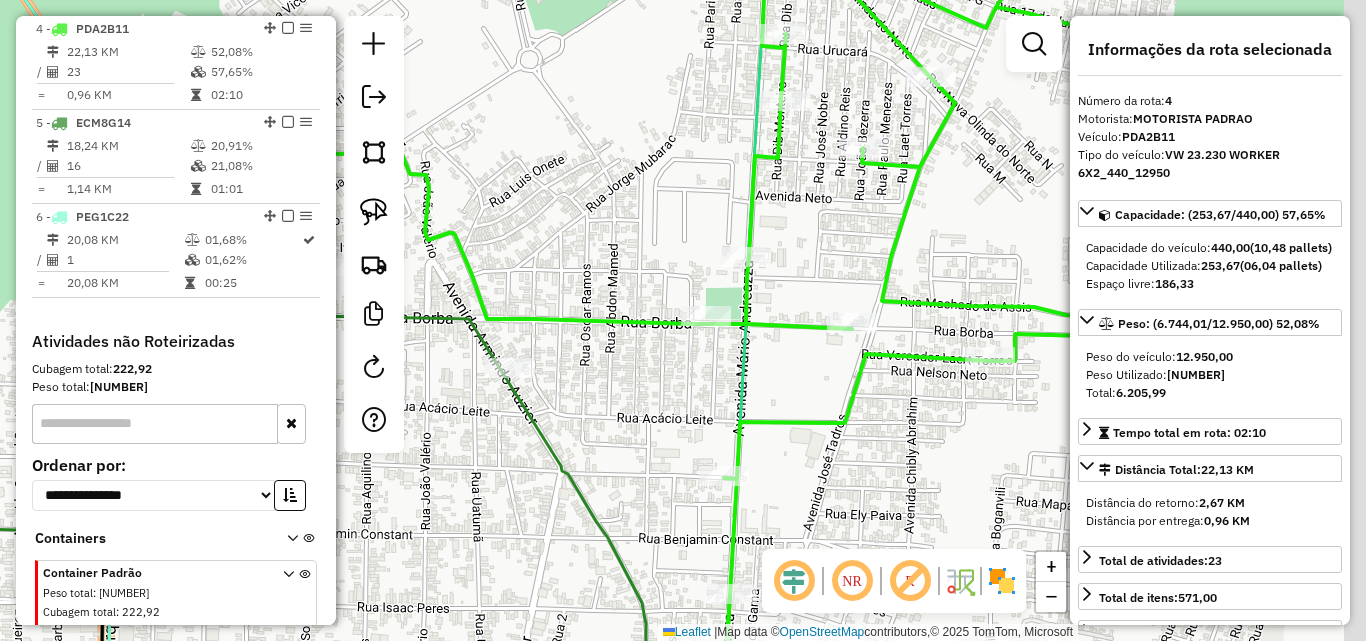 drag, startPoint x: 697, startPoint y: 373, endPoint x: 498, endPoint y: 320, distance: 205.93689 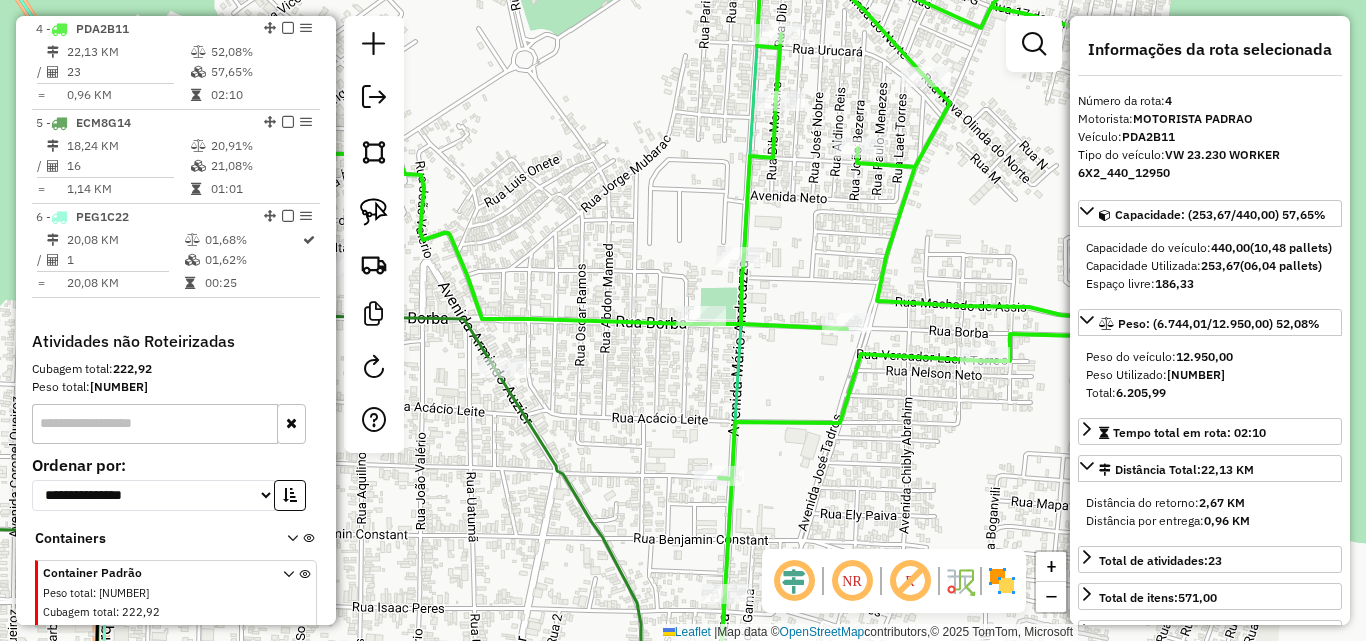 click 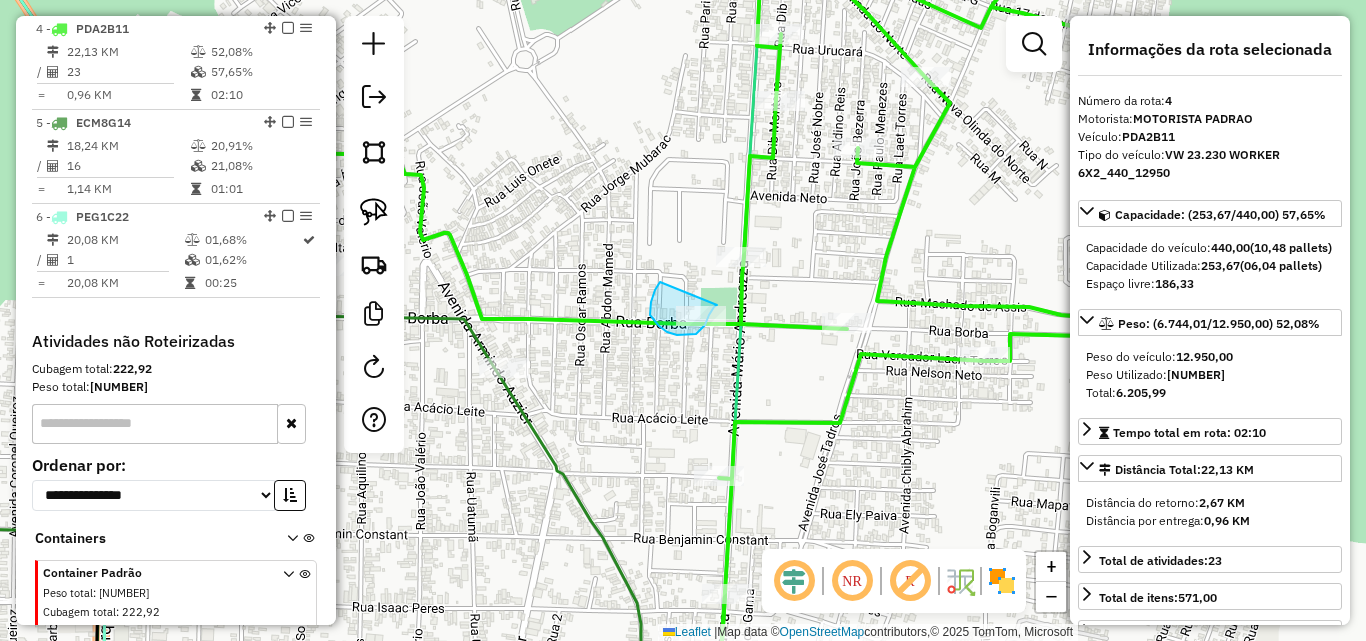drag, startPoint x: 660, startPoint y: 282, endPoint x: 717, endPoint y: 305, distance: 61.46544 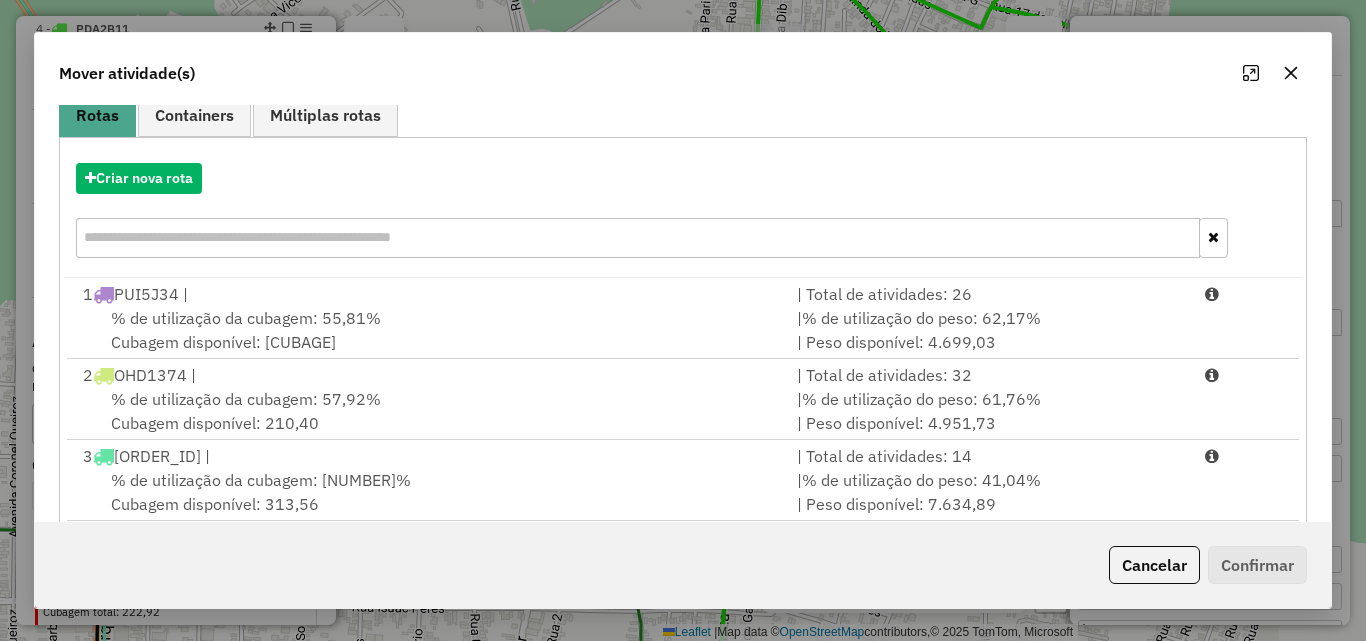 scroll, scrollTop: 367, scrollLeft: 0, axis: vertical 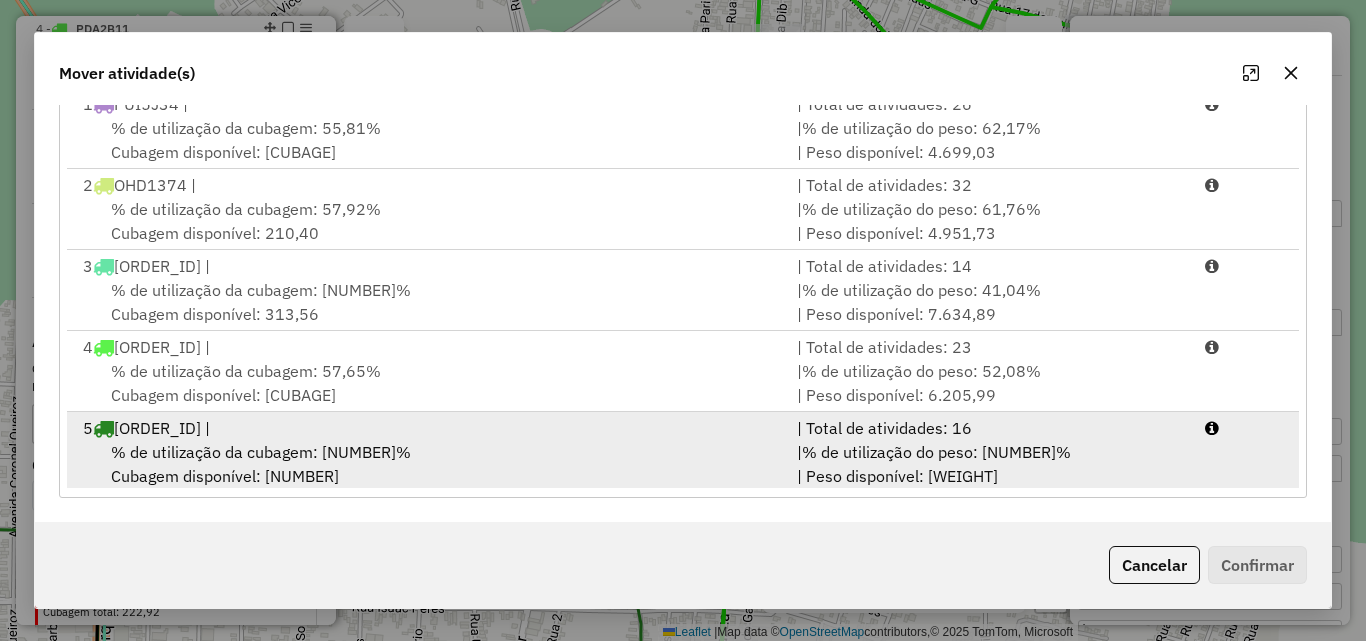 click on "% de utilização da cubagem: 21,08%  Cubagem disponível: [CUBAGE]" at bounding box center [428, 464] 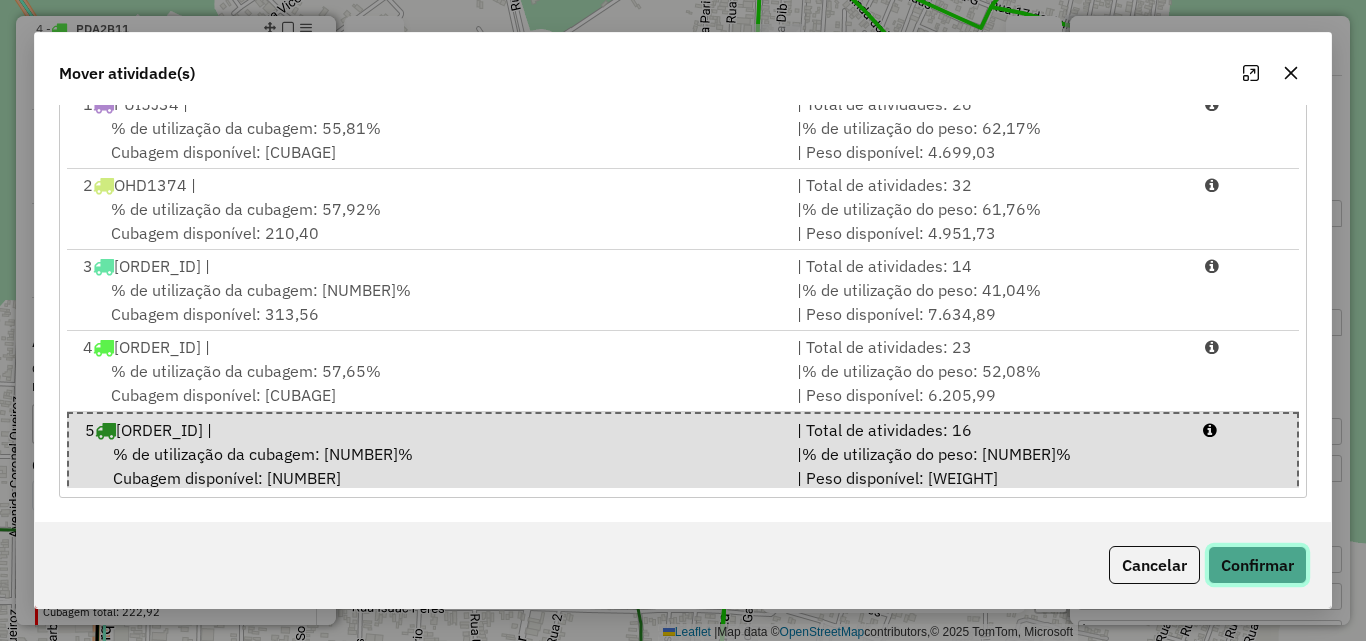 click on "Confirmar" 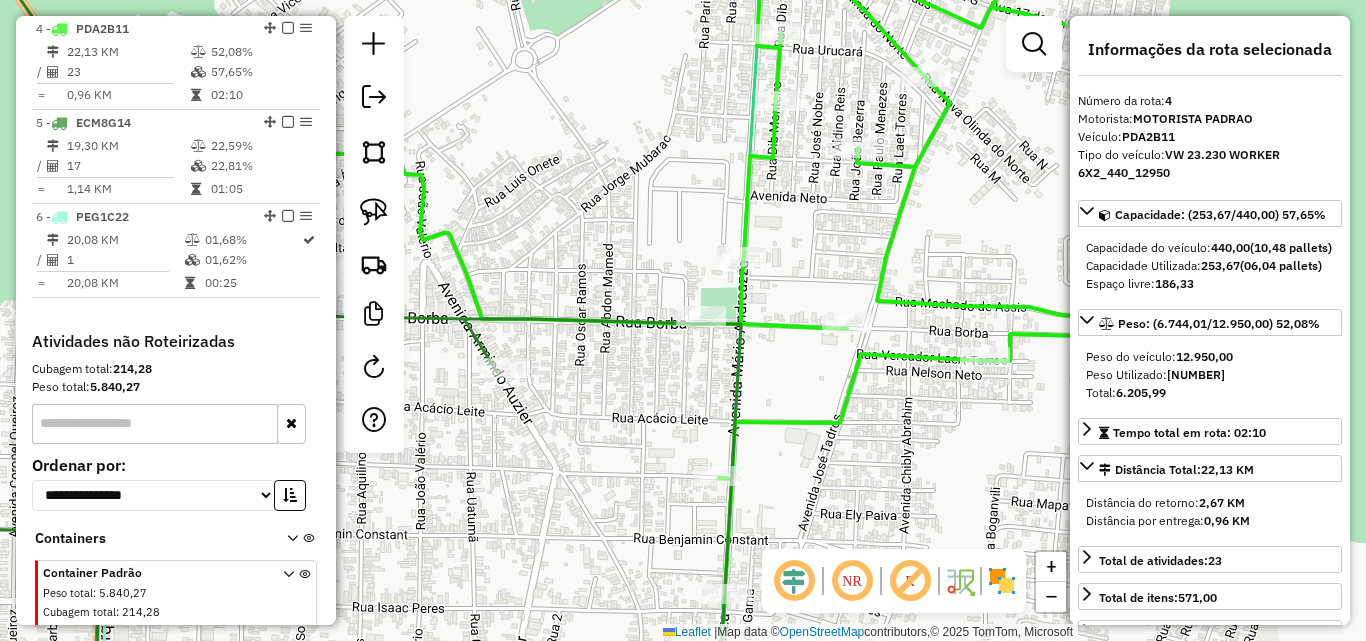 scroll, scrollTop: 0, scrollLeft: 0, axis: both 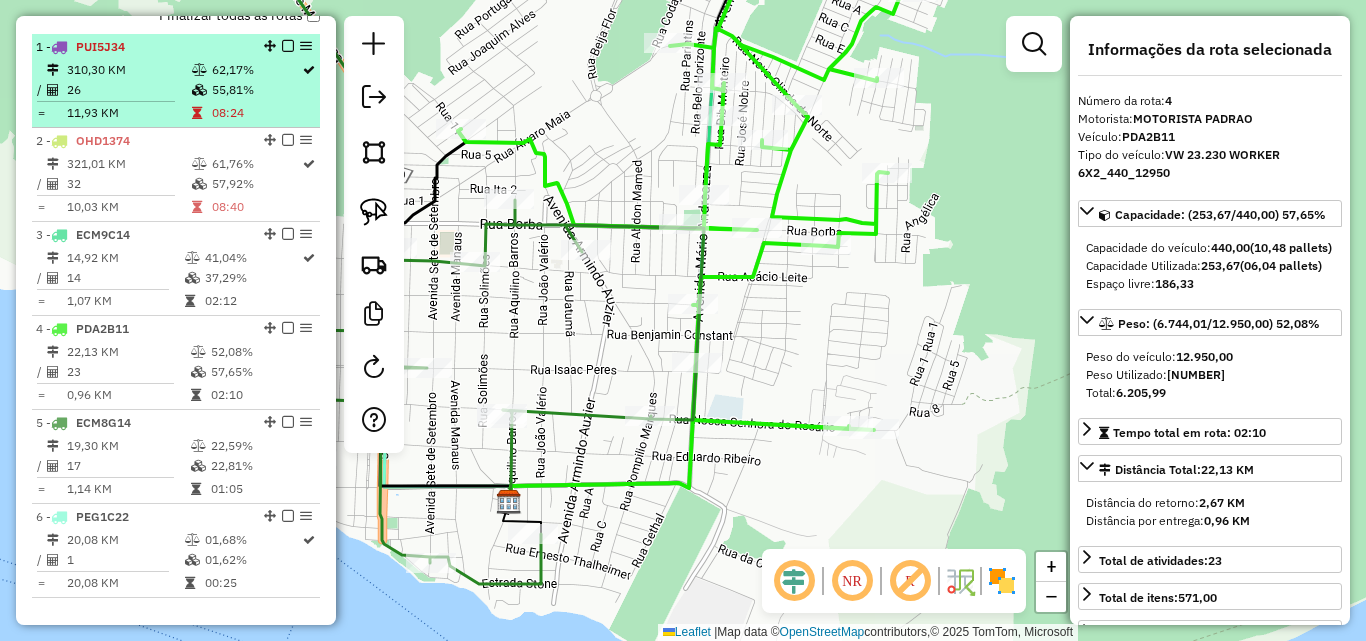 click on "310,30 KM" at bounding box center [128, 70] 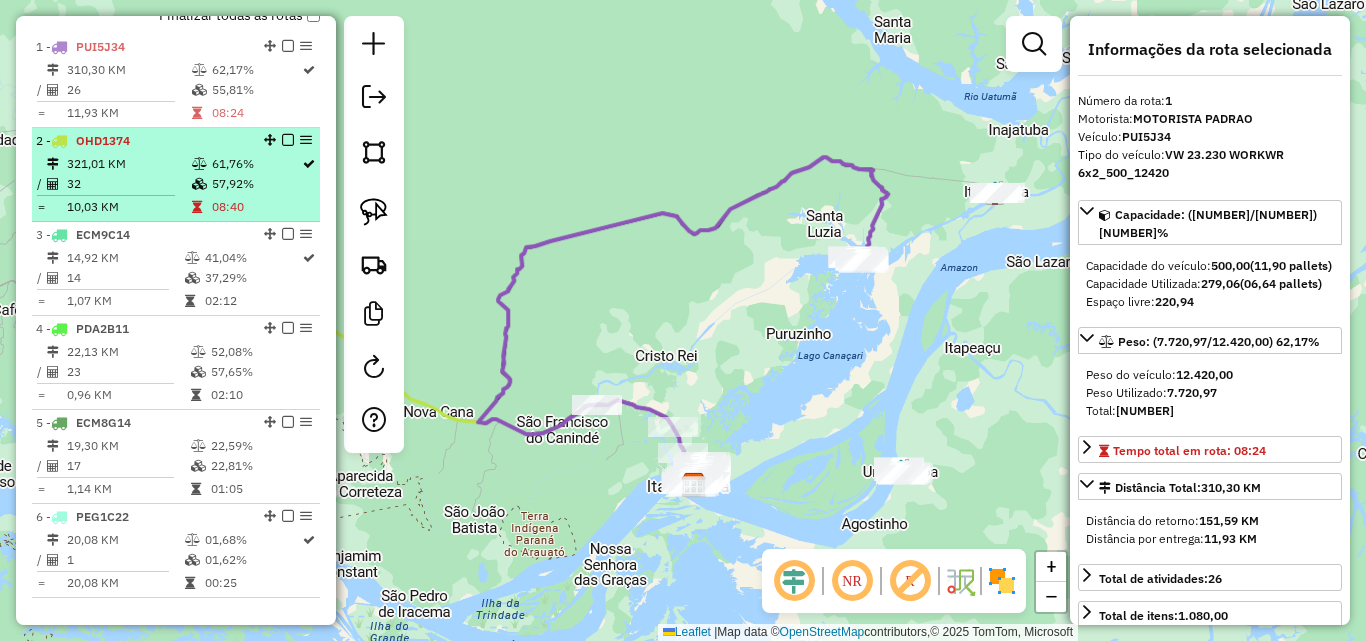 click on "321,01 KM" at bounding box center (128, 164) 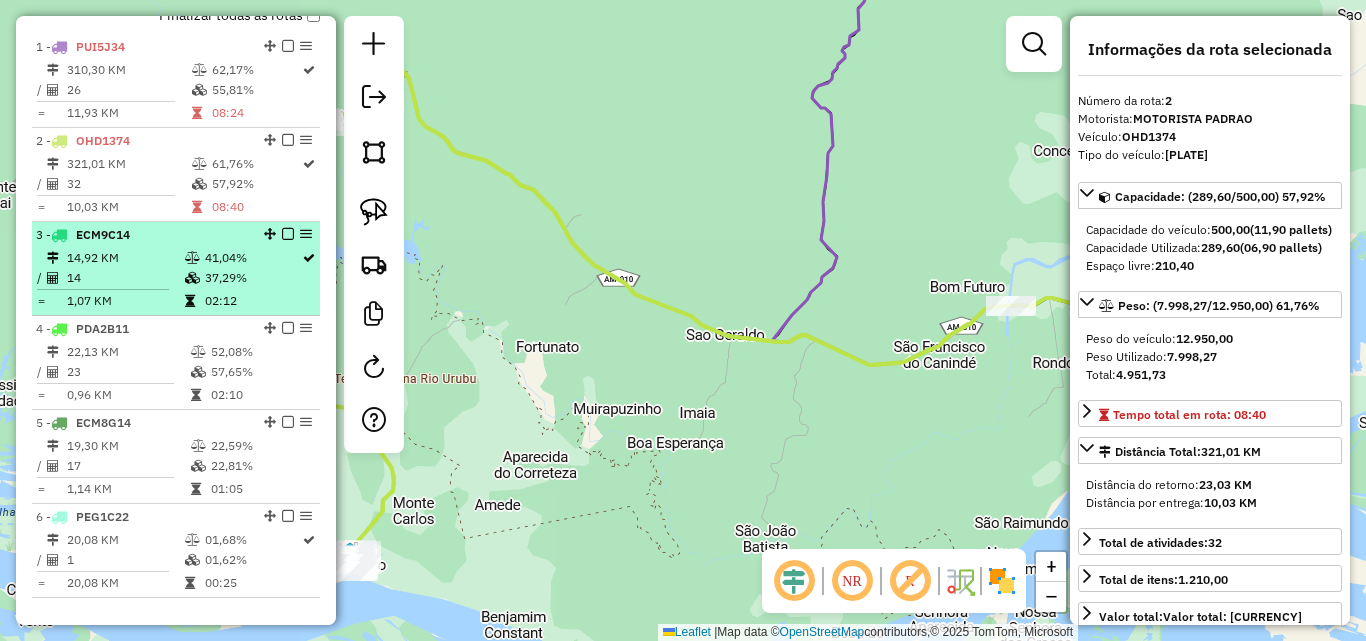 click on "14" at bounding box center (125, 278) 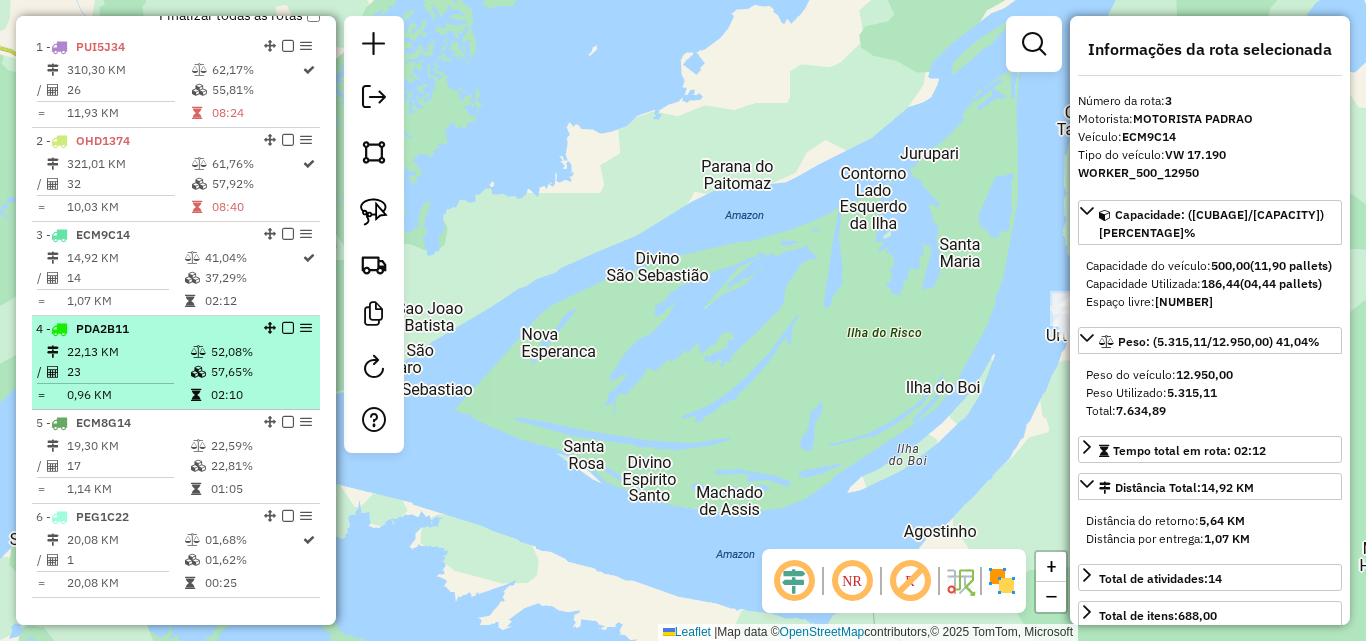 click on "22,13 KM" at bounding box center [128, 352] 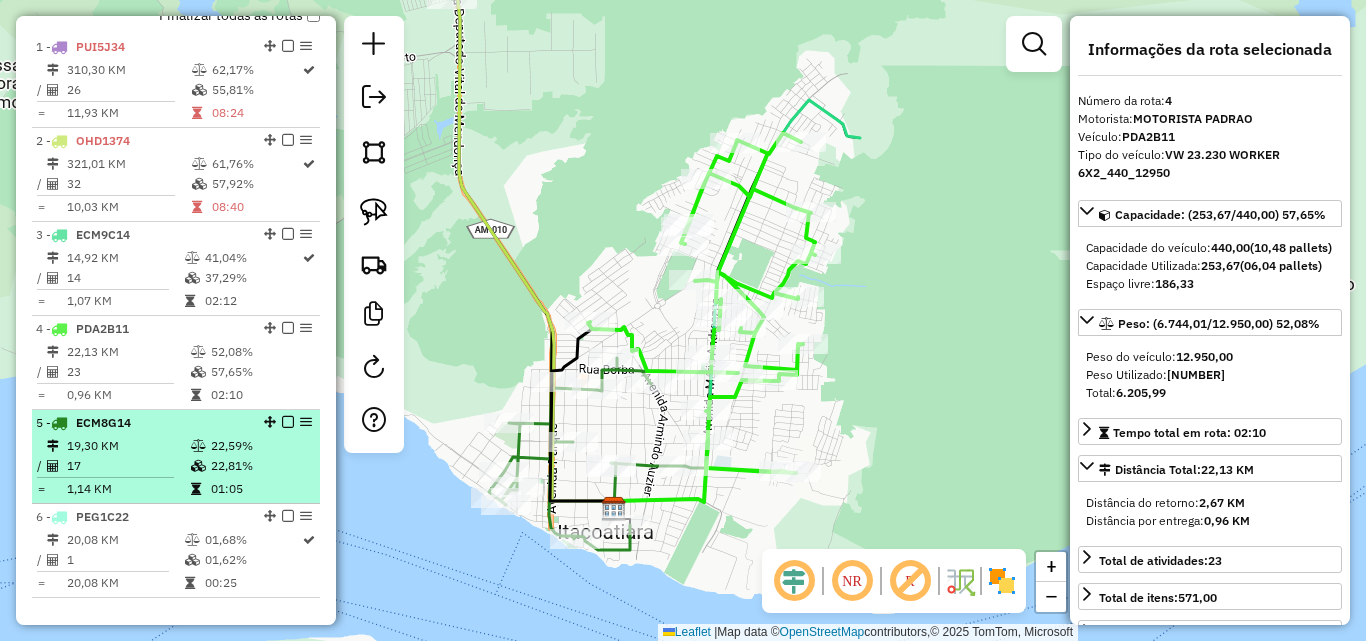 click on "19,30 KM" at bounding box center (128, 446) 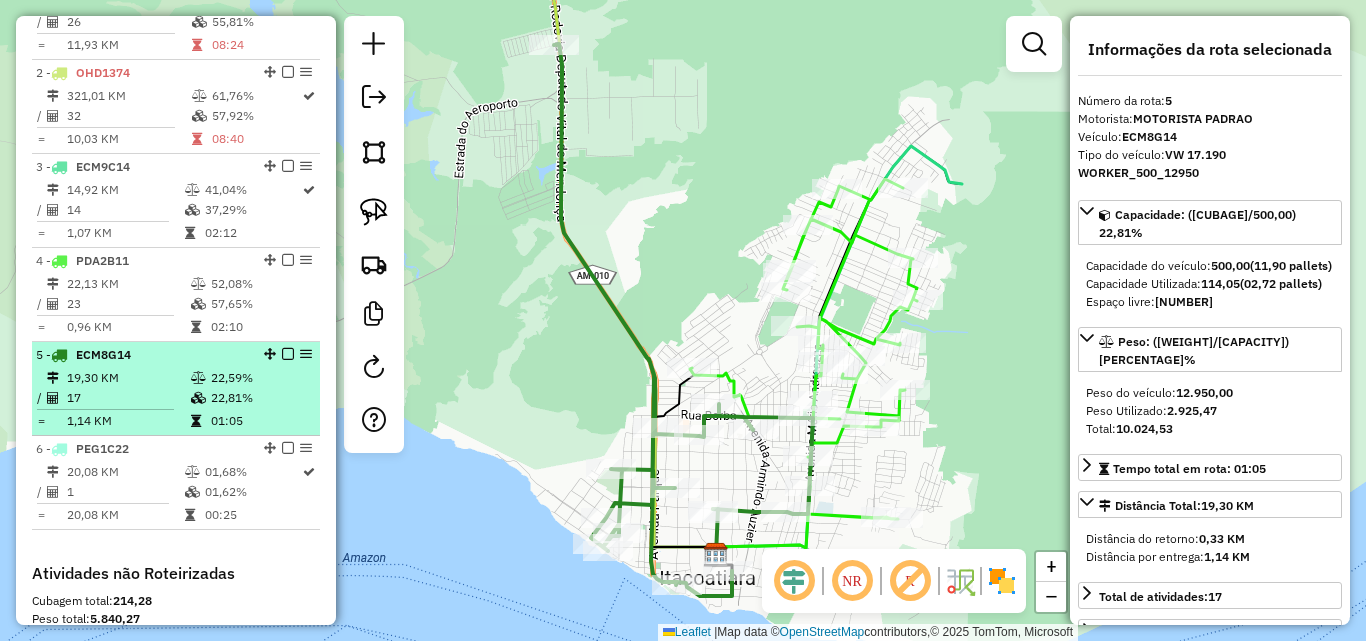 scroll, scrollTop: 856, scrollLeft: 0, axis: vertical 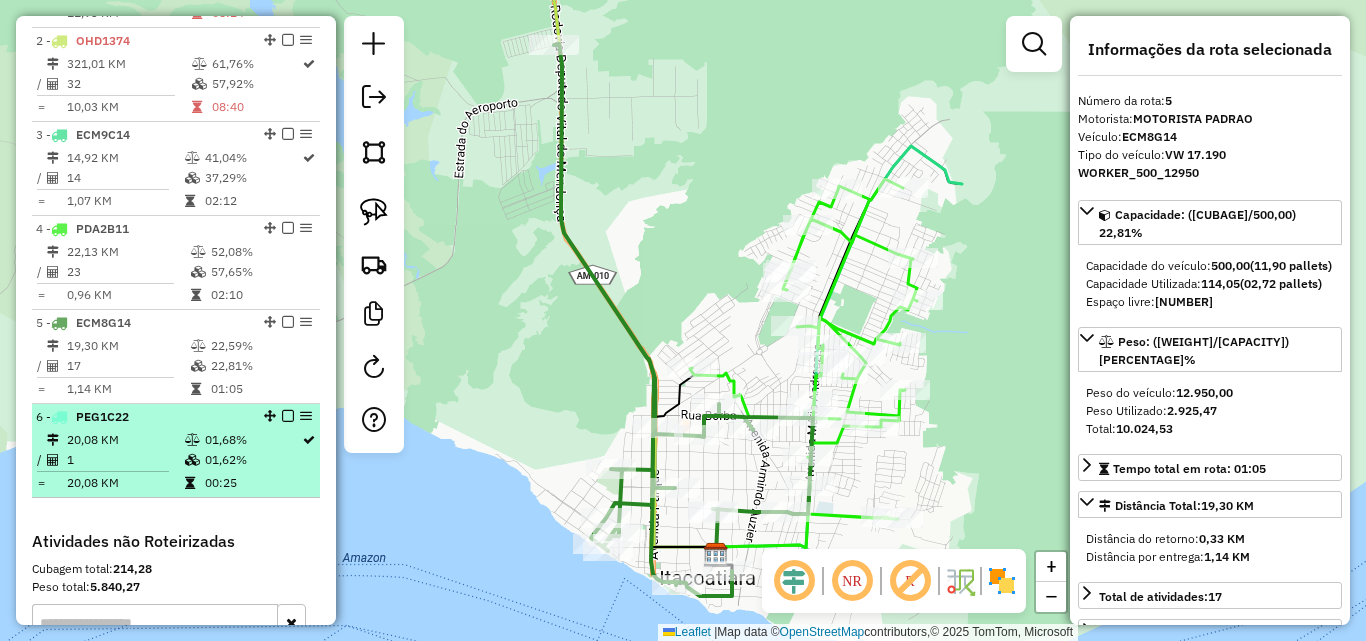 click on "20,08 KM" at bounding box center (125, 440) 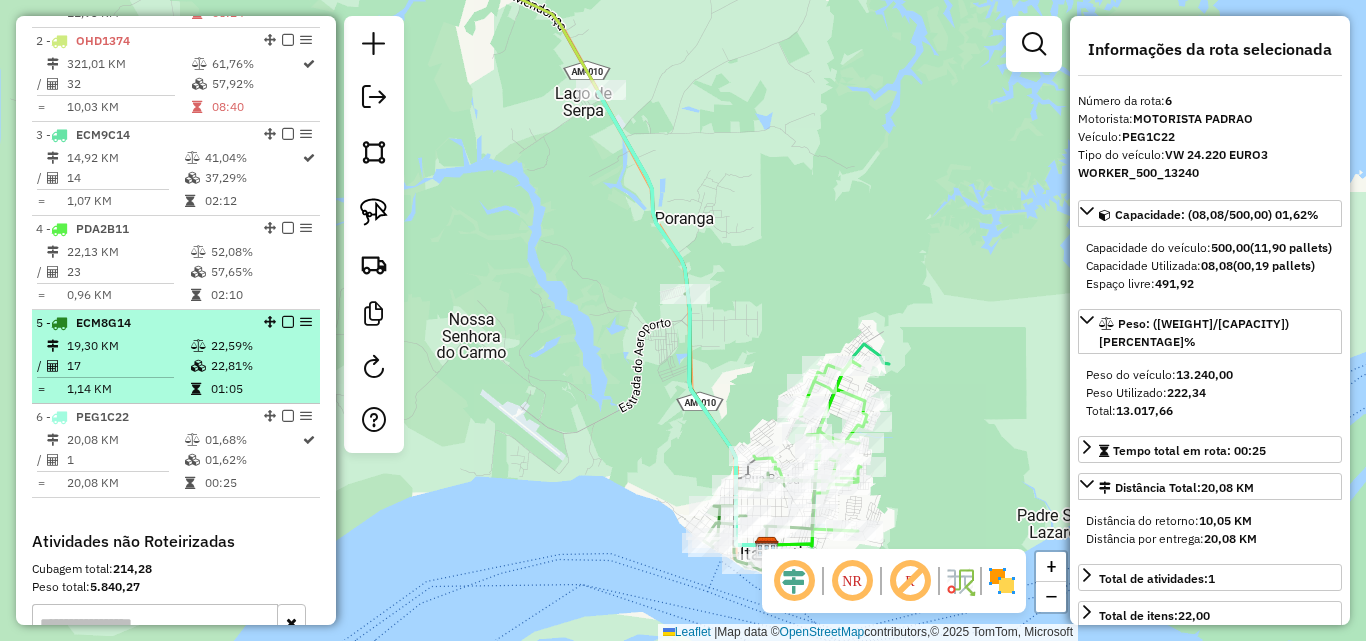 click on "17" at bounding box center (128, 366) 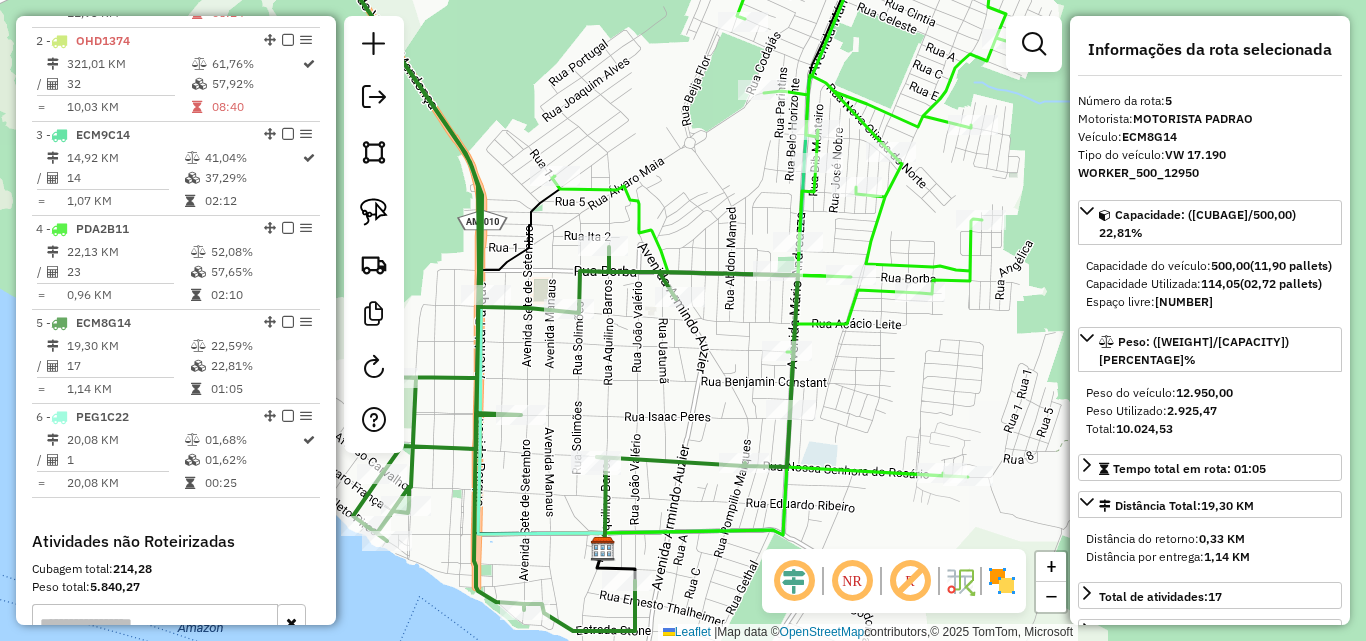 drag, startPoint x: 677, startPoint y: 379, endPoint x: 582, endPoint y: 298, distance: 124.8439 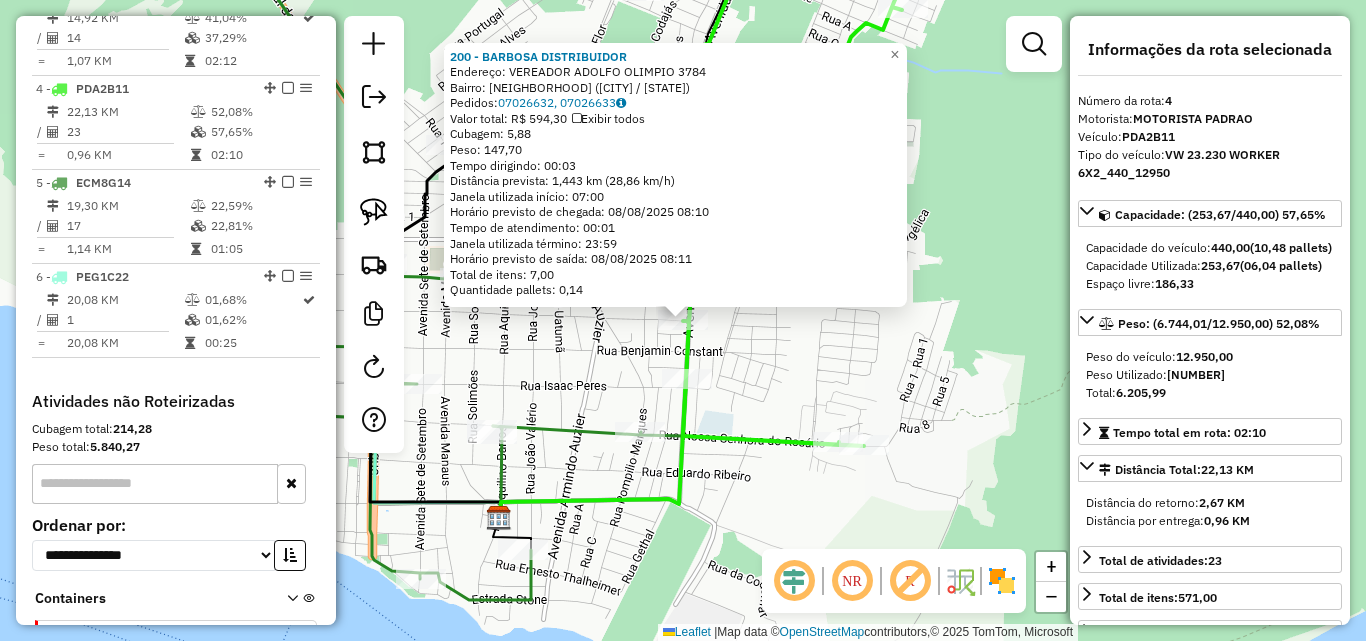 scroll, scrollTop: 1056, scrollLeft: 0, axis: vertical 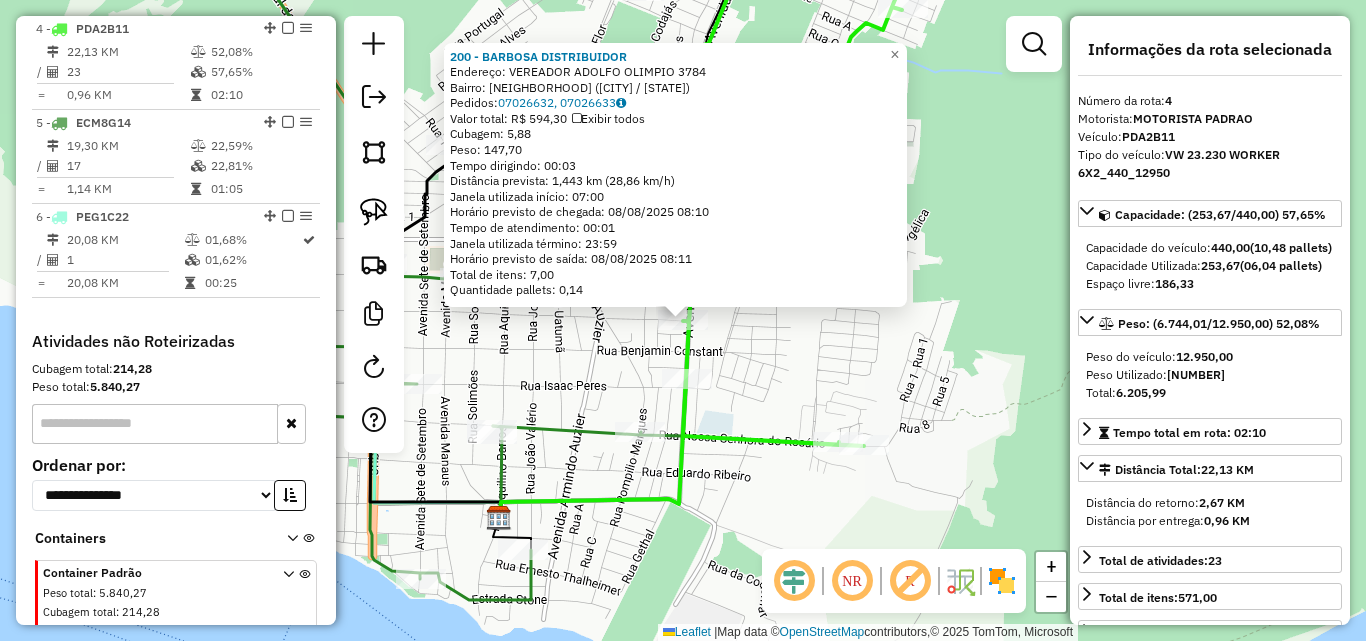 click on "200 - [CLIENTE]  Endereço:  [STREET] [NUMBER]   Bairro: [BAIRRO] ([CIDADE] / [UF])   Pedidos:  [ORDER_ID], [ORDER_ID]   Valor total: R$ [VALUE]   Exibir todos   Cubagem: [CUBAGE]  Peso: [WEIGHT]  Tempo dirigindo: [TIME]   Distância prevista: [DISTANCE] km ([SPEED] km/h)   Janela utilizada início: [TIME]   Horário previsto de chegada: [DATE] [TIME]   Tempo de atendimento: [TIME]   Janela utilizada término: [TIME]   Horário previsto de saída: [DATE] [TIME]   Total de itens: [ITEMS]   Quantidade pallets: [PALLETS]  × Janela de atendimento Grade de atendimento Capacidade Transportadoras Veículos Cliente Pedidos  Rotas Selecione os dias de semana para filtrar as janelas de atendimento  Seg   Ter   Qua   Qui   Sex   Sáb   Dom  Informe o período da janela de atendimento: De: Até:  Filtrar exatamente a janela do cliente  Considerar janela de atendimento padrão  Selecione os dias de semana para filtrar as grades de atendimento  Seg   Ter   Qua   Qui   Sex   Sáb   Dom   Peso mínimo:   Peso máximo:" 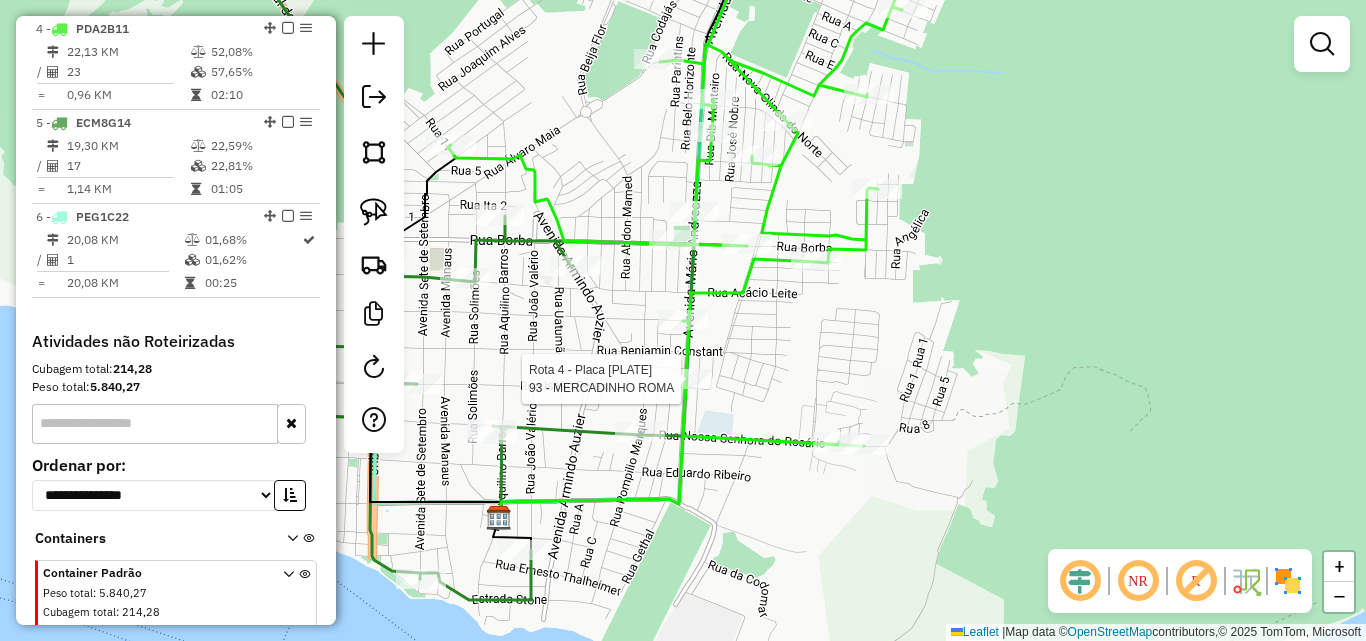 select on "**********" 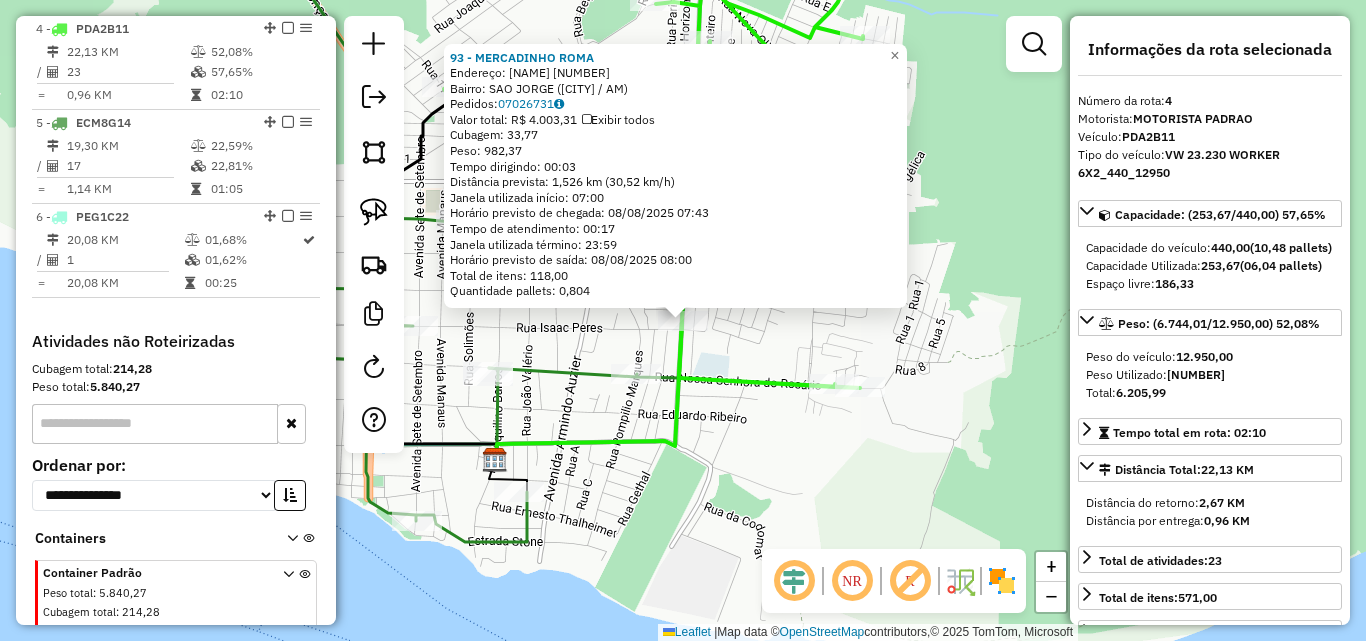 click on "Endereço:  [NAME] [NUMBER]   Bairro: [NAME] ([NAME] / [STATE])   Pedidos:  [NUMBER]   Valor total: R$ [PRICE]   Exibir todos   Cubagem: [NUMBER]  Peso: [NUMBER]  Tempo dirigindo: [TIME]   Distância prevista: [NUMBER] km ([NUMBER] km/h)   Janela utilizada início: [TIME]   Horário previsto de chegada: [DATE] [TIME]   Tempo de atendimento: [TIME]   Janela utilizada término: [TIME]   Horário previsto de saída: [DATE] [TIME]   Total de itens: [NUMBER]   Quantidade pallets: [NUMBER]  × Janela de atendimento Grade de atendimento Capacidade Transportadoras Veículos Cliente Pedidos  Rotas Selecione os dias de semana para filtrar as janelas de atendimento  Seg   Ter   Qua   Qui   Sex   Sáb   Dom  Informe o período da janela de atendimento: De: Até:  Filtrar exatamente a janela do cliente  Considerar janela de atendimento padrão  Selecione os dias de semana para filtrar as grades de atendimento  Seg   Ter   Qua   Qui   Sex   Sáb   Dom   Considerar clientes sem dia de atendimento cadastrado" 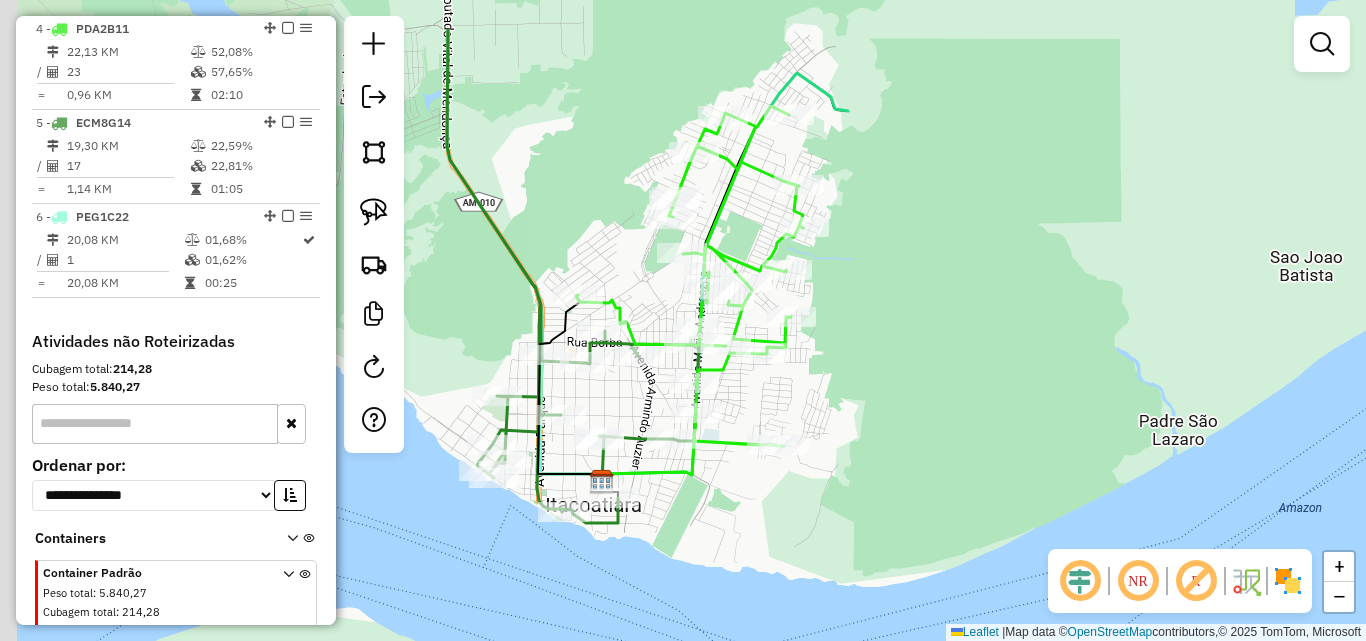 drag, startPoint x: 591, startPoint y: 306, endPoint x: 618, endPoint y: 400, distance: 97.80082 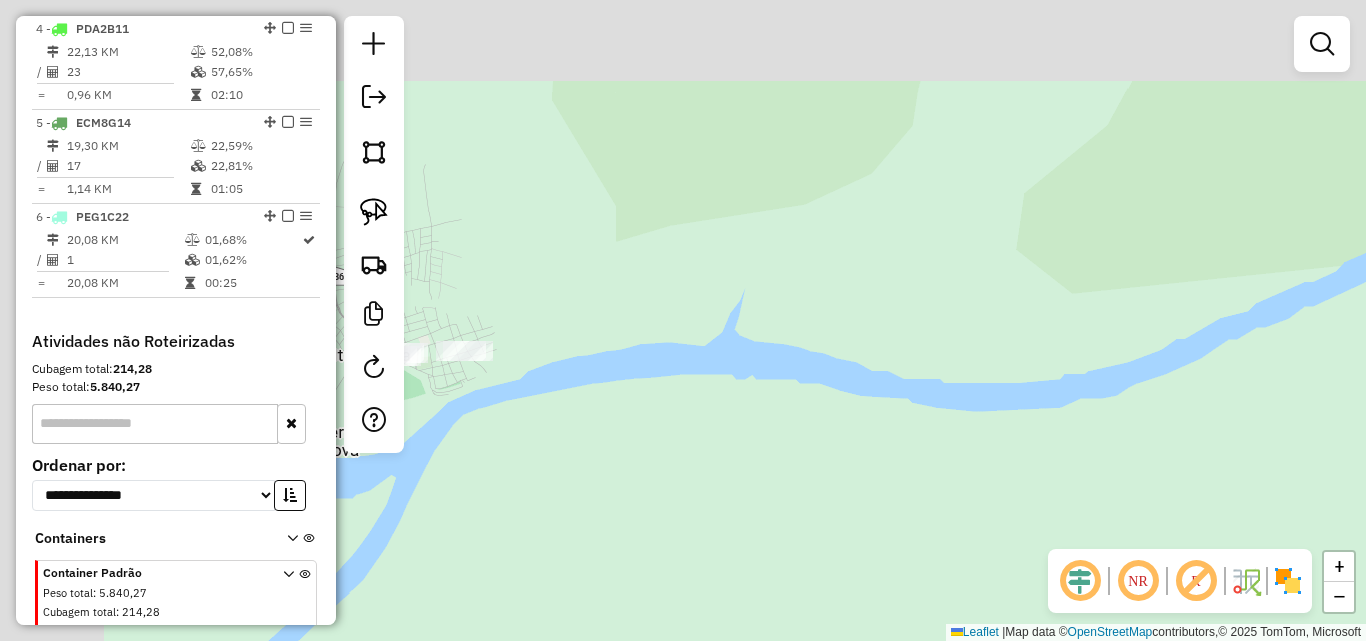 drag, startPoint x: 723, startPoint y: 391, endPoint x: 841, endPoint y: 493, distance: 155.97435 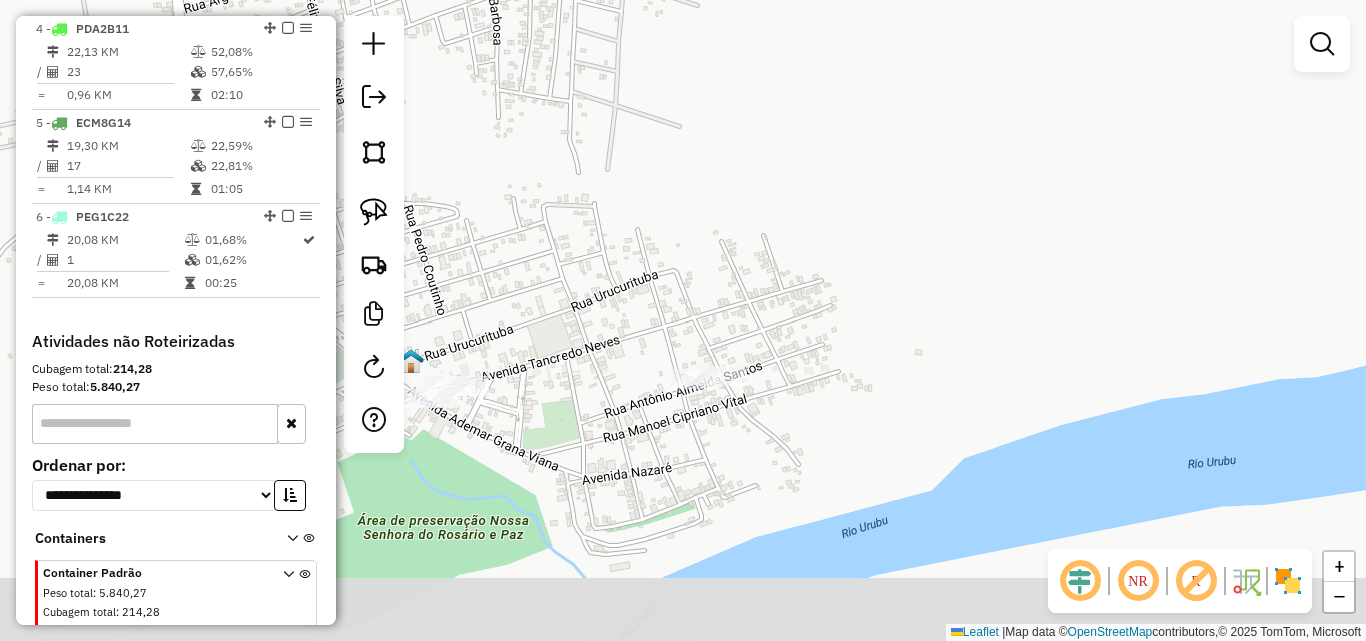 drag, startPoint x: 687, startPoint y: 499, endPoint x: 663, endPoint y: 350, distance: 150.9205 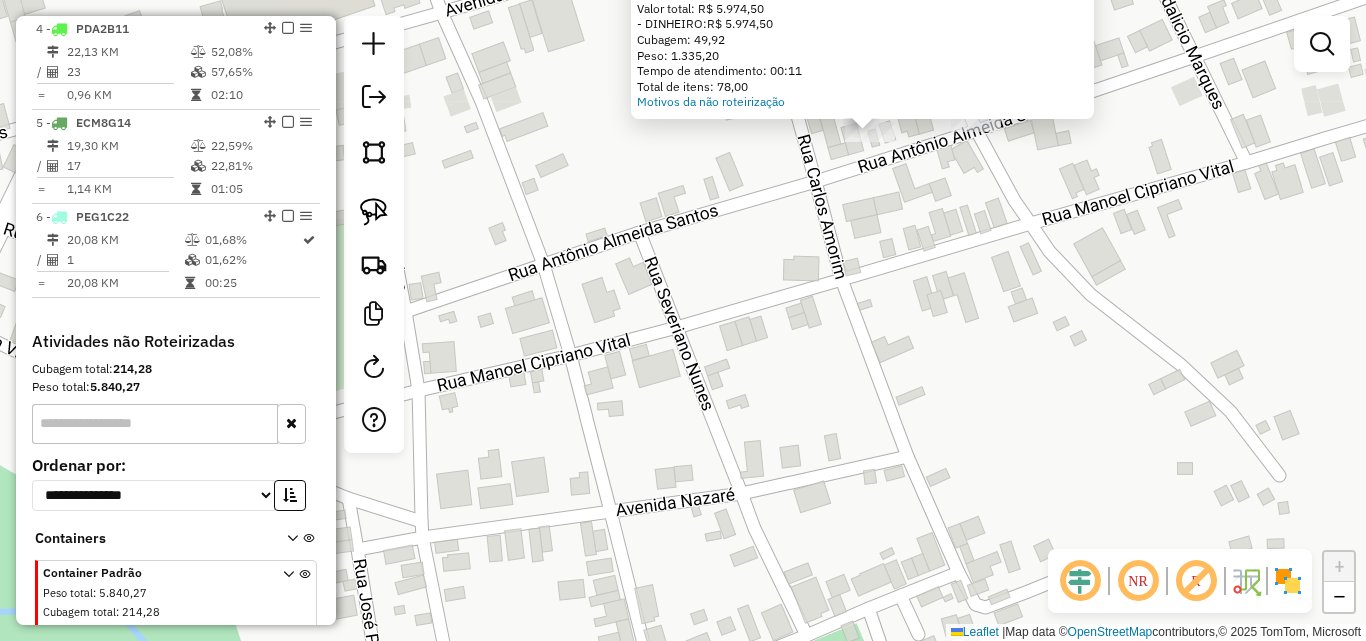 drag, startPoint x: 762, startPoint y: 380, endPoint x: 674, endPoint y: 547, distance: 188.76706 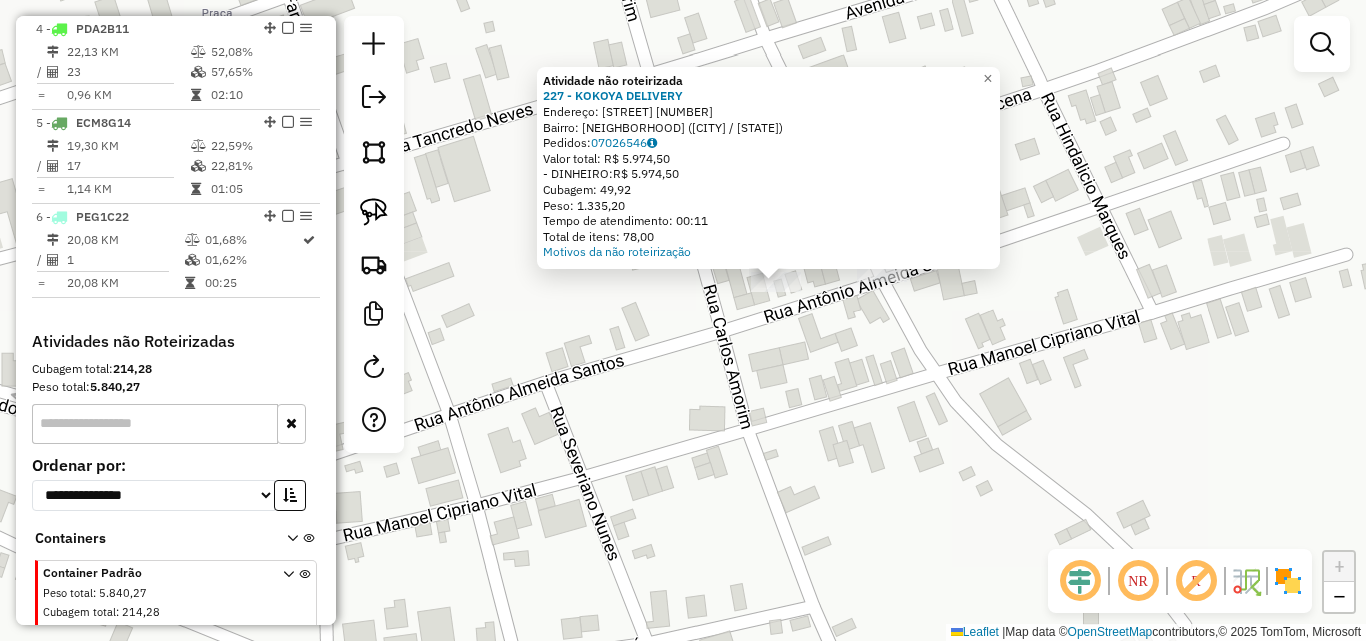 drag, startPoint x: 799, startPoint y: 377, endPoint x: 724, endPoint y: 448, distance: 103.27633 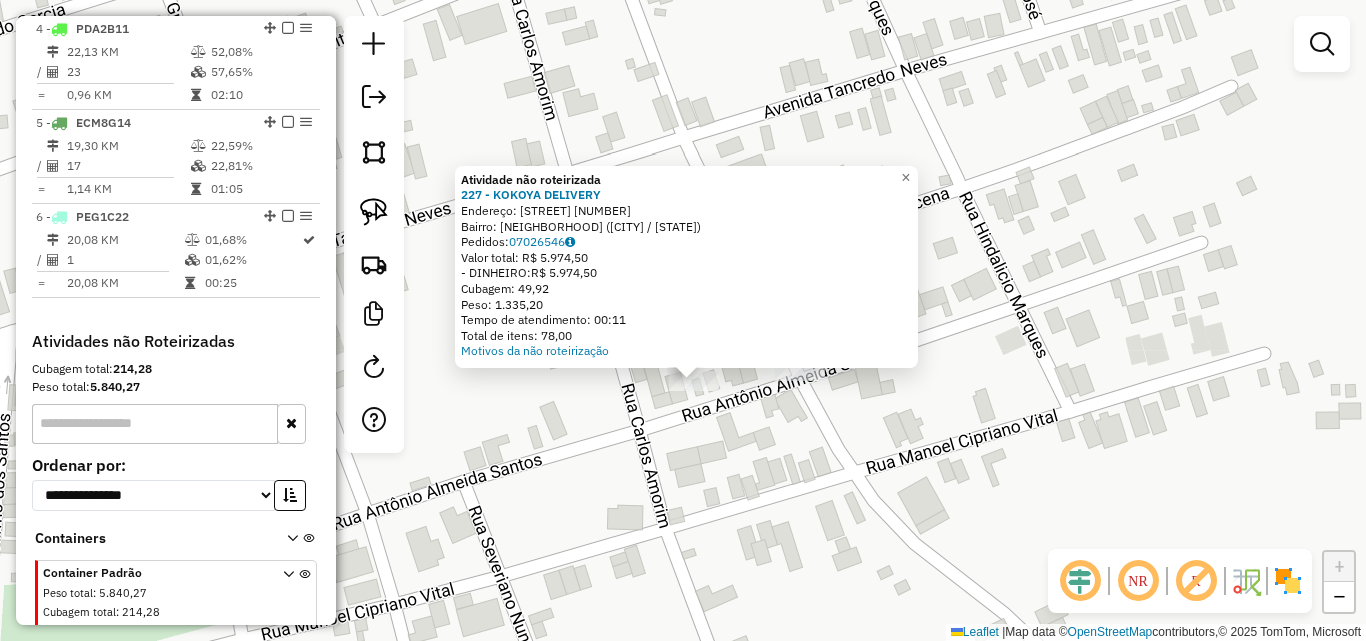 click on "Atividade não roteirizada [NUMBER] - [COMPANY]  Endereço:  [STREET] [NUMBER]   Bairro: [NEIGHBORHOOD] ([CITY] / [STATE])   Pedidos:  [NUMBER]   Valor total: R$ [NUMBER]   - DINHEIRO:  R$ [NUMBER]   Cubagem: [NUMBER]   Peso: [NUMBER]   Tempo de atendimento: [TIME]   Total de itens: [NUMBER]  Motivos da não roteirização × Janela de atendimento Grade de atendimento Capacidade Transportadoras Veículos Cliente Pedidos  Rotas Selecione os dias de semana para filtrar as janelas de atendimento  Seg   Ter   Qua   Qui   Sex   Sáb   Dom  Informe o período da janela de atendimento: De: Até:  Filtrar exatamente a janela do cliente  Considerar janela de atendimento padrão  Selecione os dias de semana para filtrar as grades de atendimento  Seg   Ter   Qua   Qui   Sex   Sáb   Dom   Considerar clientes sem dia de atendimento cadastrado  Clientes fora do dia de atendimento selecionado Filtrar as atividades entre os valores definidos abaixo:  Peso mínimo:   Peso máximo:   Cubagem mínima:   Cubagem máxima:   De:   Até:  +" 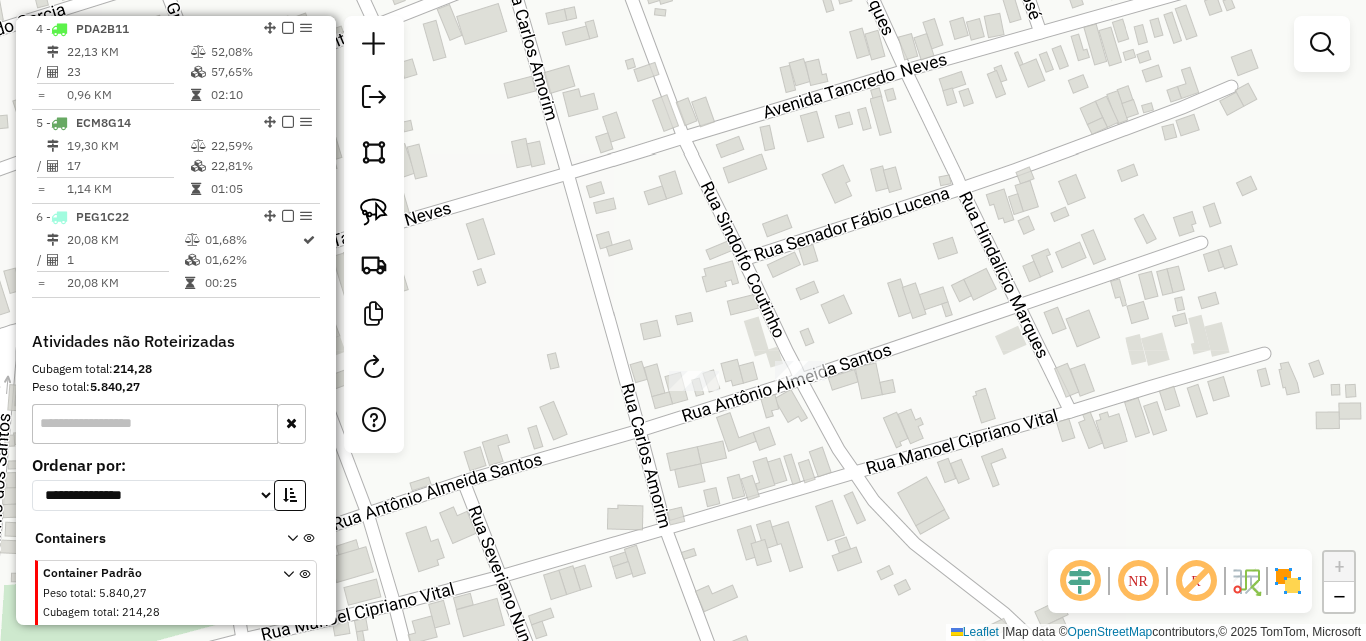 click on "Janela de atendimento Grade de atendimento Capacidade Transportadoras Veículos Cliente Pedidos  Rotas Selecione os dias de semana para filtrar as janelas de atendimento  Seg   Ter   Qua   Qui   Sex   Sáb   Dom  Informe o período da janela de atendimento: De: Até:  Filtrar exatamente a janela do cliente  Considerar janela de atendimento padrão  Selecione os dias de semana para filtrar as grades de atendimento  Seg   Ter   Qua   Qui   Sex   Sáb   Dom   Considerar clientes sem dia de atendimento cadastrado  Clientes fora do dia de atendimento selecionado Filtrar as atividades entre os valores definidos abaixo:  Peso mínimo:   Peso máximo:   Cubagem mínima:   Cubagem máxima:   De:   Até:  Filtrar as atividades entre o tempo de atendimento definido abaixo:  De:   Até:   Considerar capacidade total dos clientes não roteirizados Transportadora: Selecione um ou mais itens Tipo de veículo: Selecione um ou mais itens Veículo: Selecione um ou mais itens Motorista: Selecione um ou mais itens Nome: Rótulo:" 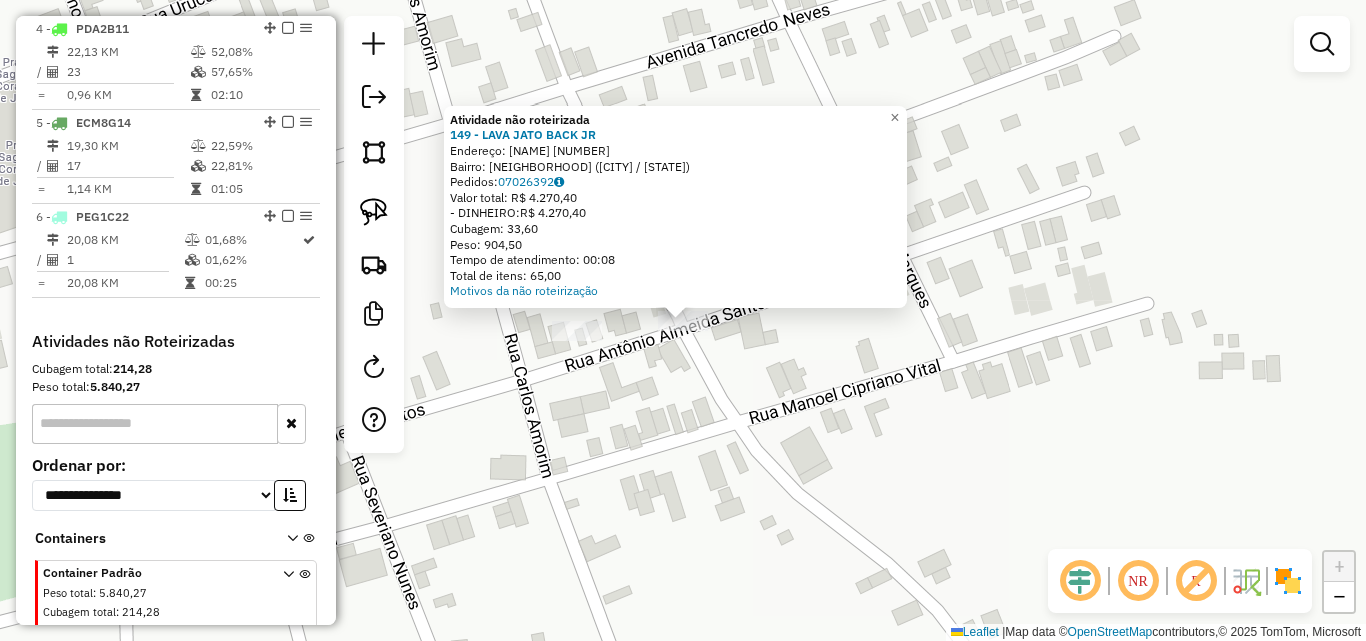 click on "Atividade não roteirizada [NUMBER] - [COMPANY]  Endereço:  [STREET] [NUMBER]   Bairro: [NEIGHBORHOOD] ([CITY] / [STATE])   Pedidos:  [NUMBER]   Valor total: R$ [NUMBER]   - DINHEIRO:  R$ [NUMBER]   Cubagem: [NUMBER]   Peso: [NUMBER]   Tempo de atendimento: [TIME]   Total de itens: [NUMBER]  Motivos da não roteirização × Janela de atendimento Grade de atendimento Capacidade Transportadoras Veículos Cliente Pedidos  Rotas Selecione os dias de semana para filtrar as janelas de atendimento  Seg   Ter   Qua   Qui   Sex   Sáb   Dom  Informe o período da janela de atendimento: De: Até:  Filtrar exatamente a janela do cliente  Considerar janela de atendimento padrão  Selecione os dias de semana para filtrar as grades de atendimento  Seg   Ter   Qua   Qui   Sex   Sáb   Dom   Considerar clientes sem dia de atendimento cadastrado  Clientes fora do dia de atendimento selecionado Filtrar as atividades entre os valores definidos abaixo:  Peso mínimo:   Peso máximo:   Cubagem mínima:   Cubagem máxima:   De:   Até:  De:  +" 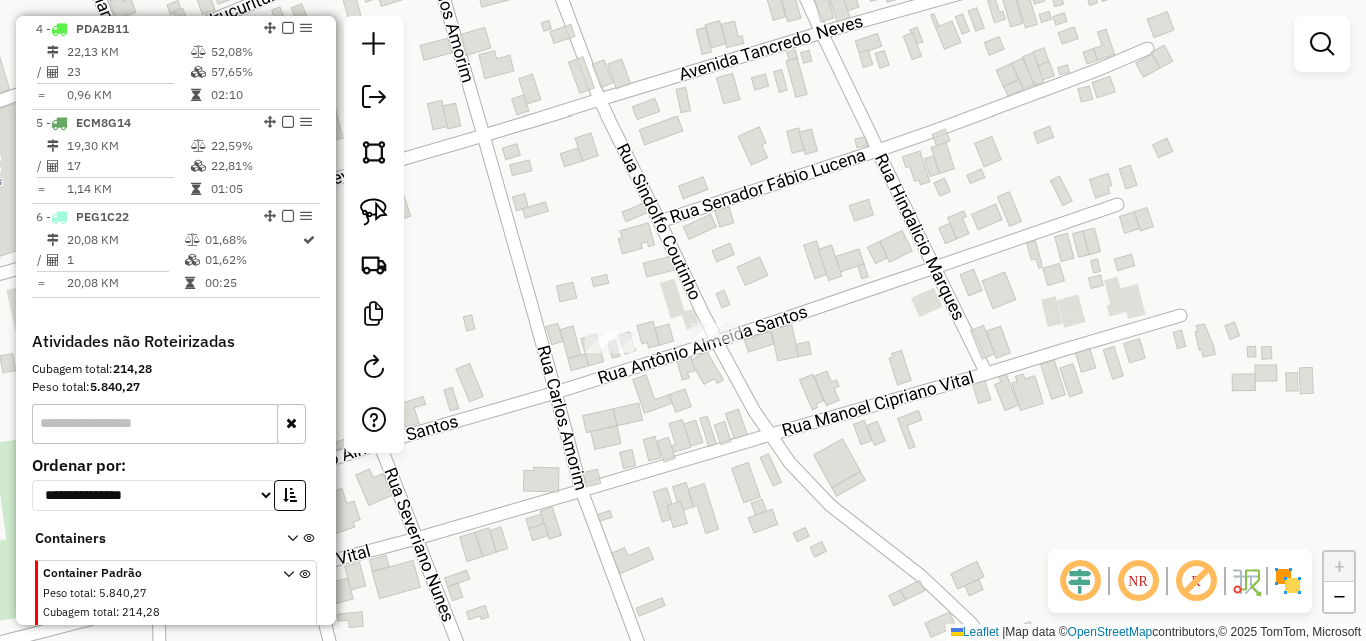 drag, startPoint x: 585, startPoint y: 280, endPoint x: 593, endPoint y: 289, distance: 12.0415945 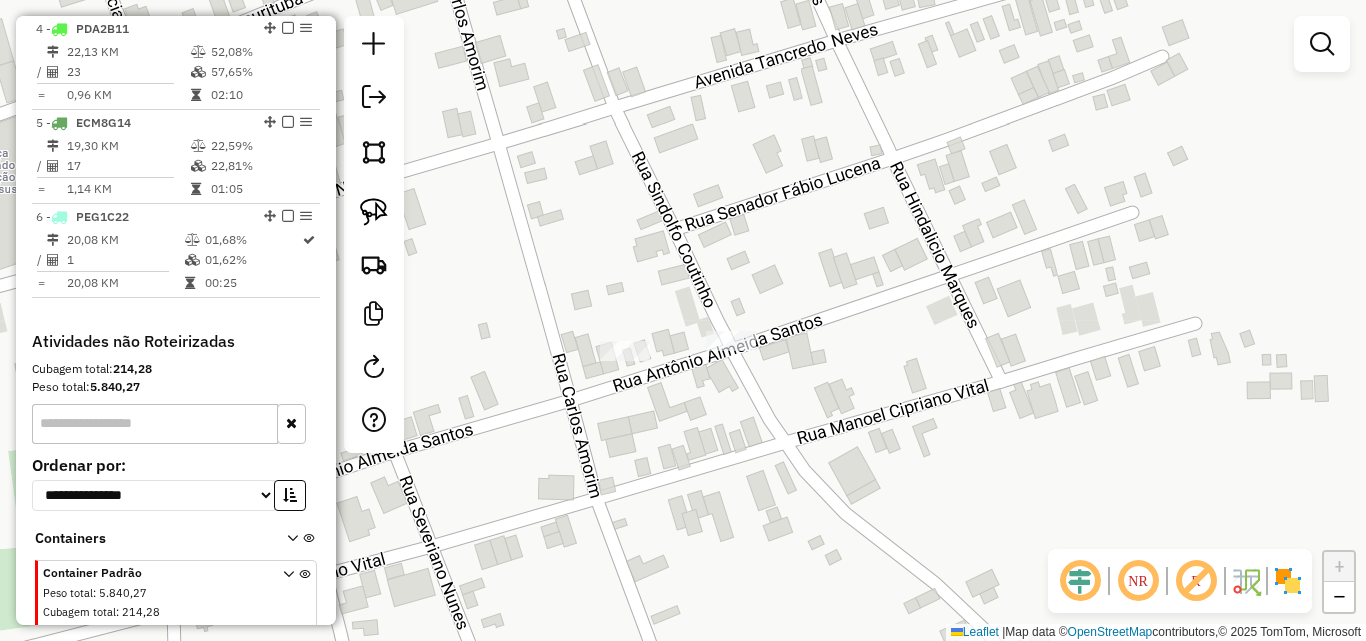 drag, startPoint x: 571, startPoint y: 303, endPoint x: 582, endPoint y: 311, distance: 13.601471 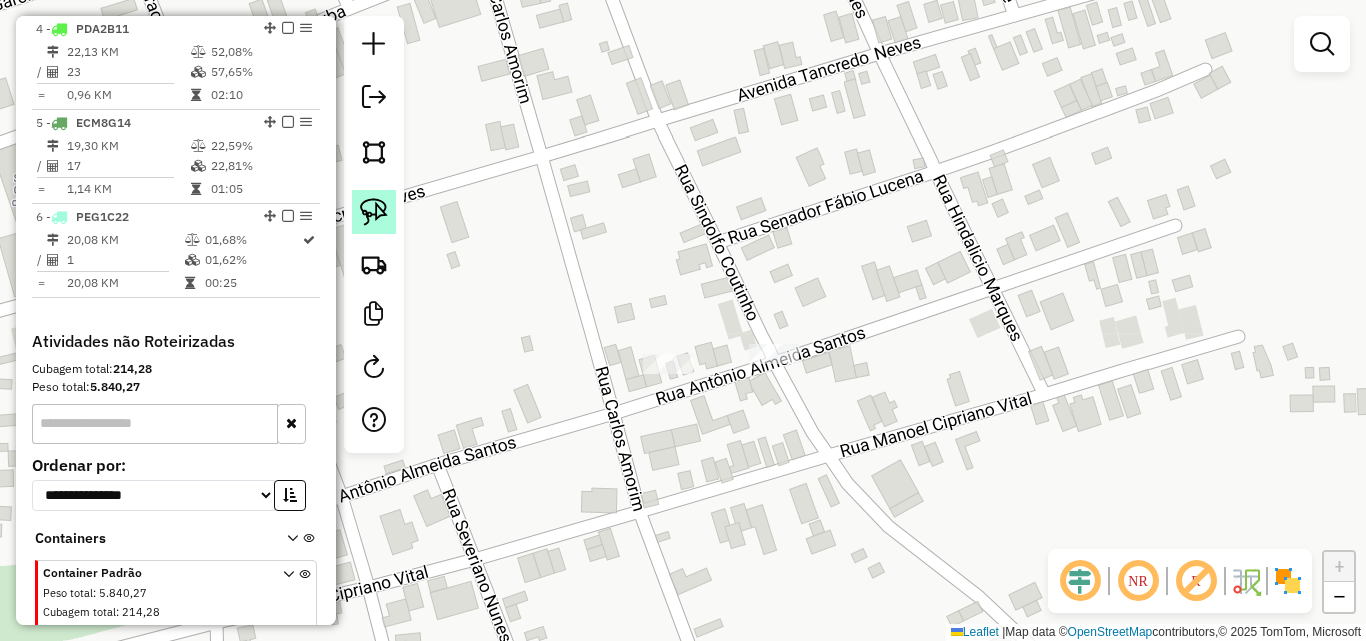 click 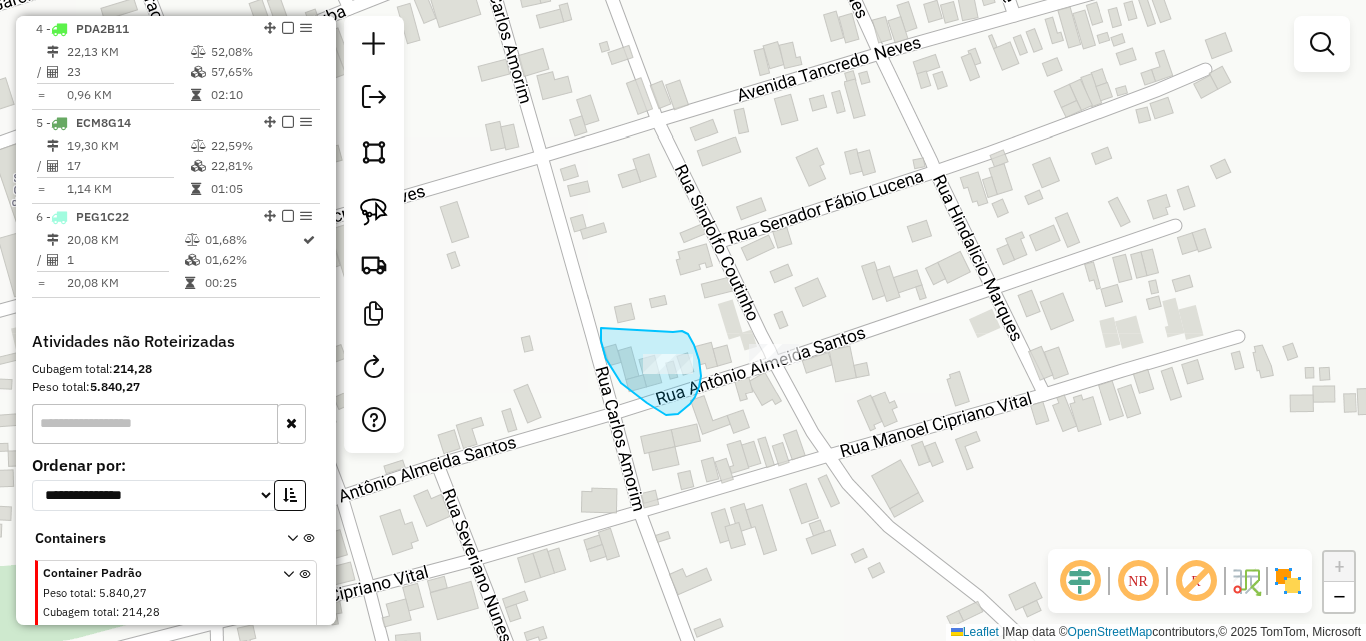 drag, startPoint x: 676, startPoint y: 332, endPoint x: 607, endPoint y: 316, distance: 70.83079 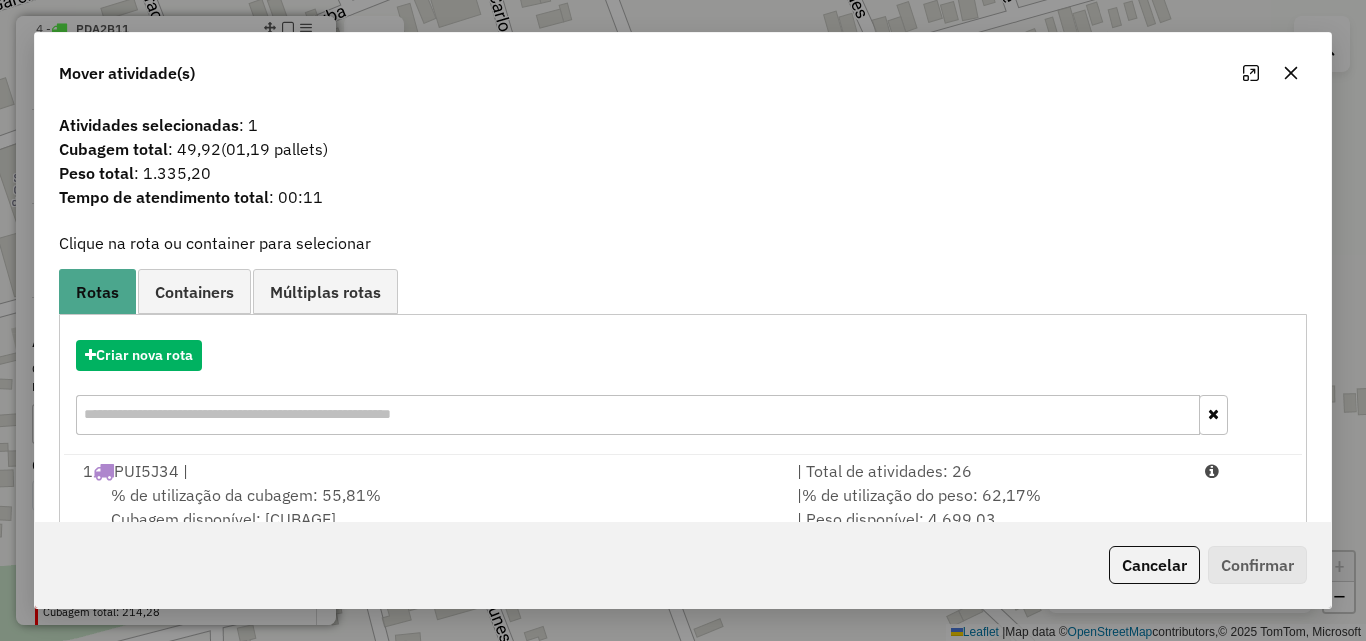 click 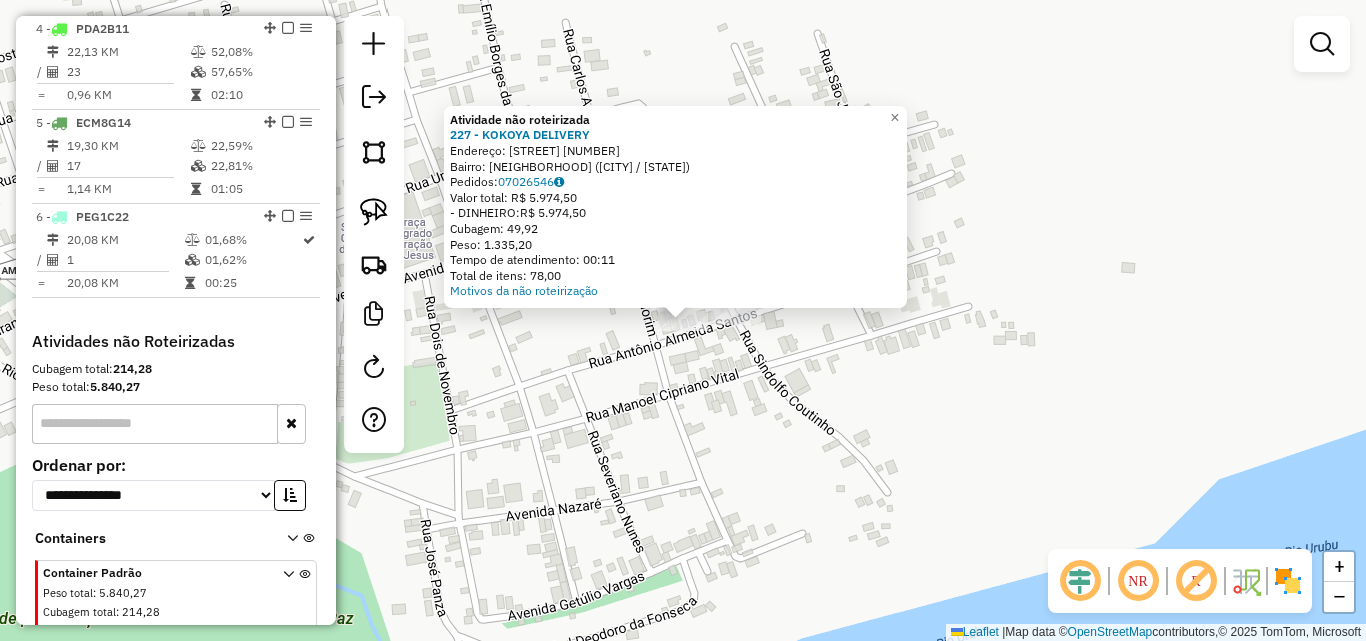 click on "Atividade não roteirizada [NUMBER] - [COMPANY]  Endereço:  [STREET] [NUMBER]   Bairro: [NEIGHBORHOOD] ([CITY] / [STATE])   Pedidos:  [NUMBER]   Valor total: R$ [NUMBER]   - DINHEIRO:  R$ [NUMBER]   Cubagem: [NUMBER]   Peso: [NUMBER]   Tempo de atendimento: [TIME]   Total de itens: [NUMBER]  Motivos da não roteirização × Janela de atendimento Grade de atendimento Capacidade Transportadoras Veículos Cliente Pedidos  Rotas Selecione os dias de semana para filtrar as janelas de atendimento  Seg   Ter   Qua   Qui   Sex   Sáb   Dom  Informe o período da janela de atendimento: De: Até:  Filtrar exatamente a janela do cliente  Considerar janela de atendimento padrão  Selecione os dias de semana para filtrar as grades de atendimento  Seg   Ter   Qua   Qui   Sex   Sáb   Dom   Considerar clientes sem dia de atendimento cadastrado  Clientes fora do dia de atendimento selecionado Filtrar as atividades entre os valores definidos abaixo:  Peso mínimo:   Peso máximo:   Cubagem mínima:   Cubagem máxima:   De:   Até:  +" 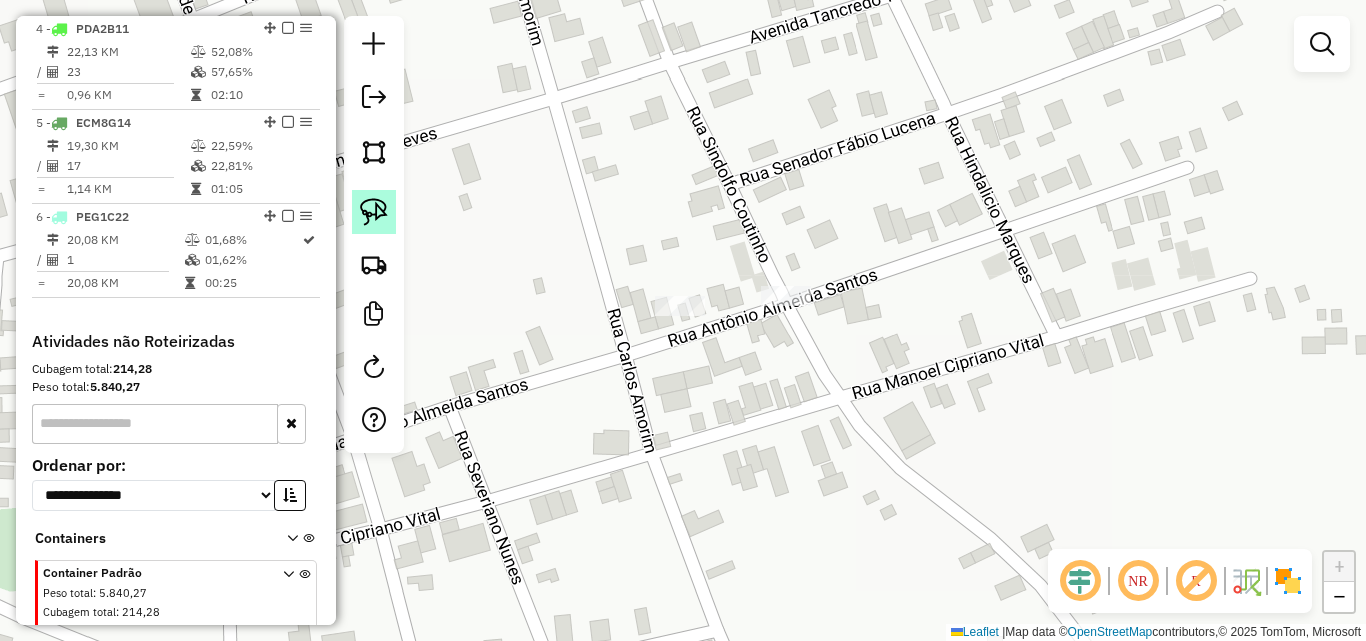 click 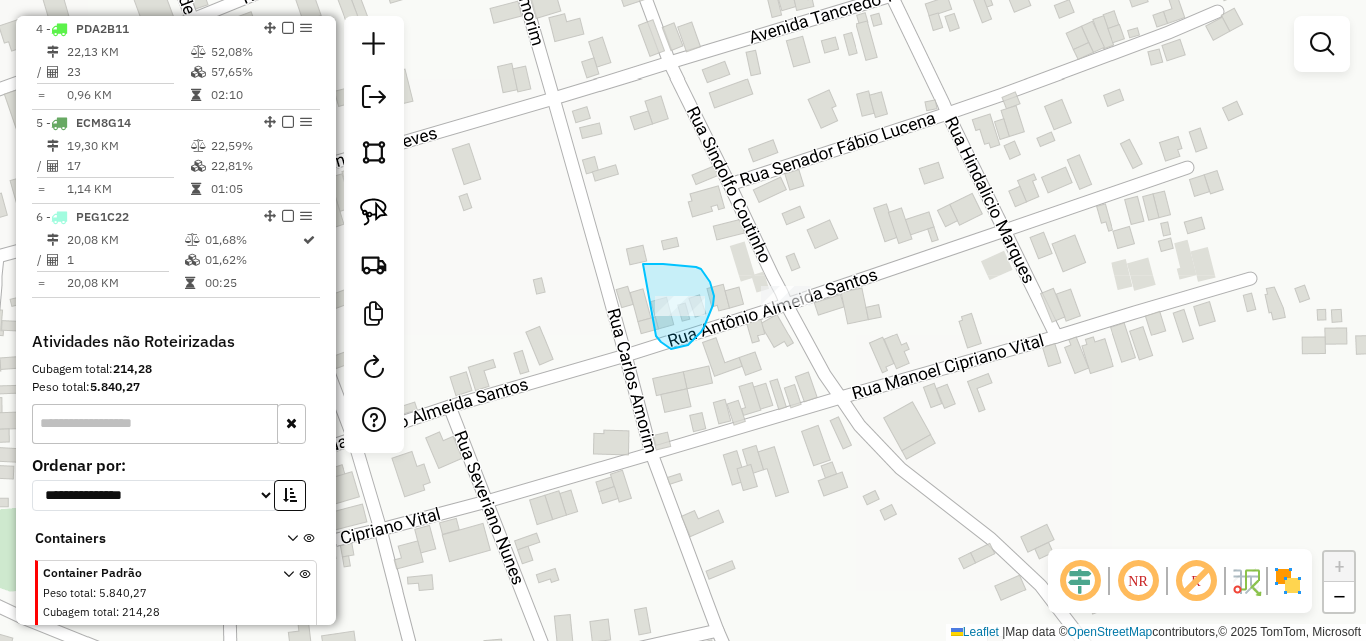 drag, startPoint x: 643, startPoint y: 264, endPoint x: 643, endPoint y: 301, distance: 37 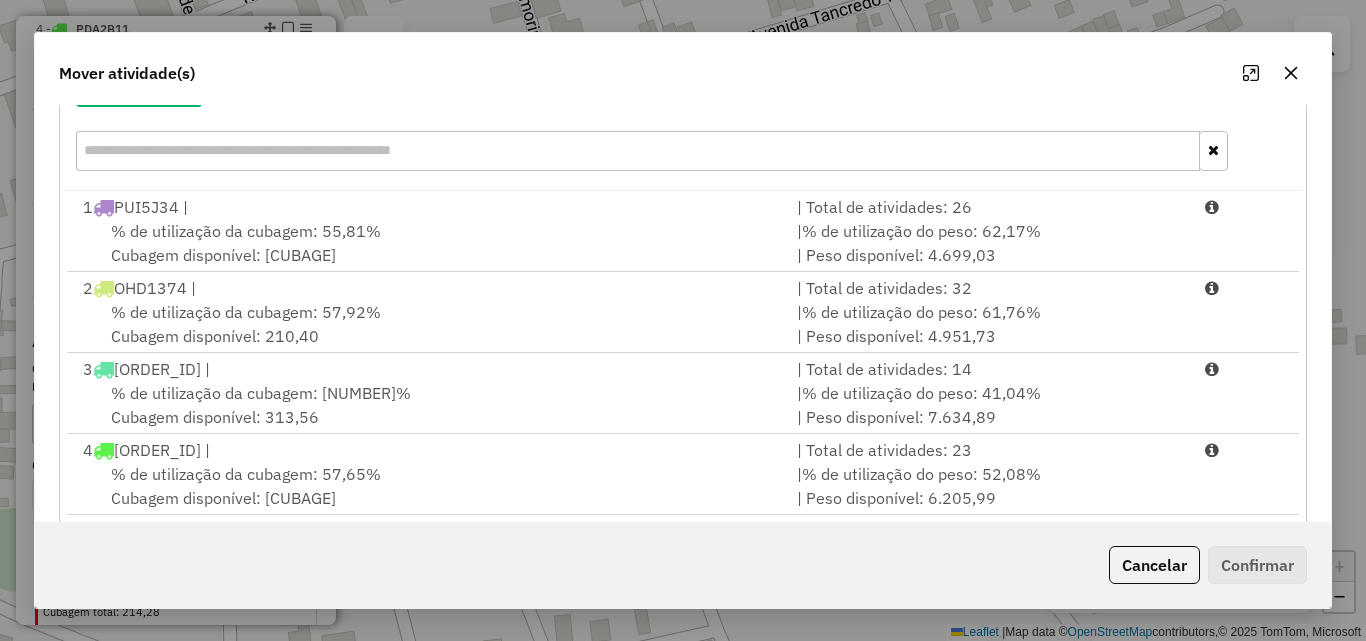 scroll, scrollTop: 167, scrollLeft: 0, axis: vertical 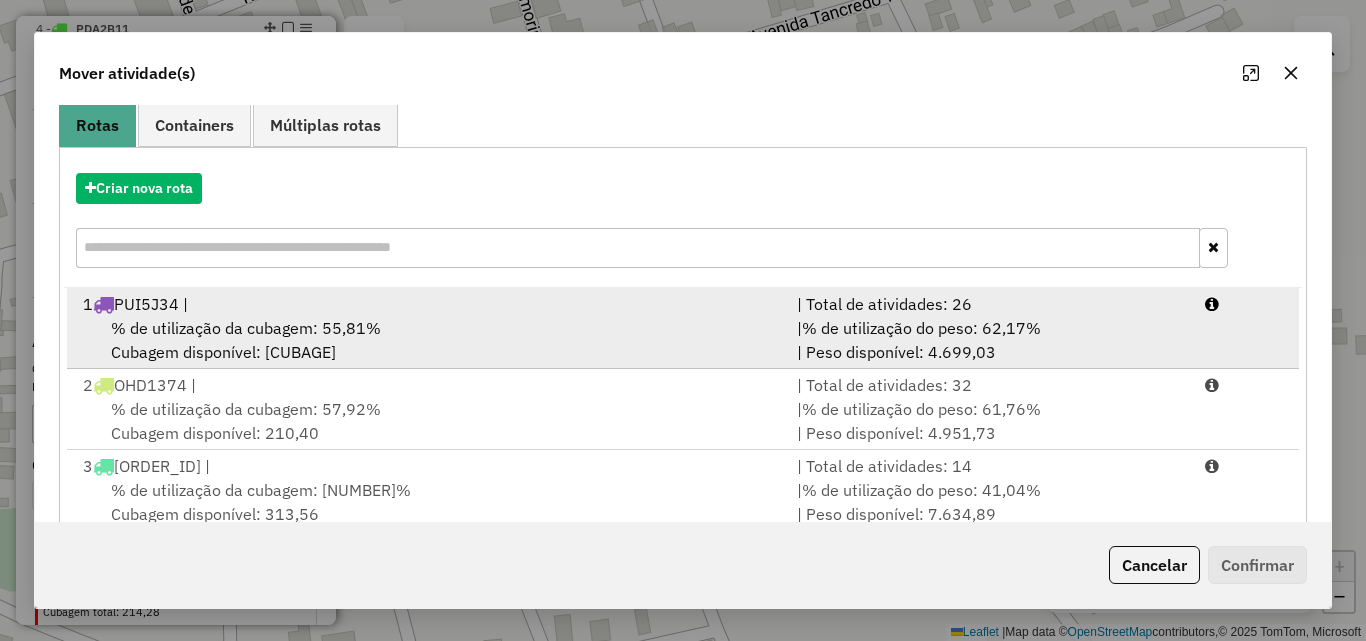 click on "% de utilização da cubagem: 55,81%" at bounding box center (246, 328) 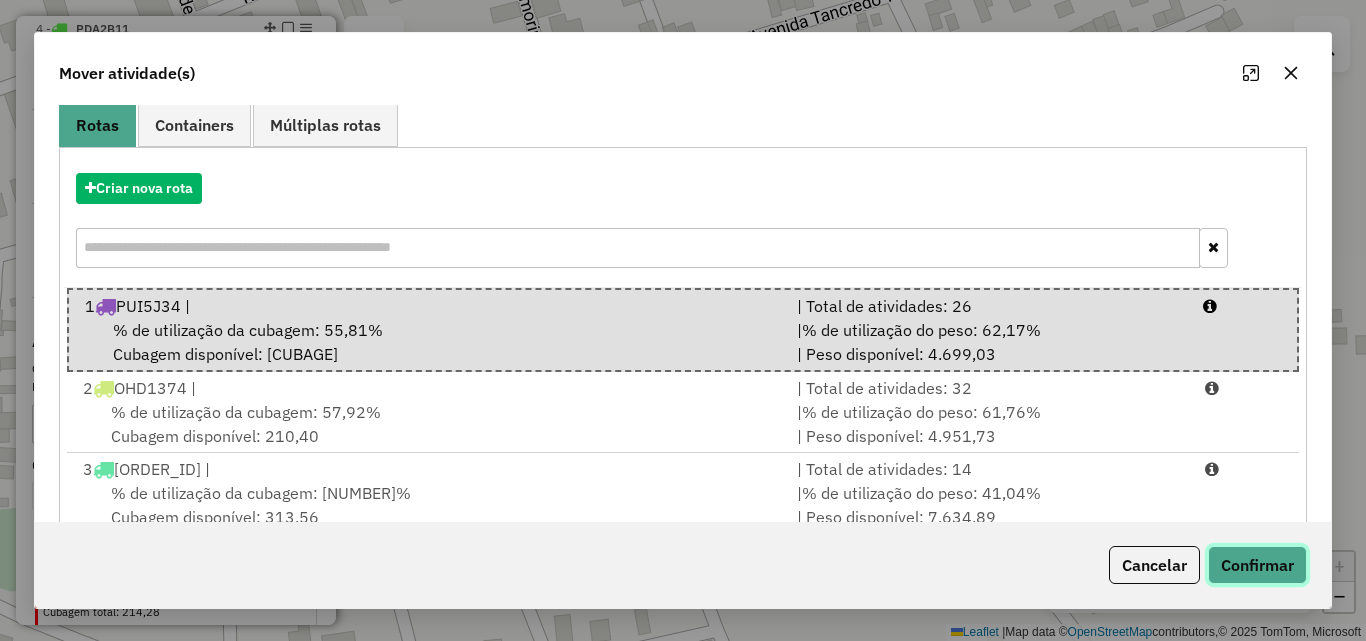 click on "Confirmar" 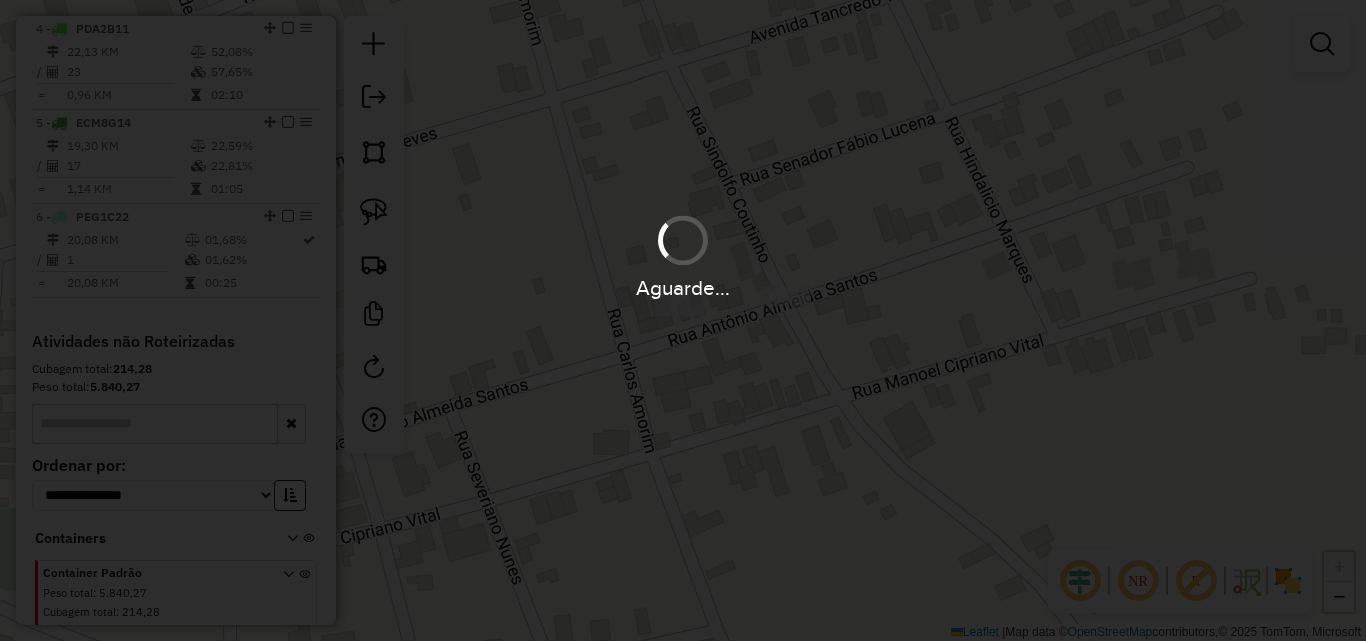 scroll, scrollTop: 0, scrollLeft: 0, axis: both 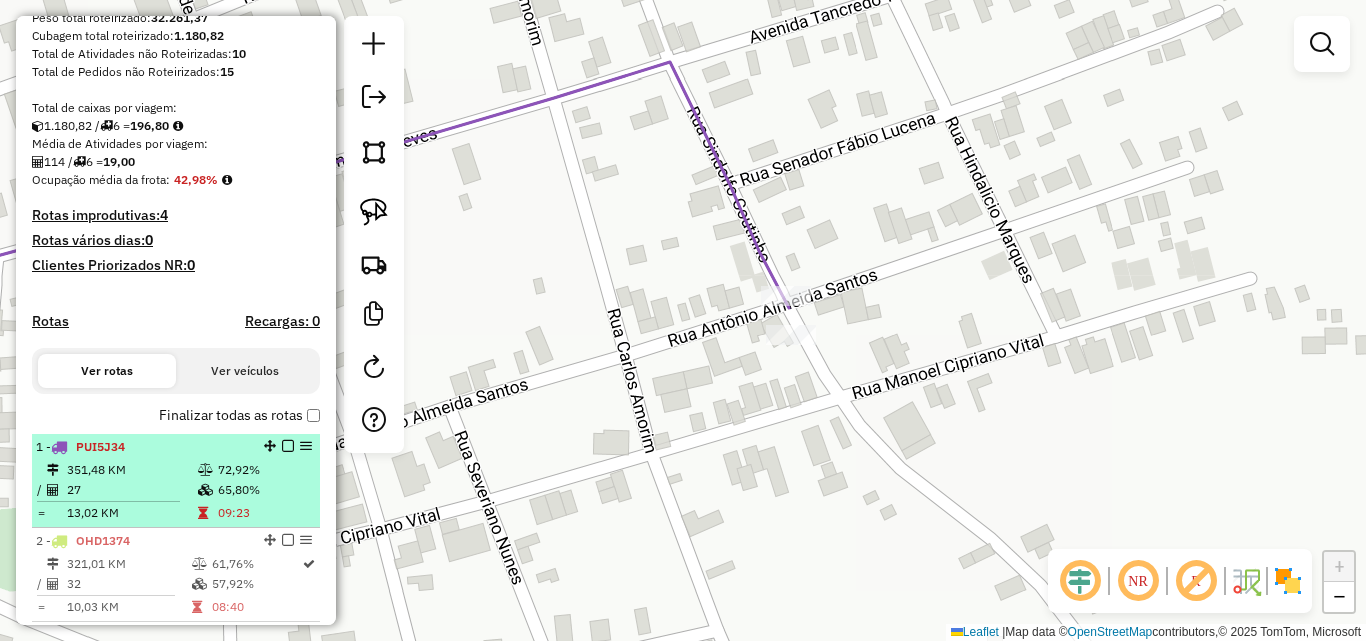 click on "1 -       [ORDER_ID]" at bounding box center [142, 447] 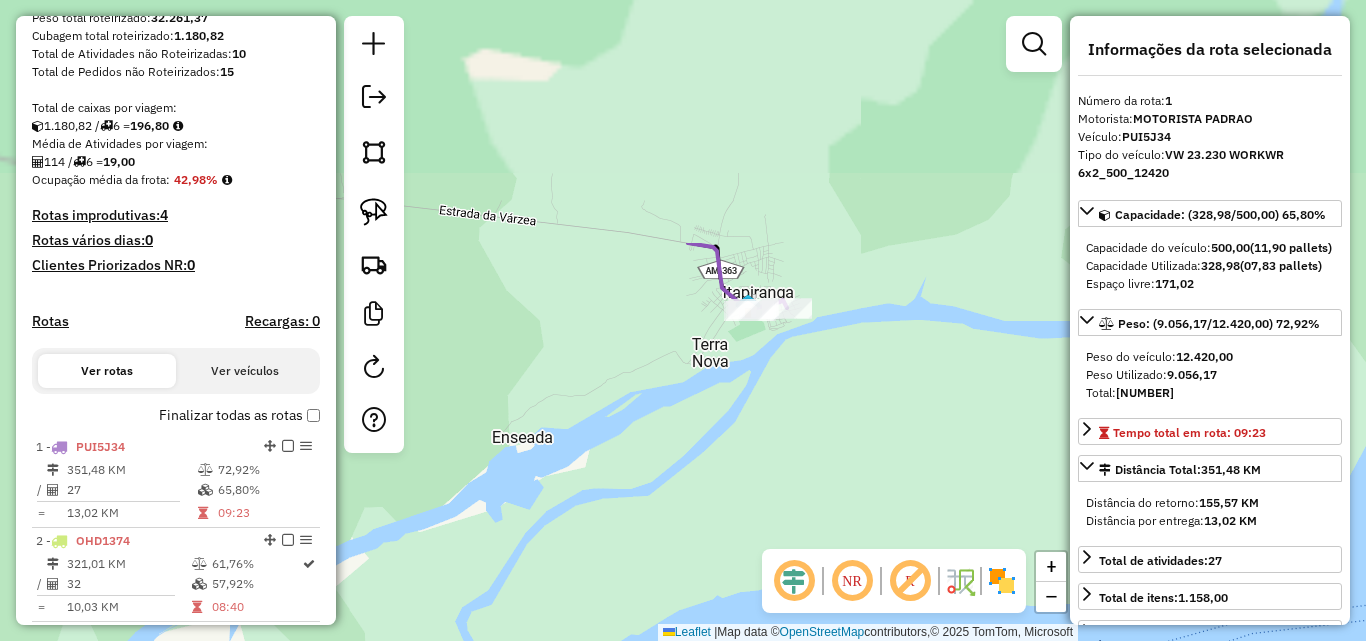 drag, startPoint x: 859, startPoint y: 188, endPoint x: 711, endPoint y: 430, distance: 283.66882 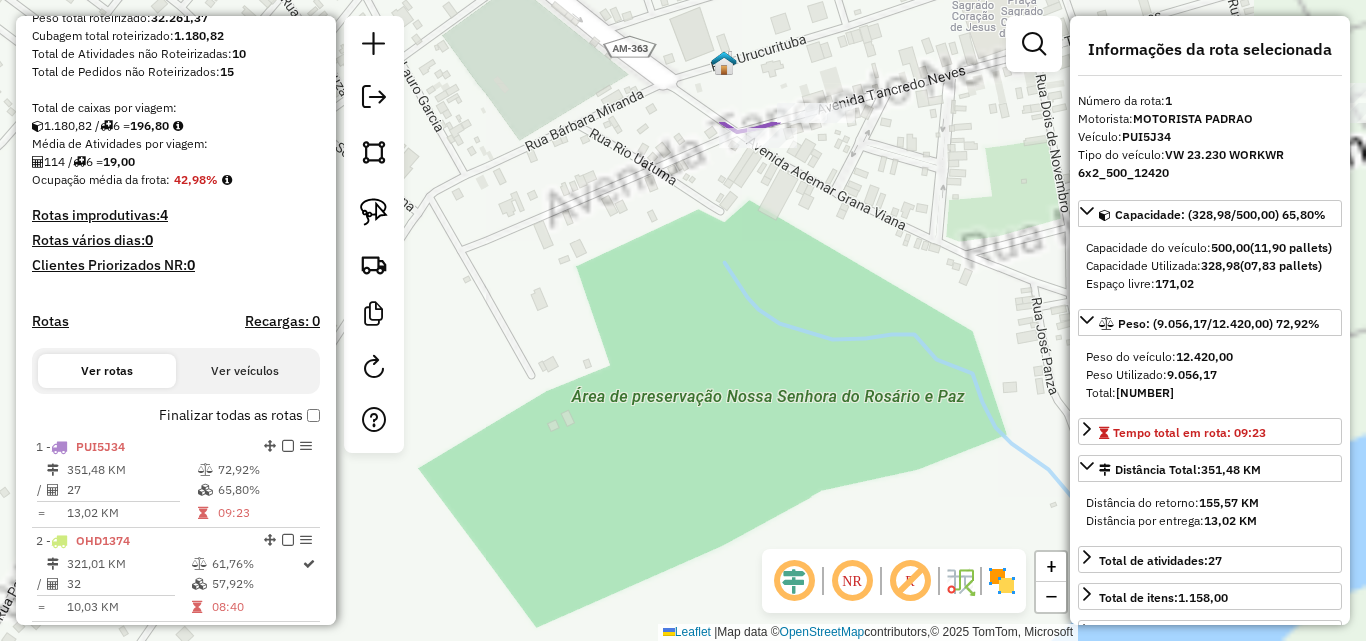 drag, startPoint x: 827, startPoint y: 327, endPoint x: 648, endPoint y: 624, distance: 346.7708 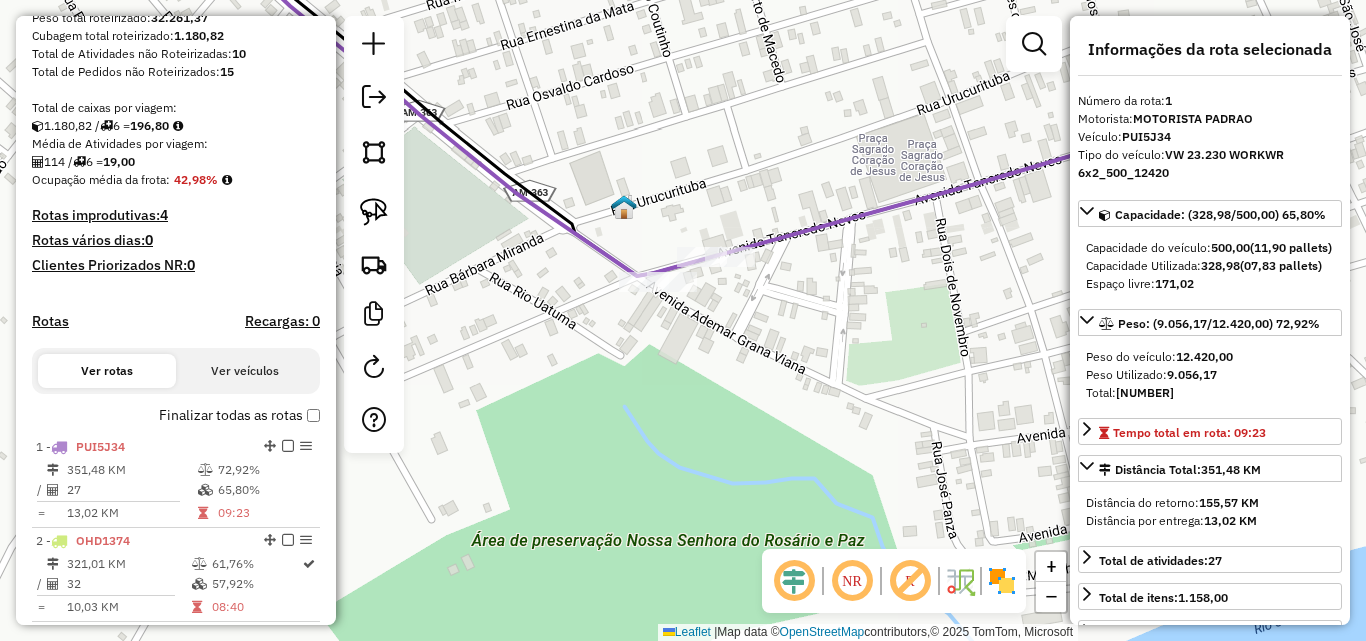 drag, startPoint x: 913, startPoint y: 220, endPoint x: 550, endPoint y: 302, distance: 372.14648 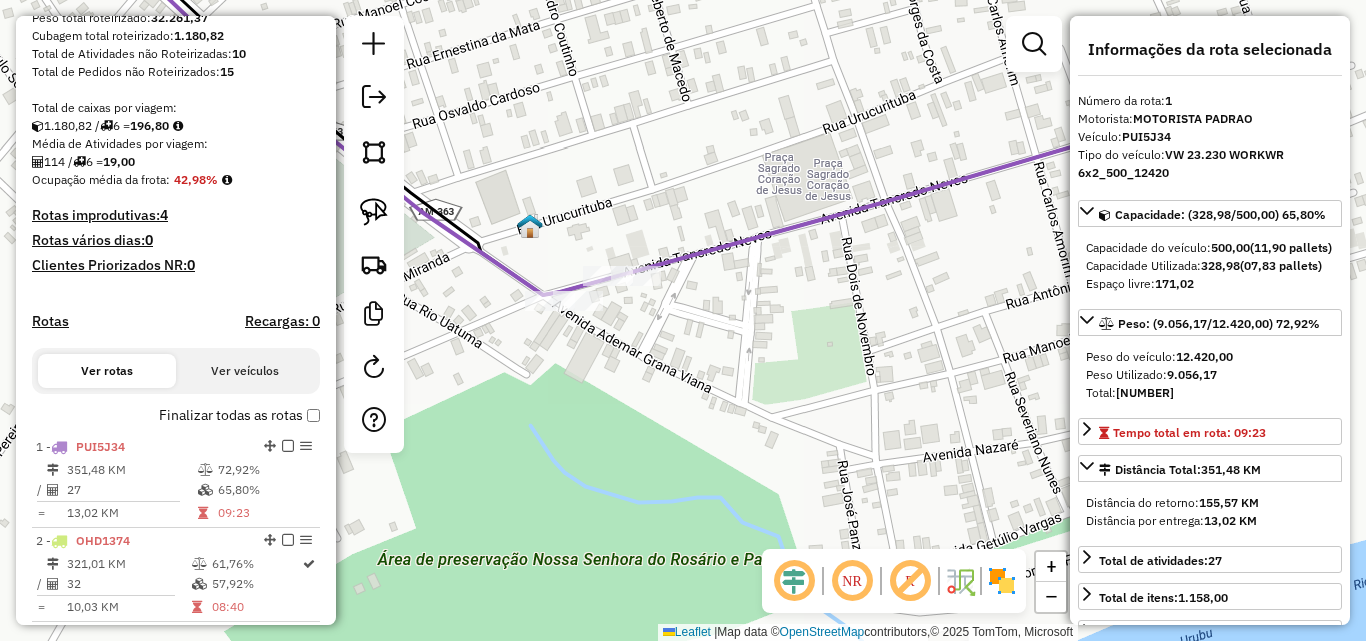 drag, startPoint x: 678, startPoint y: 319, endPoint x: 853, endPoint y: 283, distance: 178.66449 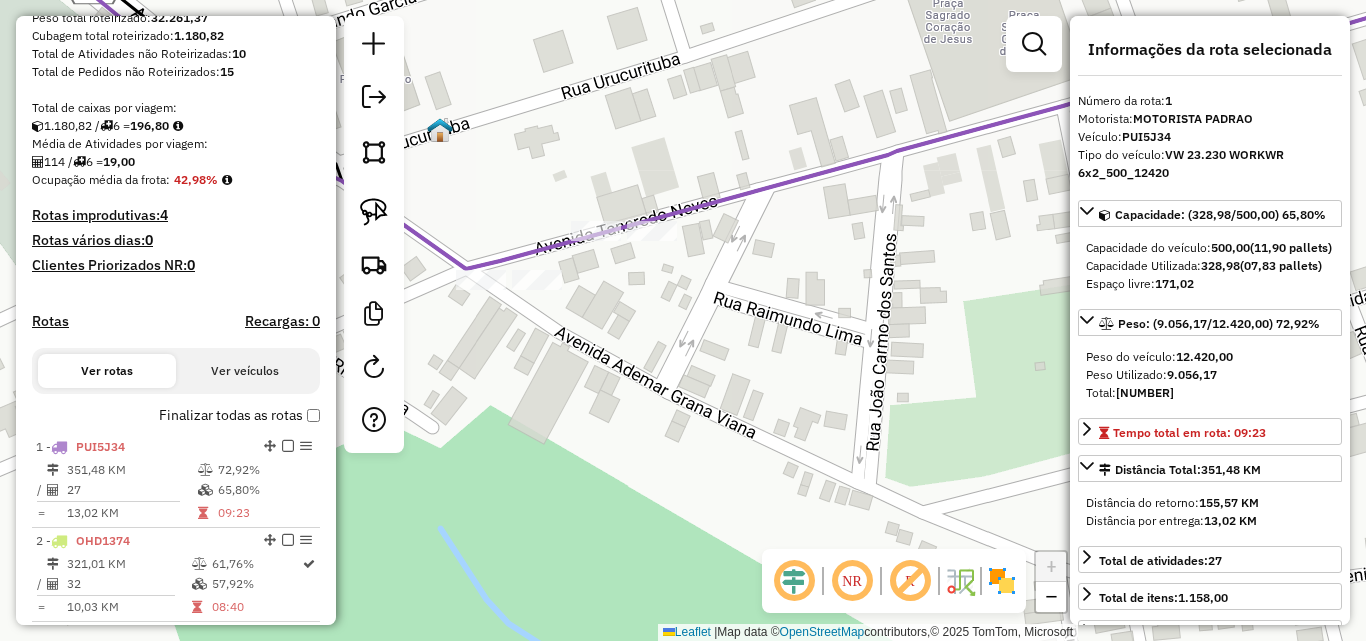 click on "Janela de atendimento Grade de atendimento Capacidade Transportadoras Veículos Cliente Pedidos  Rotas Selecione os dias de semana para filtrar as janelas de atendimento  Seg   Ter   Qua   Qui   Sex   Sáb   Dom  Informe o período da janela de atendimento: De: Até:  Filtrar exatamente a janela do cliente  Considerar janela de atendimento padrão  Selecione os dias de semana para filtrar as grades de atendimento  Seg   Ter   Qua   Qui   Sex   Sáb   Dom   Considerar clientes sem dia de atendimento cadastrado  Clientes fora do dia de atendimento selecionado Filtrar as atividades entre os valores definidos abaixo:  Peso mínimo:   Peso máximo:   Cubagem mínima:   Cubagem máxima:   De:   Até:  Filtrar as atividades entre o tempo de atendimento definido abaixo:  De:   Até:   Considerar capacidade total dos clientes não roteirizados Transportadora: Selecione um ou mais itens Tipo de veículo: Selecione um ou mais itens Veículo: Selecione um ou mais itens Motorista: Selecione um ou mais itens Nome: Rótulo:" 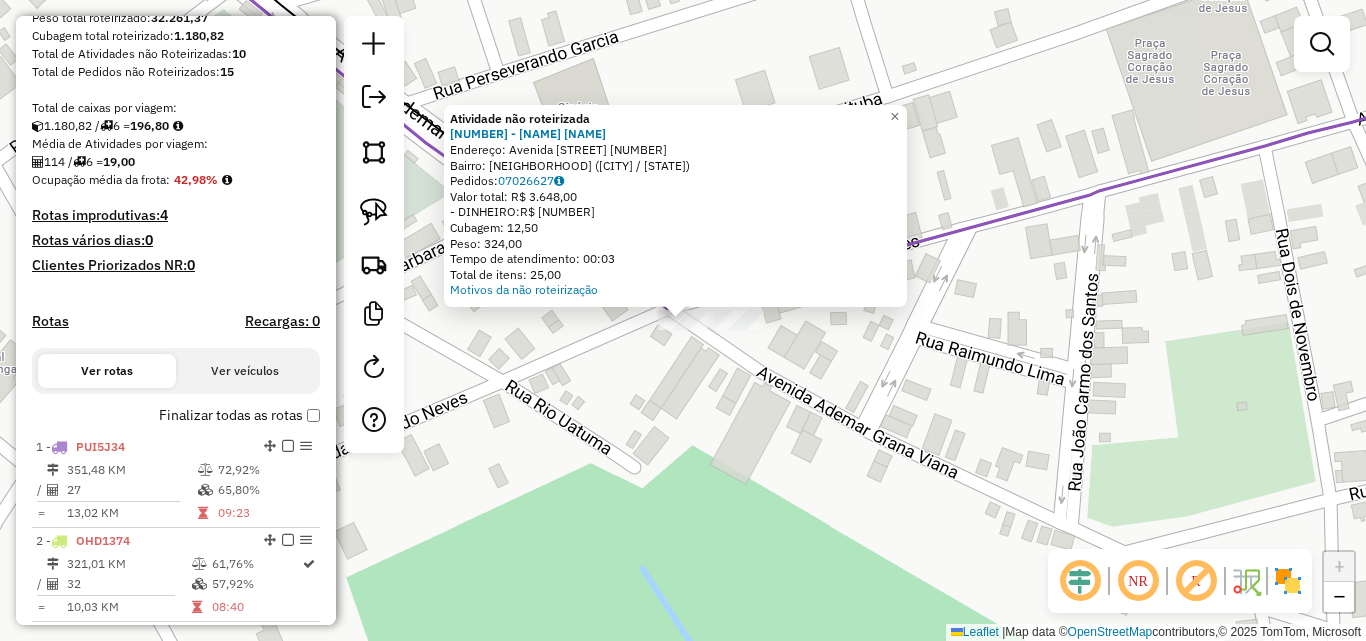 click 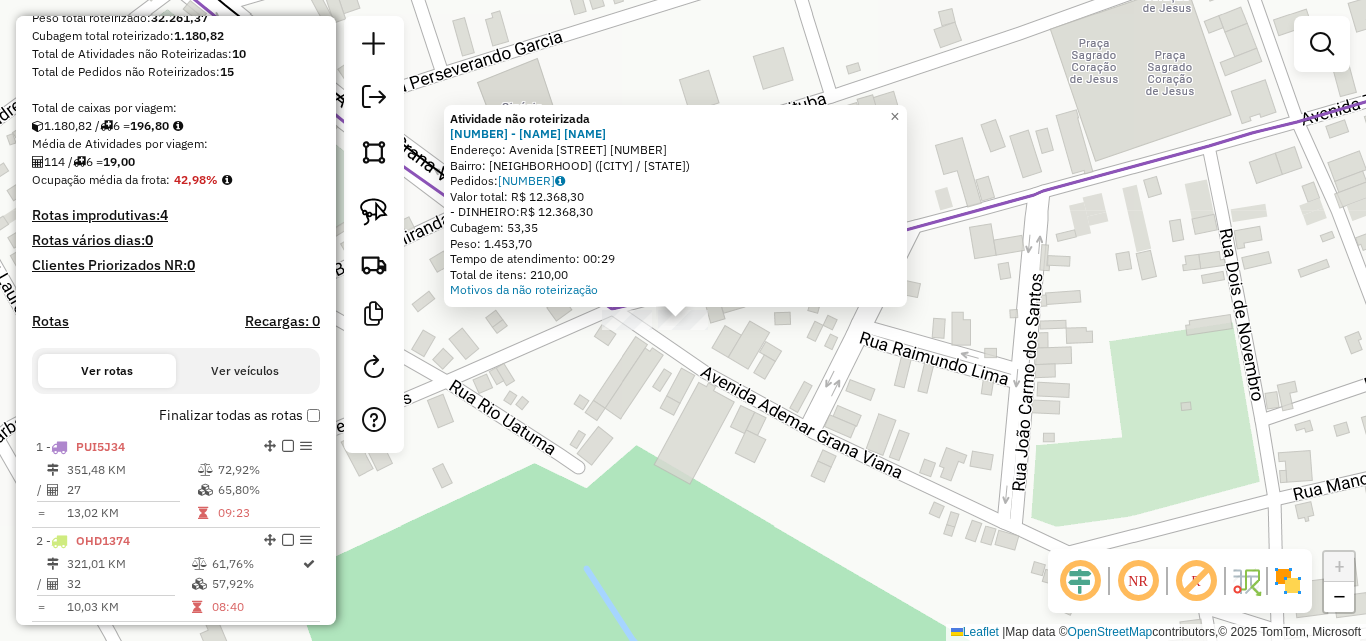 click 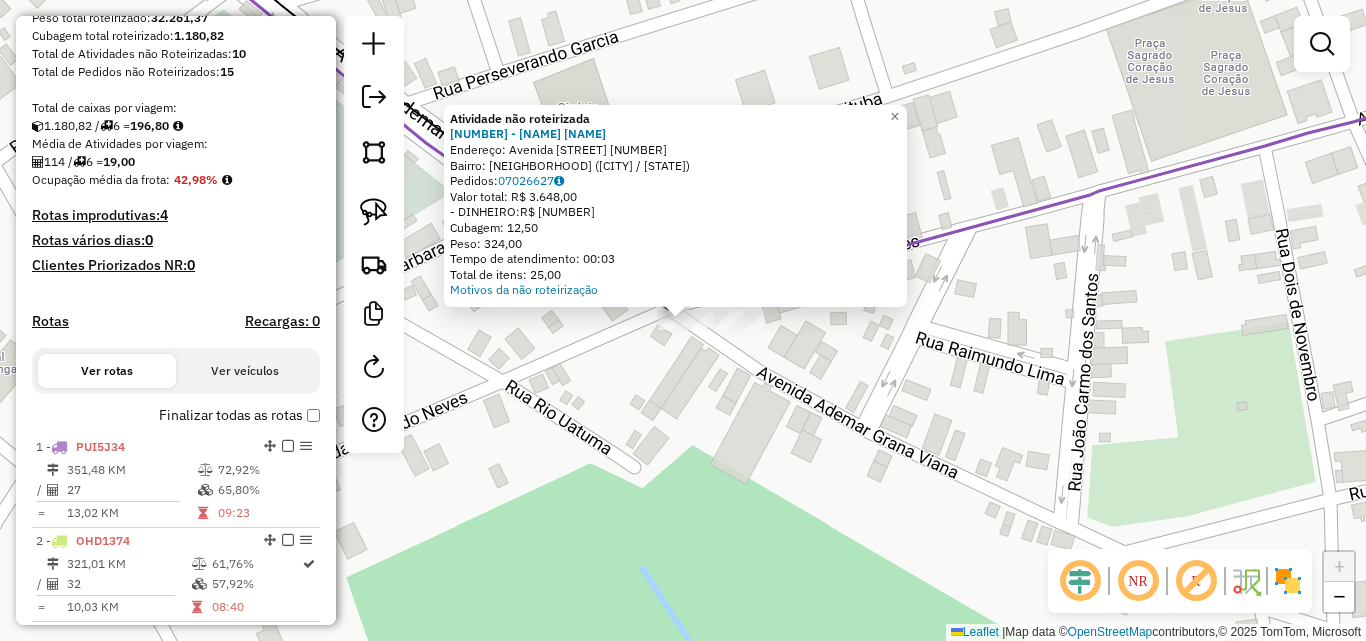 click on "Atividade não roteirizada 1030 - CONVENIENC RED STONE  Endereço:  Avenida Tancredo Neves 52   Bairro: CAJUAL ([CITY] / AM)   Pedidos:  [ORDER_ID]   Valor total: R$ 3.648,00   - DINHEIRO:  R$ 3.648,00   Cubagem: 12,50   Peso: 324,00   Tempo de atendimento: 00:03   Total de itens: 25,00  Motivos da não roteirização × Janela de atendimento Grade de atendimento Capacidade Transportadoras Veículos Cliente Pedidos  Rotas Selecione os dias de semana para filtrar as janelas de atendimento  Seg   Ter   Qua   Qui   Sex   Sáb   Dom  Informe o período da janela de atendimento: De: Até:  Filtrar exatamente a janela do cliente  Considerar janela de atendimento padrão  Selecione os dias de semana para filtrar as grades de atendimento  Seg   Ter   Qua   Qui   Sex   Sáb   Dom   Considerar clientes sem dia de atendimento cadastrado  Clientes fora do dia de atendimento selecionado Filtrar as atividades entre os valores definidos abaixo:  Peso mínimo:   Peso máximo:   Cubagem mínima:   Cubagem máxima:   De:  +" 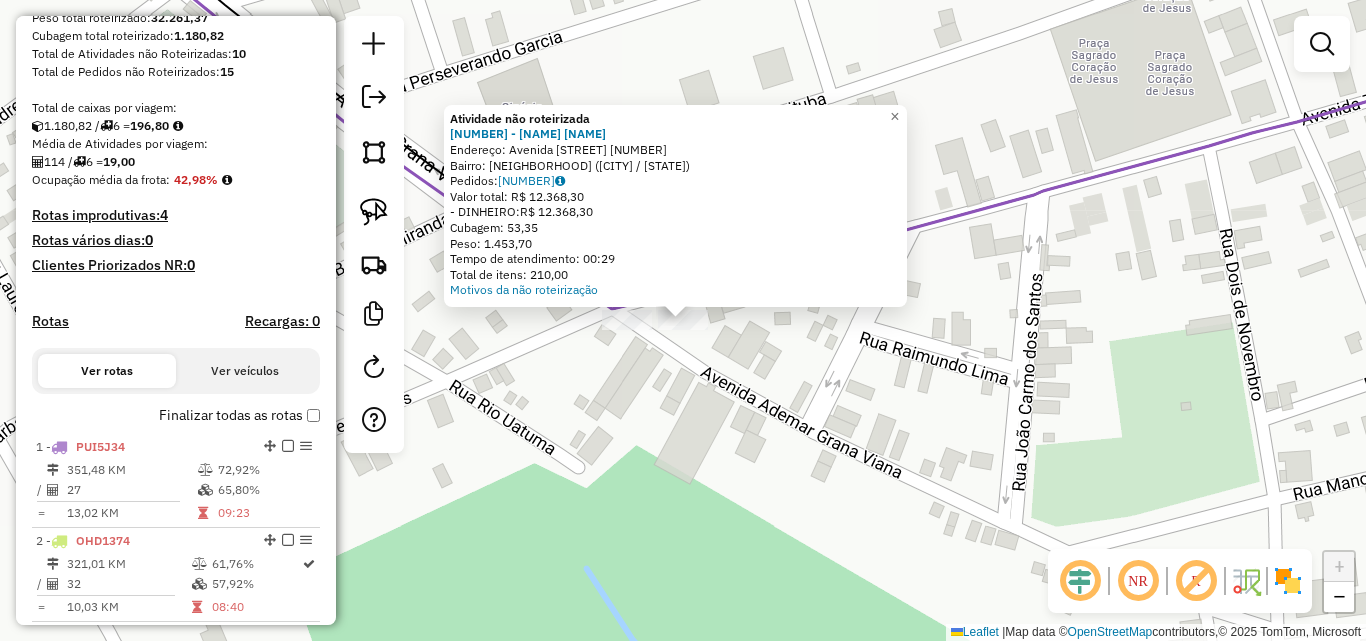 click on "Atividade não roteirizada 1030 - CONVENIENC RED STONE  Endereço:  Avenida Tancredo Neves 52   Bairro: CAJUAL ([CITY] / AM)   Pedidos:  [ORDER_ID]   Valor total: R$ 12.368,30   - DINHEIRO:  R$ 12.368,30   Cubagem: 53,35   Peso: 1.453,70   Tempo de atendimento: 00:29   Total de itens: 210,00  Motivos da não roteirização × Janela de atendimento Grade de atendimento Capacidade Transportadoras Veículos Cliente Pedidos  Rotas Selecione os dias de semana para filtrar as janelas de atendimento  Seg   Ter   Qua   Qui   Sex   Sáb   Dom  Informe o período da janela de atendimento: De: Até:  Filtrar exatamente a janela do cliente  Considerar janela de atendimento padrão  Selecione os dias de semana para filtrar as grades de atendimento  Seg   Ter   Qua   Qui   Sex   Sáb   Dom   Considerar clientes sem dia de atendimento cadastrado  Clientes fora do dia de atendimento selecionado Filtrar as atividades entre os valores definidos abaixo:  Peso mínimo:   Peso máximo:   Cubagem mínima:   Cubagem máxima:  De:" 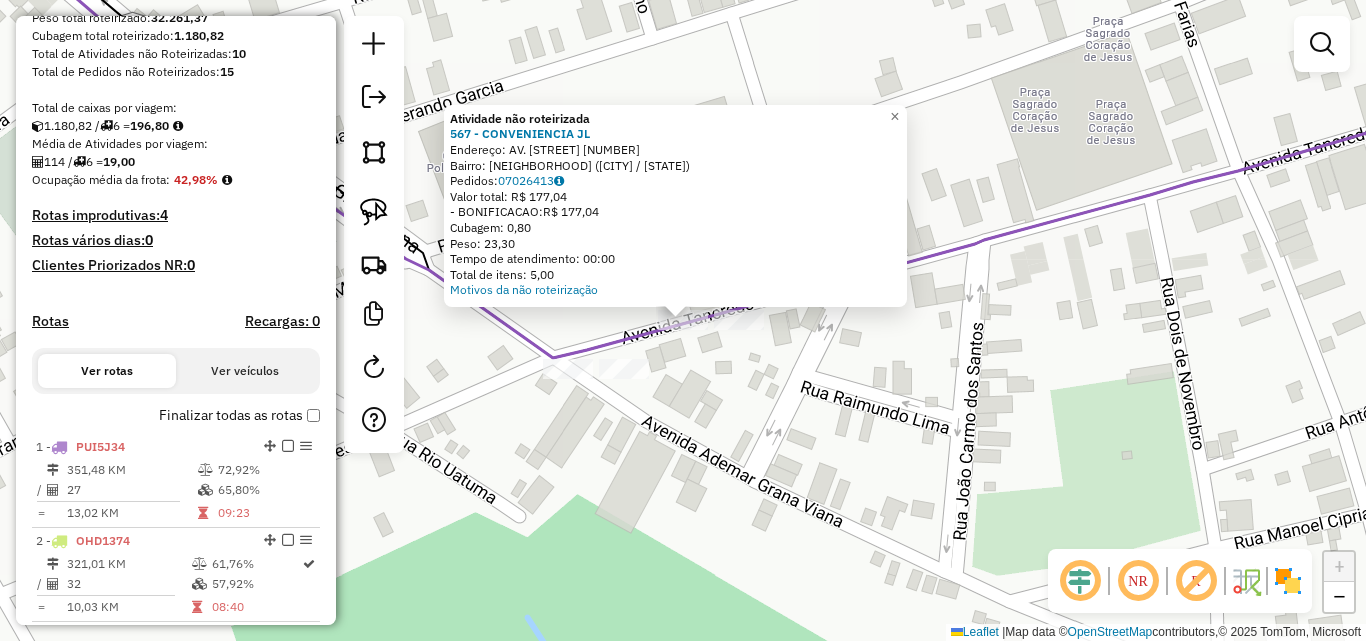 click on "Atividade não roteirizada [NUMBER] - [COMPANY]  Endereço:  [STREET] [NUMBER]   Bairro: [NEIGHBORHOOD] ([CITY] / [STATE])   Pedidos:  [NUMBER]   Valor total: R$ [NUMBER]   -BONIFICACAO:  R$ [NUMBER]   Cubagem: [NUMBER]   Peso: [NUMBER]   Tempo de atendimento: [TIME]   Total de itens: [NUMBER]  Motivos da não roteirização × Janela de atendimento Grade de atendimento Capacidade Transportadoras Veículos Cliente Pedidos  Rotas Selecione os dias de semana para filtrar as janelas de atendimento  Seg   Ter   Qua   Qui   Sex   Sáb   Dom  Informe o período da janela de atendimento: De: Até:  Filtrar exatamente a janela do cliente  Considerar janela de atendimento padrão  Selecione os dias de semana para filtrar as grades de atendimento  Seg   Ter   Qua   Qui   Sex   Sáb   Dom   Considerar clientes sem dia de atendimento cadastrado  Clientes fora do dia de atendimento selecionado Filtrar as atividades entre os valores definidos abaixo:  Peso mínimo:   Peso máximo:   Cubagem mínima:   Cubagem máxima:   De:   Até:  De:  +" 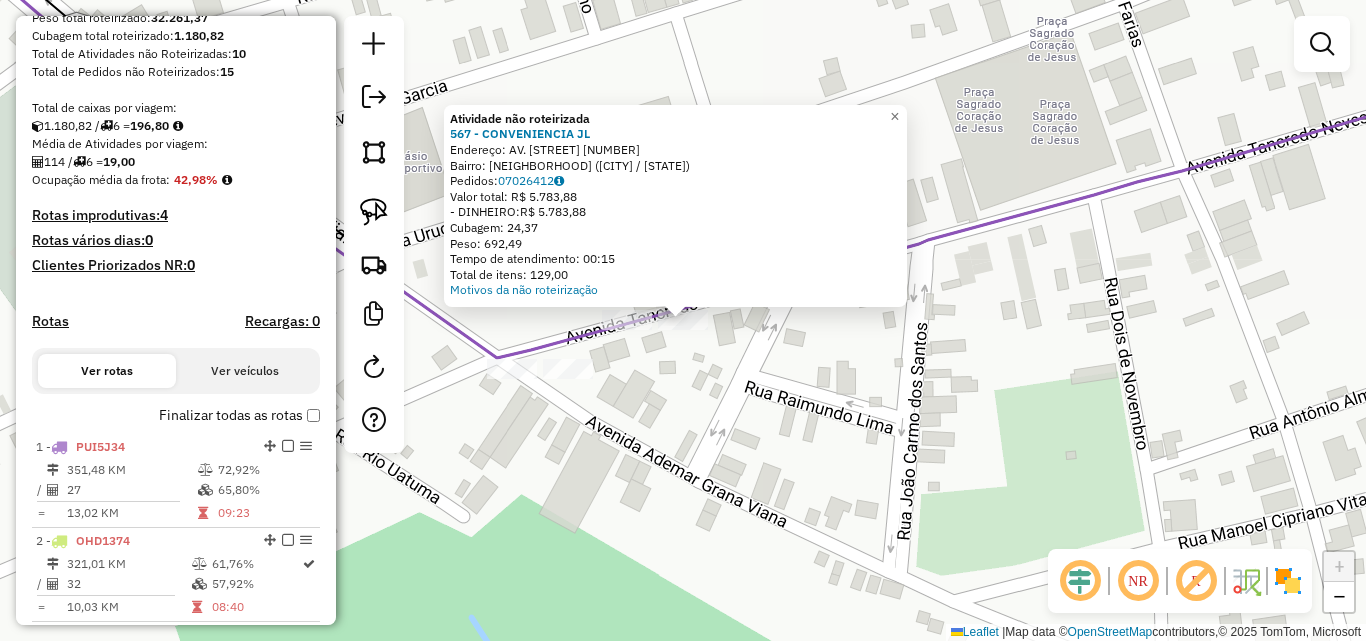 click on "Atividade não roteirizada 567 - [CLIENTE]  Endereço:  AV.[NAME] [NUMBER]   Bairro: [BAIRRO] ([CIDADE] / [UF])   Pedidos:  [ORDER_ID]   Valor total: R$ [VALUE]   - DINHEIRO:  R$ [VALUE]   Cubagem: [CUBAGE]   Peso: [WEIGHT]   Tempo de atendimento: [TIME]   Total de itens: [ITEMS]  Motivos da não roteirização × Janela de atendimento Grade de atendimento Capacidade Transportadoras Veículos Cliente Pedidos  Rotas Selecione os dias de semana para filtrar as janelas de atendimento  Seg   Ter   Qua   Qui   Sex   Sáb   Dom  Informe o período da janela de atendimento: De: Até:  Filtrar exatamente a janela do cliente  Considerar janela de atendimento padrão  Selecione os dias de semana para filtrar as grades de atendimento  Seg   Ter   Qua   Qui   Sex   Sáb   Dom   Considerar clientes sem dia de atendimento cadastrado  Clientes fora do dia de atendimento selecionado Filtrar as atividades entre os valores definidos abaixo:  Peso mínimo:   Peso máximo:   Cubagem mínima:   Cubagem máxima:   De:   Até:  De:" 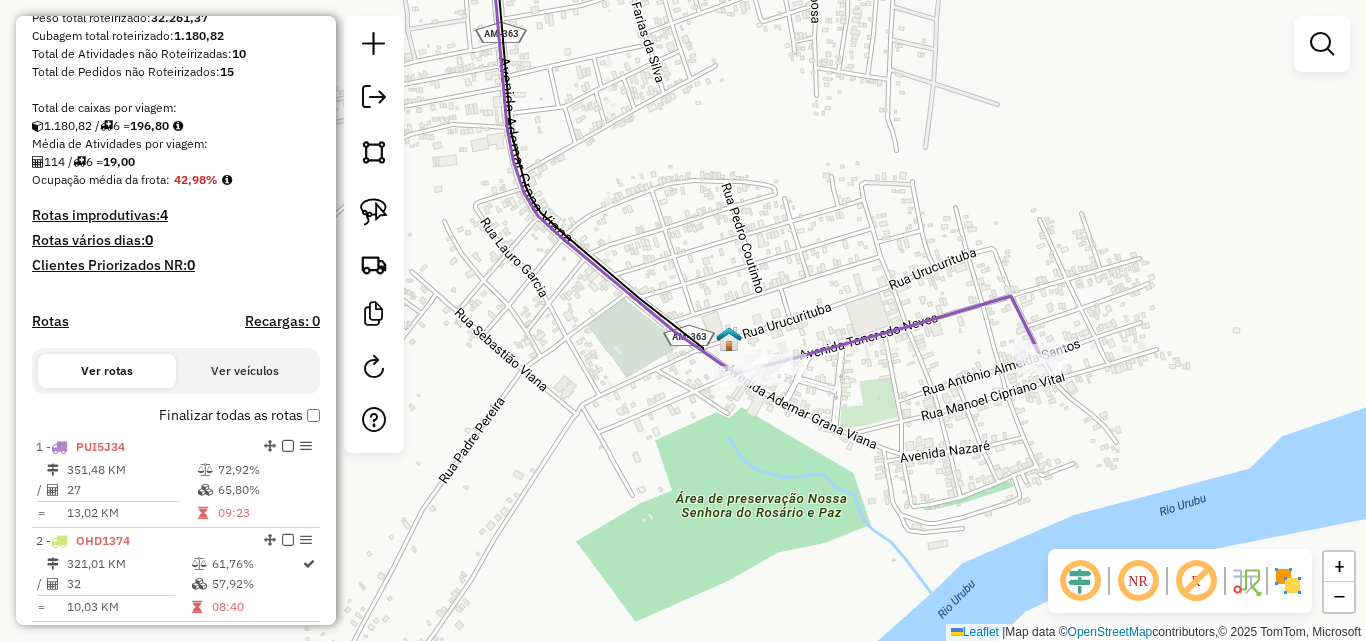 drag, startPoint x: 969, startPoint y: 396, endPoint x: 712, endPoint y: 459, distance: 264.60913 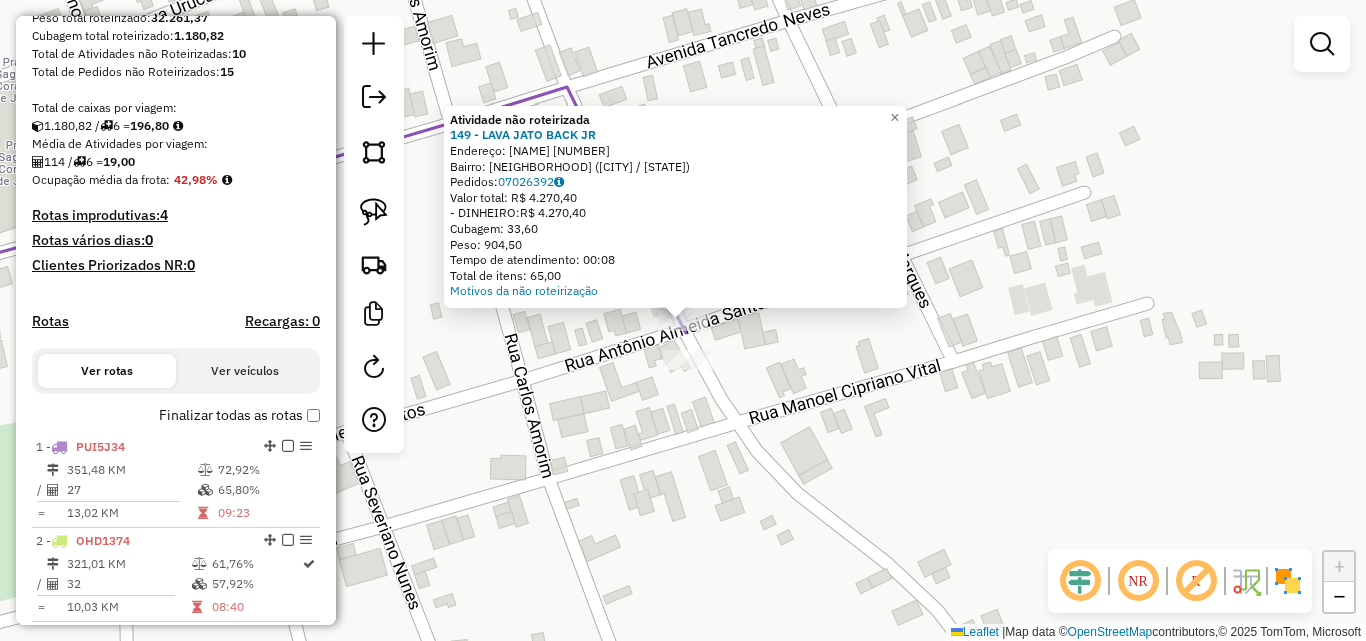 click on "Atividade não roteirizada [NUMBER] - [COMPANY]  Endereço:  [STREET] [NUMBER]   Bairro: [NEIGHBORHOOD] ([CITY] / [STATE])   Pedidos:  [NUMBER]   Valor total: R$ [NUMBER]   - DINHEIRO:  R$ [NUMBER]   Cubagem: [NUMBER]   Peso: [NUMBER]   Tempo de atendimento: [TIME]   Total de itens: [NUMBER]  Motivos da não roteirização × Janela de atendimento Grade de atendimento Capacidade Transportadoras Veículos Cliente Pedidos  Rotas Selecione os dias de semana para filtrar as janelas de atendimento  Seg   Ter   Qua   Qui   Sex   Sáb   Dom  Informe o período da janela de atendimento: De: Até:  Filtrar exatamente a janela do cliente  Considerar janela de atendimento padrão  Selecione os dias de semana para filtrar as grades de atendimento  Seg   Ter   Qua   Qui   Sex   Sáb   Dom   Considerar clientes sem dia de atendimento cadastrado  Clientes fora do dia de atendimento selecionado Filtrar as atividades entre os valores definidos abaixo:  Peso mínimo:   Peso máximo:   Cubagem mínima:   Cubagem máxima:   De:   Até:  De:  +" 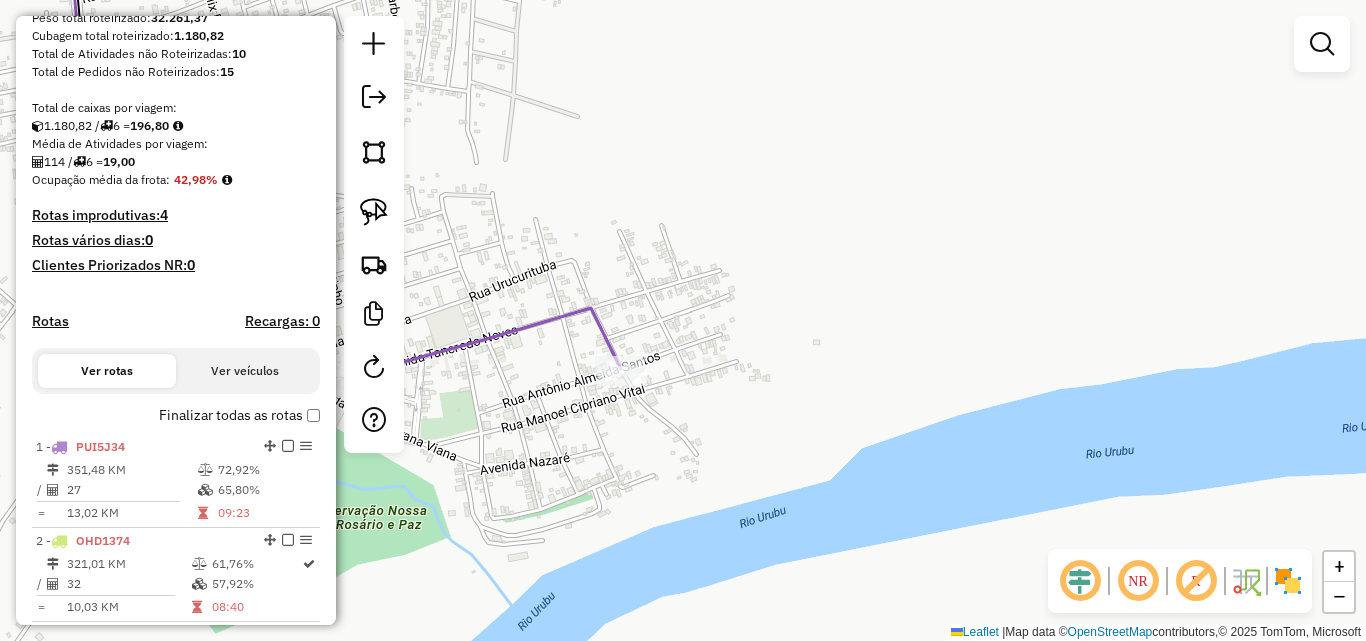 drag, startPoint x: 573, startPoint y: 429, endPoint x: 793, endPoint y: 393, distance: 222.926 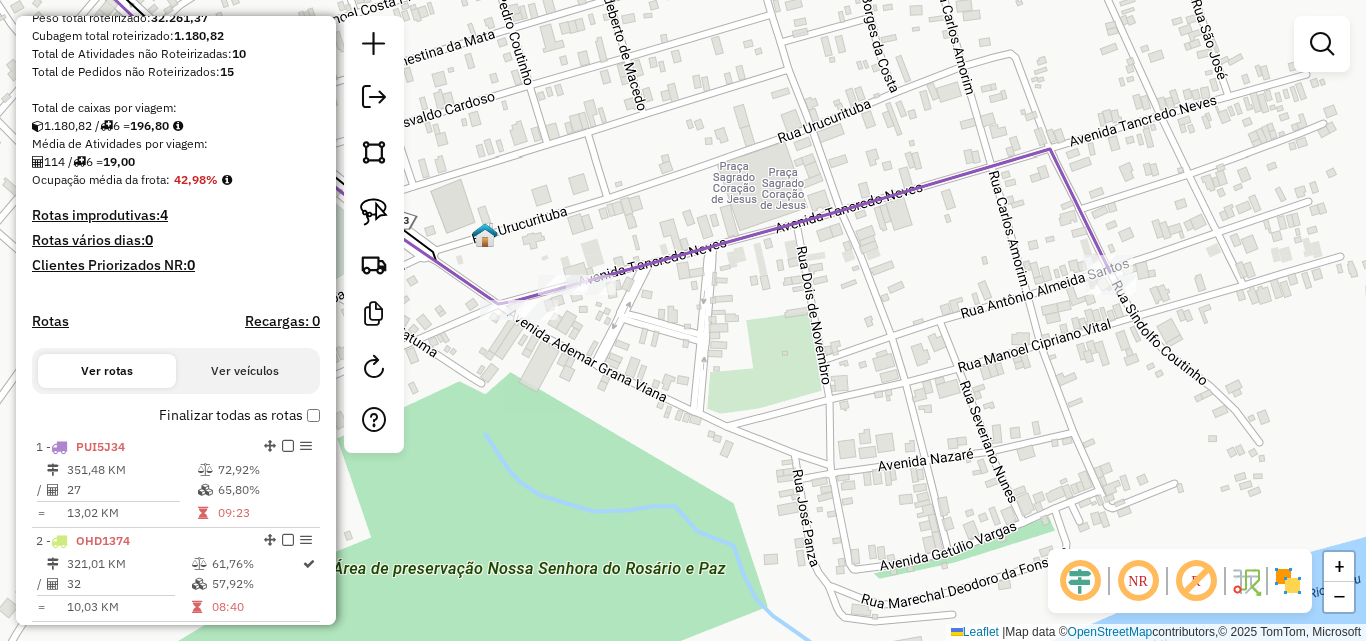 drag, startPoint x: 717, startPoint y: 389, endPoint x: 852, endPoint y: 392, distance: 135.03333 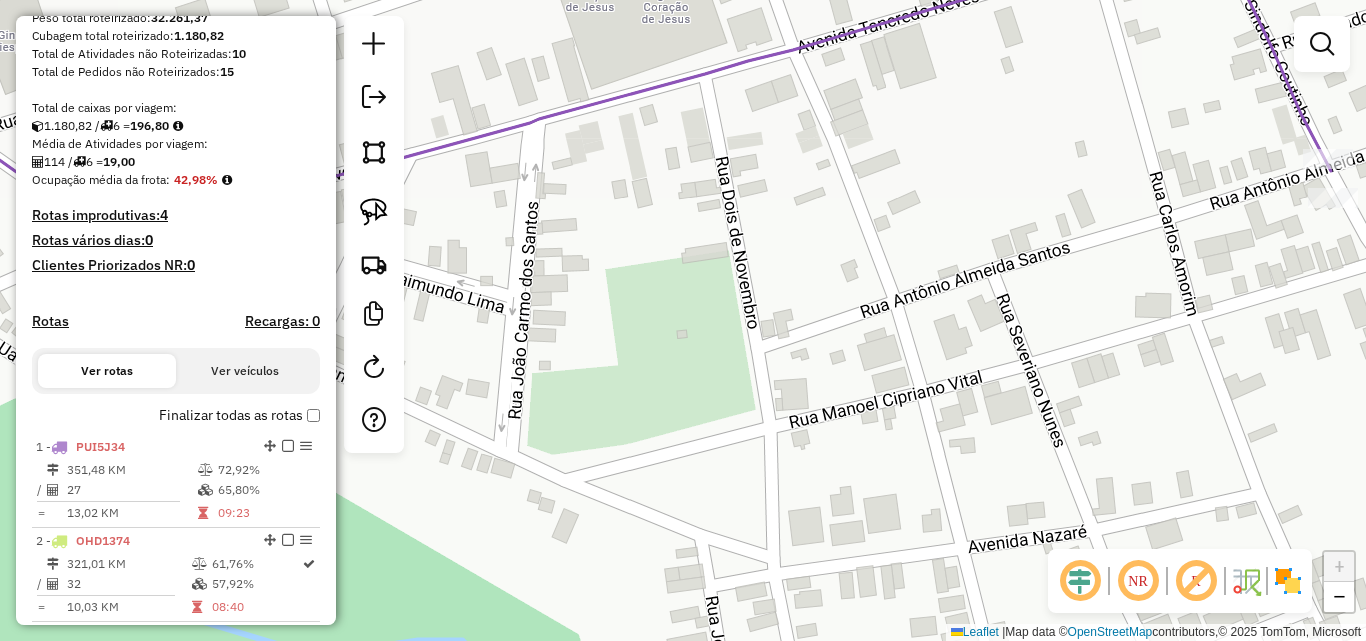 drag, startPoint x: 923, startPoint y: 380, endPoint x: 973, endPoint y: 415, distance: 61.03278 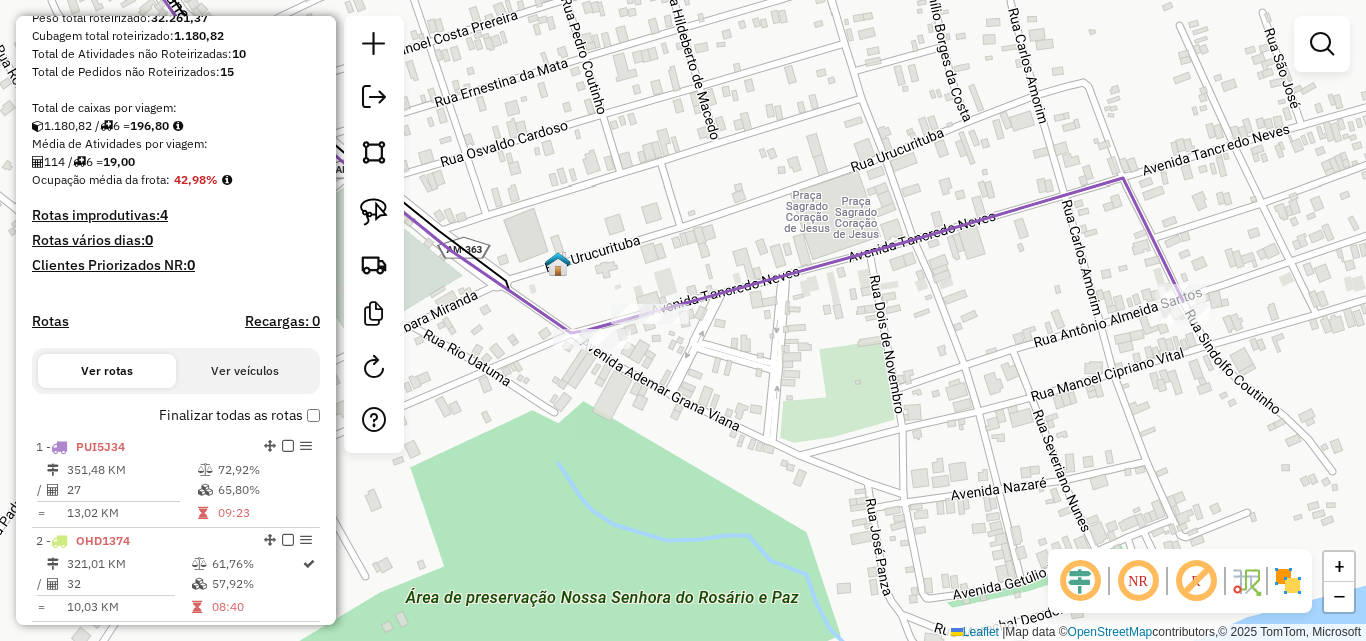 drag, startPoint x: 903, startPoint y: 403, endPoint x: 973, endPoint y: 398, distance: 70.178345 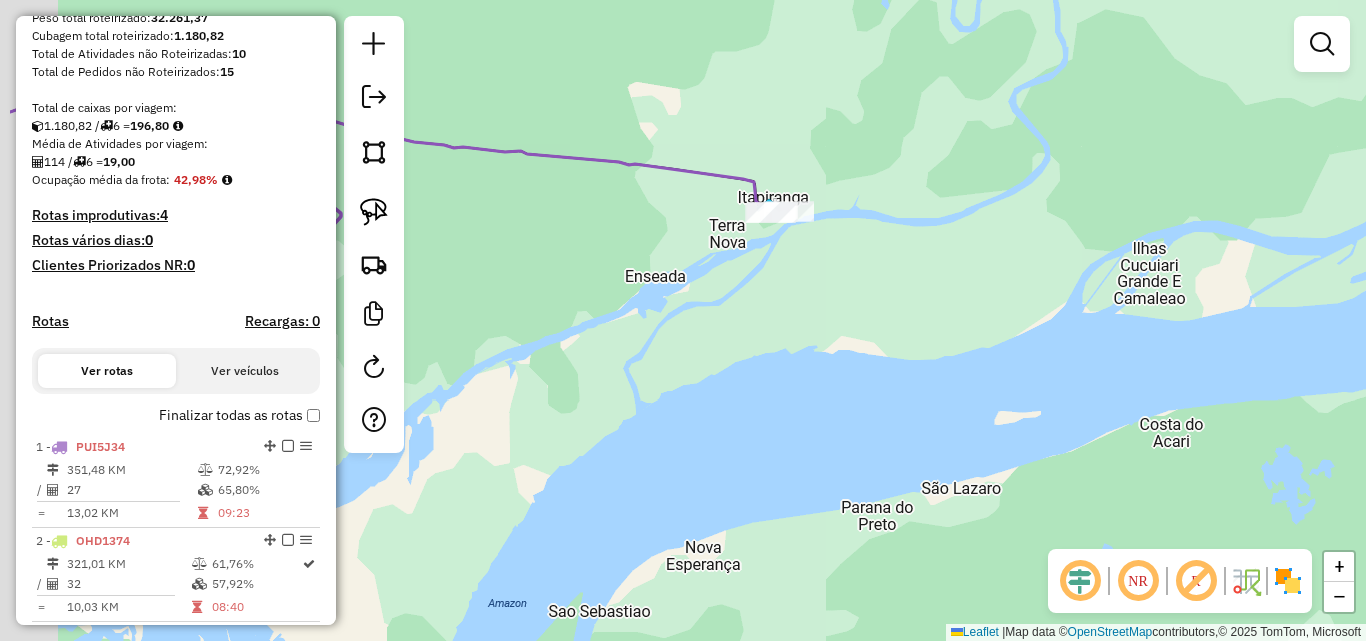 drag, startPoint x: 564, startPoint y: 414, endPoint x: 903, endPoint y: 142, distance: 434.63202 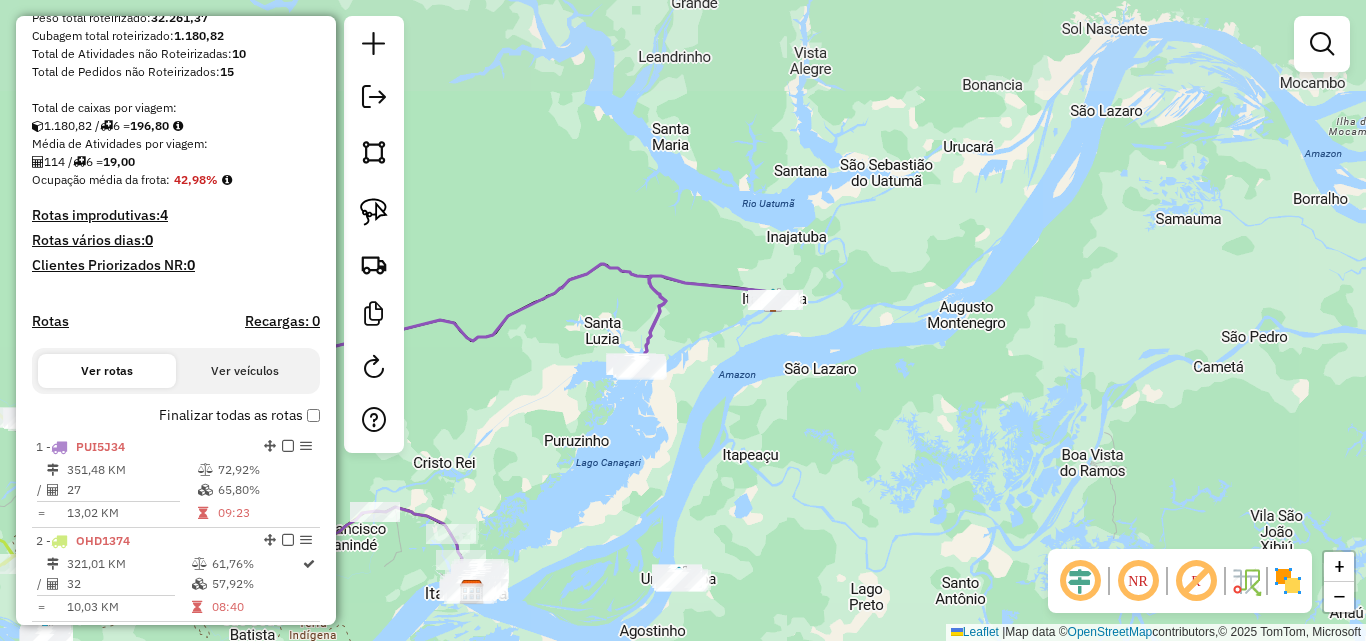drag, startPoint x: 572, startPoint y: 515, endPoint x: 776, endPoint y: 241, distance: 341.6021 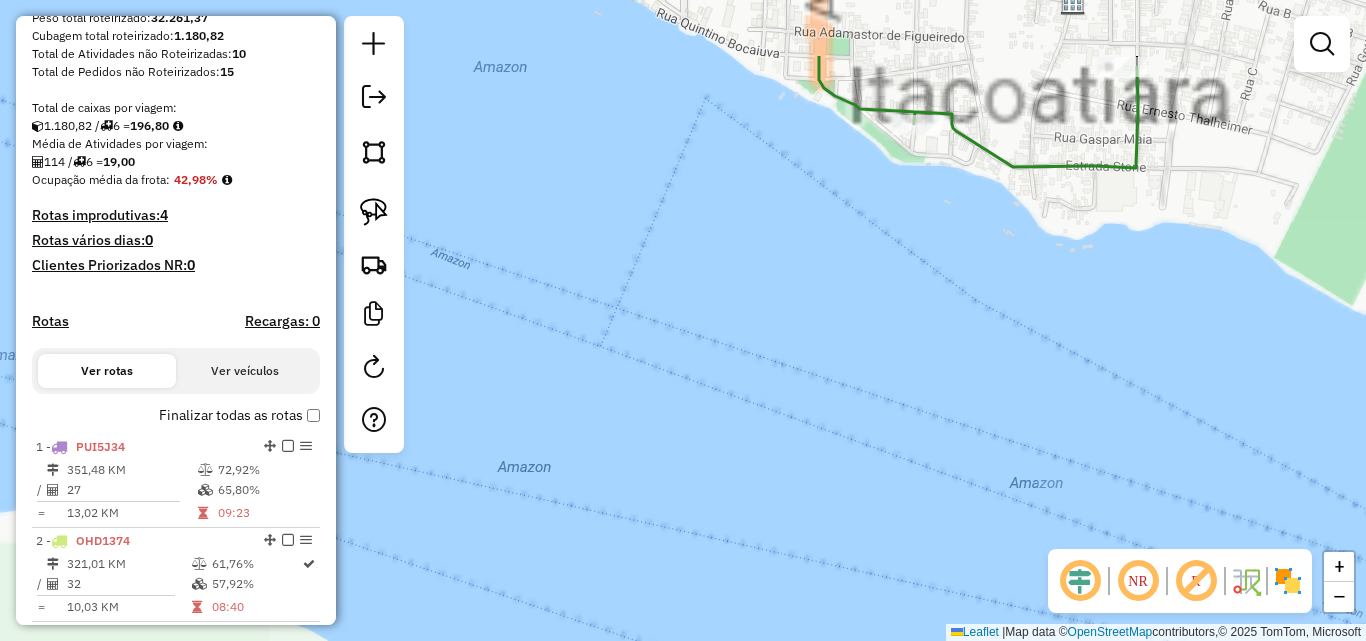 drag, startPoint x: 788, startPoint y: 236, endPoint x: 636, endPoint y: 558, distance: 356.07303 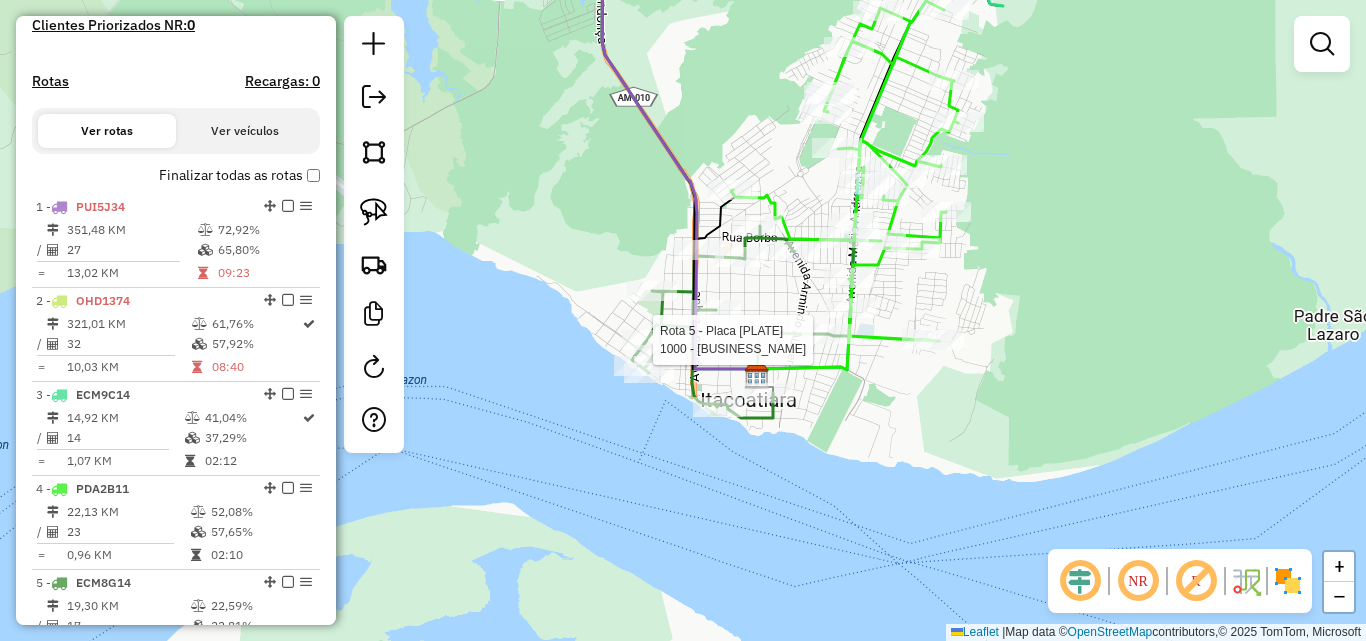 select on "**********" 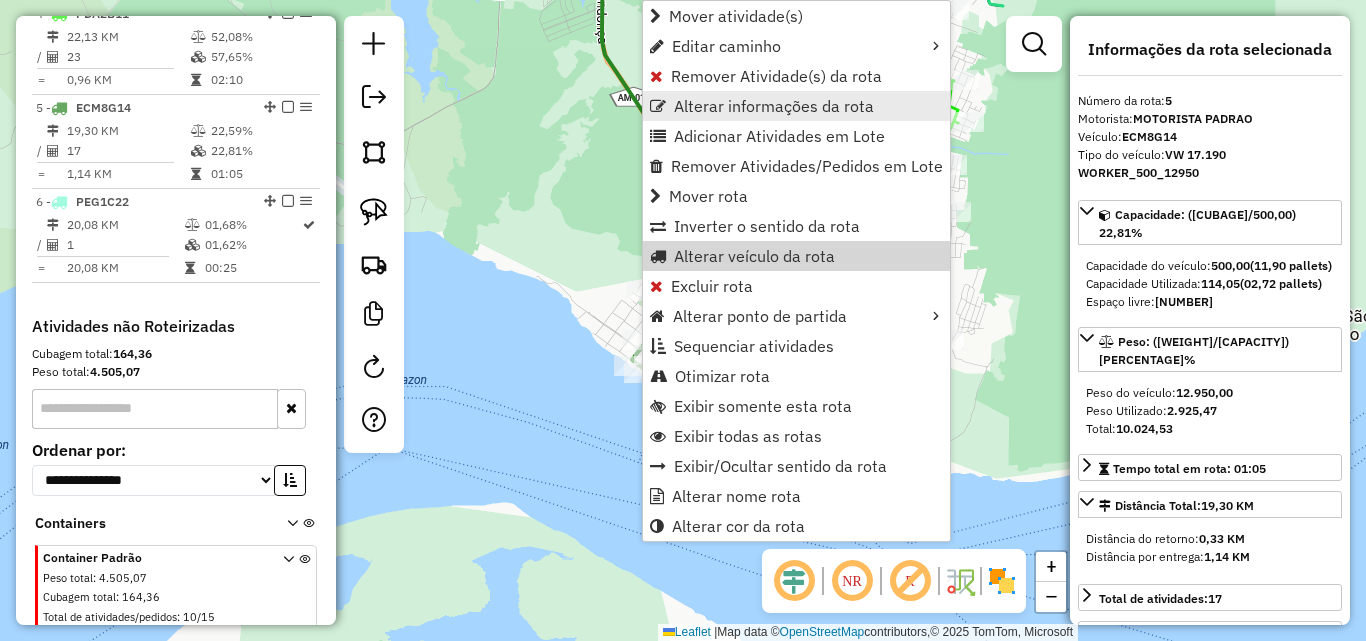 scroll, scrollTop: 1123, scrollLeft: 0, axis: vertical 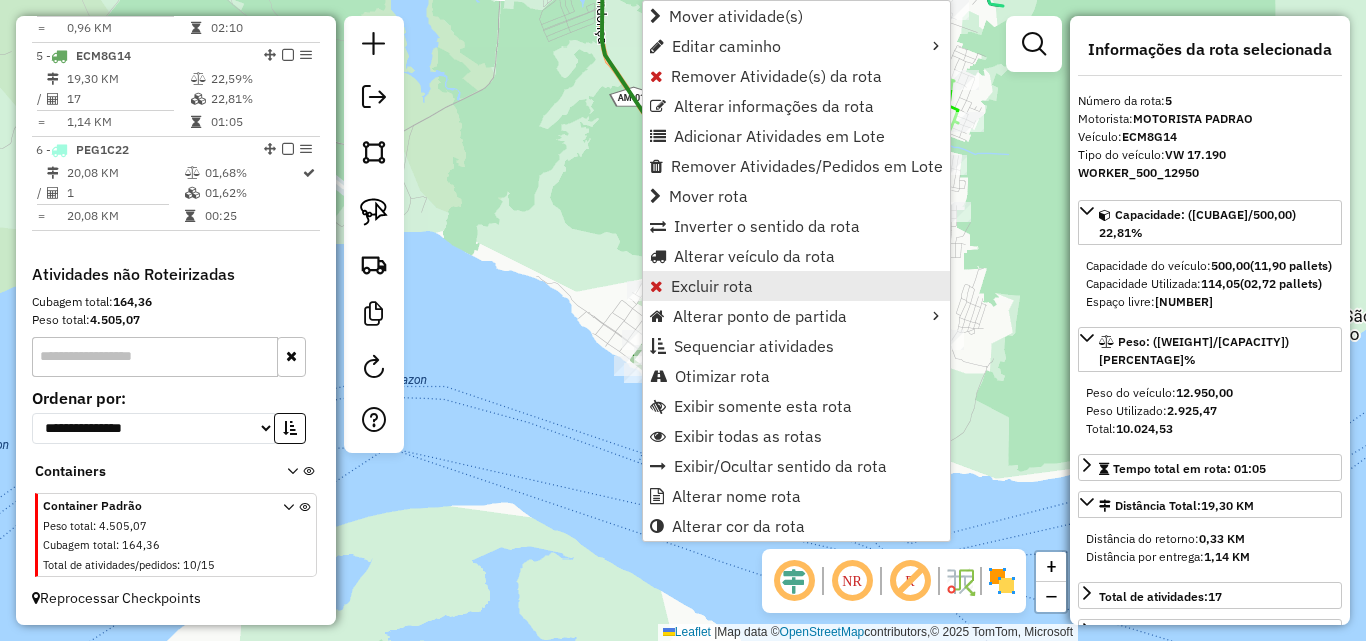 click on "Excluir rota" at bounding box center [712, 286] 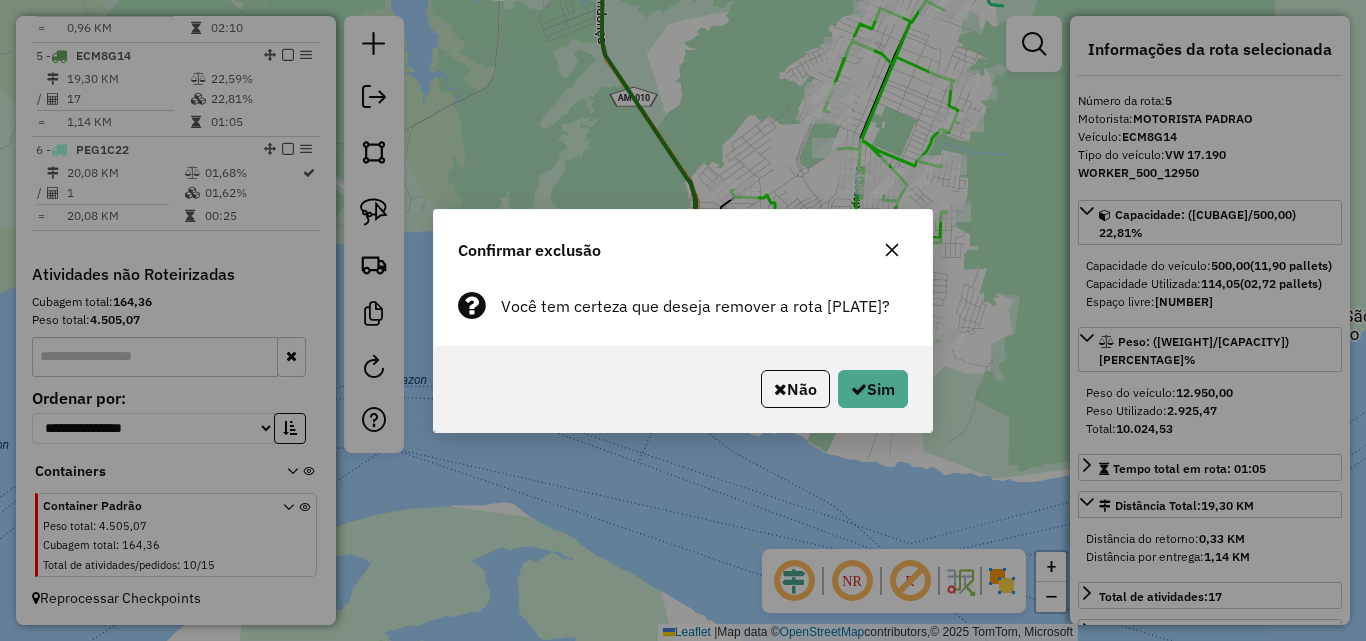 click 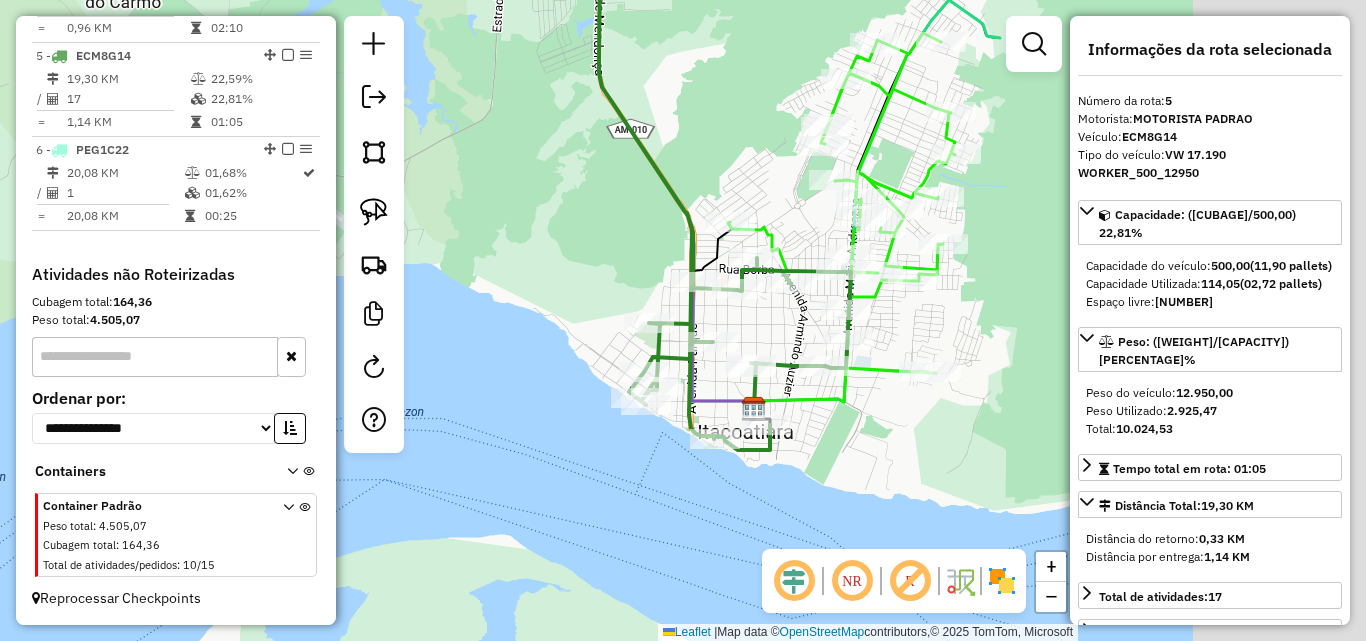 drag, startPoint x: 907, startPoint y: 369, endPoint x: 710, endPoint y: 386, distance: 197.73215 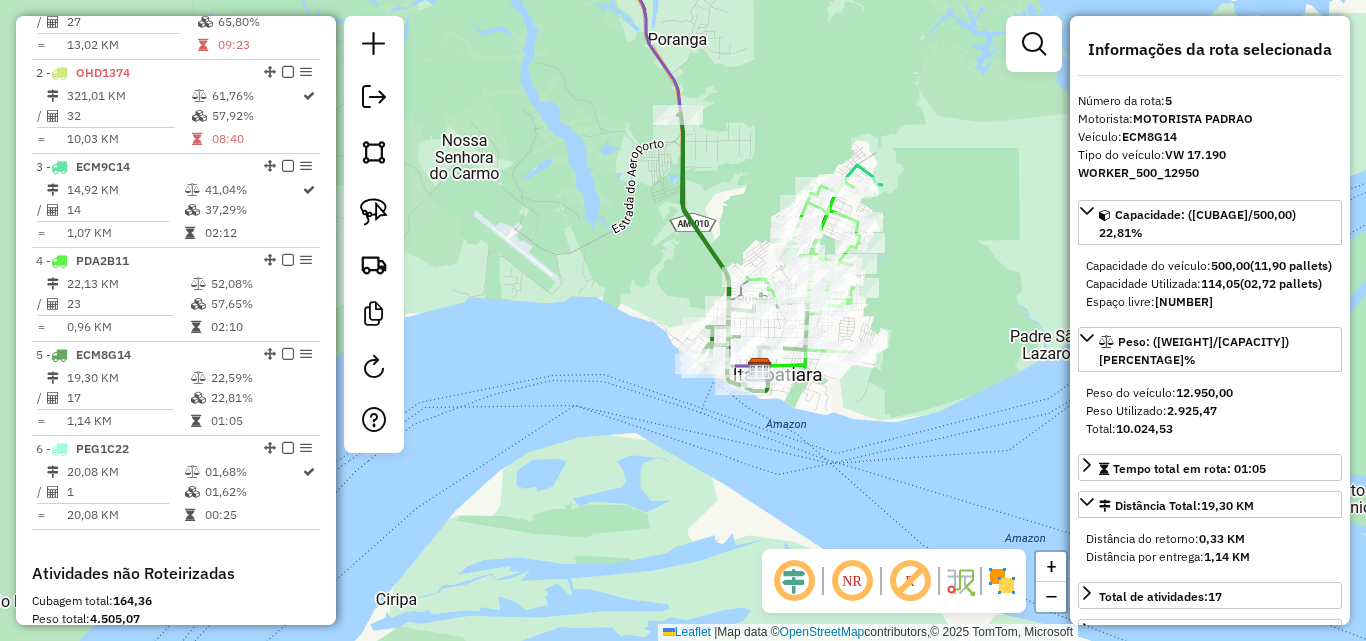 scroll, scrollTop: 823, scrollLeft: 0, axis: vertical 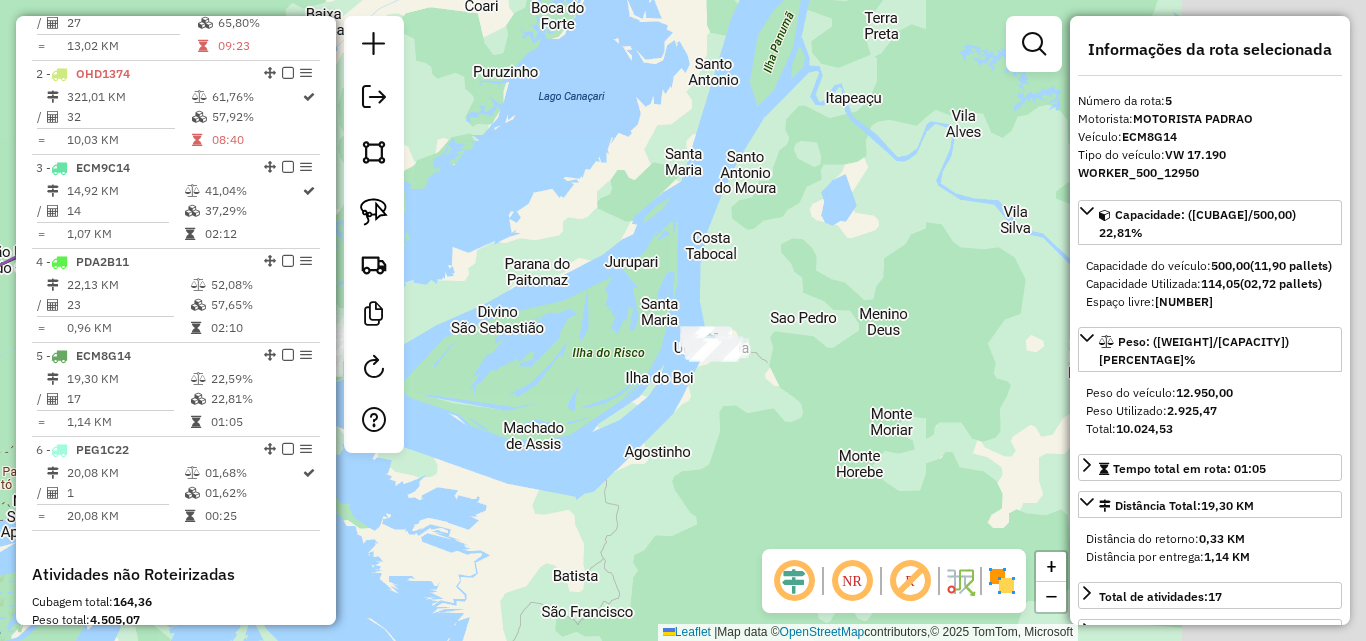 drag, startPoint x: 856, startPoint y: 398, endPoint x: 528, endPoint y: 385, distance: 328.2575 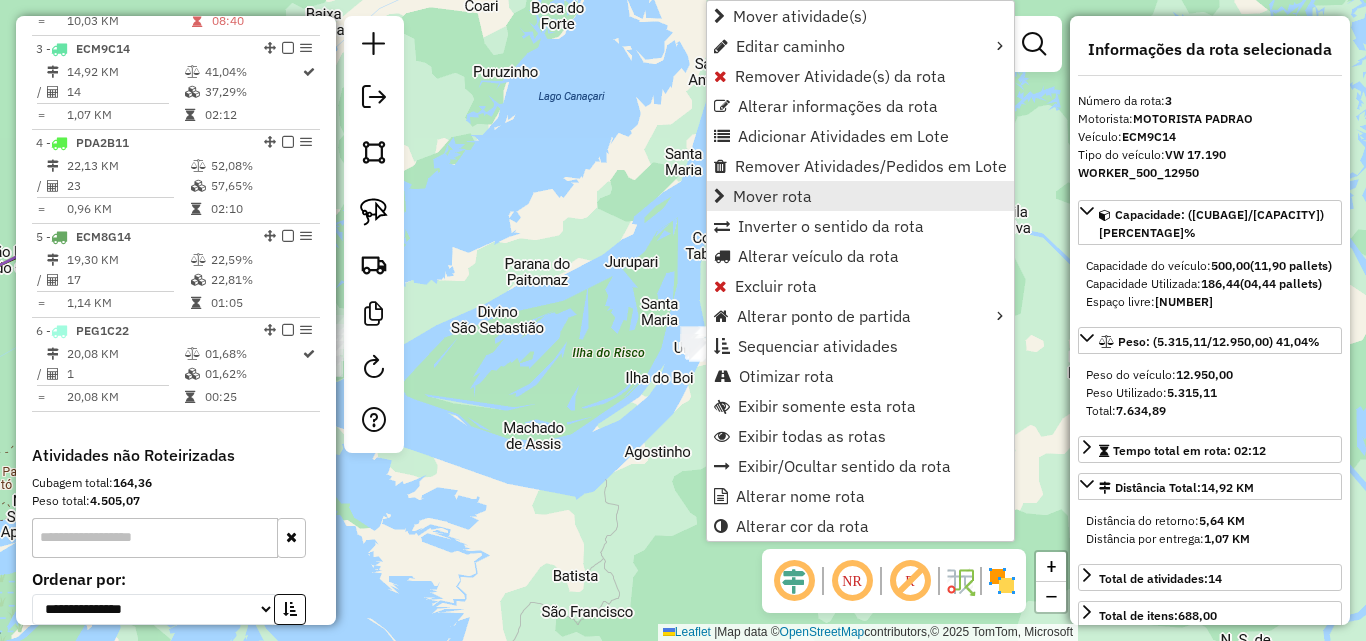 scroll, scrollTop: 962, scrollLeft: 0, axis: vertical 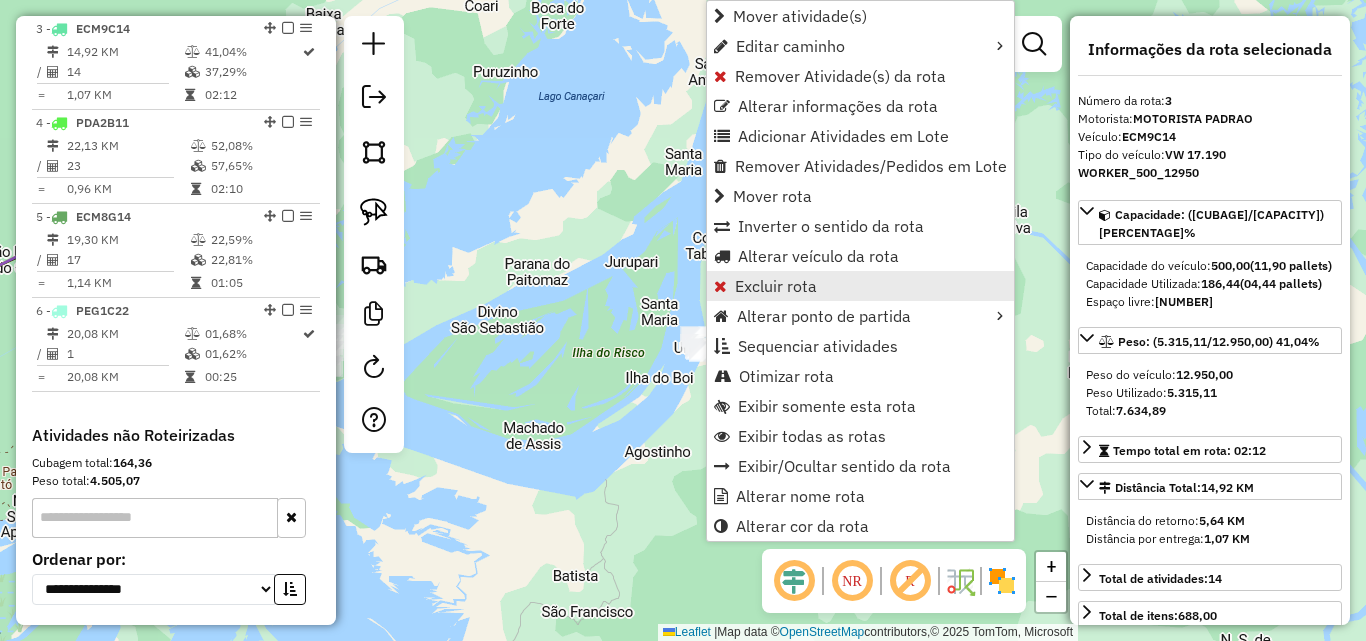 click on "Excluir rota" at bounding box center [776, 286] 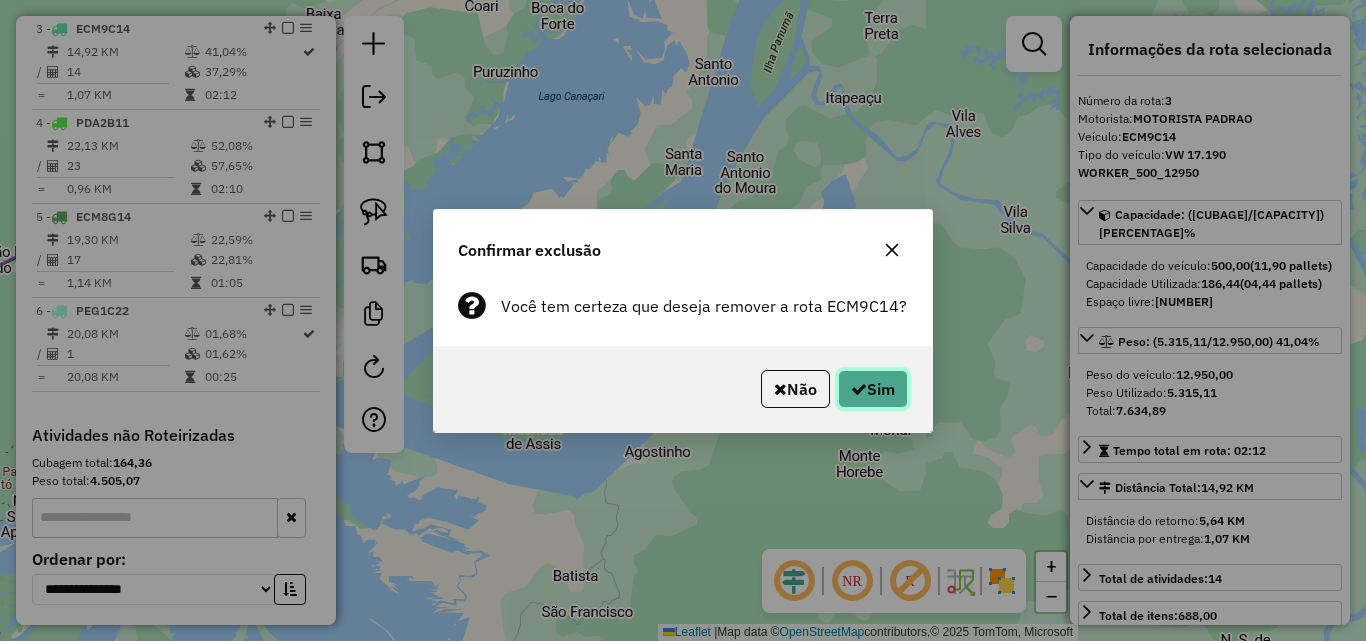 click 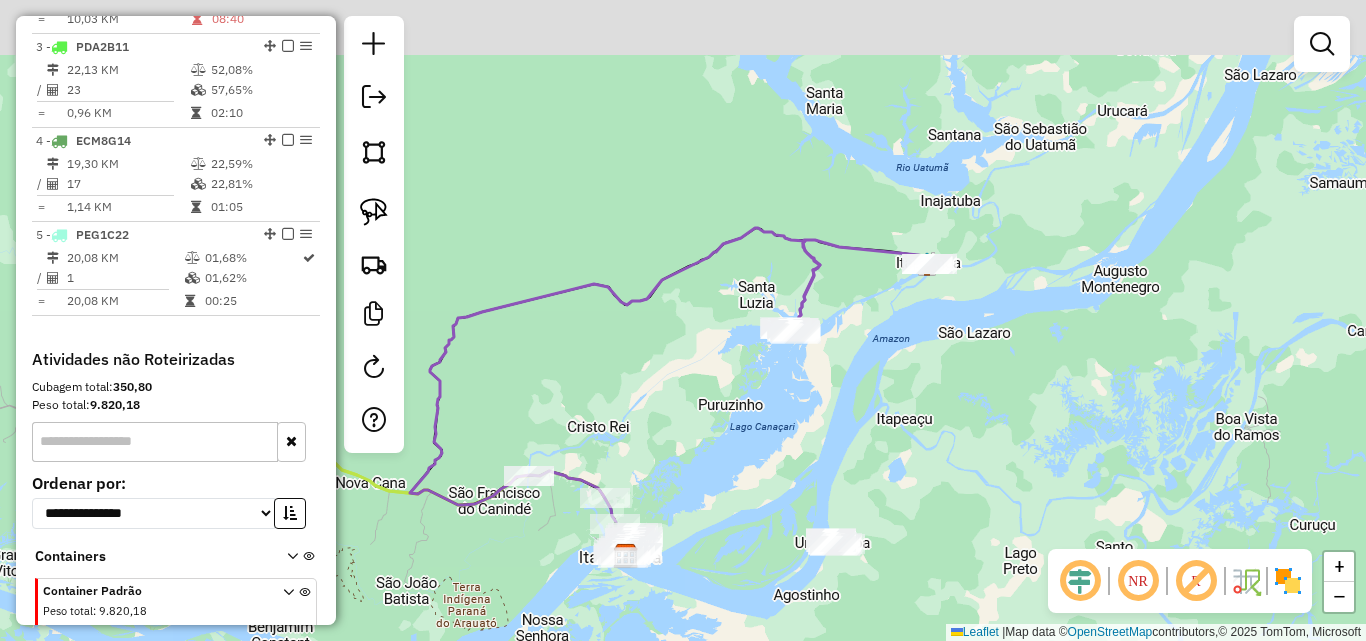 drag, startPoint x: 922, startPoint y: 159, endPoint x: 900, endPoint y: 326, distance: 168.44287 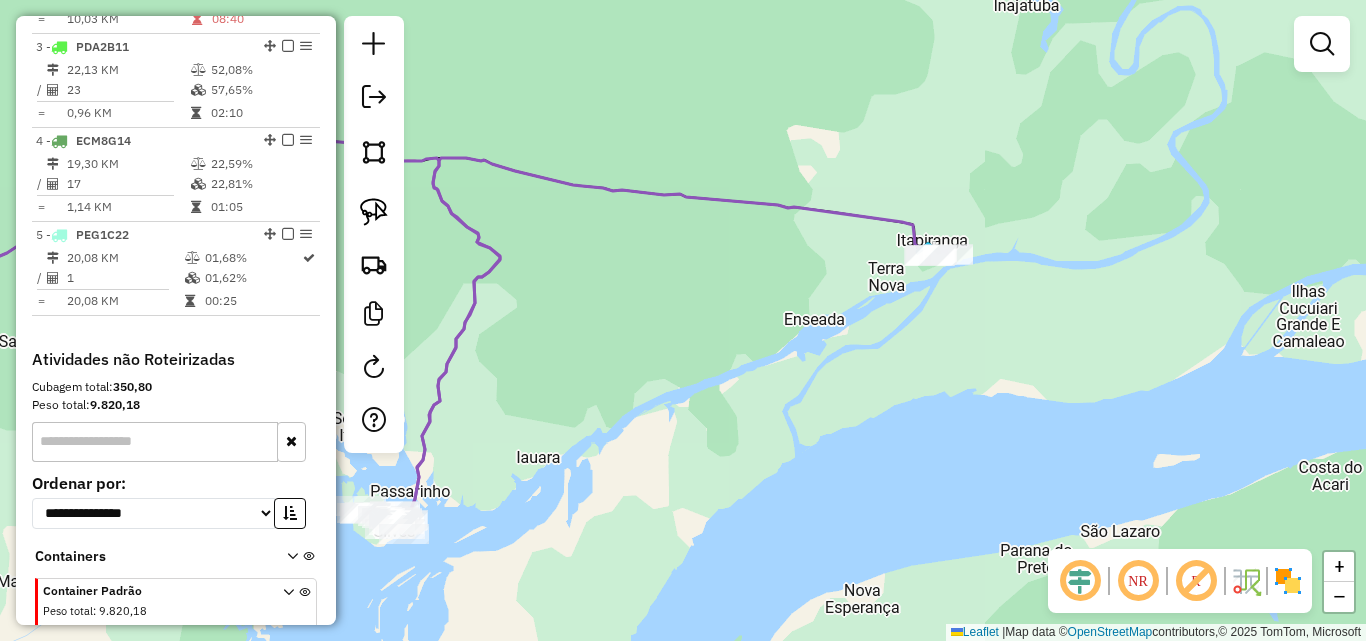drag, startPoint x: 940, startPoint y: 250, endPoint x: 875, endPoint y: 396, distance: 159.81552 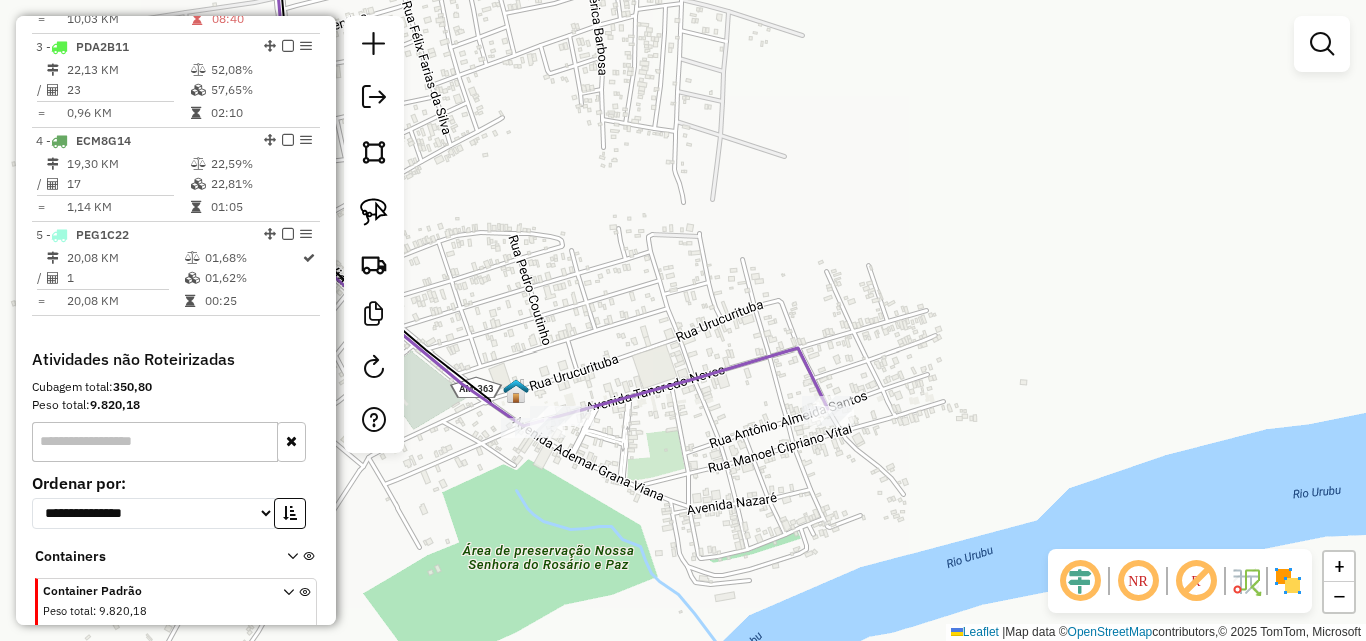 drag, startPoint x: 670, startPoint y: 455, endPoint x: 757, endPoint y: 431, distance: 90.24966 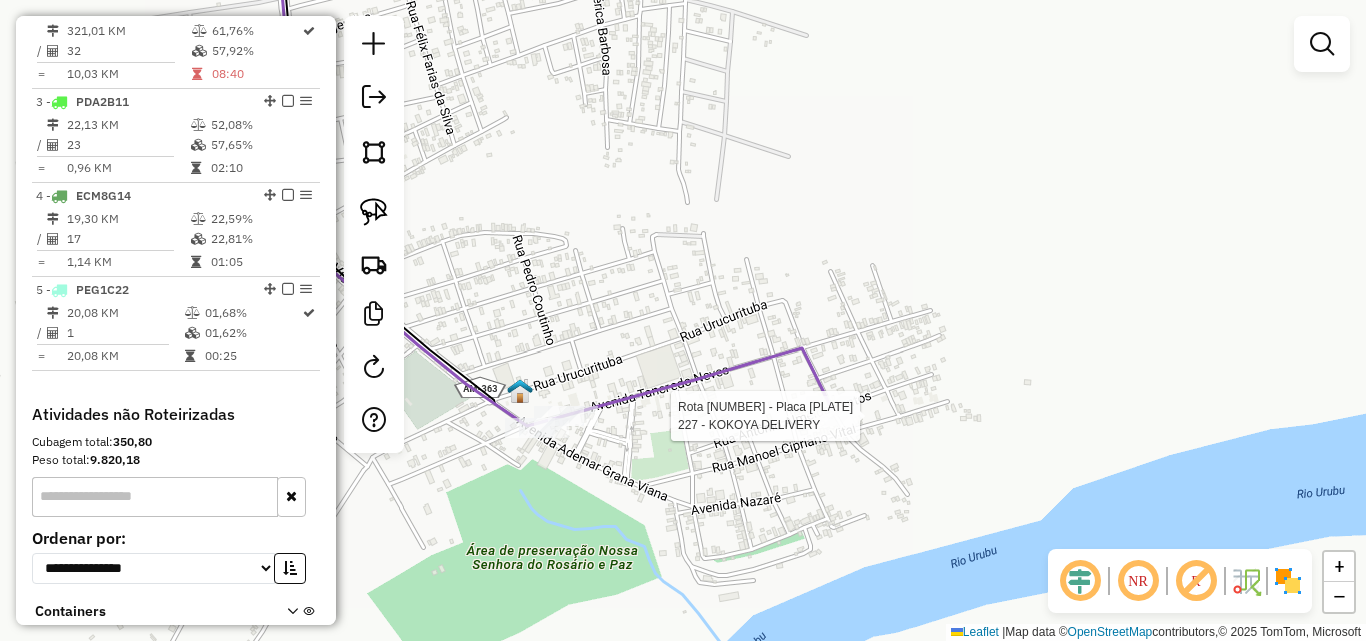 select on "**********" 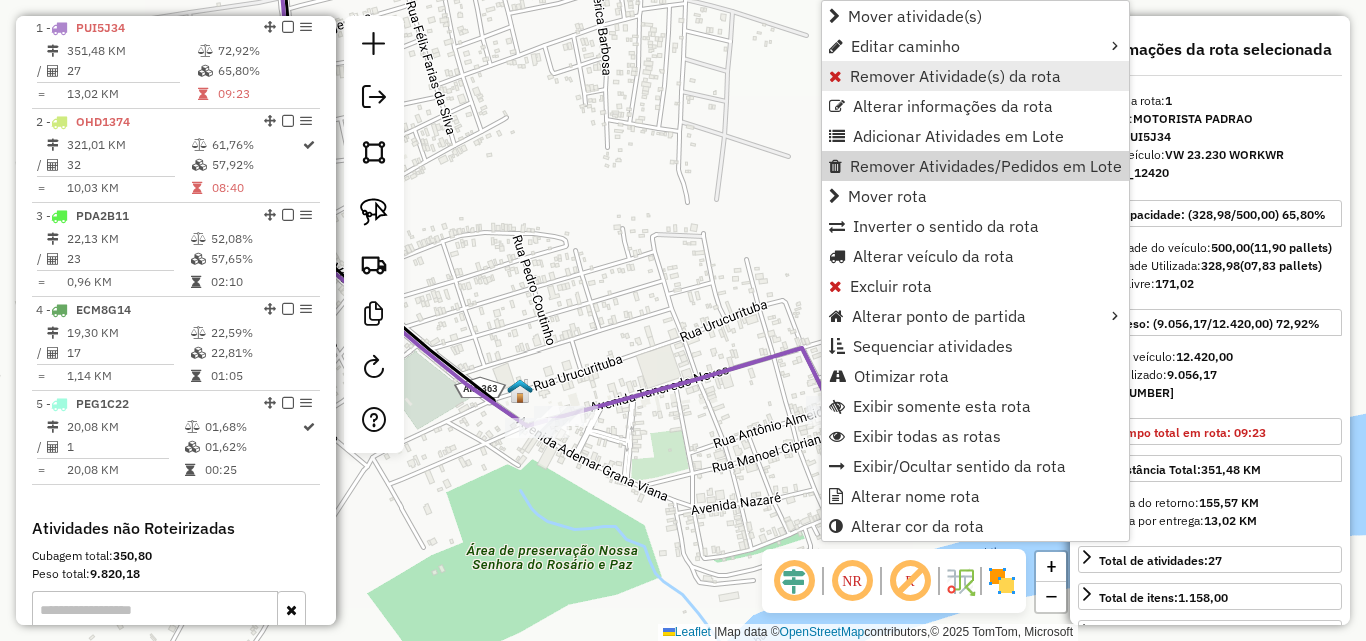 scroll, scrollTop: 774, scrollLeft: 0, axis: vertical 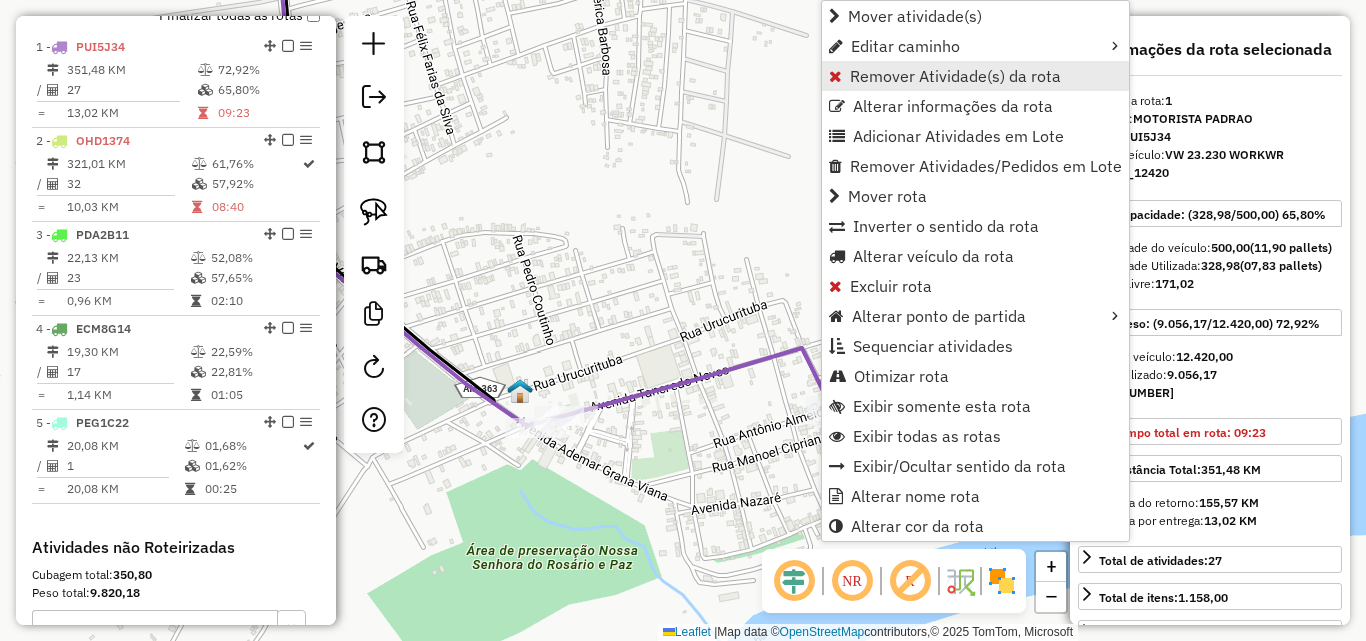 click on "Remover Atividade(s) da rota" at bounding box center (955, 76) 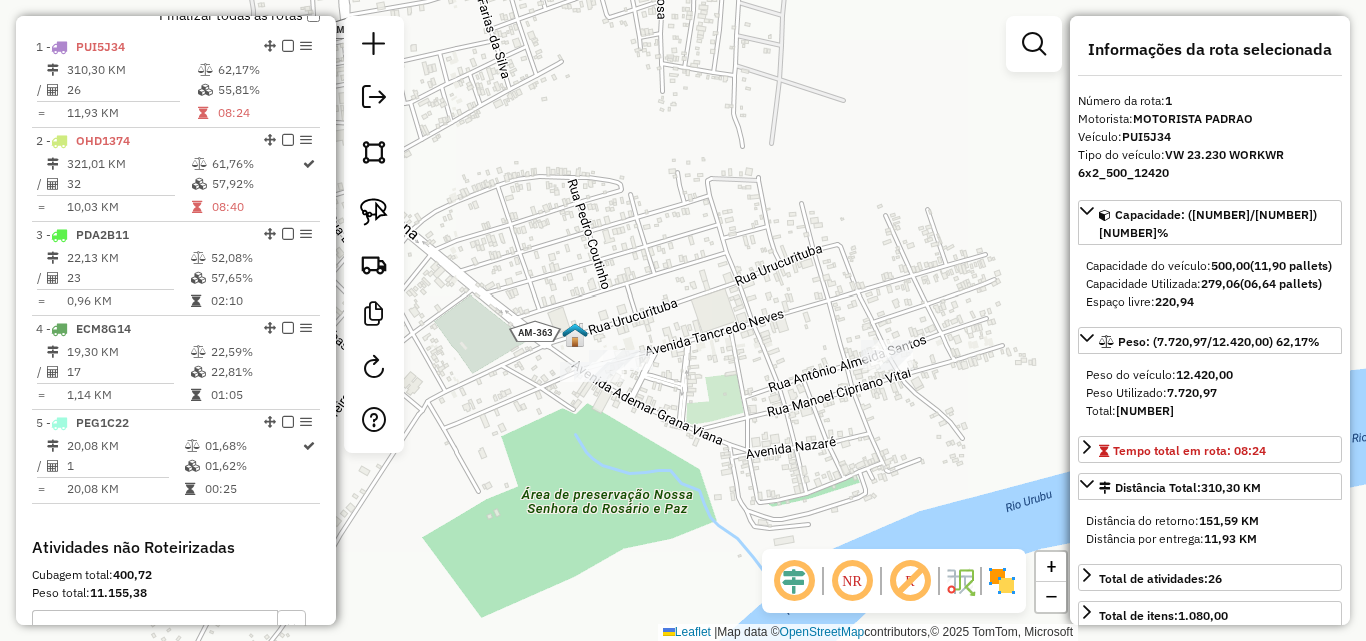 drag, startPoint x: 707, startPoint y: 431, endPoint x: 750, endPoint y: 379, distance: 67.47592 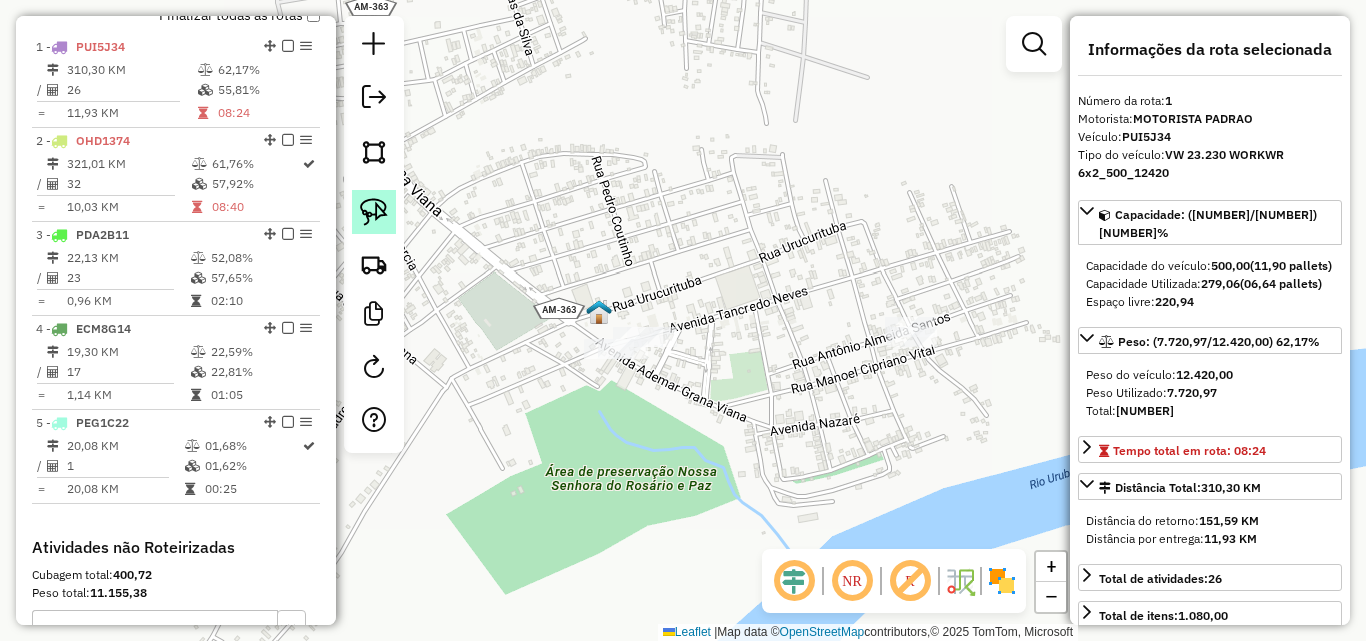 click 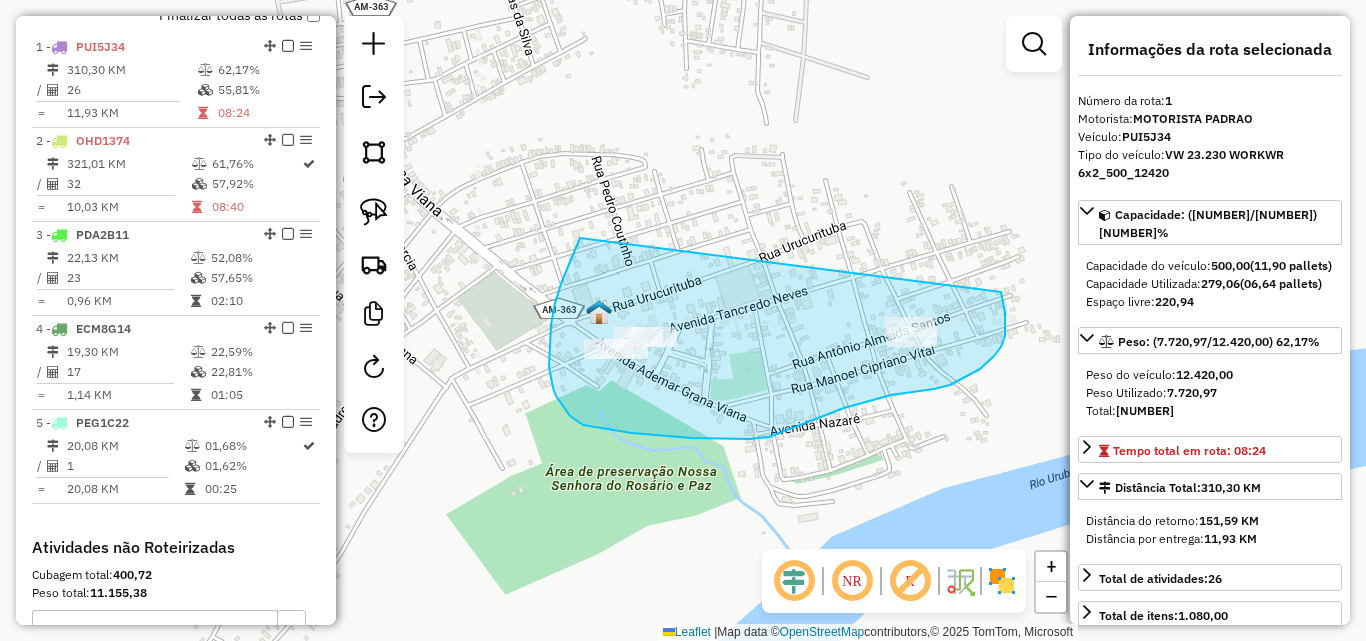 drag, startPoint x: 580, startPoint y: 238, endPoint x: 1001, endPoint y: 292, distance: 424.44907 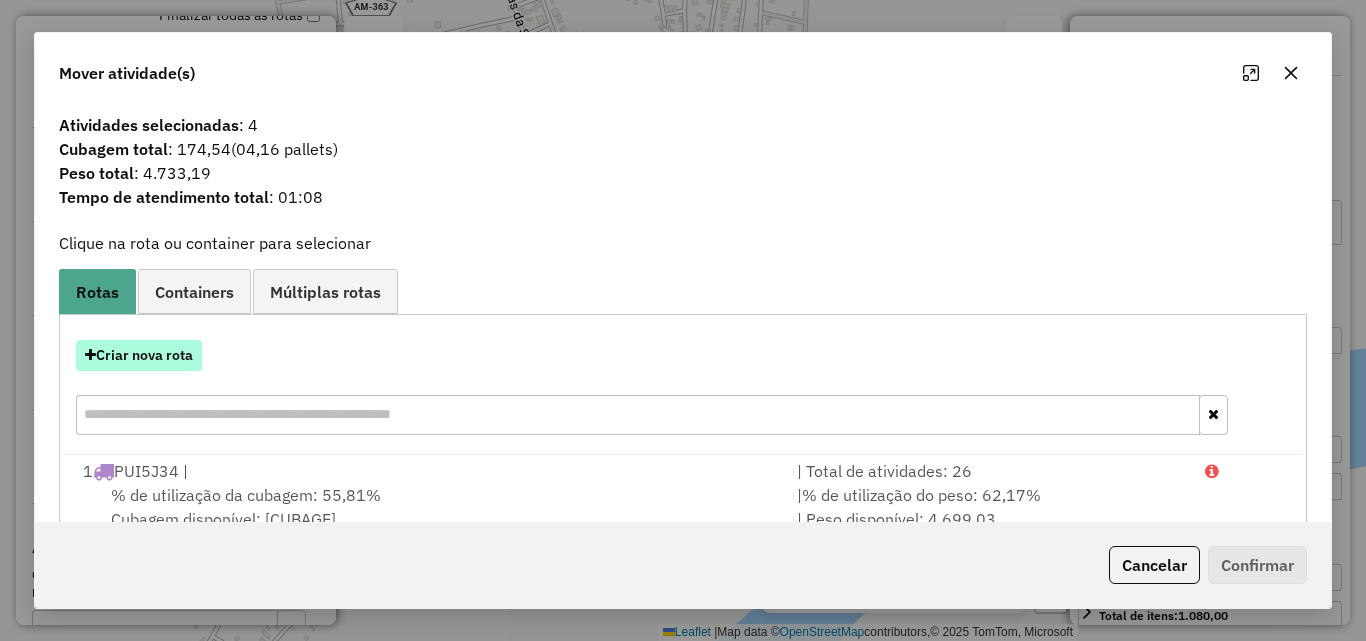 click on "Criar nova rota" at bounding box center [139, 355] 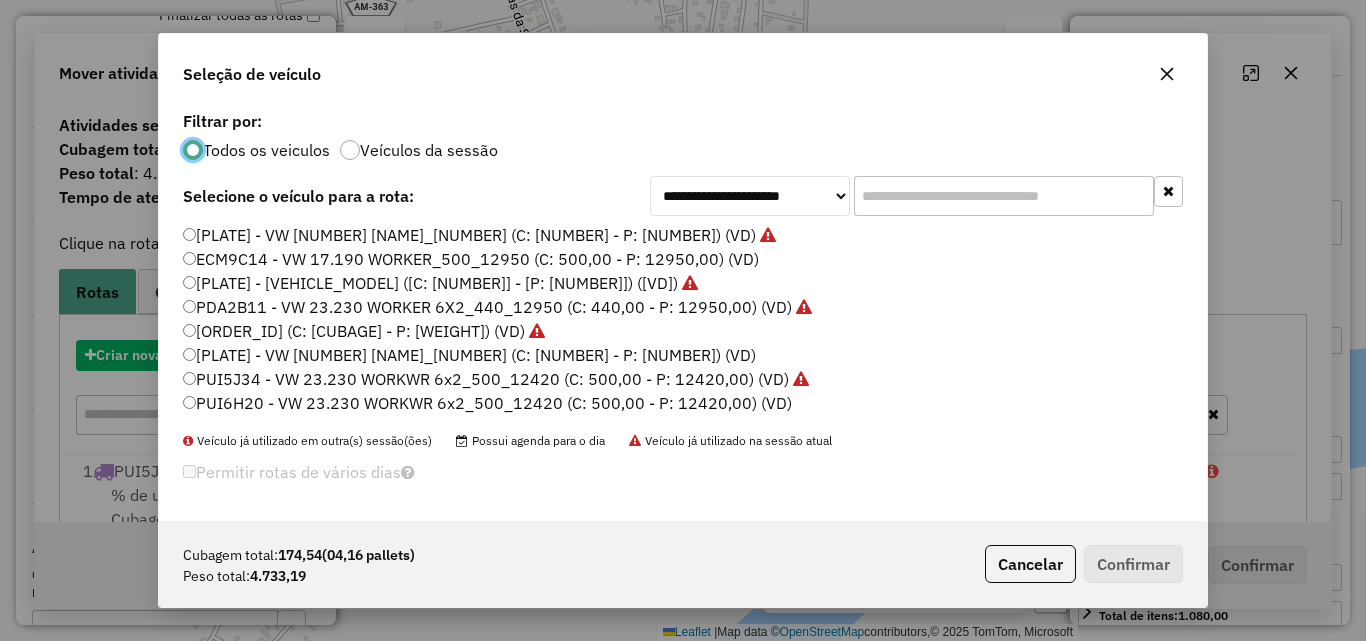 scroll, scrollTop: 11, scrollLeft: 6, axis: both 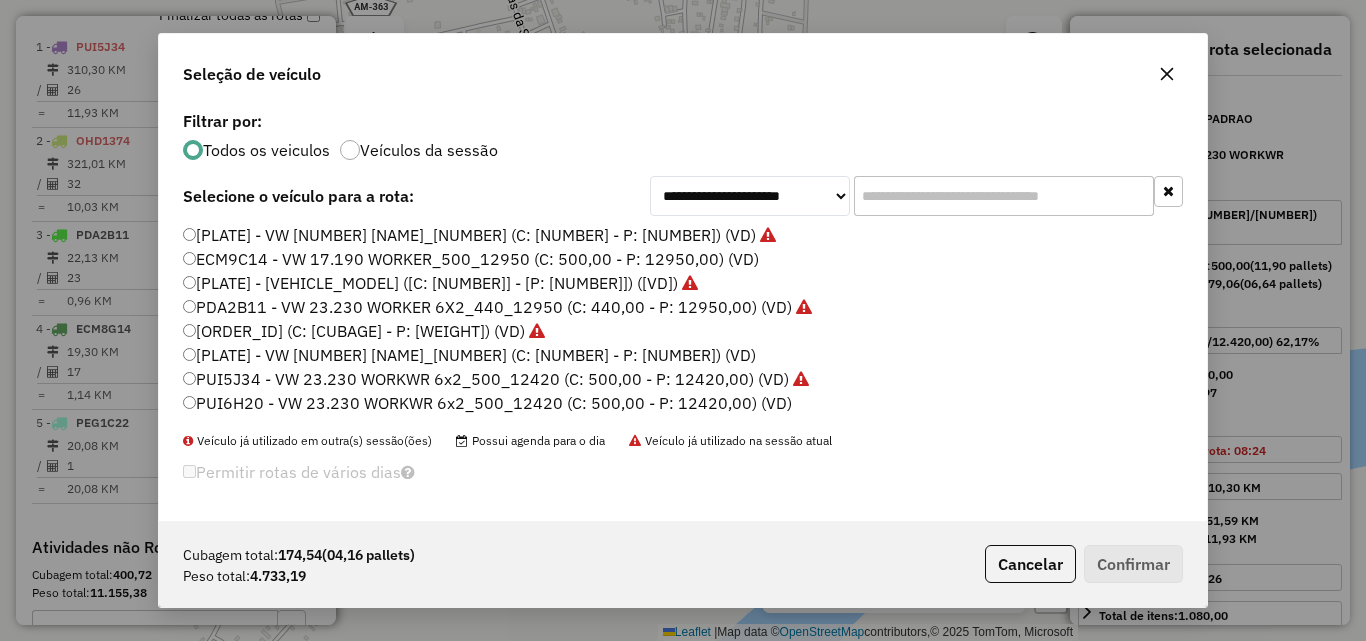 click on "ECM9C14 - VW 17.190 WORKER_500_12950 (C: 500,00 - P: 12950,00) (VD)" 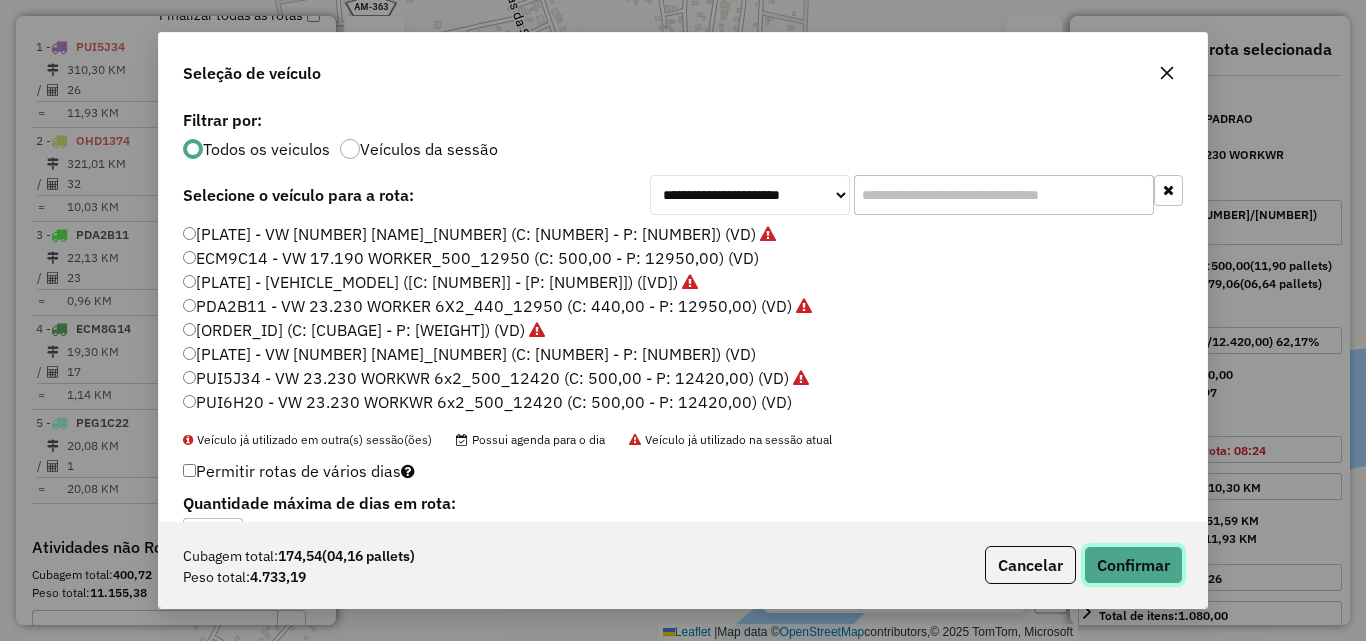 click on "Confirmar" 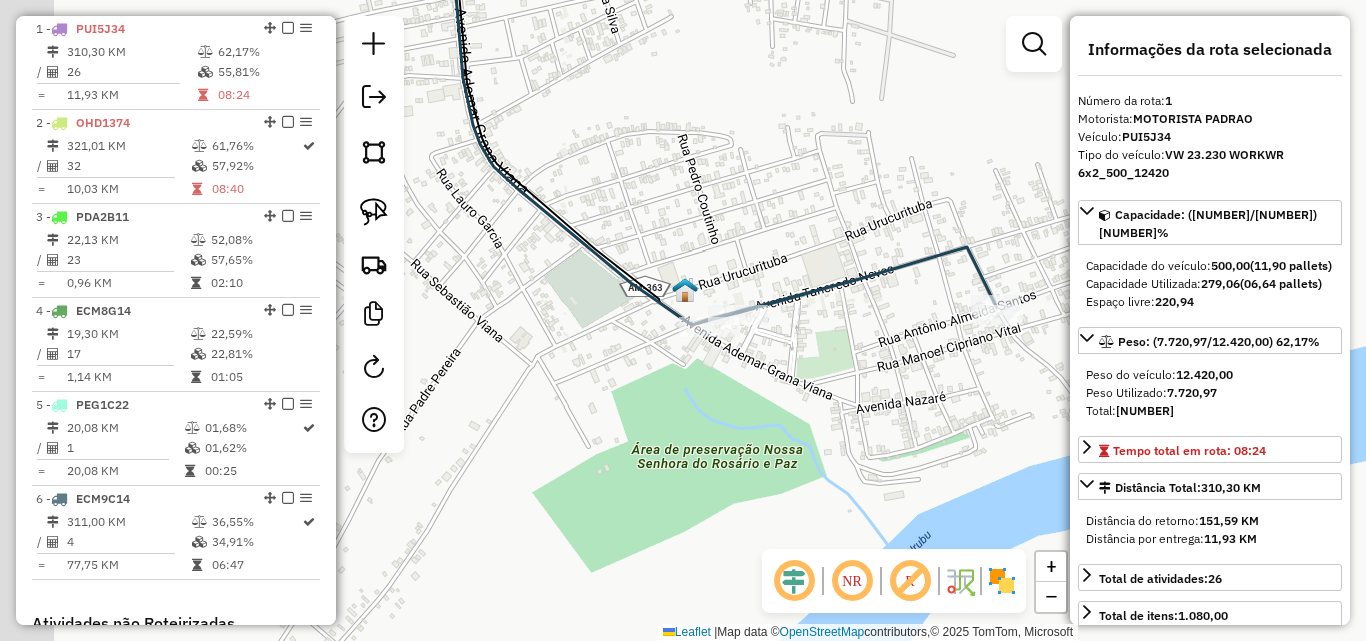 drag, startPoint x: 658, startPoint y: 505, endPoint x: 1123, endPoint y: 368, distance: 484.7618 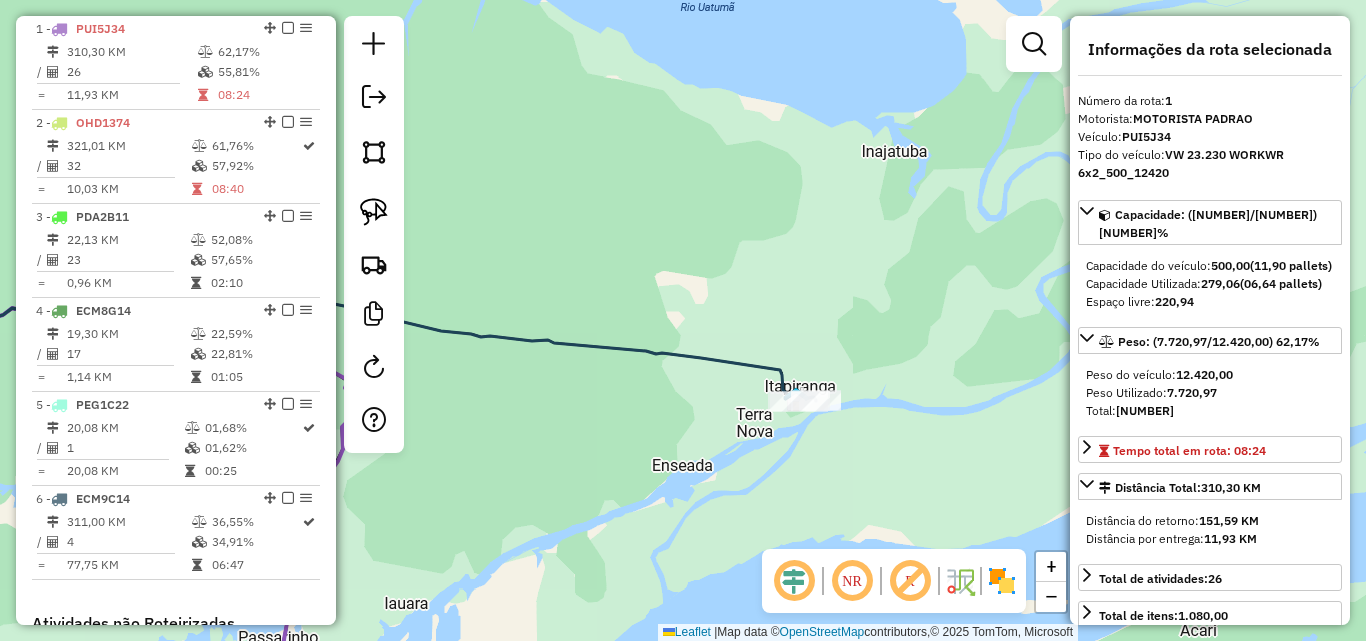 drag, startPoint x: 629, startPoint y: 524, endPoint x: 900, endPoint y: 320, distance: 339.20053 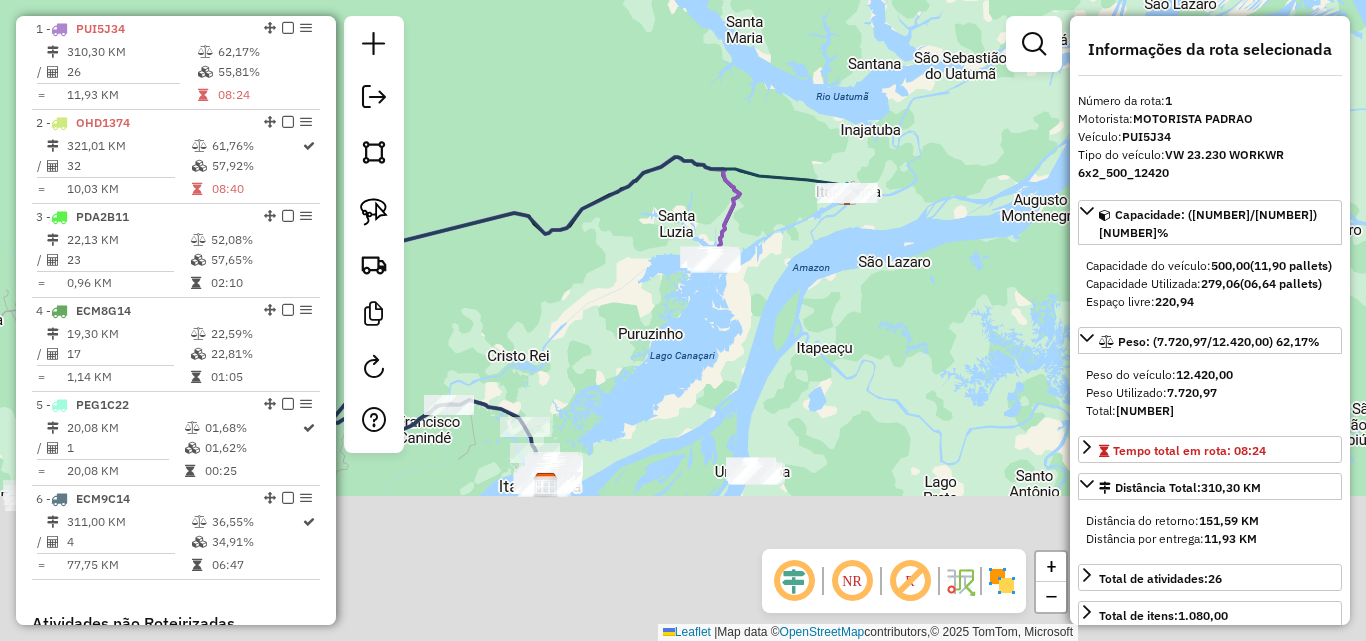 drag, startPoint x: 588, startPoint y: 550, endPoint x: 629, endPoint y: 336, distance: 217.89218 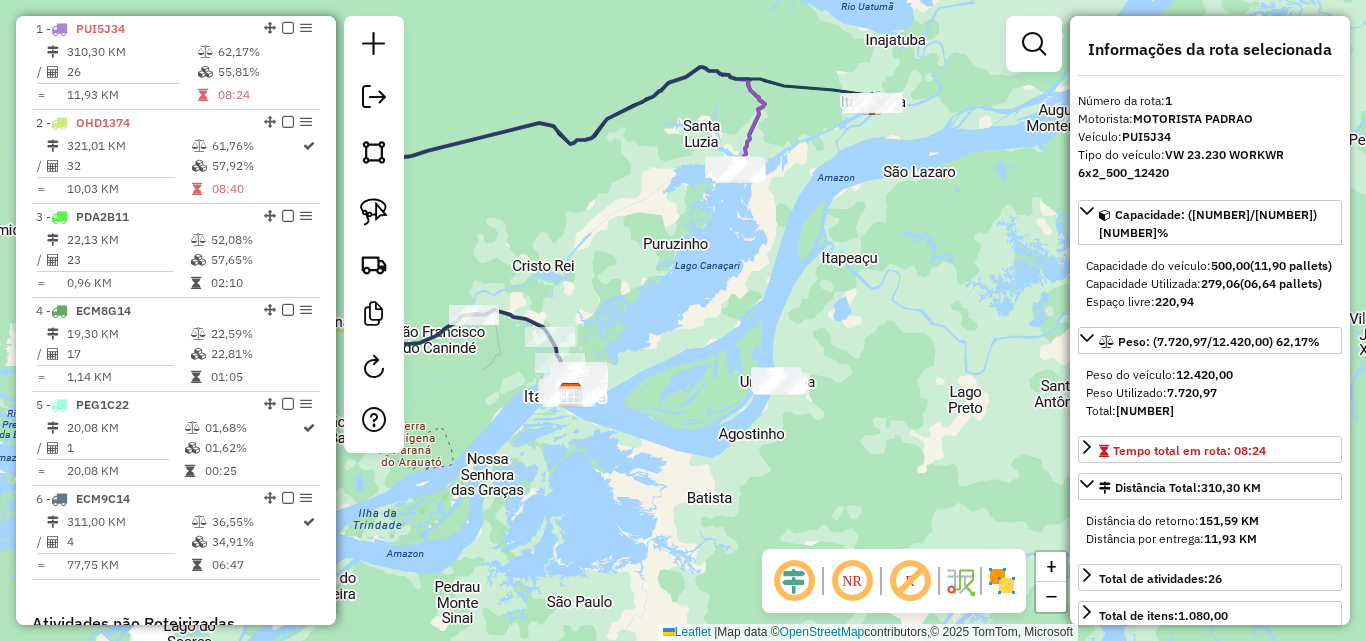 click on "Rota 4 - Placa [PLATE]  549 - [CLIENTE] Rota 4 - Placa [PLATE]  356 - [CLIENTE] Janela de atendimento Grade de atendimento Capacidade Transportadoras Veículos Cliente Pedidos  Rotas Selecione os dias de semana para filtrar as janelas de atendimento  Seg   Ter   Qua   Qui   Sex   Sáb   Dom  Informe o período da janela de atendimento: De: Até:  Filtrar exatamente a janela do cliente  Considerar janela de atendimento padrão  Selecione os dias de semana para filtrar as grades de atendimento  Seg   Ter   Qua   Qui   Sex   Sáb   Dom   Considerar clientes sem dia de atendimento cadastrado  Clientes fora do dia de atendimento selecionado Filtrar as atividades entre os valores definidos abaixo:  Peso mínimo:   Peso máximo:   Cubagem mínima:   Cubagem máxima:   De:   Até:  Filtrar as atividades entre o tempo de atendimento definido abaixo:  De:   Até:   Considerar capacidade total dos clientes não roteirizados Transportadora: Selecione um ou mais itens Tipo de veículo: Selecione um ou mais itens" 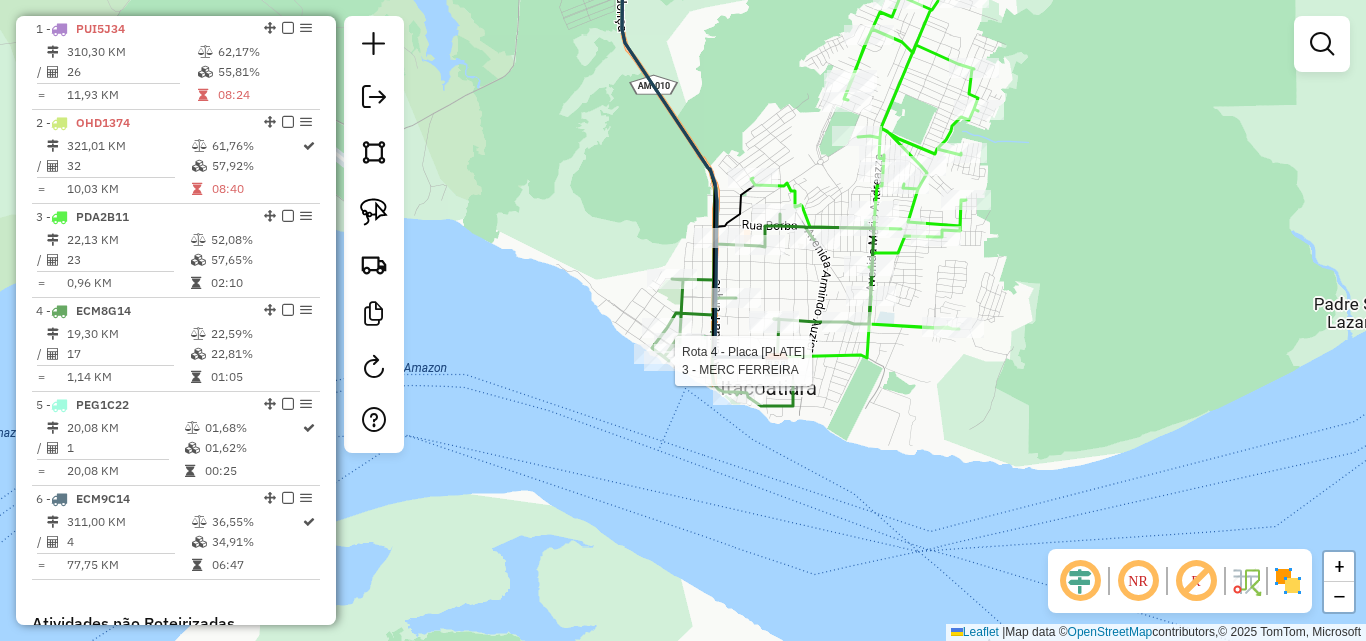 select on "**********" 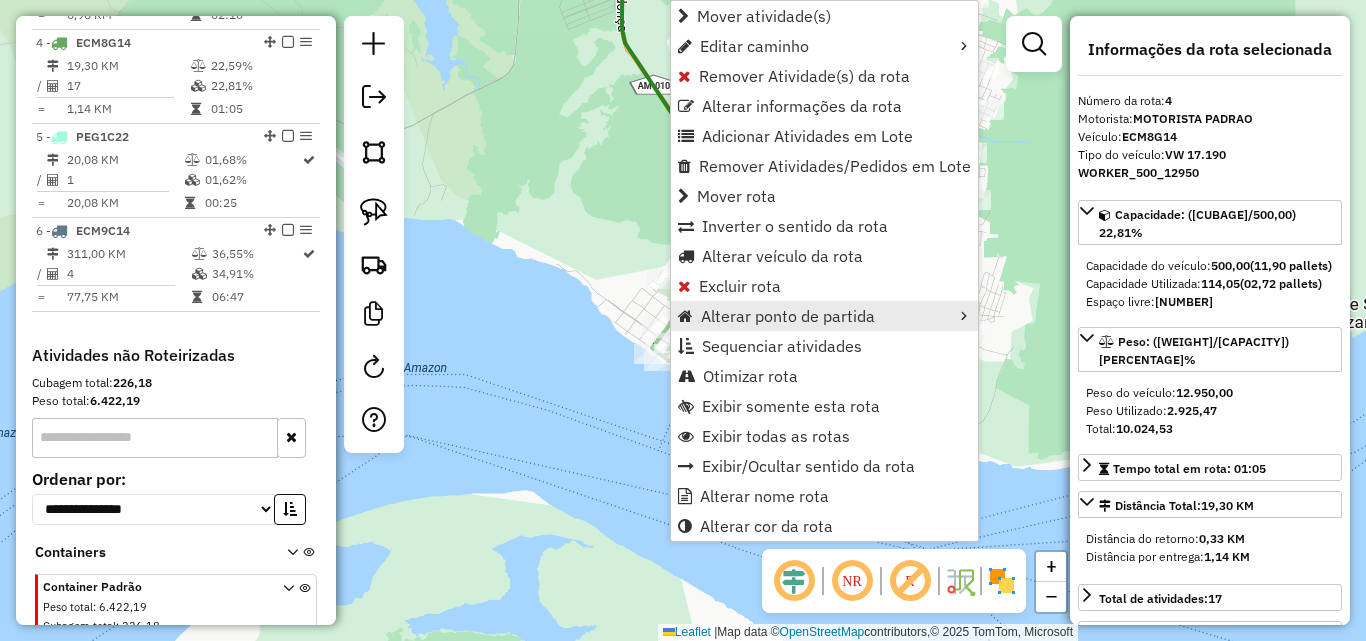 scroll, scrollTop: 1056, scrollLeft: 0, axis: vertical 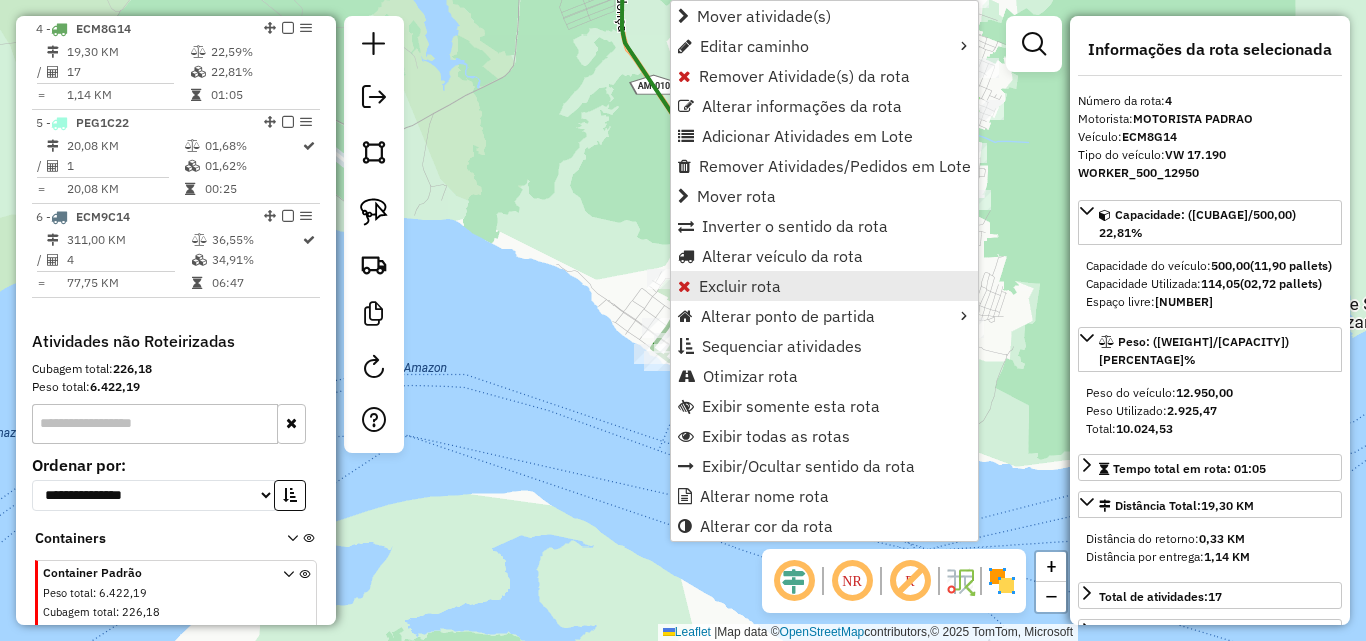 click on "Excluir rota" at bounding box center [740, 286] 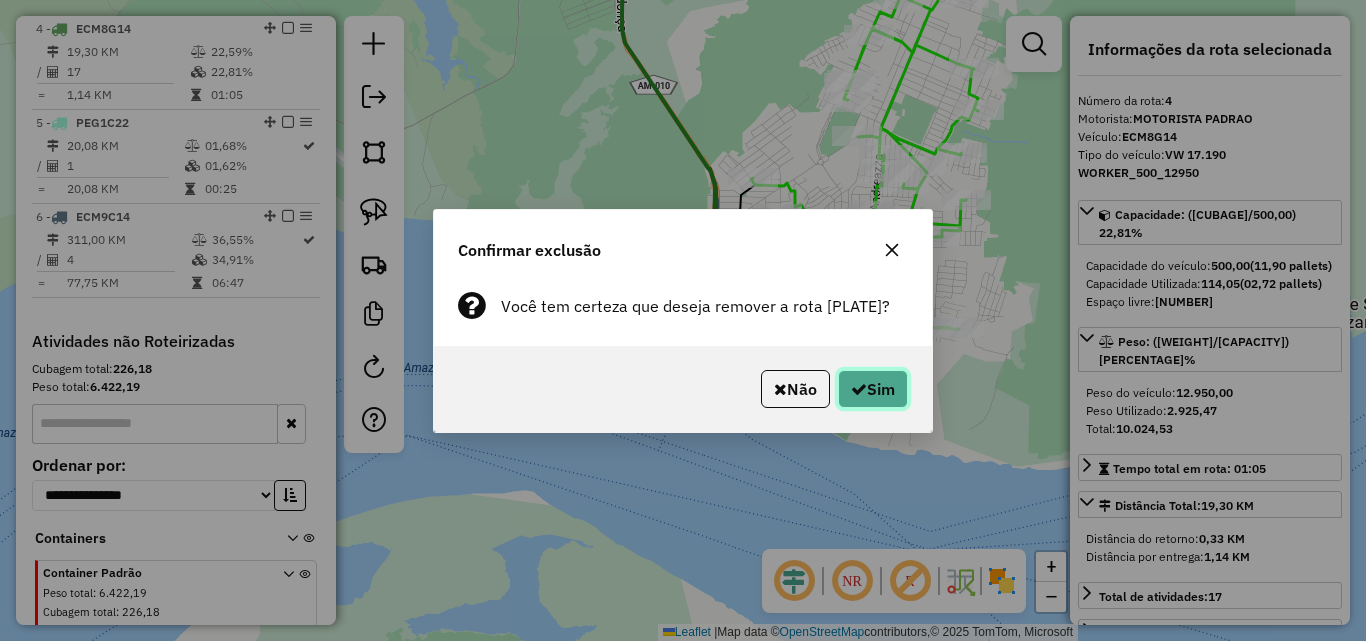 click on "Sim" 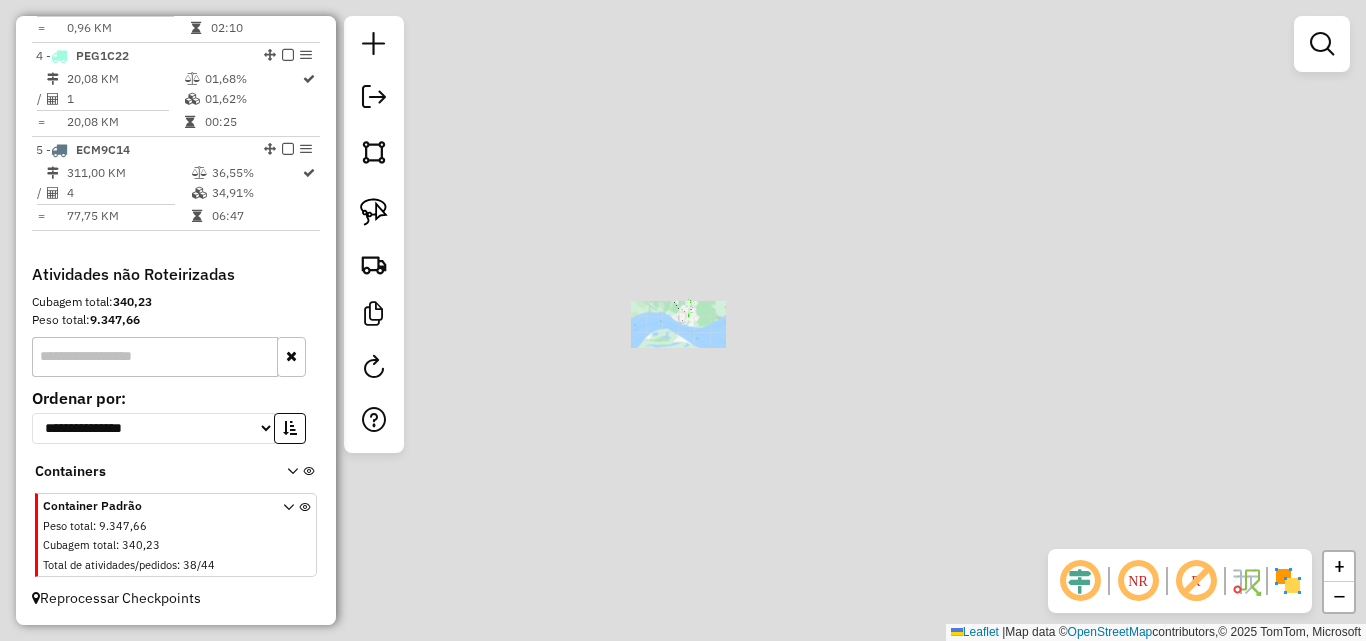 scroll, scrollTop: 1029, scrollLeft: 0, axis: vertical 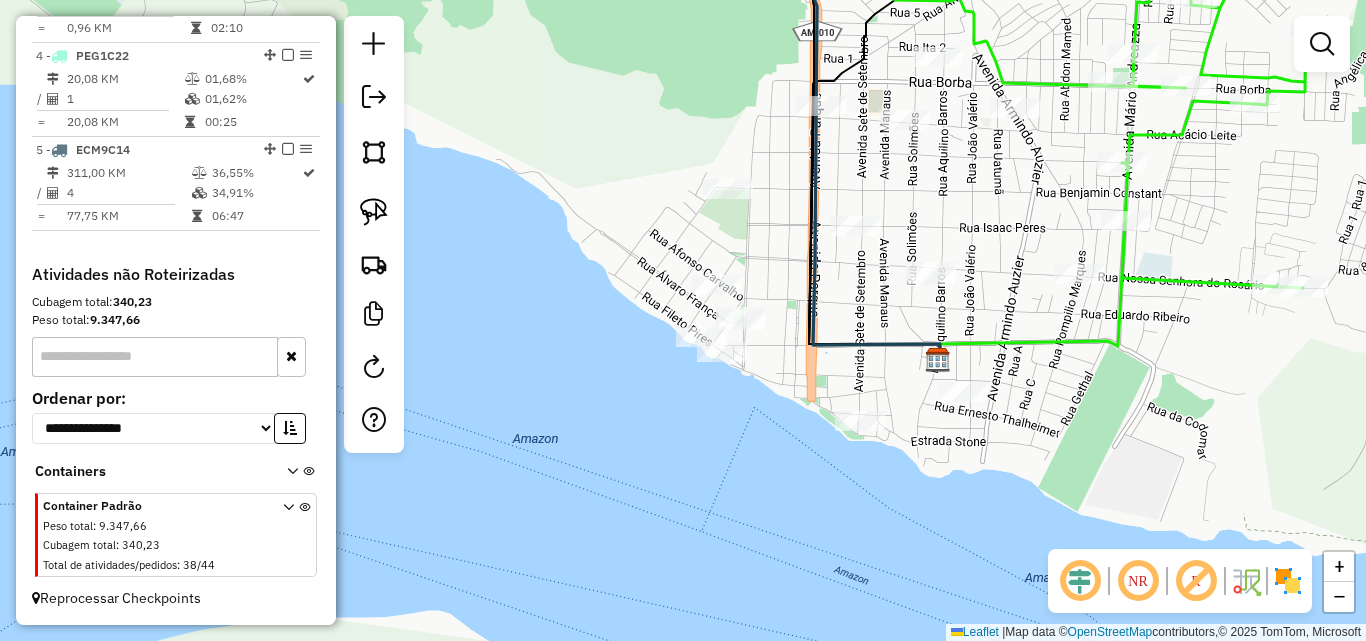 drag, startPoint x: 1061, startPoint y: 358, endPoint x: 574, endPoint y: 255, distance: 497.77304 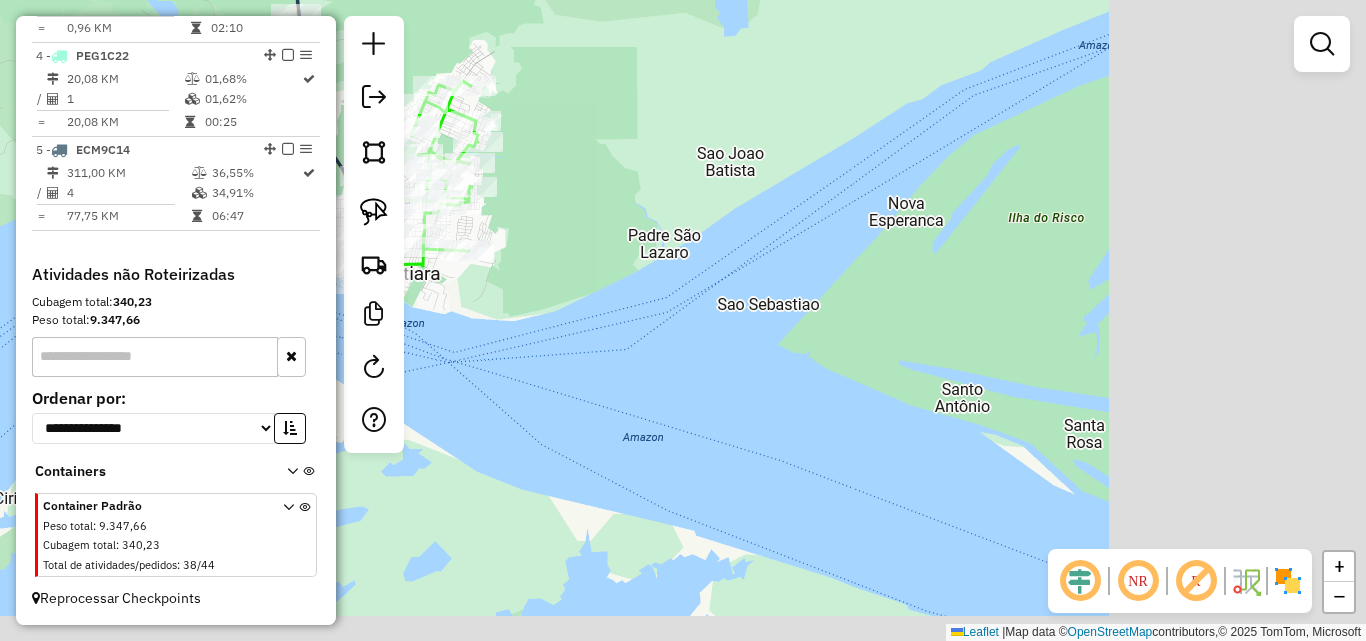 drag, startPoint x: 1060, startPoint y: 357, endPoint x: 571, endPoint y: 316, distance: 490.7158 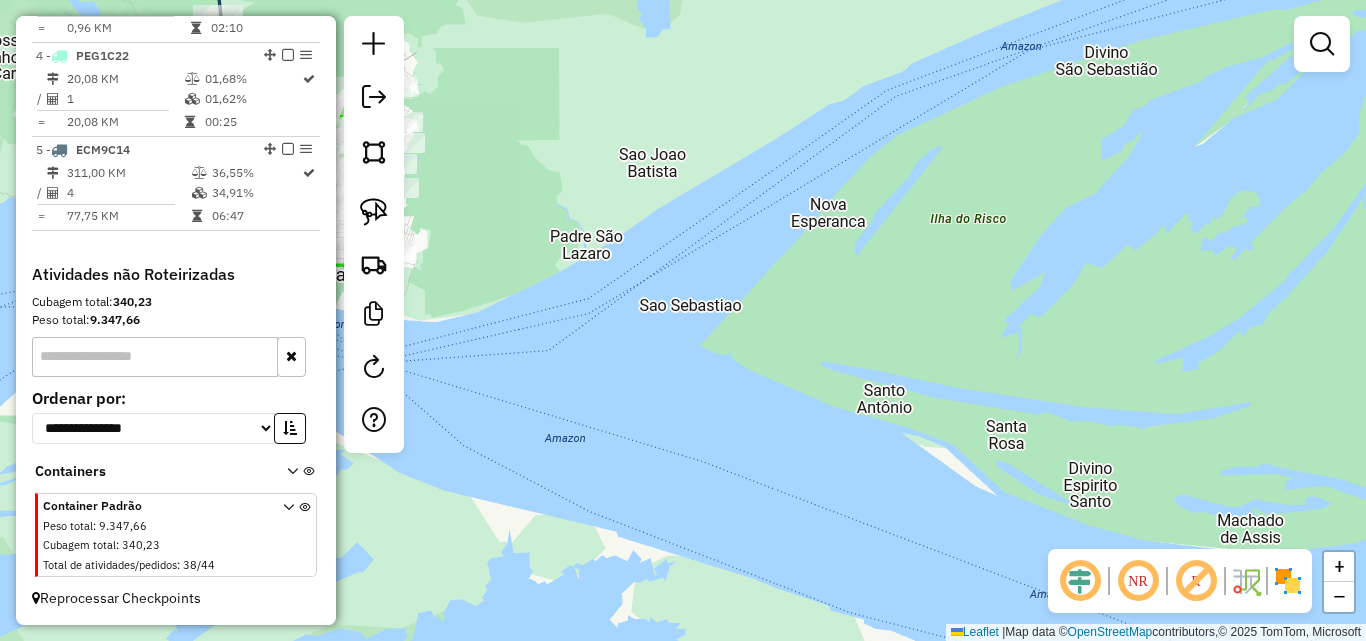 drag, startPoint x: 845, startPoint y: 335, endPoint x: 780, endPoint y: 347, distance: 66.09841 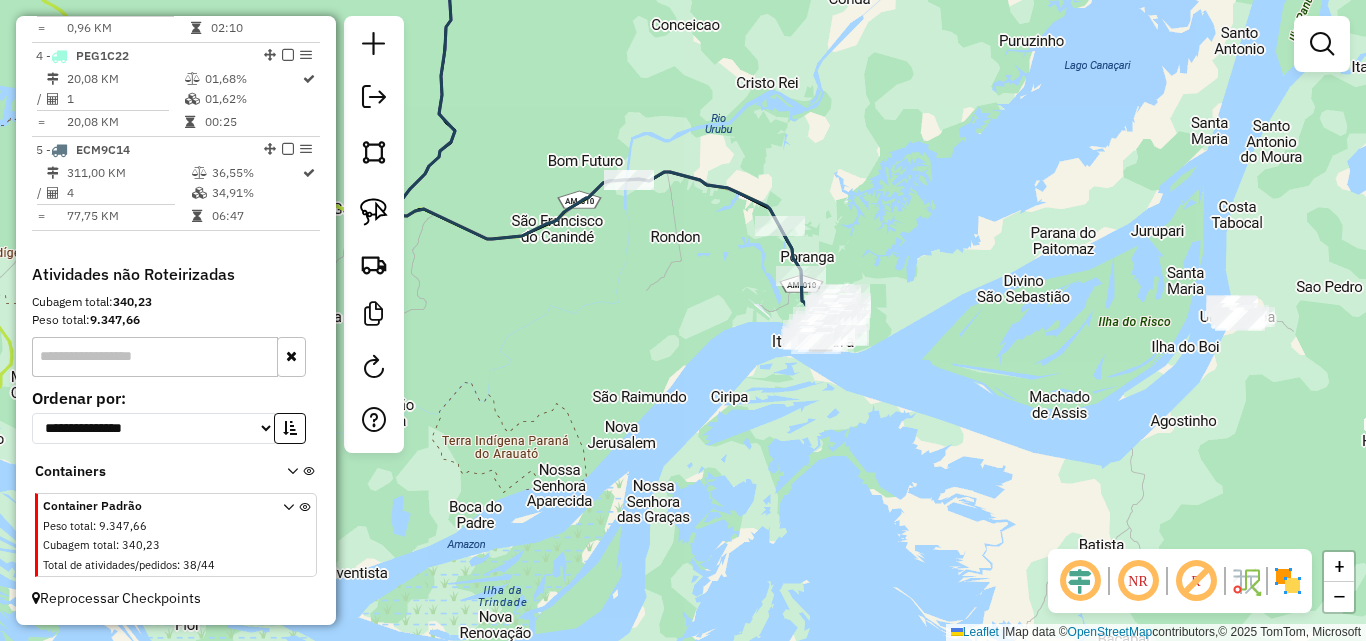 drag, startPoint x: 1116, startPoint y: 374, endPoint x: 813, endPoint y: 366, distance: 303.1056 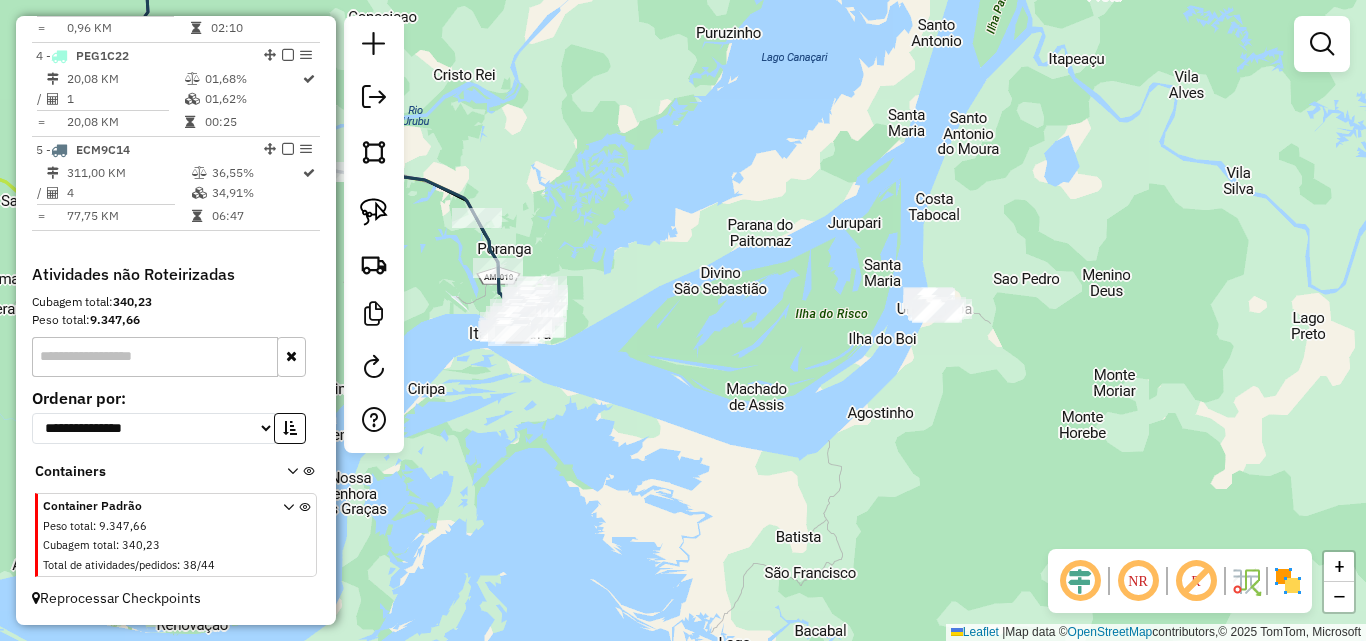drag, startPoint x: 392, startPoint y: 221, endPoint x: 428, endPoint y: 221, distance: 36 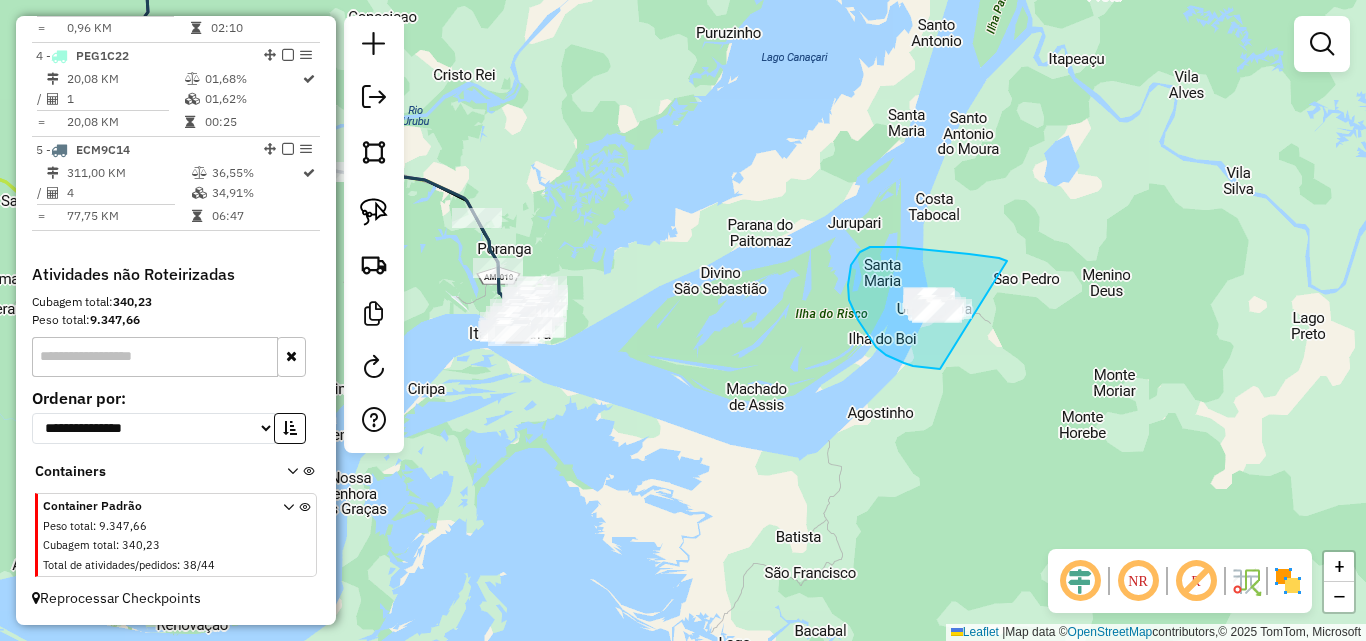 drag, startPoint x: 1007, startPoint y: 261, endPoint x: 1049, endPoint y: 338, distance: 87.70975 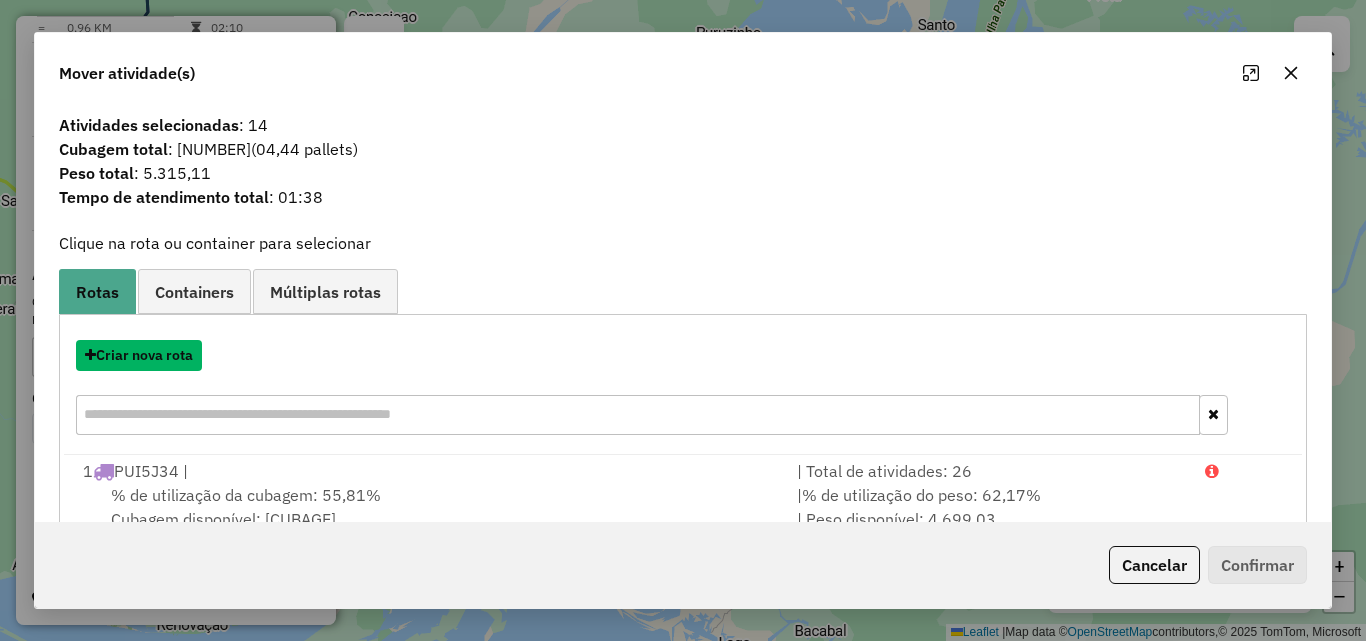 click on "Criar nova rota" at bounding box center [139, 355] 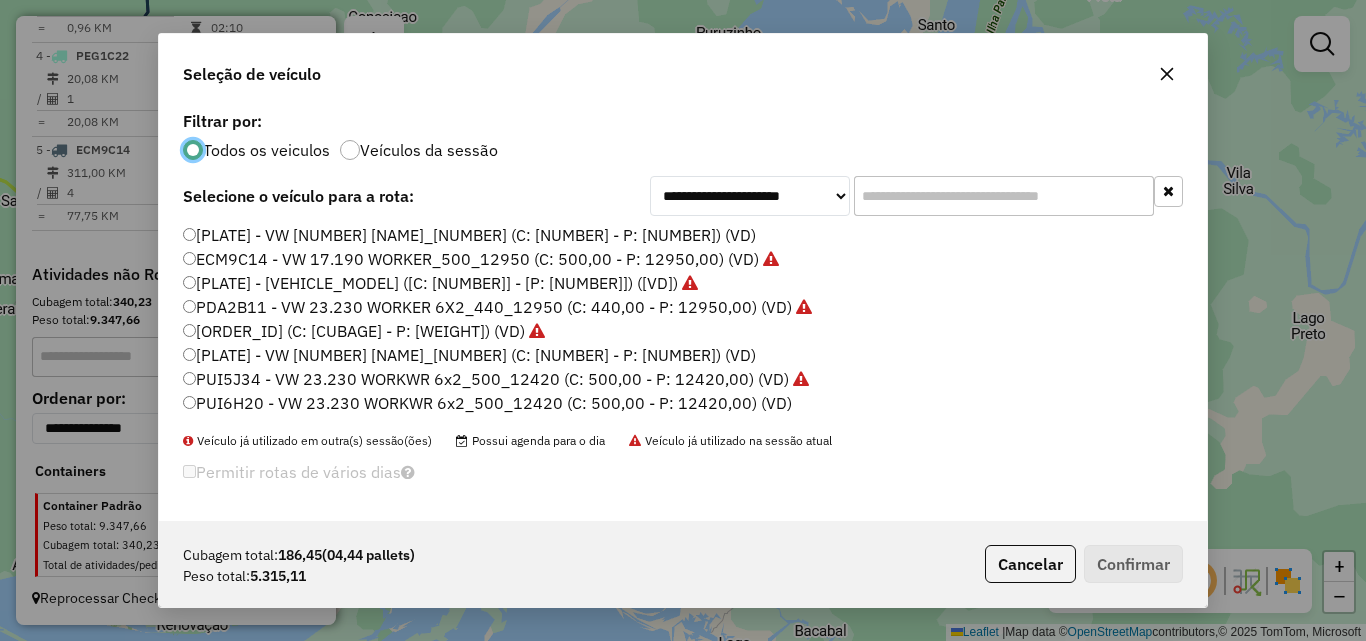 scroll, scrollTop: 11, scrollLeft: 6, axis: both 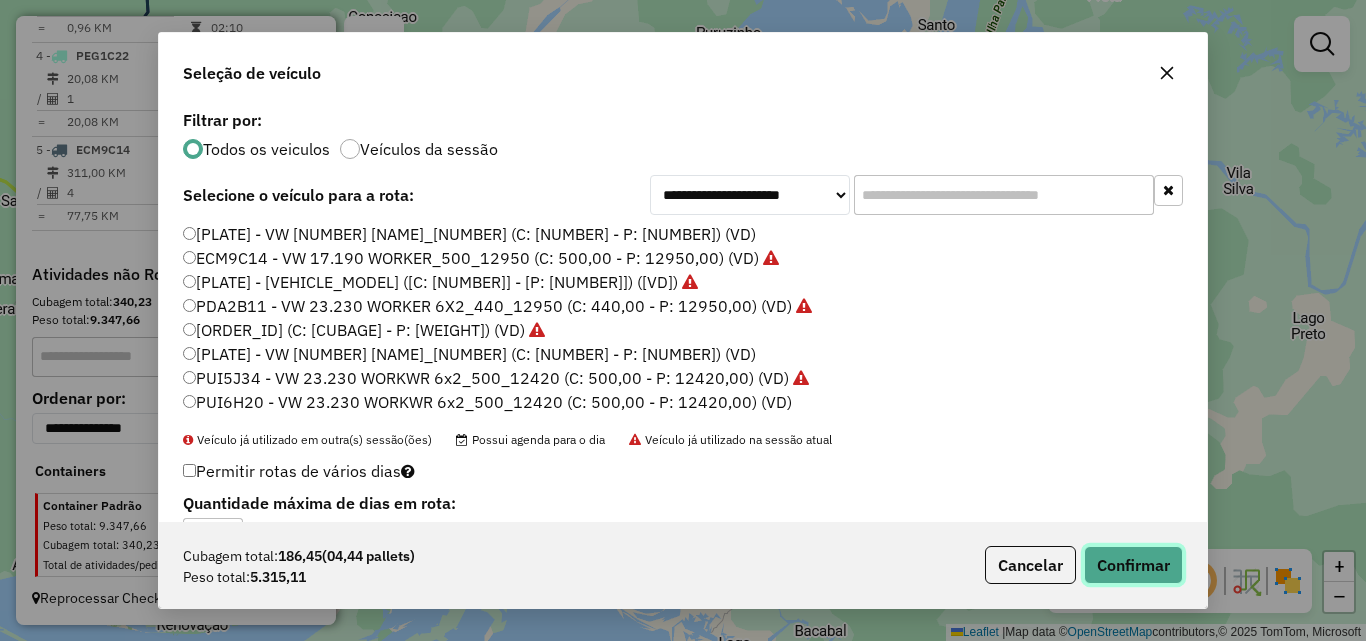 click on "Confirmar" 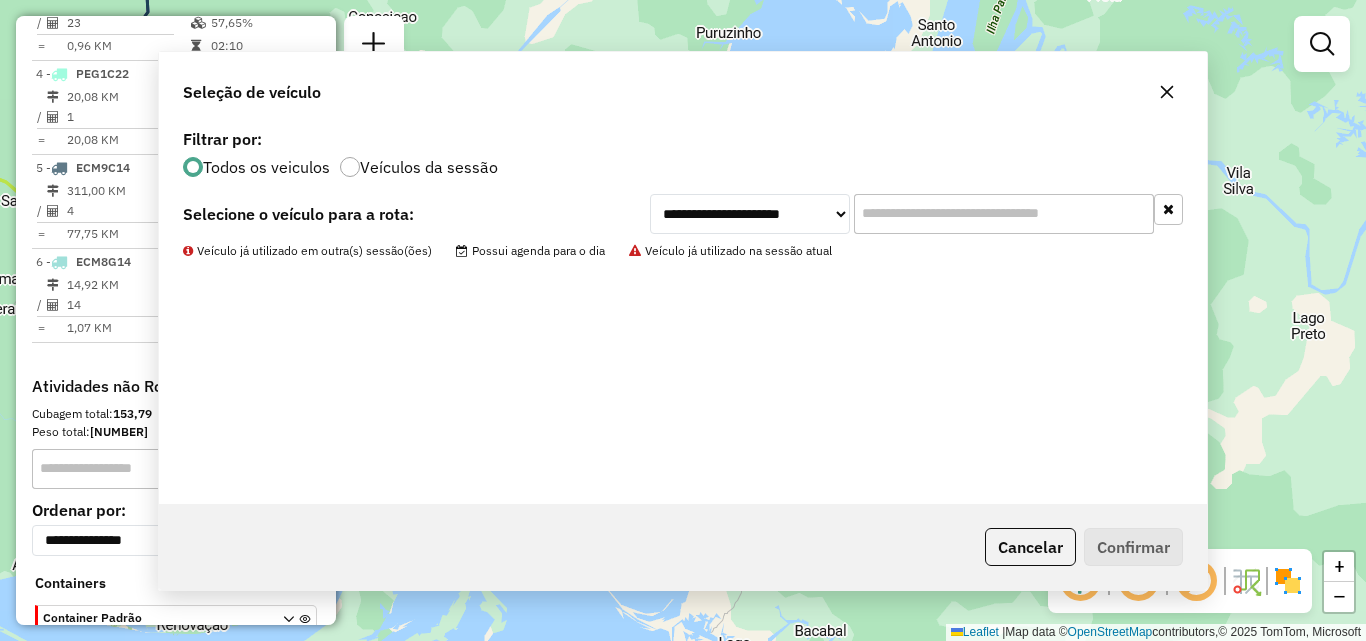 scroll, scrollTop: 1056, scrollLeft: 0, axis: vertical 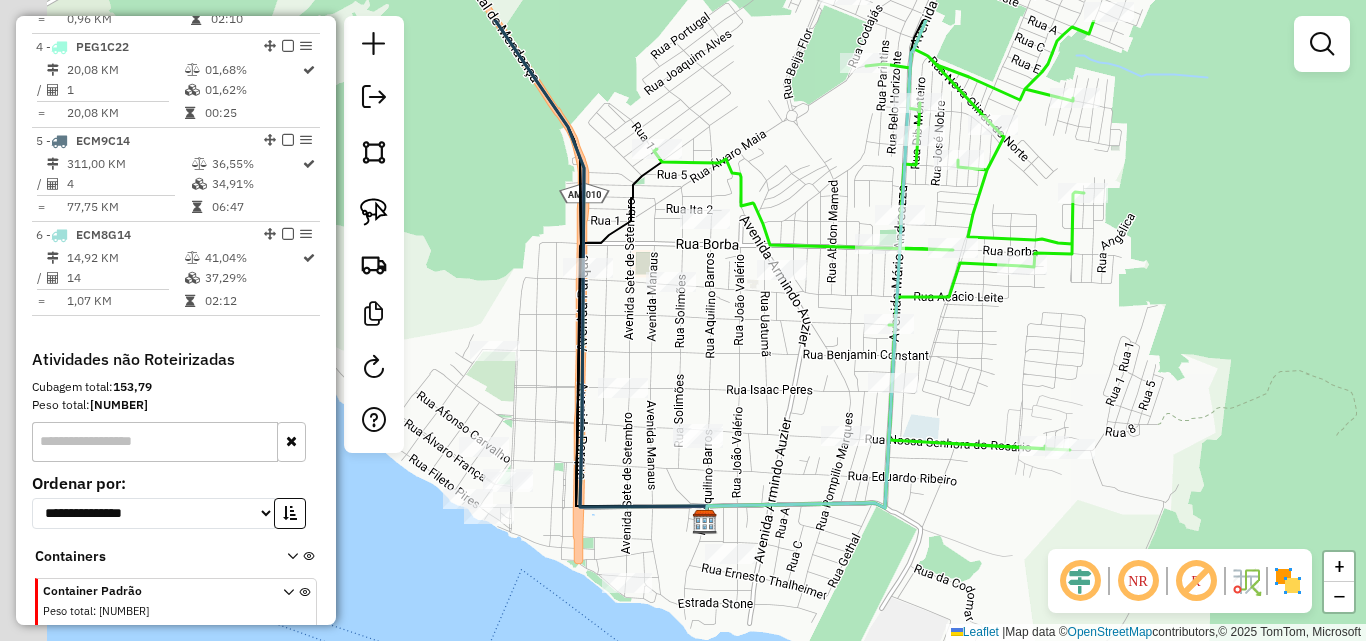 drag, startPoint x: 593, startPoint y: 260, endPoint x: 775, endPoint y: 512, distance: 310.85043 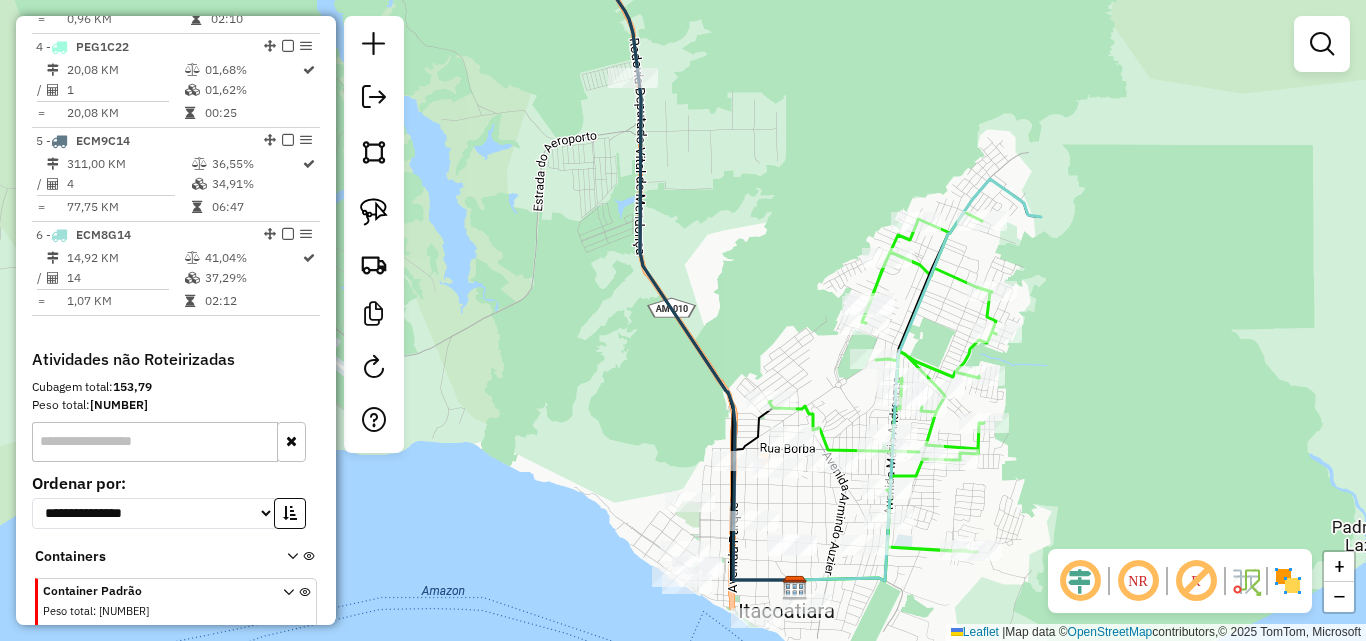 drag, startPoint x: 819, startPoint y: 523, endPoint x: 715, endPoint y: 305, distance: 241.53674 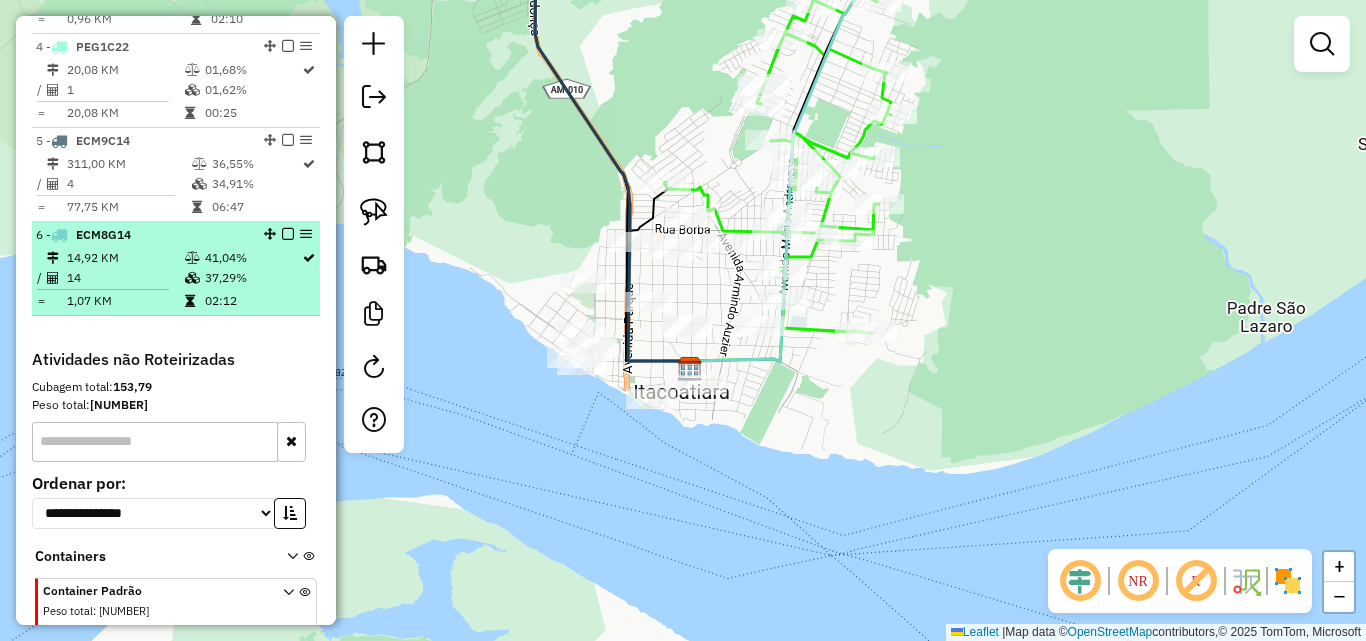 click on "14" at bounding box center (125, 278) 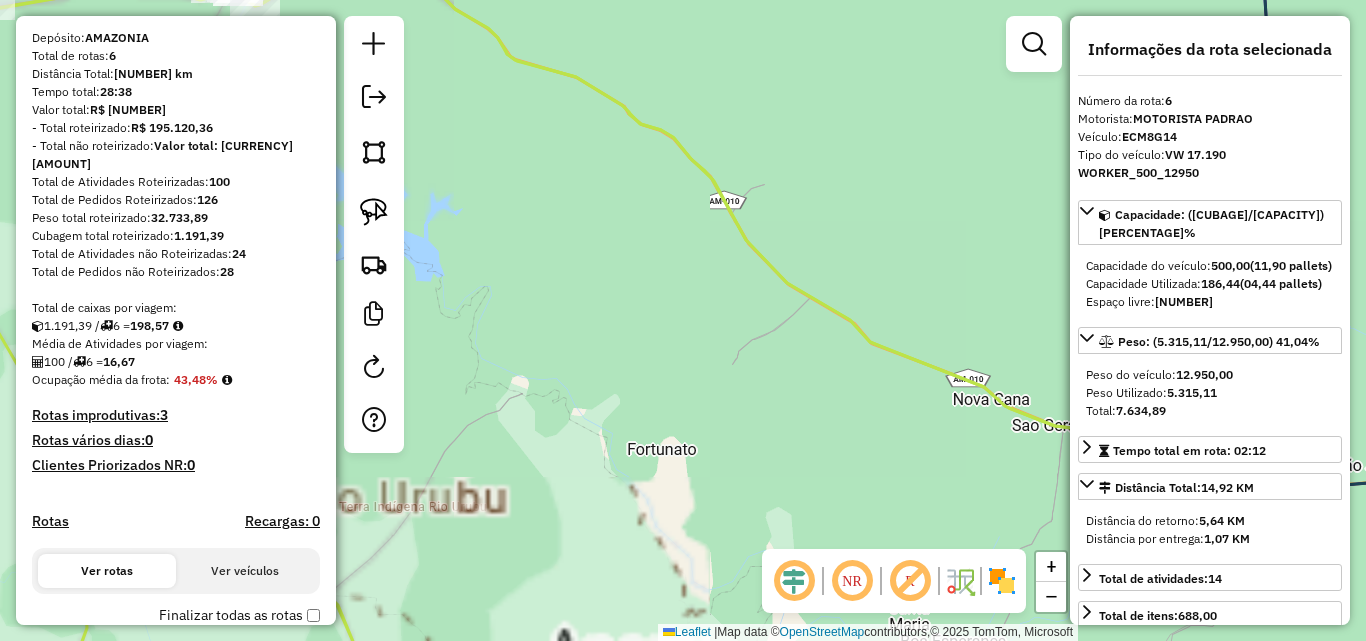 scroll, scrollTop: 0, scrollLeft: 0, axis: both 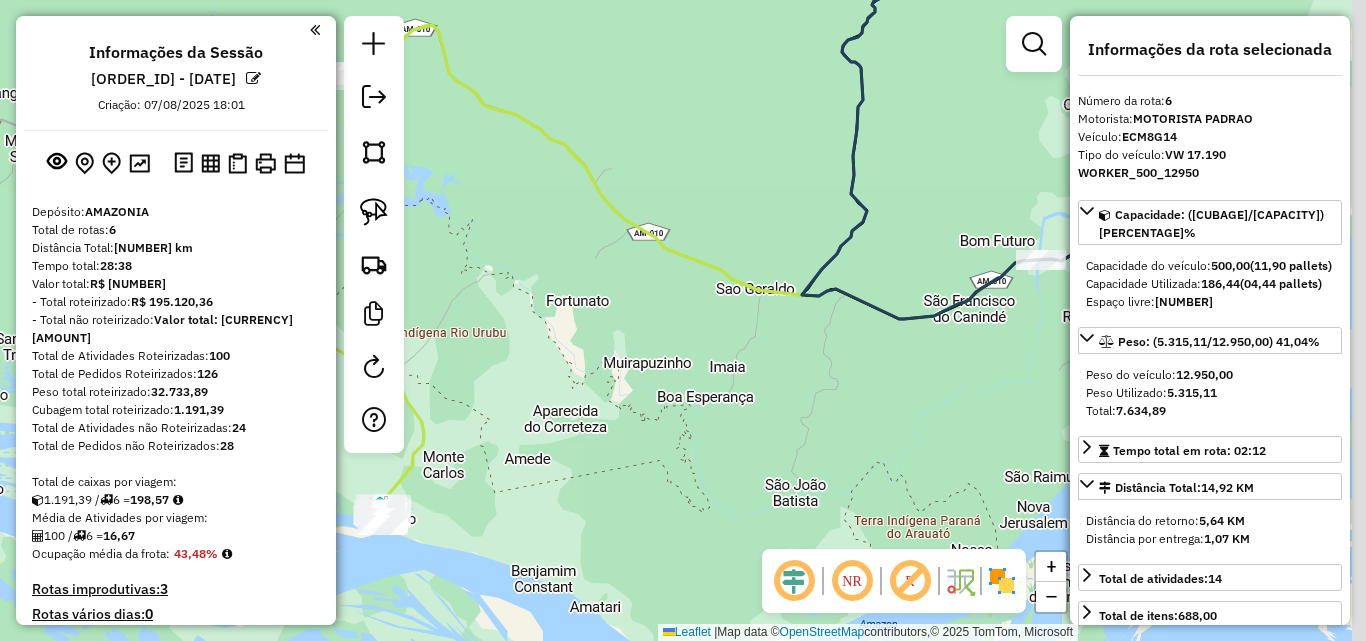 drag, startPoint x: 647, startPoint y: 434, endPoint x: 550, endPoint y: 251, distance: 207.11832 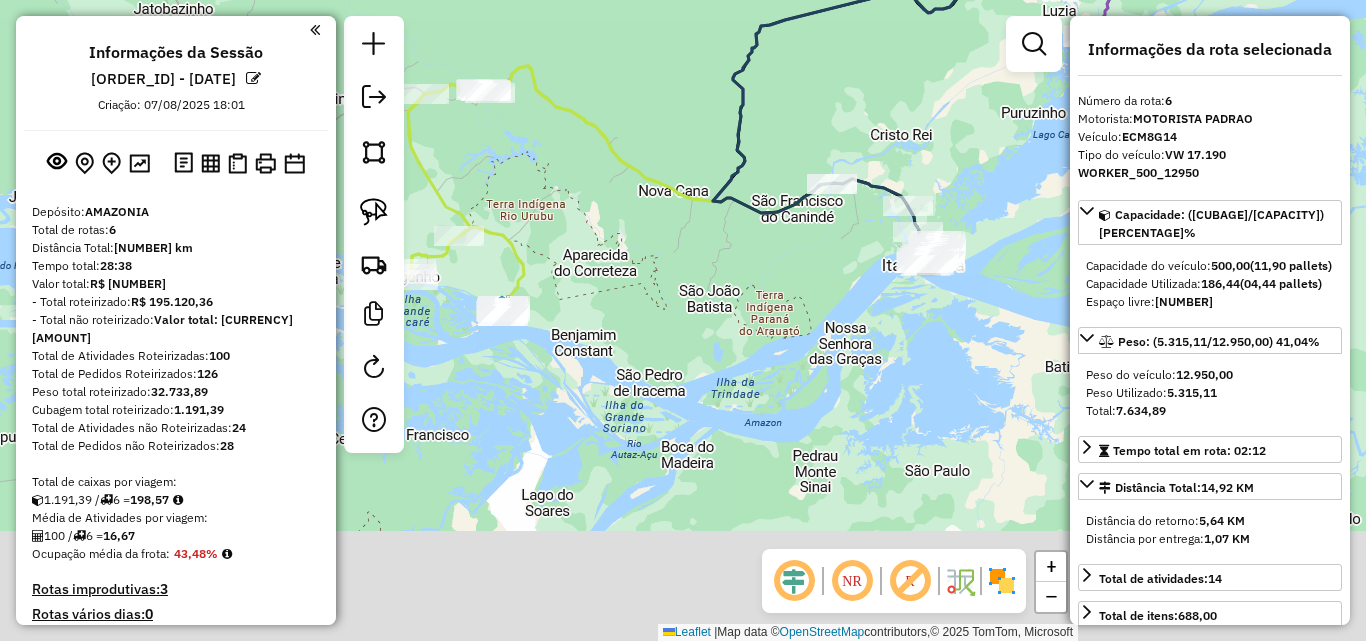 drag, startPoint x: 746, startPoint y: 423, endPoint x: 705, endPoint y: 301, distance: 128.7051 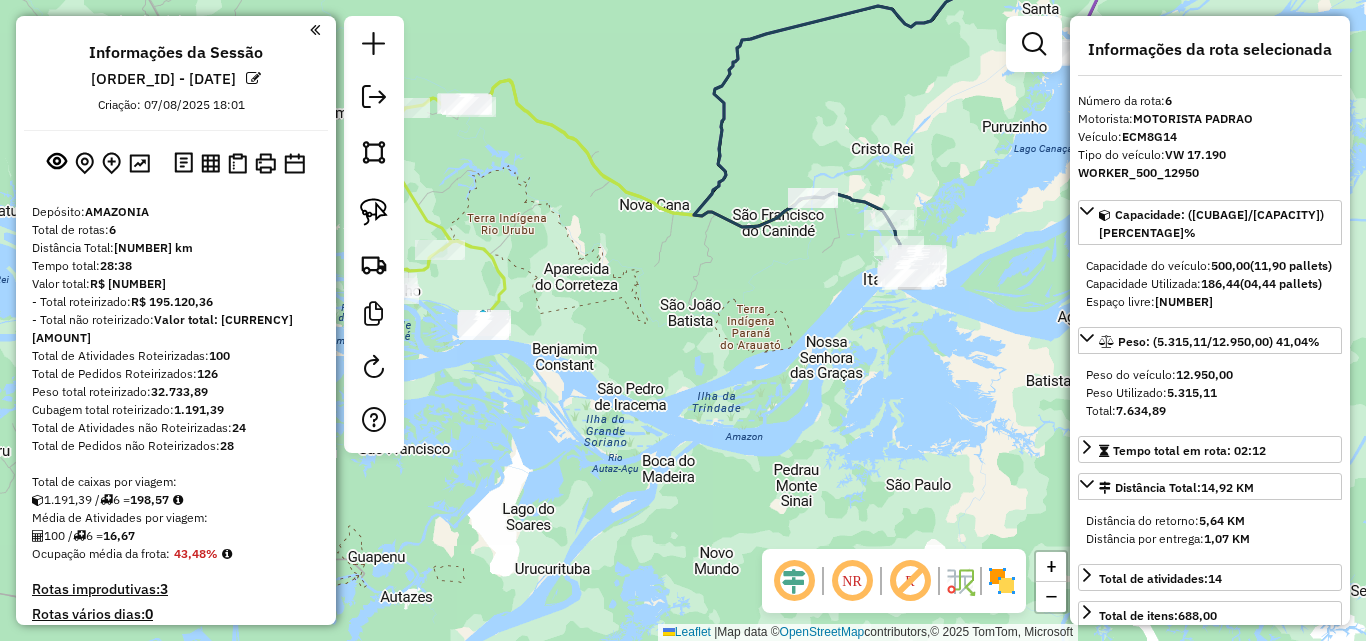drag, startPoint x: 878, startPoint y: 278, endPoint x: 789, endPoint y: 412, distance: 160.8633 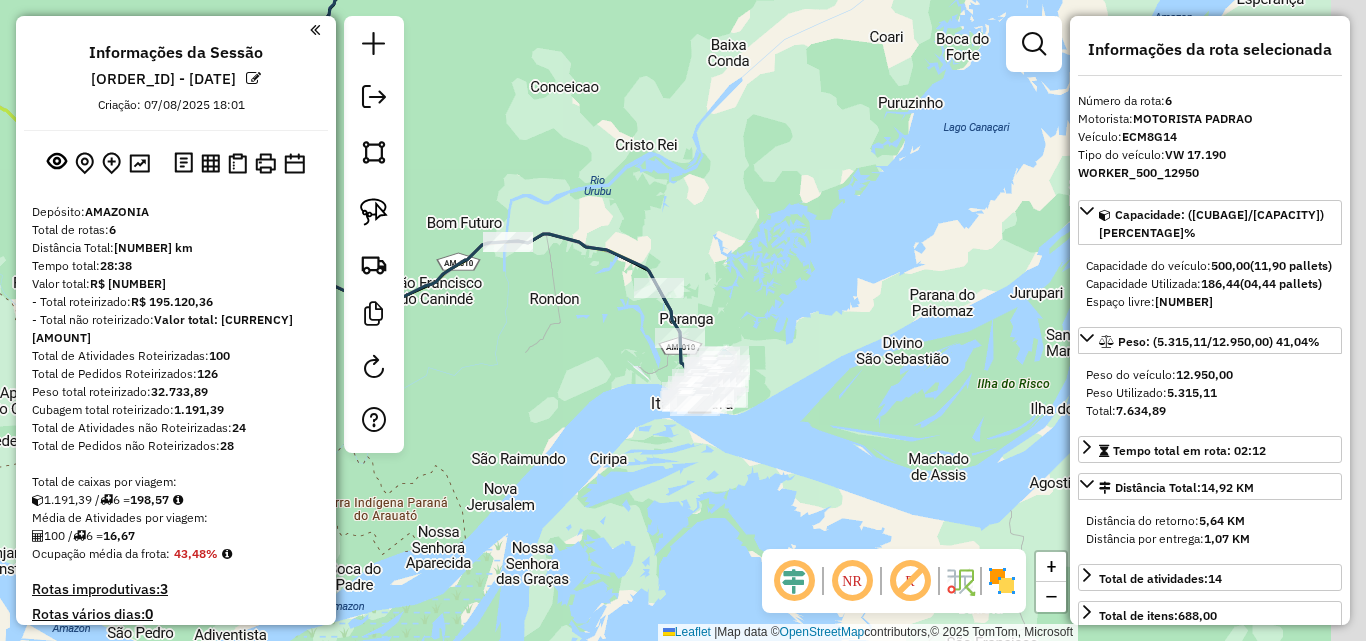 drag, startPoint x: 778, startPoint y: 445, endPoint x: 530, endPoint y: 339, distance: 269.70355 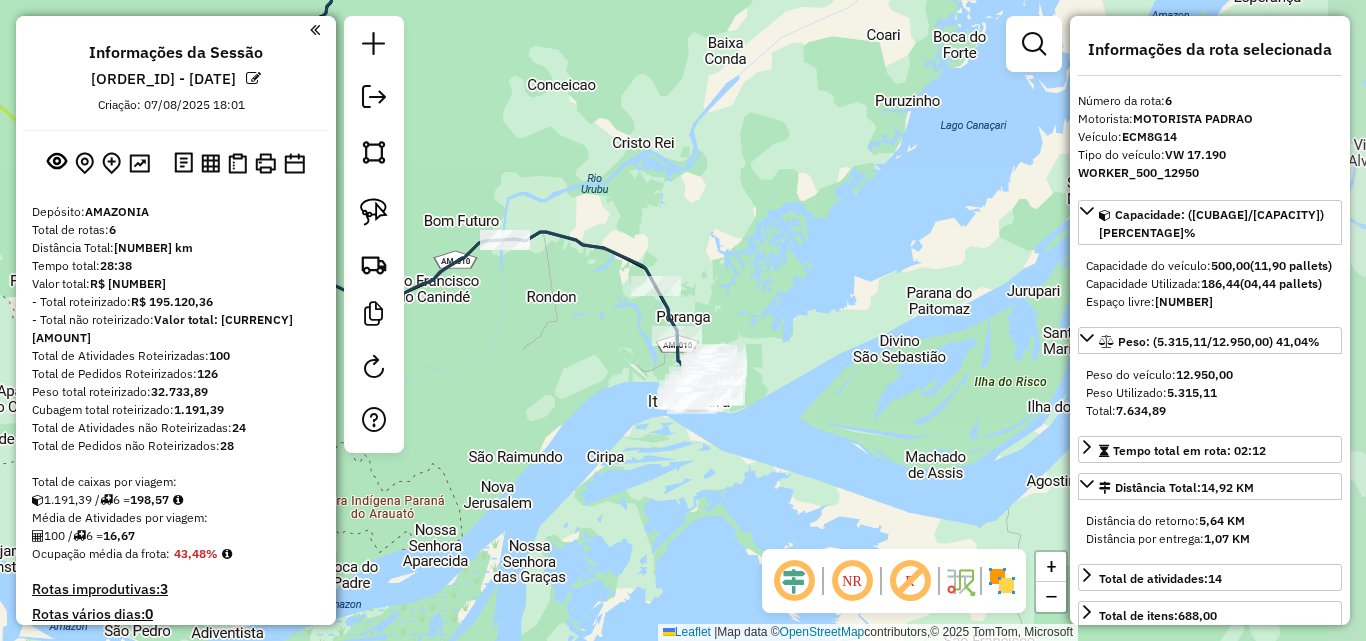 click on "Janela de atendimento Grade de atendimento Capacidade Transportadoras Veículos Cliente Pedidos  Rotas Selecione os dias de semana para filtrar as janelas de atendimento  Seg   Ter   Qua   Qui   Sex   Sáb   Dom  Informe o período da janela de atendimento: De: Até:  Filtrar exatamente a janela do cliente  Considerar janela de atendimento padrão  Selecione os dias de semana para filtrar as grades de atendimento  Seg   Ter   Qua   Qui   Sex   Sáb   Dom   Considerar clientes sem dia de atendimento cadastrado  Clientes fora do dia de atendimento selecionado Filtrar as atividades entre os valores definidos abaixo:  Peso mínimo:   Peso máximo:   Cubagem mínima:   Cubagem máxima:   De:   Até:  Filtrar as atividades entre o tempo de atendimento definido abaixo:  De:   Até:   Considerar capacidade total dos clientes não roteirizados Transportadora: Selecione um ou mais itens Tipo de veículo: Selecione um ou mais itens Veículo: Selecione um ou mais itens Motorista: Selecione um ou mais itens Nome: Rótulo:" 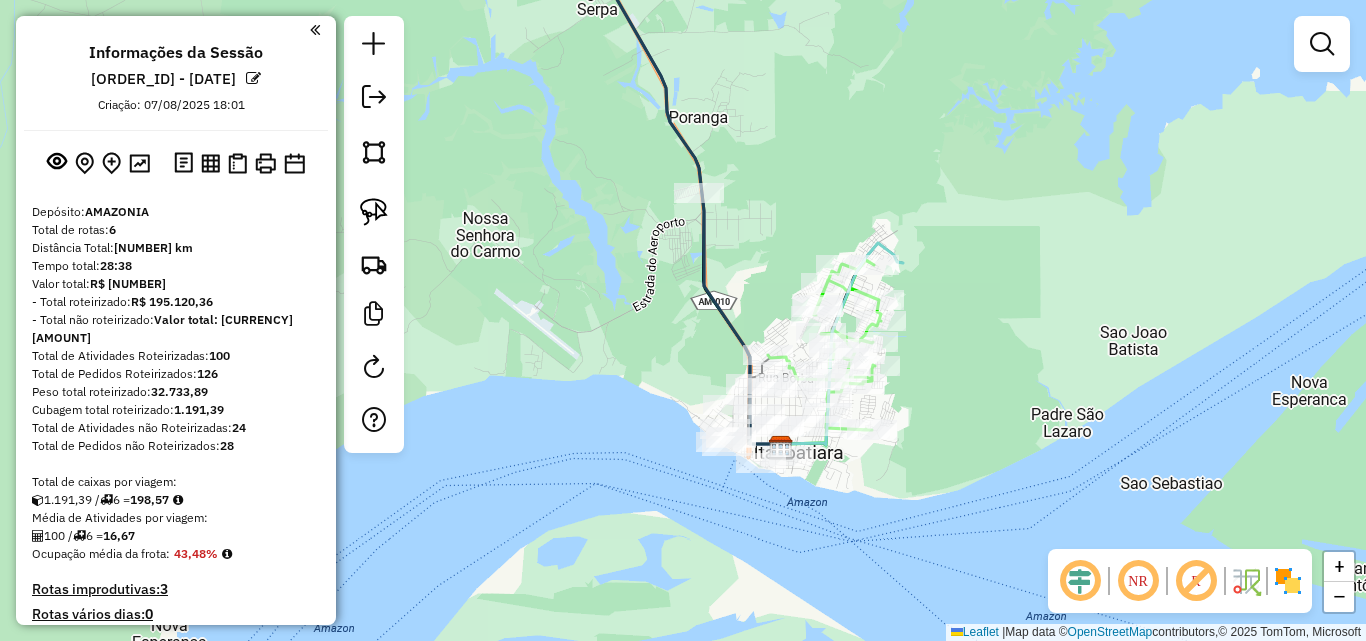 drag, startPoint x: 749, startPoint y: 371, endPoint x: 739, endPoint y: 195, distance: 176.28386 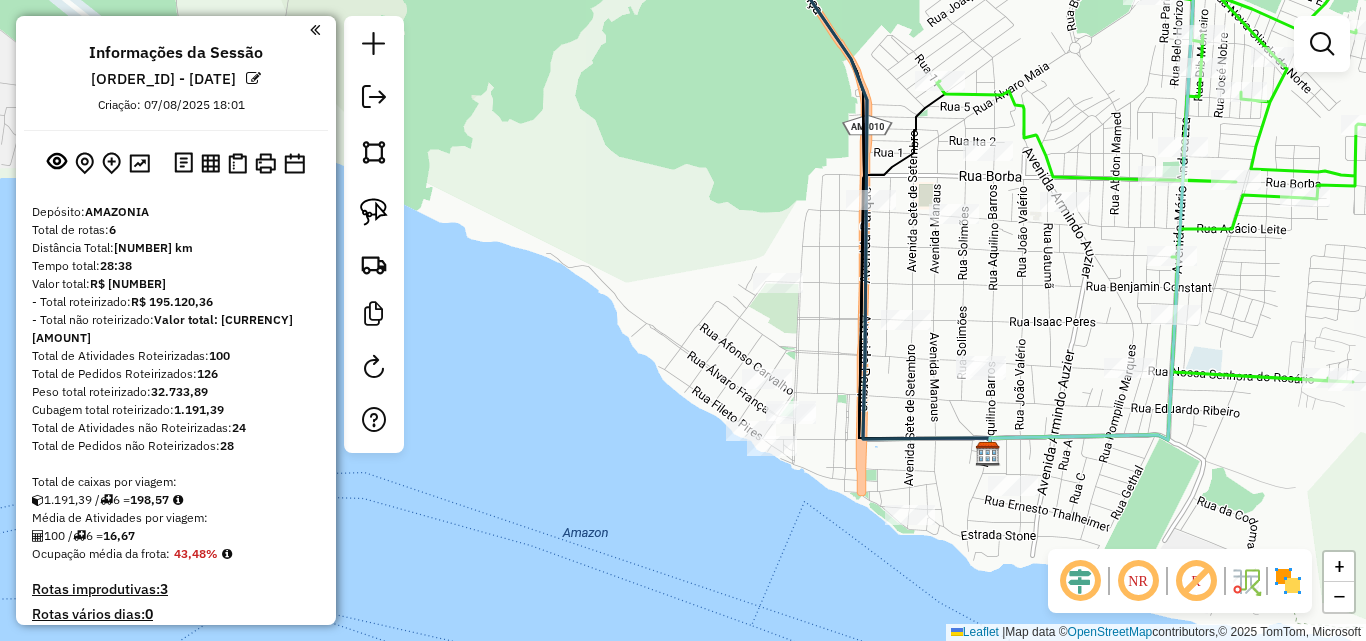 drag, startPoint x: 762, startPoint y: 344, endPoint x: 561, endPoint y: 218, distance: 237.22774 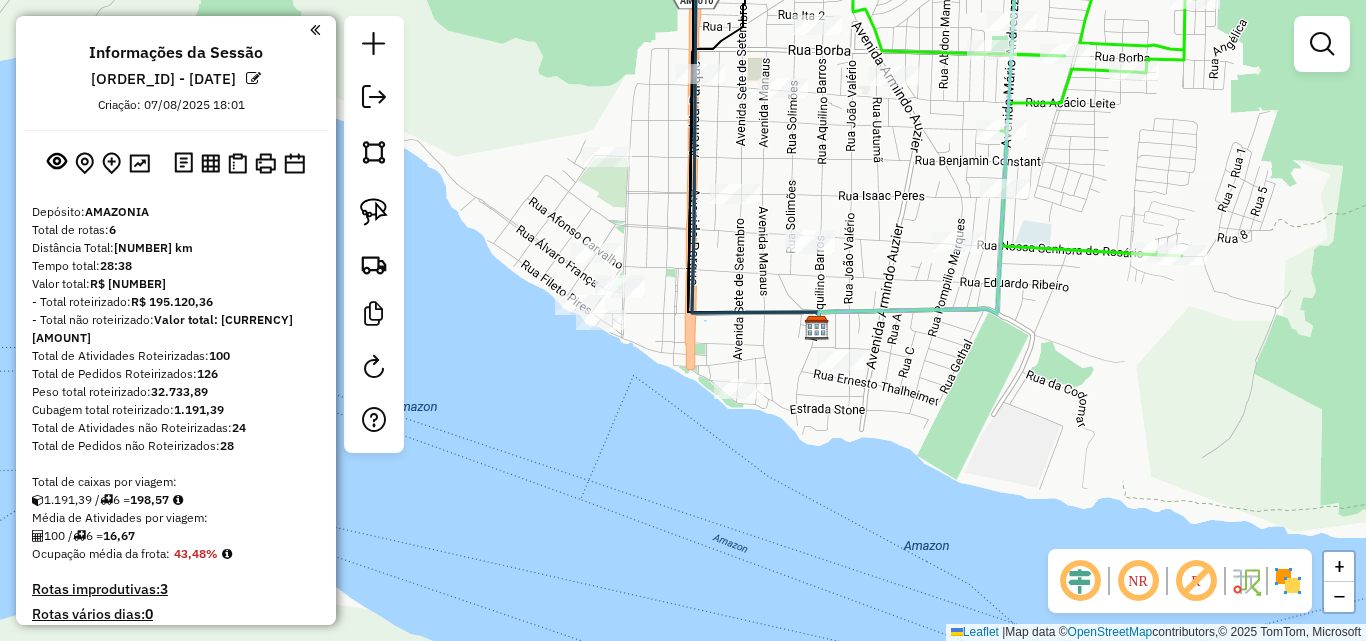 drag, startPoint x: 613, startPoint y: 354, endPoint x: 674, endPoint y: 353, distance: 61.008198 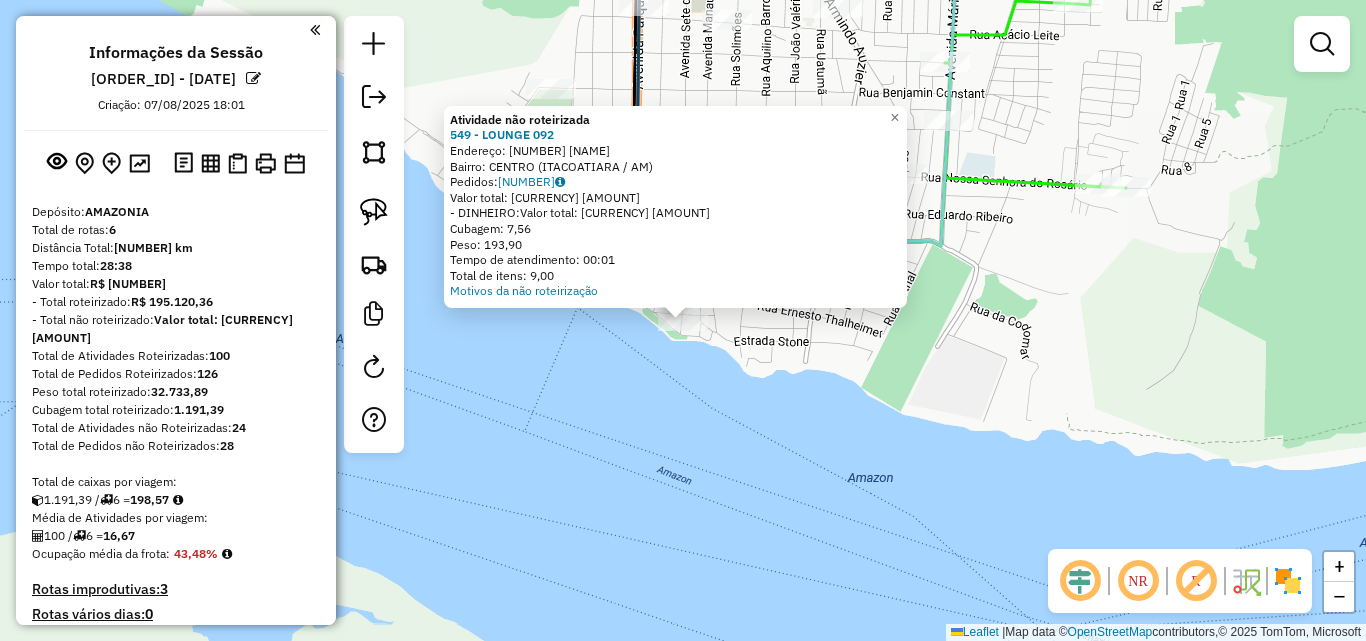 click on "Atividade não roteirizada 549 - [BUSINESS_NAME]  Endereço:  [STREET_NAME] [NUMBER]   Bairro: [NEIGHBORHOOD] ([CITY] / [STATE])   Pedidos:  [ORDER_ID]   Valor total: [CURRENCY] [AMOUNT]   - DINHEIRO:  [CURRENCY] [AMOUNT]   Cubagem: [CUBAGE]   Peso: [WEIGHT]   Tempo de atendimento: [TIME]   Total de itens: [ITEMS]  Motivos da não roteirização × Janela de atendimento Grade de atendimento Capacidade Transportadoras Veículos Cliente Pedidos  Rotas Selecione os dias de semana para filtrar as janelas de atendimento  Seg   Ter   Qua   Qui   Sex   Sáb   Dom  Informe o período da janela de atendimento: De: Até:  Filtrar exatamente a janela do cliente  Considerar janela de atendimento padrão  Selecione os dias de semana para filtrar as grades de atendimento  Seg   Ter   Qua   Qui   Sex   Sáb   Dom   Considerar clientes sem dia de atendimento cadastrado  Clientes fora do dia de atendimento selecionado Filtrar as atividades entre os valores definidos abaixo:  Peso mínimo:   Peso máximo:   Cubagem mínima:   Cubagem máxima:   De:   Até:   De:   Até:  Nome:" 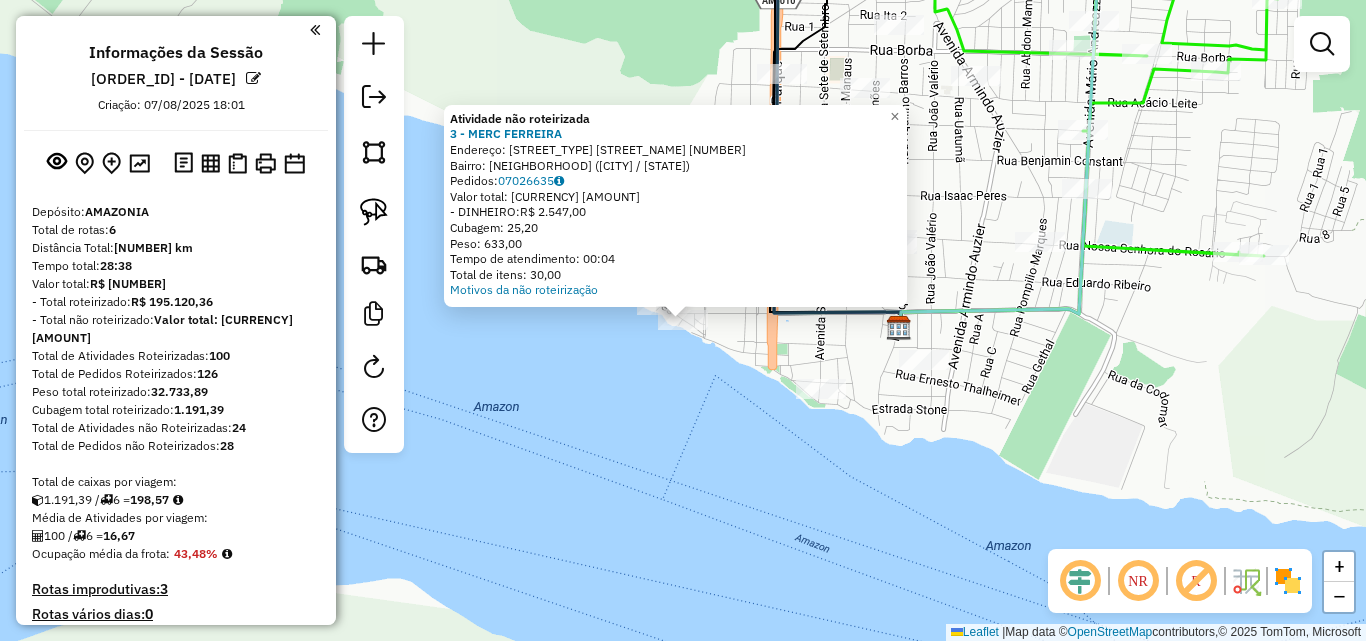 click on "Atividade não roteirizada 3 - MERC FERREIRA  Endereço:  [STREET_TYPE] [STREET_NAME] [NUMBER]   Bairro: [NEIGHBORHOOD] ([CITY] / [AM])   Pedidos:  [ORDER_ID]   Valor total: R$ 2.547,00   - DINHEIRO:  R$ 2.547,00   Cubagem: 25,20   Peso: 633,00   Tempo de atendimento: 00:04   Total de itens: 30,00  Motivos da não roteirização × Janela de atendimento Grade de atendimento Capacidade Transportadoras Veículos Cliente Pedidos  Rotas Selecione os dias de semana para filtrar as janelas de atendimento  Seg   Ter   Qua   Qui   Sex   Sáb   Dom  Informe o período da janela de atendimento: De: Até:  Filtrar exatamente a janela do cliente  Considerar janela de atendimento padrão  Selecione os dias de semana para filtrar as grades de atendimento  Seg   Ter   Qua   Qui   Sex   Sáb   Dom   Considerar clientes sem dia de atendimento cadastrado  Clientes fora do dia de atendimento selecionado Filtrar as atividades entre os valores definidos abaixo:  Peso mínimo:   Peso máximo:   Cubagem mínima:   Cubagem máxima:   De:   Até:  De:" 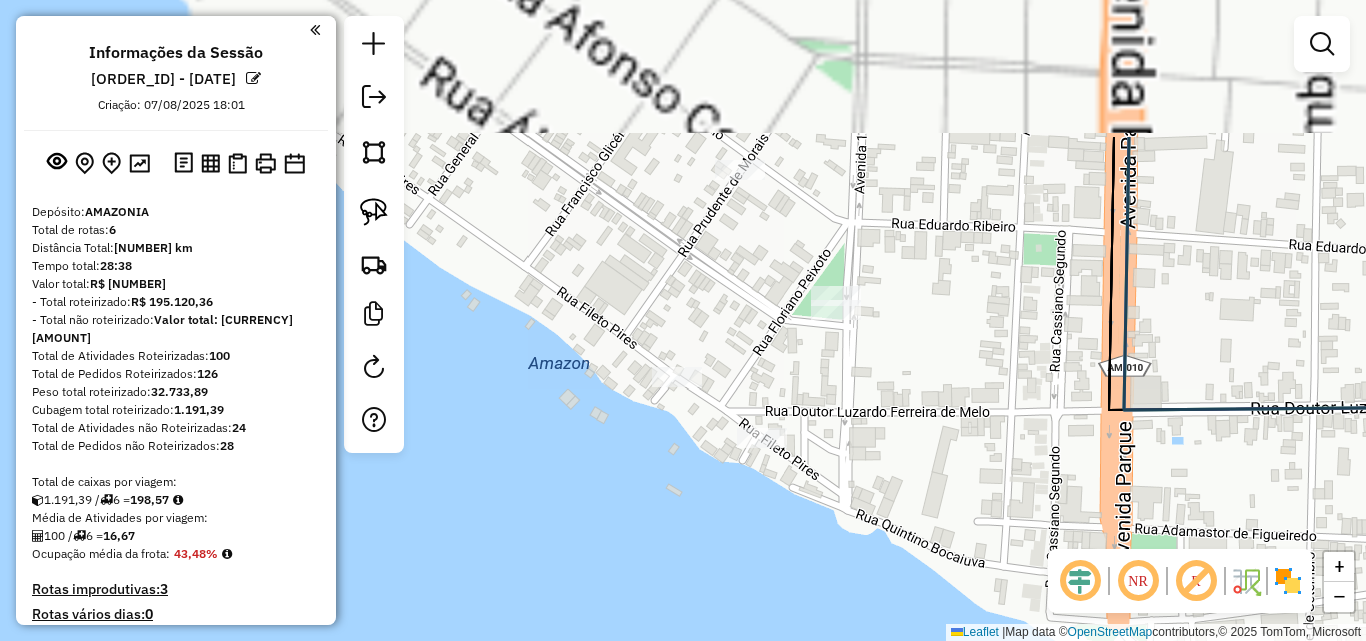 drag, startPoint x: 683, startPoint y: 236, endPoint x: 661, endPoint y: 421, distance: 186.30351 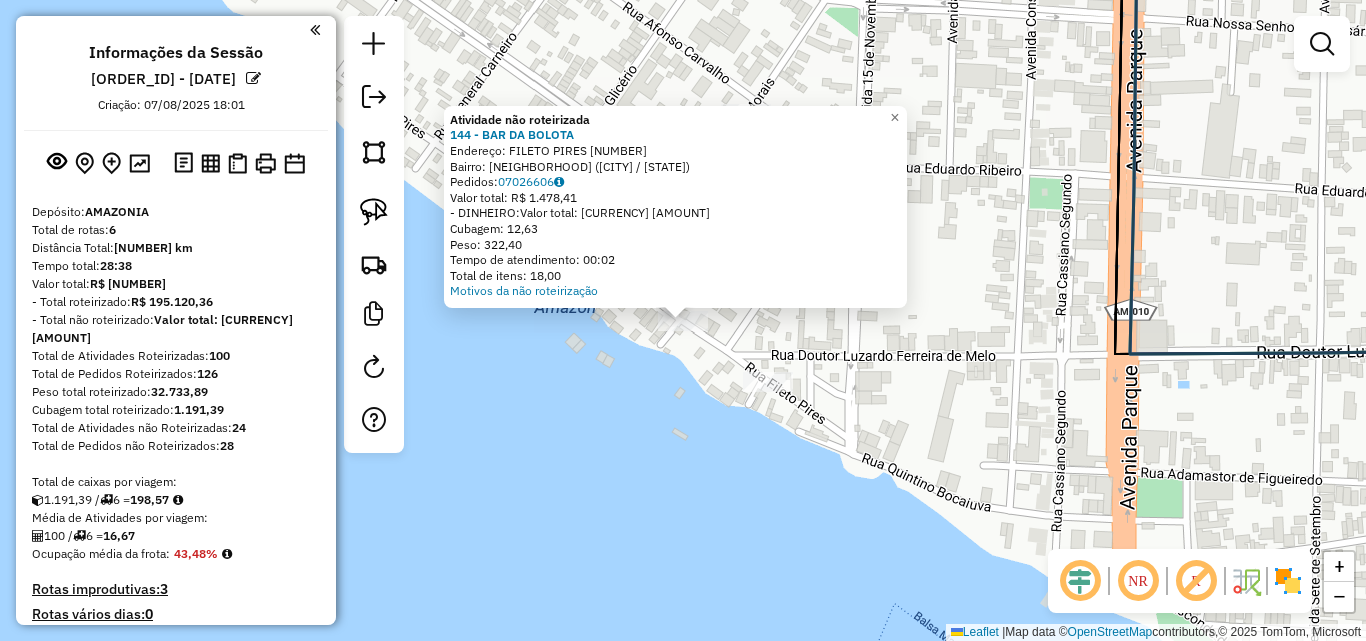 click on "Atividade não roteirizada 144 - [CLIENTE]  Endereço:  [STREET] [NUMBER]   Bairro: [BAIRRO] ([CIDADE] / [UF])   Pedidos:  [ORDER_ID]   Valor total: R$ [VALUE]   - DINHEIRO:  R$ [VALUE]   Cubagem: [CUBAGE]   Peso: [WEIGHT]   Tempo de atendimento: [TIME]   Total de itens: [ITEMS]  Motivos da não roteirização × Janela de atendimento Grade de atendimento Capacidade Transportadoras Veículos Cliente Pedidos  Rotas Selecione os dias de semana para filtrar as janelas de atendimento  Seg   Ter   Qua   Qui   Sex   Sáb   Dom  Informe o período da janela de atendimento: De: Até:  Filtrar exatamente a janela do cliente  Considerar janela de atendimento padrão  Selecione os dias de semana para filtrar as grades de atendimento  Seg   Ter   Qua   Qui   Sex   Sáb   Dom   Considerar clientes sem dia de atendimento cadastrado  Clientes fora do dia de atendimento selecionado Filtrar as atividades entre os valores definidos abaixo:  Peso mínimo:   Peso máximo:   Cubagem mínima:   Cubagem máxima:   De:   Até:   De:  De:" 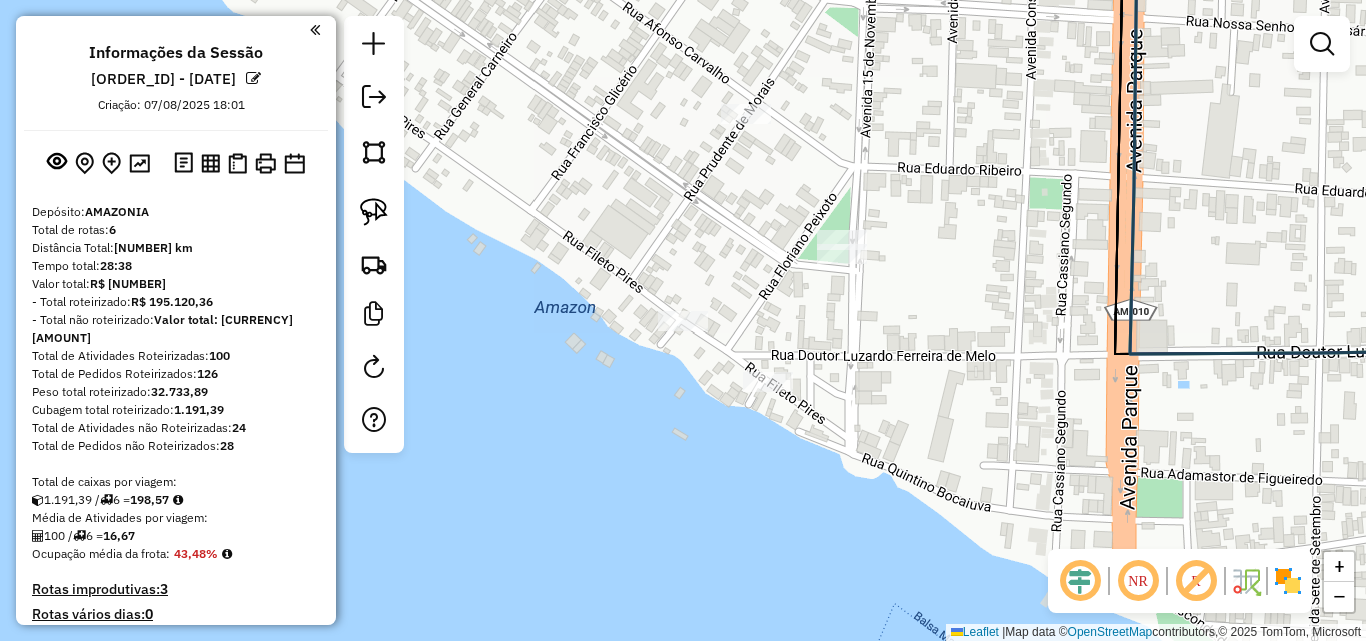 click 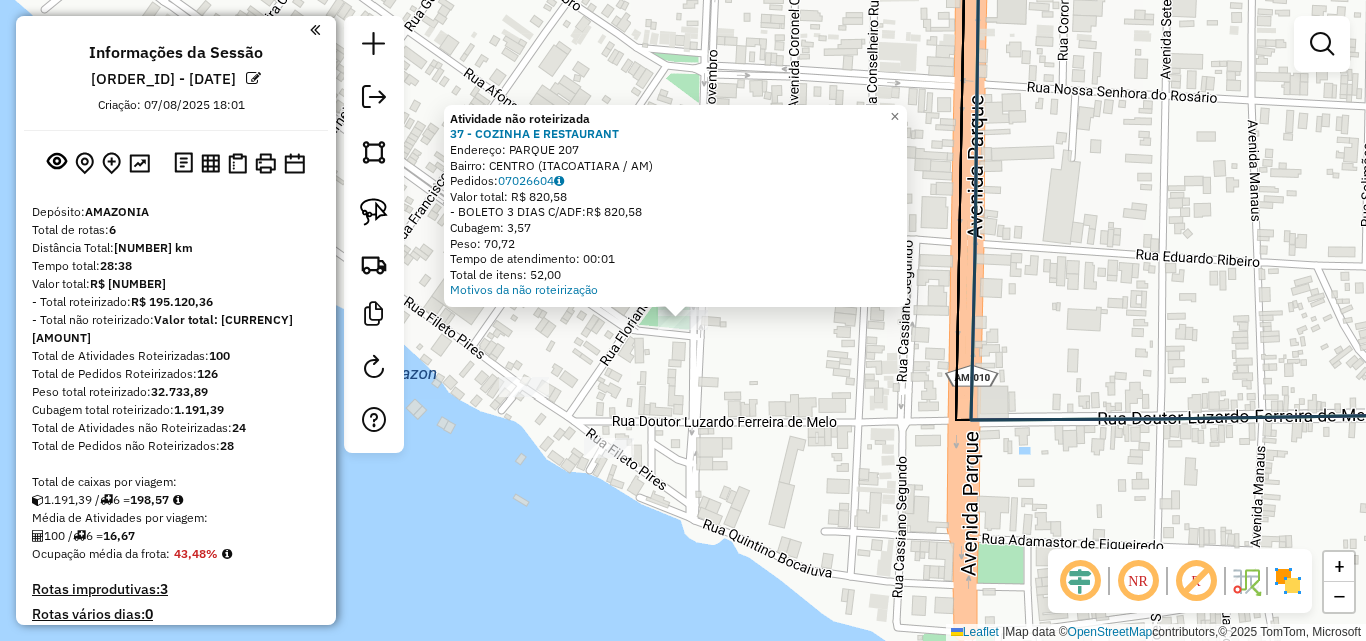 click on "Atividade não roteirizada 37 - COZINHA E RESTAURANT  Endereço:  [STREET]   Bairro: CENTRO ([CITY] / AM)   Pedidos:  [ORDER_ID]   Valor total: R$ 820,58   - BOLETO 3 DIAS C/ADF:  R$ 820,58   Cubagem: 3,57   Peso: 70,72   Tempo de atendimento: 00:01   Total de itens: 52,00  Motivos da não roteirização × Janela de atendimento Grade de atendimento Capacidade Transportadoras Veículos Cliente Pedidos  Rotas Selecione os dias de semana para filtrar as janelas de atendimento  Seg   Ter   Qua   Qui   Sex   Sáb   Dom  Informe o período da janela de atendimento: De: Até:  Filtrar exatamente a janela do cliente  Considerar janela de atendimento padrão  Selecione os dias de semana para filtrar as grades de atendimento  Seg   Ter   Qua   Qui   Sex   Sáb   Dom   Considerar clientes sem dia de atendimento cadastrado  Clientes fora do dia de atendimento selecionado Filtrar as atividades entre os valores definidos abaixo:  Peso mínimo:   Peso máximo:   Cubagem mínima:   Cubagem máxima:   De:   Até:   De:" 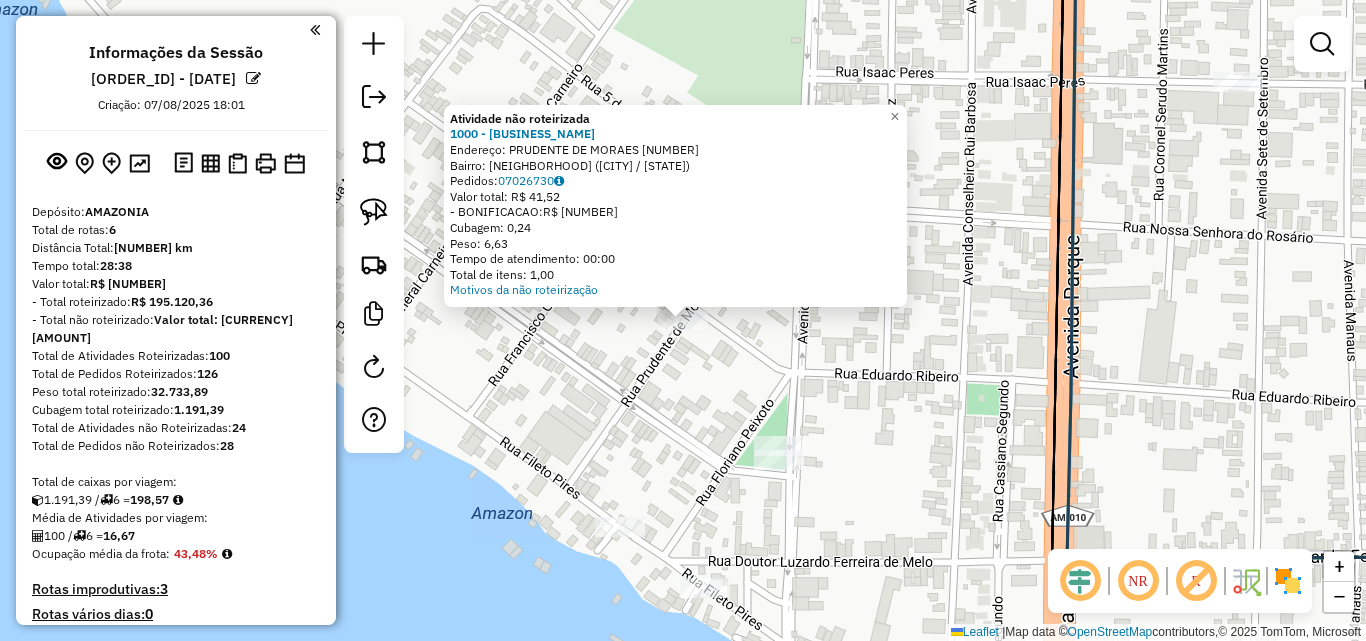 click on "Atividade não roteirizada 1000 - [CLIENTE]  Endereço:  [STREET] [NUMBER]   Bairro: [BAIRRO] ([CIDADE] / [UF])   Pedidos:  [ORDER_ID]   Valor total: R$ [VALUE]   - BONIFICACAO:  R$ [VALUE]   Cubagem: [CUBAGE]   Peso: [WEIGHT]   Tempo de atendimento: [TIME]   Total de itens: [ITEMS]  Motivos da não roteirização × Janela de atendimento Grade de atendimento Capacidade Transportadoras Veículos Cliente Pedidos  Rotas Selecione os dias de semana para filtrar as janelas de atendimento  Seg   Ter   Qua   Qui   Sex   Sáb   Dom  Informe o período da janela de atendimento: De: Até:  Filtrar exatamente a janela do cliente  Considerar janela de atendimento padrão  Selecione os dias de semana para filtrar as grades de atendimento  Seg   Ter   Qua   Qui   Sex   Sáb   Dom   Considerar clientes sem dia de atendimento cadastrado  Clientes fora do dia de atendimento selecionado Filtrar as atividades entre os valores definidos abaixo:  Peso mínimo:   Peso máximo:   Cubagem mínima:   Cubagem máxima:   De:   Até:  +" 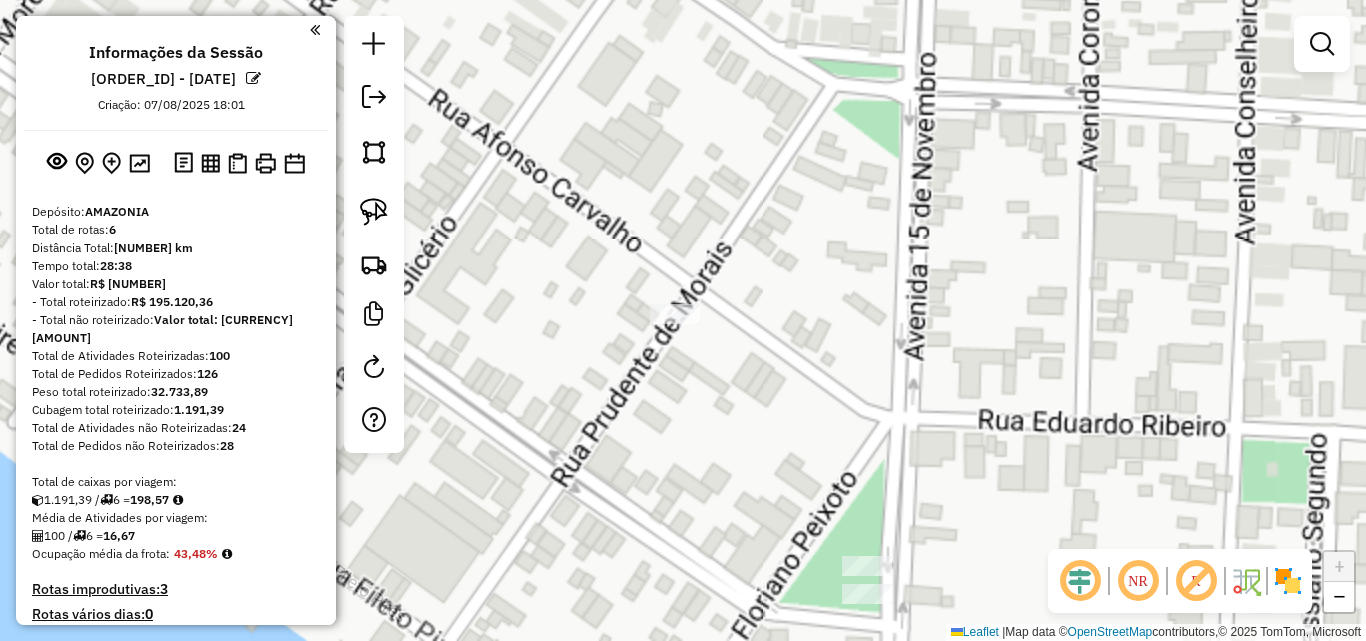 click 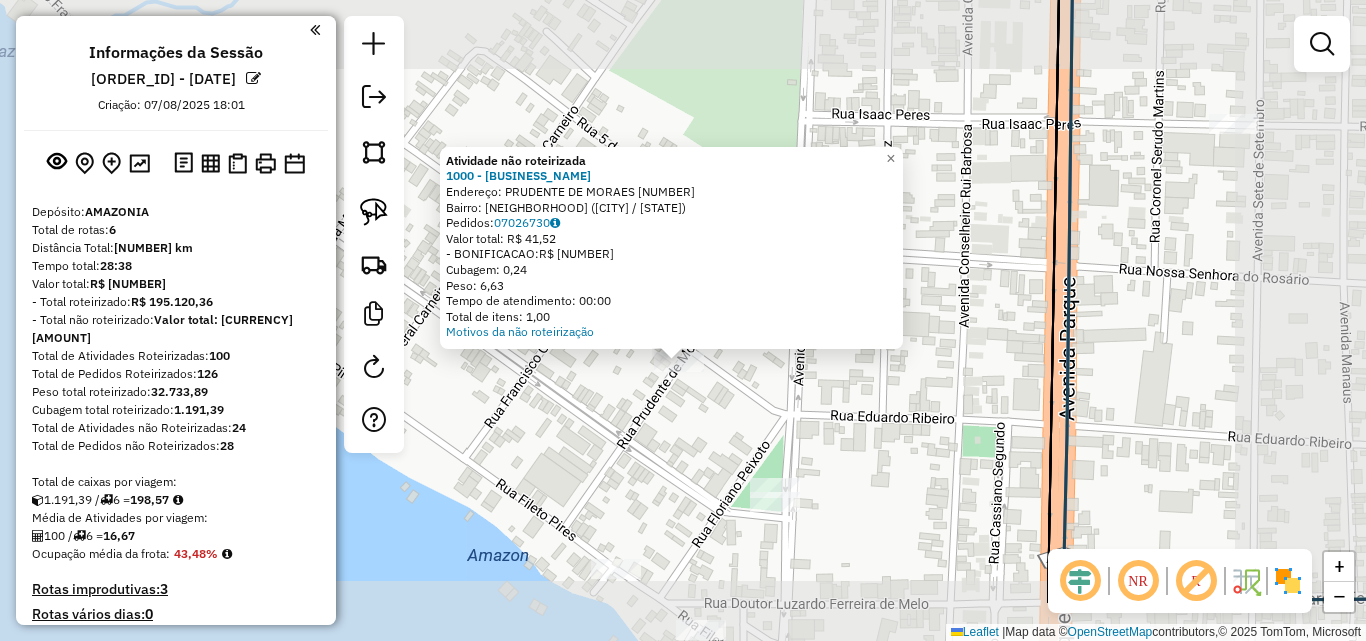 click on "Atividade não roteirizada 1000 - [CLIENTE]  Endereço:  [STREET] [NUMBER]   Bairro: [BAIRRO] ([CIDADE] / [UF])   Pedidos:  [ORDER_ID]   Valor total: R$ [VALUE]   - BONIFICACAO:  R$ [VALUE]   Cubagem: [CUBAGE]   Peso: [WEIGHT]   Tempo de atendimento: [TIME]   Total de itens: [ITEMS]  Motivos da não roteirização × Janela de atendimento Grade de atendimento Capacidade Transportadoras Veículos Cliente Pedidos  Rotas Selecione os dias de semana para filtrar as janelas de atendimento  Seg   Ter   Qua   Qui   Sex   Sáb   Dom  Informe o período da janela de atendimento: De: Até:  Filtrar exatamente a janela do cliente  Considerar janela de atendimento padrão  Selecione os dias de semana para filtrar as grades de atendimento  Seg   Ter   Qua   Qui   Sex   Sáb   Dom   Considerar clientes sem dia de atendimento cadastrado  Clientes fora do dia de atendimento selecionado Filtrar as atividades entre os valores definidos abaixo:  Peso mínimo:   Peso máximo:   Cubagem mínima:   Cubagem máxima:   De:   Até:  +" 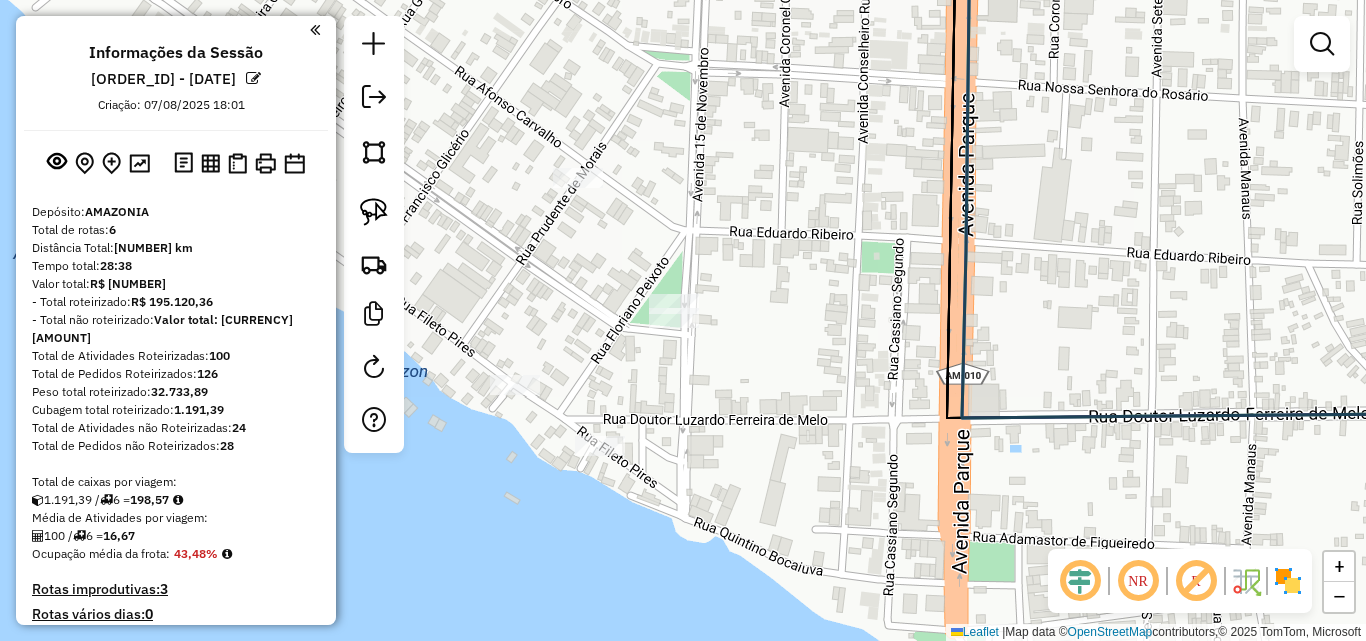 drag, startPoint x: 762, startPoint y: 425, endPoint x: 636, endPoint y: 174, distance: 280.8505 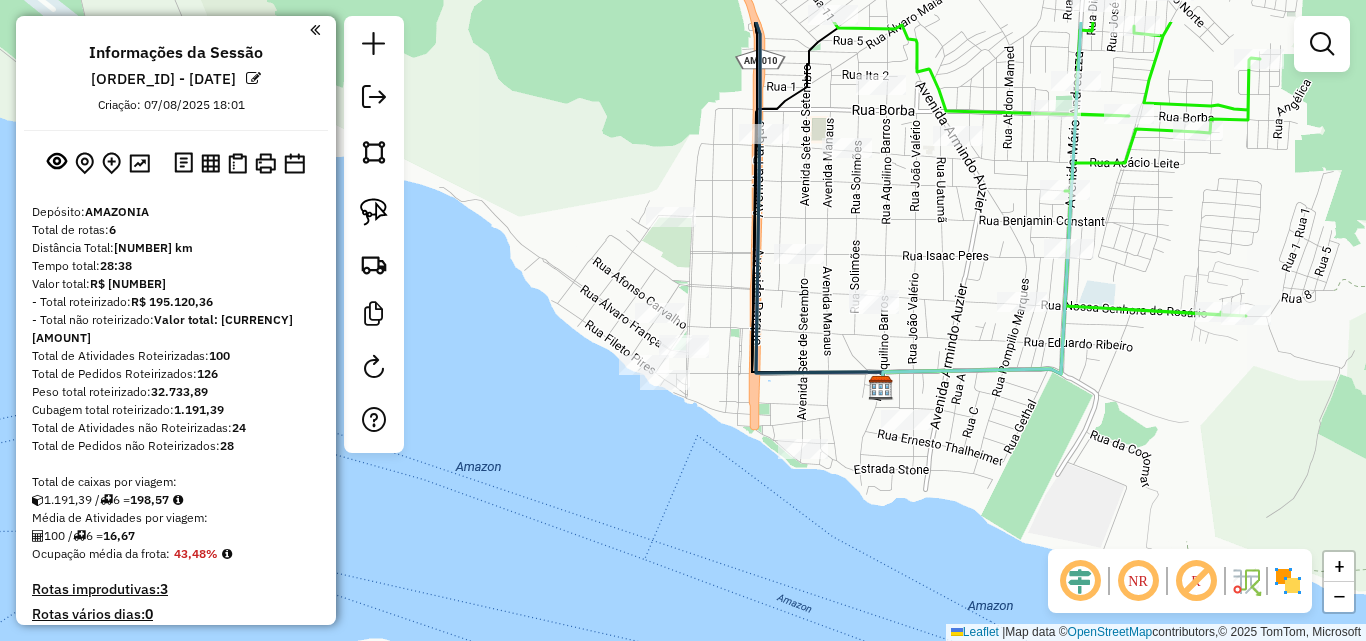 click on "Janela de atendimento Grade de atendimento Capacidade Transportadoras Veículos Cliente Pedidos  Rotas Selecione os dias de semana para filtrar as janelas de atendimento  Seg   Ter   Qua   Qui   Sex   Sáb   Dom  Informe o período da janela de atendimento: De: Até:  Filtrar exatamente a janela do cliente  Considerar janela de atendimento padrão  Selecione os dias de semana para filtrar as grades de atendimento  Seg   Ter   Qua   Qui   Sex   Sáb   Dom   Considerar clientes sem dia de atendimento cadastrado  Clientes fora do dia de atendimento selecionado Filtrar as atividades entre os valores definidos abaixo:  Peso mínimo:   Peso máximo:   Cubagem mínima:   Cubagem máxima:   De:   Até:  Filtrar as atividades entre o tempo de atendimento definido abaixo:  De:   Até:   Considerar capacidade total dos clientes não roteirizados Transportadora: Selecione um ou mais itens Tipo de veículo: Selecione um ou mais itens Veículo: Selecione um ou mais itens Motorista: Selecione um ou mais itens Nome: Rótulo:" 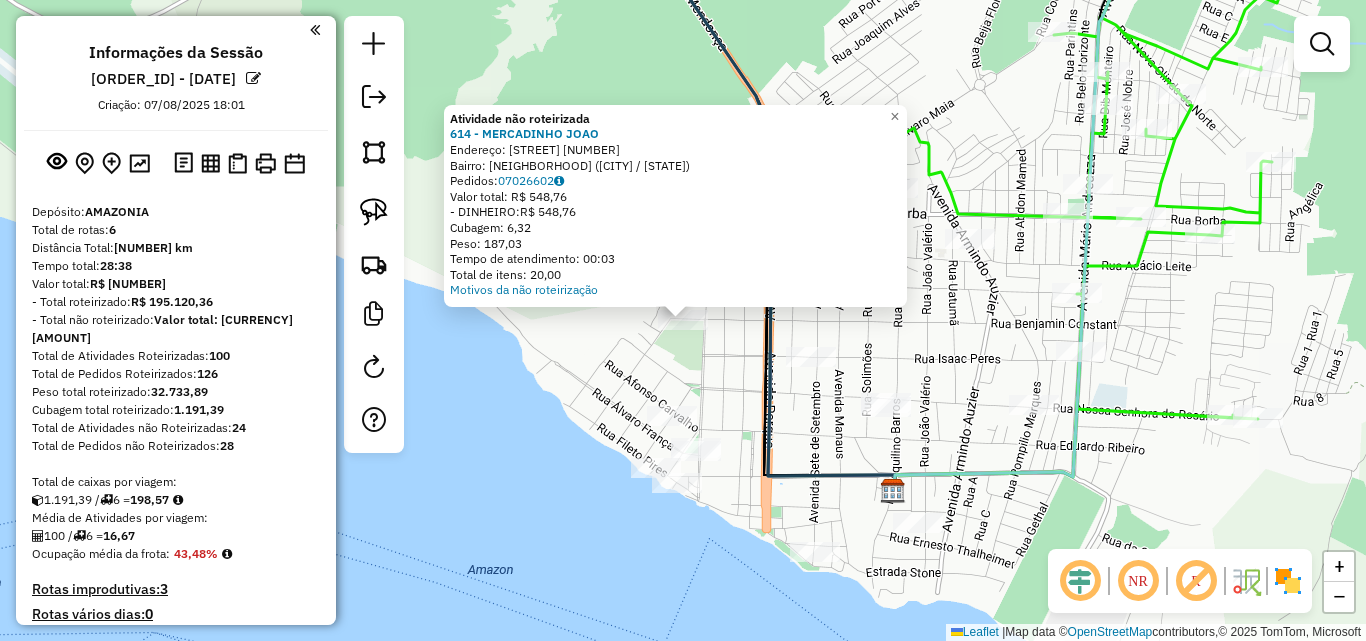 click 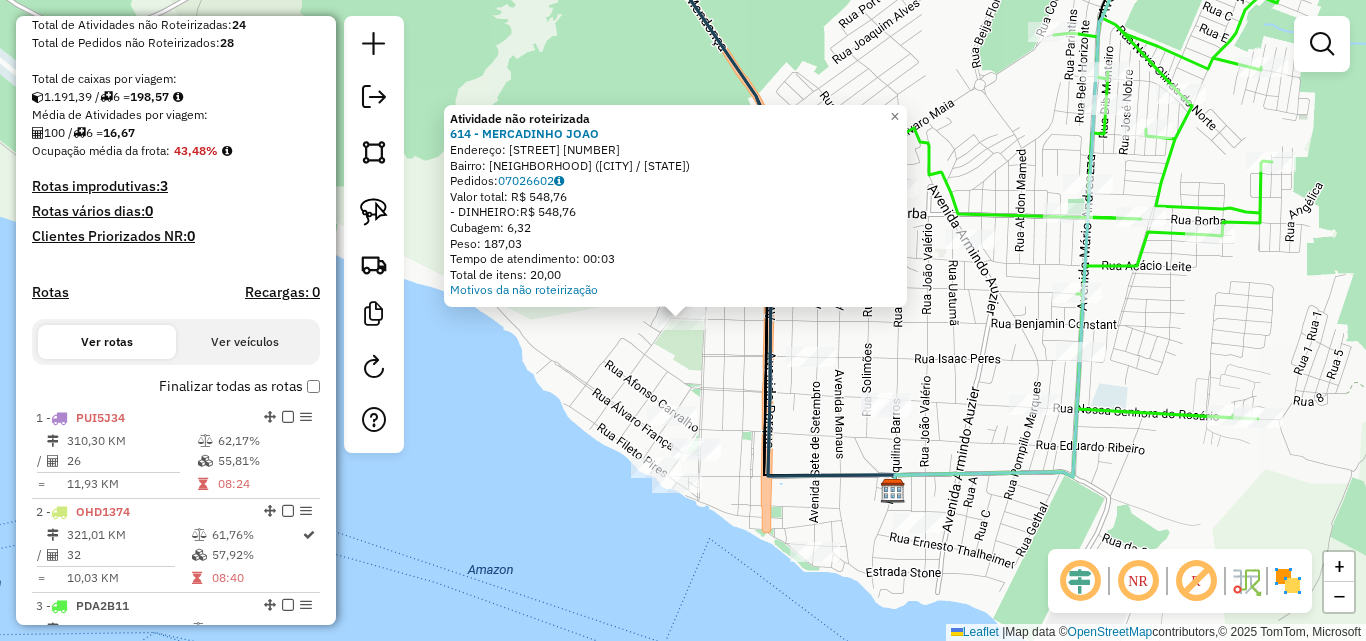 select on "**********" 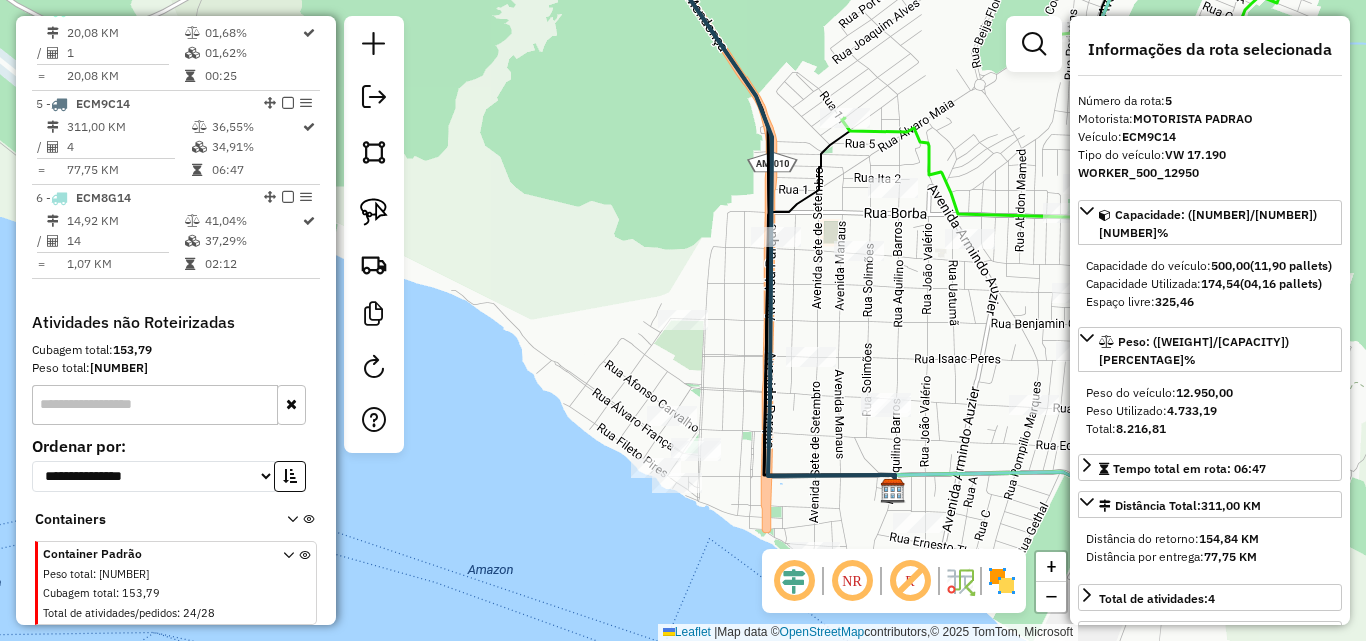 scroll, scrollTop: 1123, scrollLeft: 0, axis: vertical 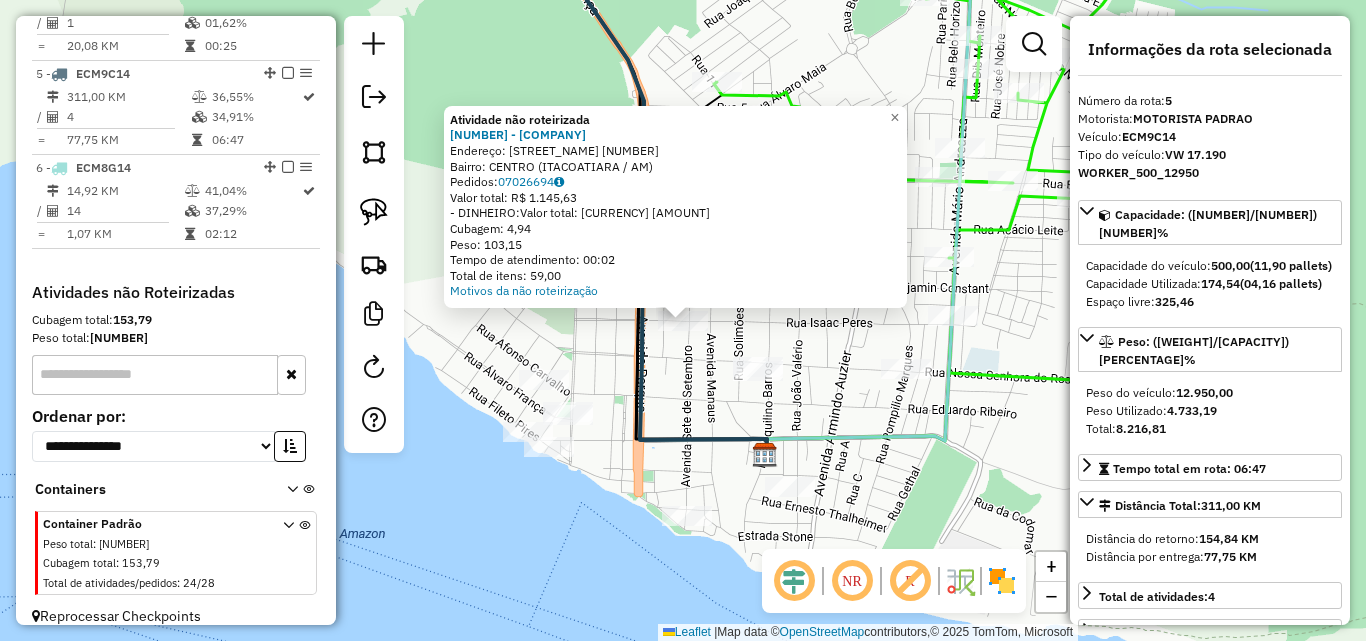 click on "Atividade não roteirizada 557 - IGAPO  Endereço:  7 DE SETEMBRO [NUMBER]   Bairro: CENTRO ([CITY] / AM)   Pedidos:  [ORDER_ID]   Valor total: R$ 1.145,63   - DINHEIRO:  R$ 1.145,63   Cubagem: 4,94   Peso: 103,15   Tempo de atendimento: 00:02   Total de itens: 59,00  Motivos da não roteirização × Janela de atendimento Grade de atendimento Capacidade Transportadoras Veículos Cliente Pedidos  Rotas Selecione os dias de semana para filtrar as janelas de atendimento  Seg   Ter   Qua   Qui   Sex   Sáb   Dom  Informe o período da janela de atendimento: De: Até:  Filtrar exatamente a janela do cliente  Considerar janela de atendimento padrão  Selecione os dias de semana para filtrar as grades de atendimento  Seg   Ter   Qua   Qui   Sex   Sáb   Dom   Considerar clientes sem dia de atendimento cadastrado  Clientes fora do dia de atendimento selecionado Filtrar as atividades entre os valores definidos abaixo:  Peso mínimo:   Peso máximo:   Cubagem mínima:   Cubagem máxima:   De:   Até:   De:   Até:  De:" 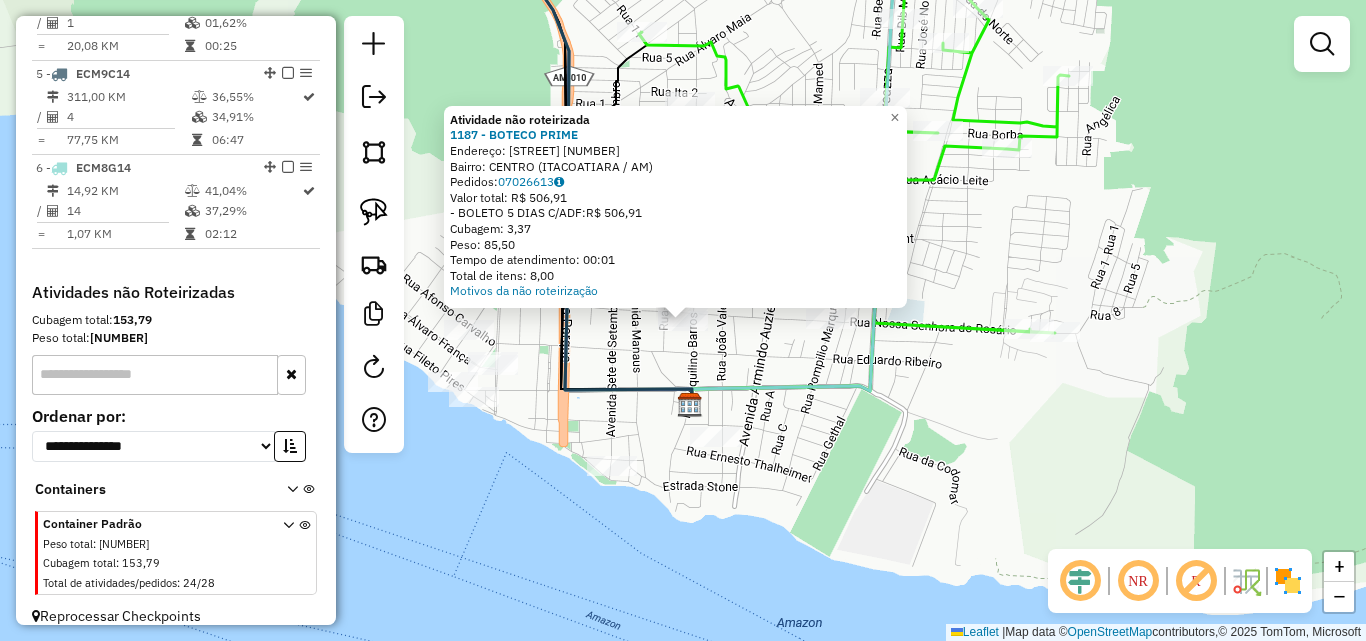click on "Atividade não roteirizada [NUMBER] - [COMPANY]  Endereço:  [STREET] [NUMBER]   Bairro: [NEIGHBORHOOD] ([CITY] / [STATE])   Pedidos:  [NUMBER]   Valor total: R$ [NUMBER]   - BOLETO [NUMBER] DIAS C/ADF:  R$ [NUMBER]   Cubagem: [NUMBER]   Peso: [NUMBER]   Tempo de atendimento: [TIME]   Total de itens: [NUMBER]  Motivos da não roteirização × Janela de atendimento Grade de atendimento Capacidade Transportadoras Veículos Cliente Pedidos  Rotas Selecione os dias de semana para filtrar as janelas de atendimento  Seg   Ter   Qua   Qui   Sex   Sáb   Dom  Informe o período da janela de atendimento: De: Até:  Filtrar exatamente a janela do cliente  Considerar janela de atendimento padrão  Selecione os dias de semana para filtrar as grades de atendimento  Seg   Ter   Qua   Qui   Sex   Sáb   Dom   Considerar clientes sem dia de atendimento cadastrado  Clientes fora do dia de atendimento selecionado Filtrar as atividades entre os valores definidos abaixo:  Peso mínimo:   Peso máximo:   Cubagem mínima:   Cubagem máxima:   De:  De:  +" 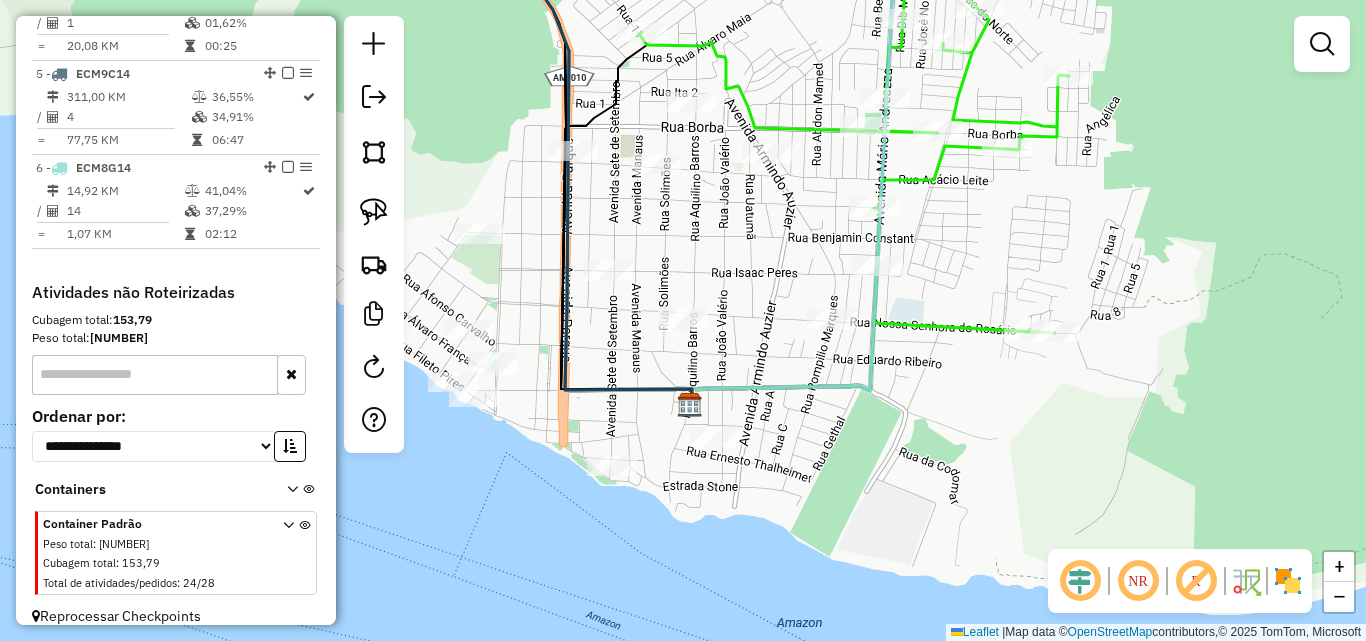 click on "Janela de atendimento Grade de atendimento Capacidade Transportadoras Veículos Cliente Pedidos  Rotas Selecione os dias de semana para filtrar as janelas de atendimento  Seg   Ter   Qua   Qui   Sex   Sáb   Dom  Informe o período da janela de atendimento: De: Até:  Filtrar exatamente a janela do cliente  Considerar janela de atendimento padrão  Selecione os dias de semana para filtrar as grades de atendimento  Seg   Ter   Qua   Qui   Sex   Sáb   Dom   Considerar clientes sem dia de atendimento cadastrado  Clientes fora do dia de atendimento selecionado Filtrar as atividades entre os valores definidos abaixo:  Peso mínimo:   Peso máximo:   Cubagem mínima:   Cubagem máxima:   De:   Até:  Filtrar as atividades entre o tempo de atendimento definido abaixo:  De:   Até:   Considerar capacidade total dos clientes não roteirizados Transportadora: Selecione um ou mais itens Tipo de veículo: Selecione um ou mais itens Veículo: Selecione um ou mais itens Motorista: Selecione um ou mais itens Nome: Rótulo:" 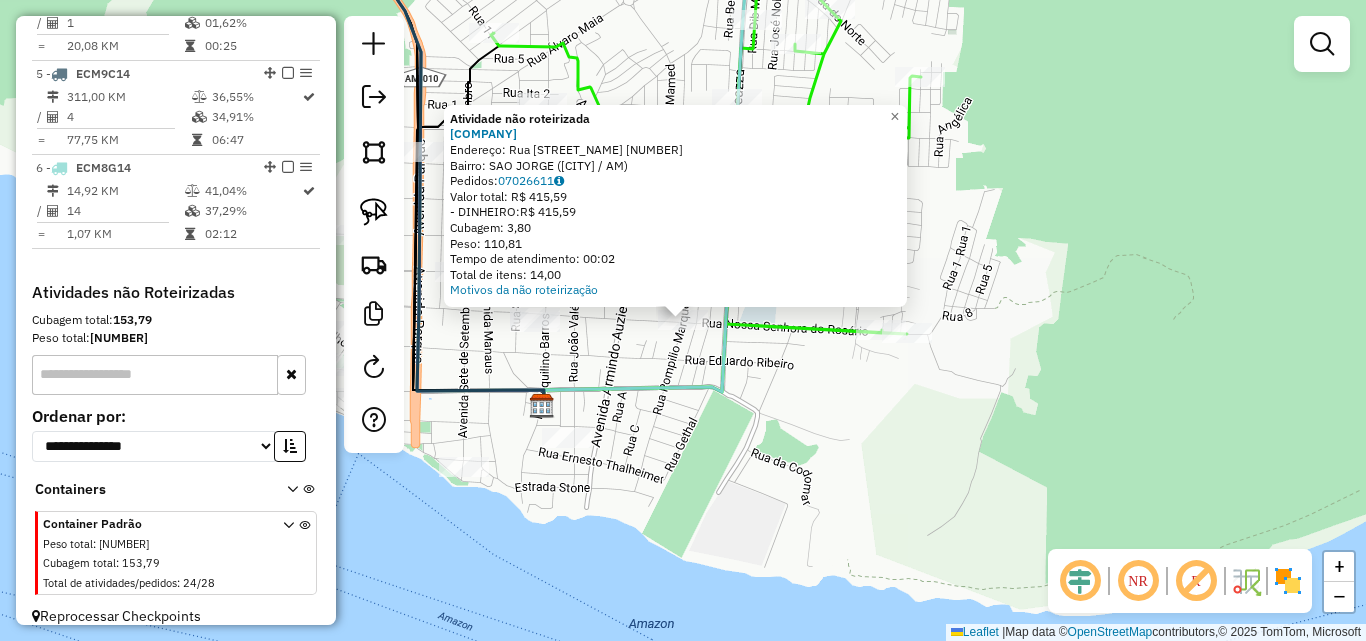 click on "Atividade não roteirizada [NUMBER] - [COMPANY]  Endereço:  [STREET] [NUMBER]   Bairro: [NEIGHBORHOOD] ([CITY] / [STATE])   Pedidos:  [NUMBER]   Valor total: R$ [NUMBER]   - DINHEIRO:  R$ [NUMBER]   Cubagem: [NUMBER]   Peso: [NUMBER]   Tempo de atendimento: [TIME]   Total de itens: [NUMBER]  Motivos da não roteirização × Janela de atendimento Grade de atendimento Capacidade Transportadoras Veículos Cliente Pedidos  Rotas Selecione os dias de semana para filtrar as janelas de atendimento  Seg   Ter   Qua   Qui   Sex   Sáb   Dom   Informe o período da janela de atendimento: De: Até:  Filtrar exatamente a janela do cliente  Considerar janela de atendimento padrão  Selecione os dias de semana para filtrar as grades de atendimento  Seg   Ter   Qua   Qui   Sex   Sáb   Dom   Considerar clientes sem dia de atendimento cadastrado  Clientes fora do dia de atendimento selecionado Filtrar as atividades entre os valores definidos abaixo:  Peso mínimo:   Peso máximo:   Cubagem mínima:   Cubagem máxima:   De:   De:  +" 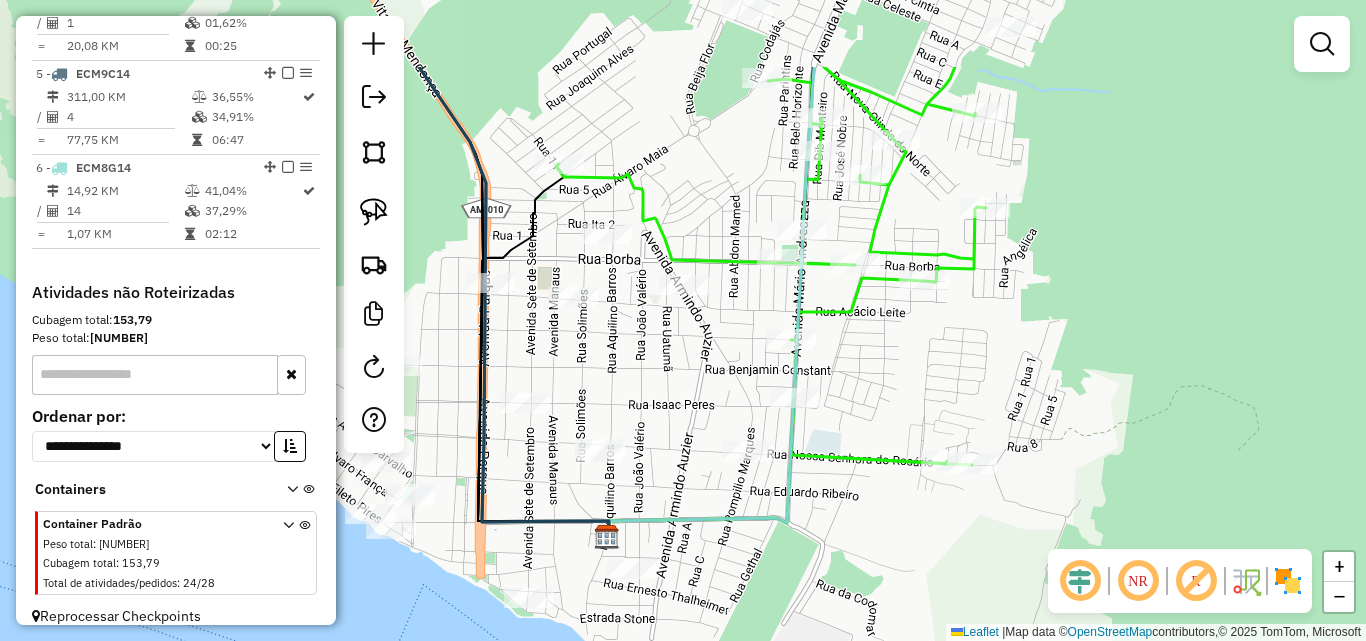 drag, startPoint x: 610, startPoint y: 306, endPoint x: 711, endPoint y: 406, distance: 142.13022 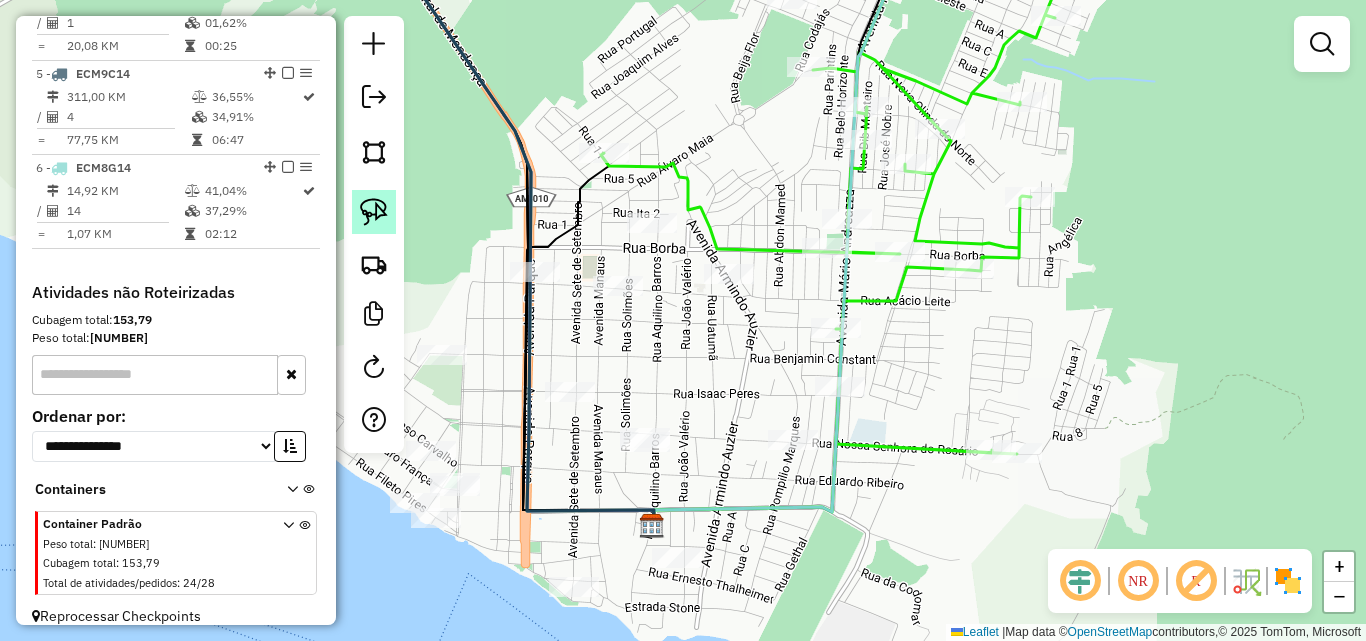 click 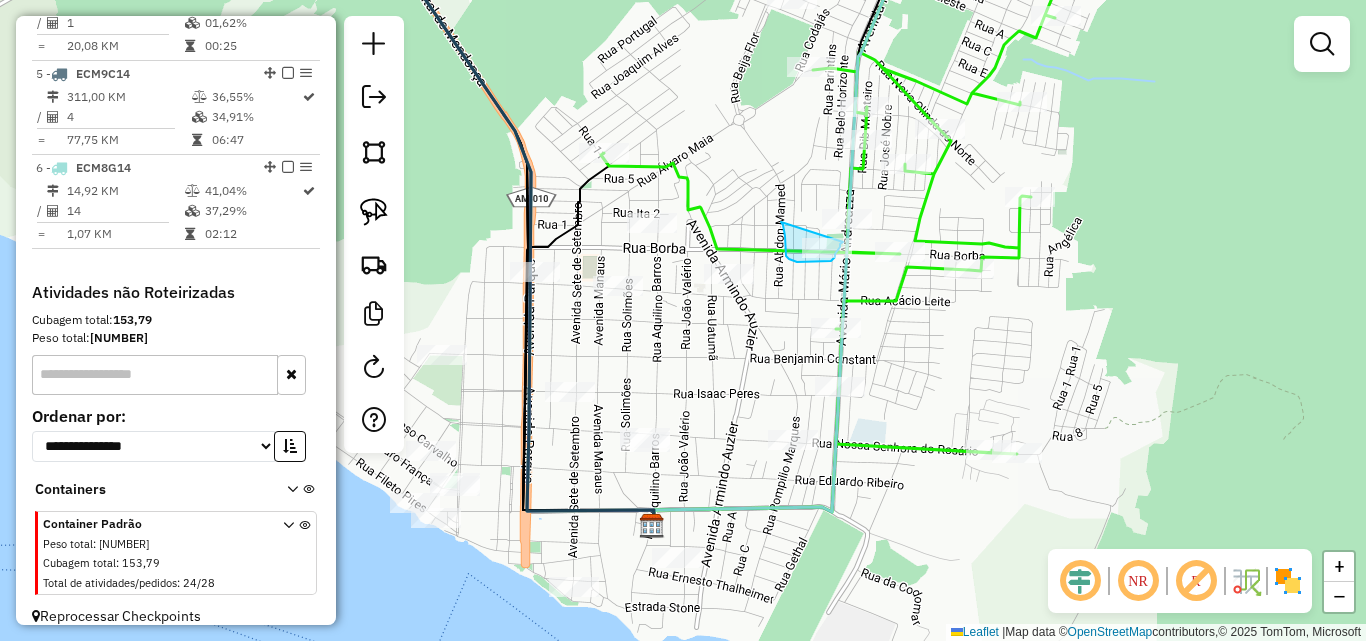 click on "Janela de atendimento Grade de atendimento Capacidade Transportadoras Veículos Cliente Pedidos  Rotas Selecione os dias de semana para filtrar as janelas de atendimento  Seg   Ter   Qua   Qui   Sex   Sáb   Dom  Informe o período da janela de atendimento: De: Até:  Filtrar exatamente a janela do cliente  Considerar janela de atendimento padrão  Selecione os dias de semana para filtrar as grades de atendimento  Seg   Ter   Qua   Qui   Sex   Sáb   Dom   Considerar clientes sem dia de atendimento cadastrado  Clientes fora do dia de atendimento selecionado Filtrar as atividades entre os valores definidos abaixo:  Peso mínimo:   Peso máximo:   Cubagem mínima:   Cubagem máxima:   De:   Até:  Filtrar as atividades entre o tempo de atendimento definido abaixo:  De:   Até:   Considerar capacidade total dos clientes não roteirizados Transportadora: Selecione um ou mais itens Tipo de veículo: Selecione um ou mais itens Veículo: Selecione um ou mais itens Motorista: Selecione um ou mais itens Nome: Rótulo:" 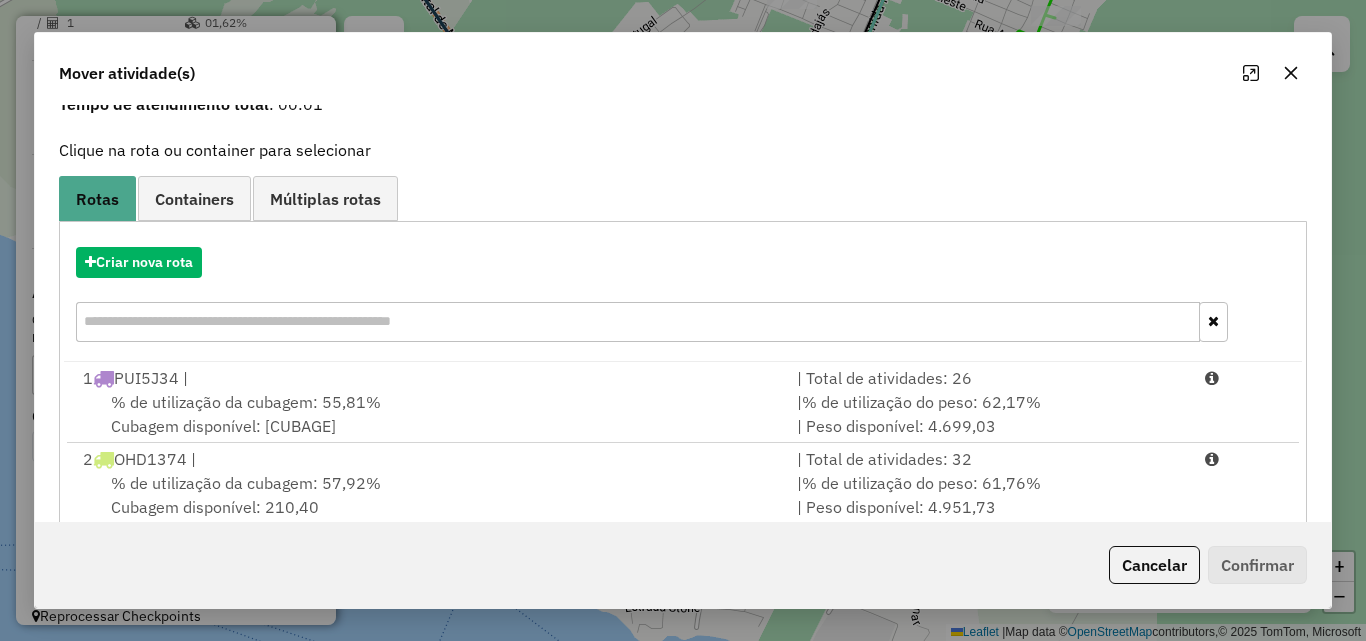 scroll, scrollTop: 300, scrollLeft: 0, axis: vertical 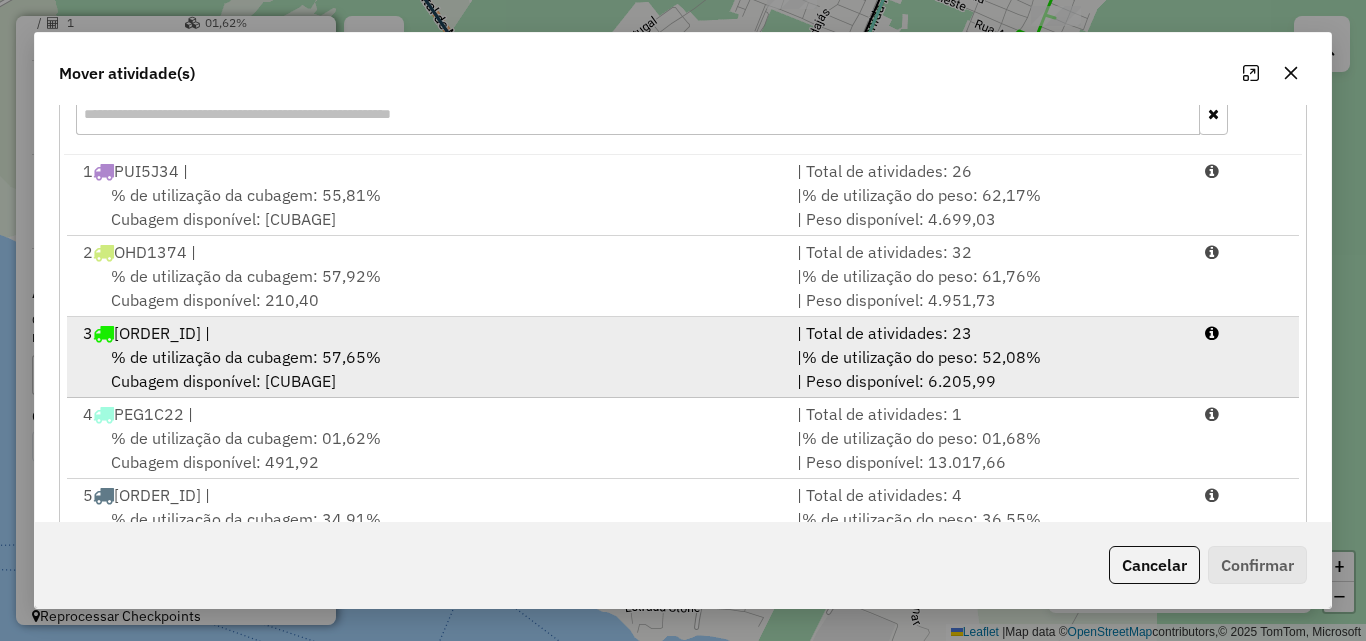 click on "% de utilização da cubagem: 57,65%" at bounding box center [246, 357] 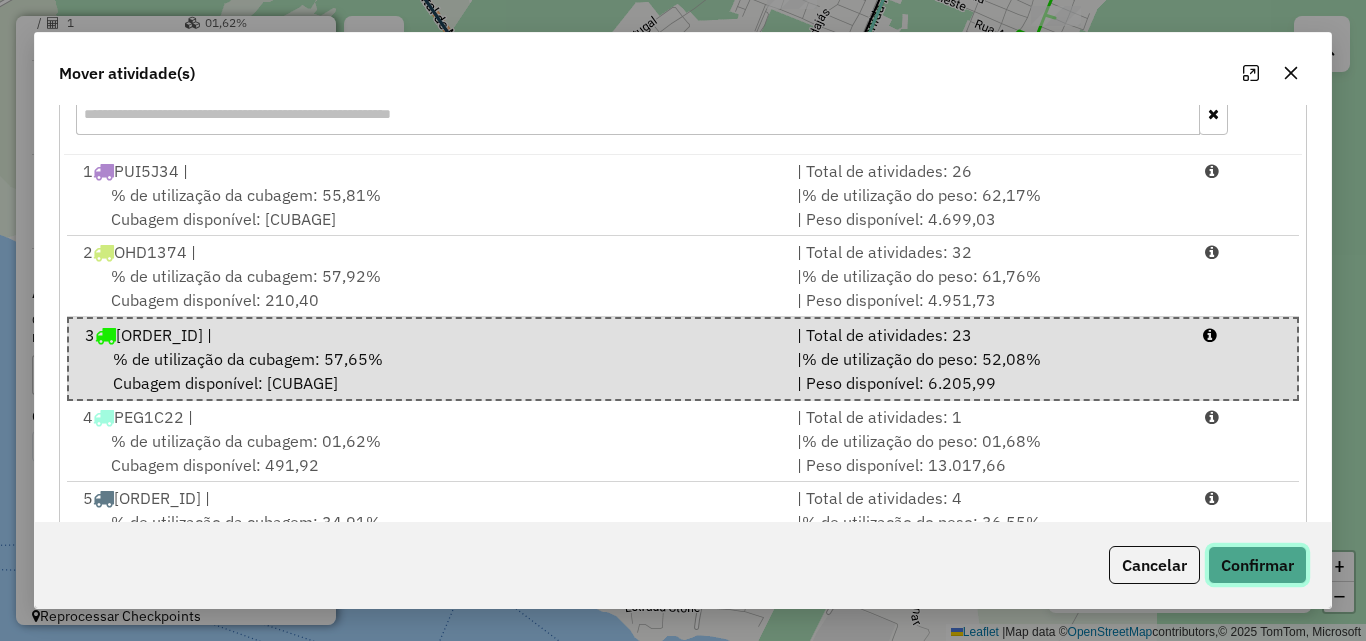 click on "Confirmar" 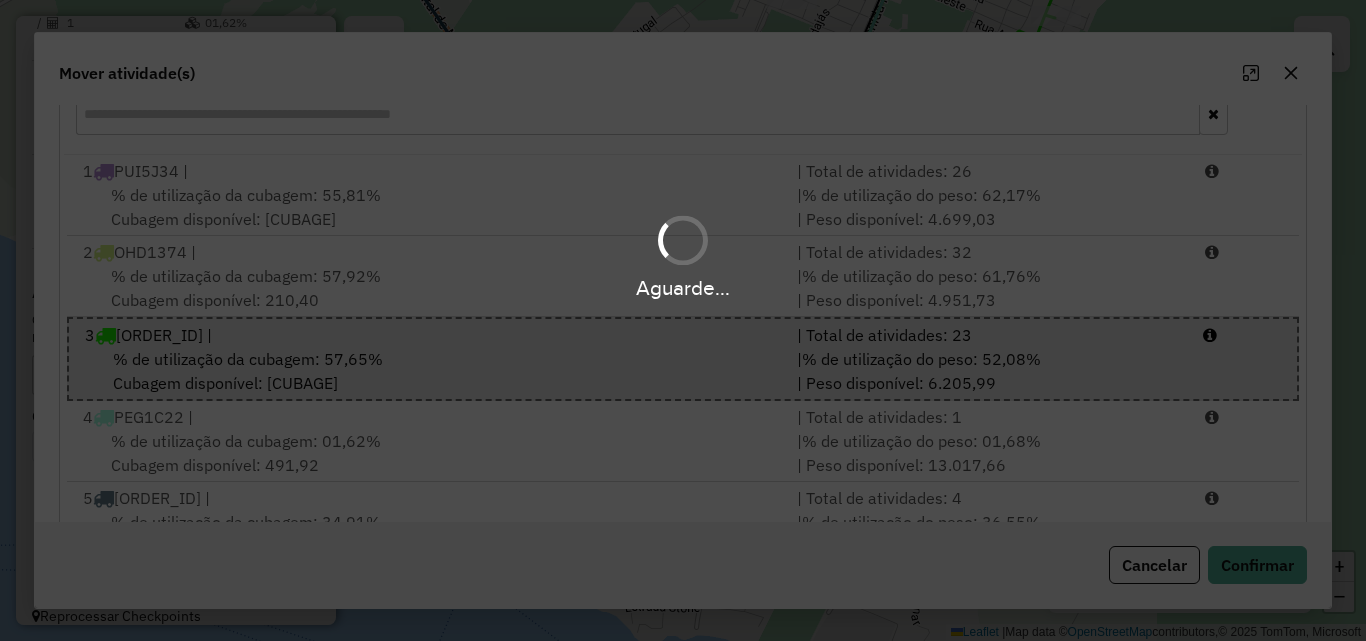 scroll, scrollTop: 0, scrollLeft: 0, axis: both 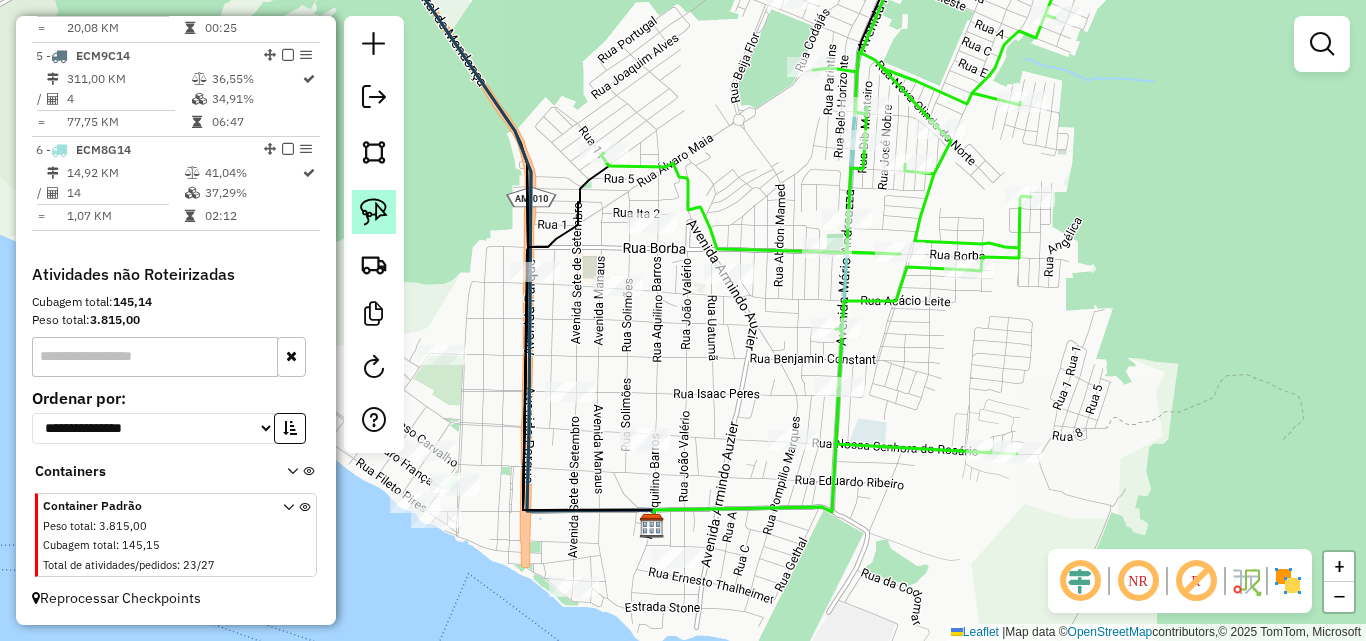 click 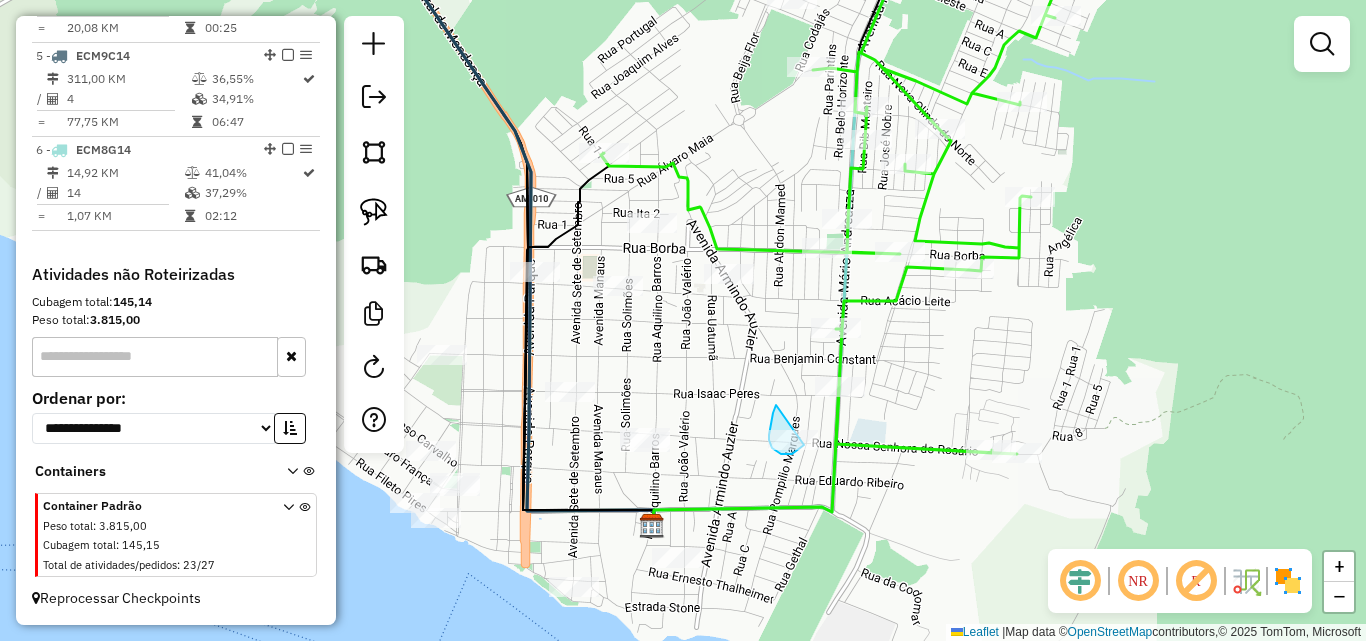 click on "Janela de atendimento Grade de atendimento Capacidade Transportadoras Veículos Cliente Pedidos  Rotas Selecione os dias de semana para filtrar as janelas de atendimento  Seg   Ter   Qua   Qui   Sex   Sáb   Dom  Informe o período da janela de atendimento: De: Até:  Filtrar exatamente a janela do cliente  Considerar janela de atendimento padrão  Selecione os dias de semana para filtrar as grades de atendimento  Seg   Ter   Qua   Qui   Sex   Sáb   Dom   Considerar clientes sem dia de atendimento cadastrado  Clientes fora do dia de atendimento selecionado Filtrar as atividades entre os valores definidos abaixo:  Peso mínimo:   Peso máximo:   Cubagem mínima:   Cubagem máxima:   De:   Até:  Filtrar as atividades entre o tempo de atendimento definido abaixo:  De:   Até:   Considerar capacidade total dos clientes não roteirizados Transportadora: Selecione um ou mais itens Tipo de veículo: Selecione um ou mais itens Veículo: Selecione um ou mais itens Motorista: Selecione um ou mais itens Nome: Rótulo:" 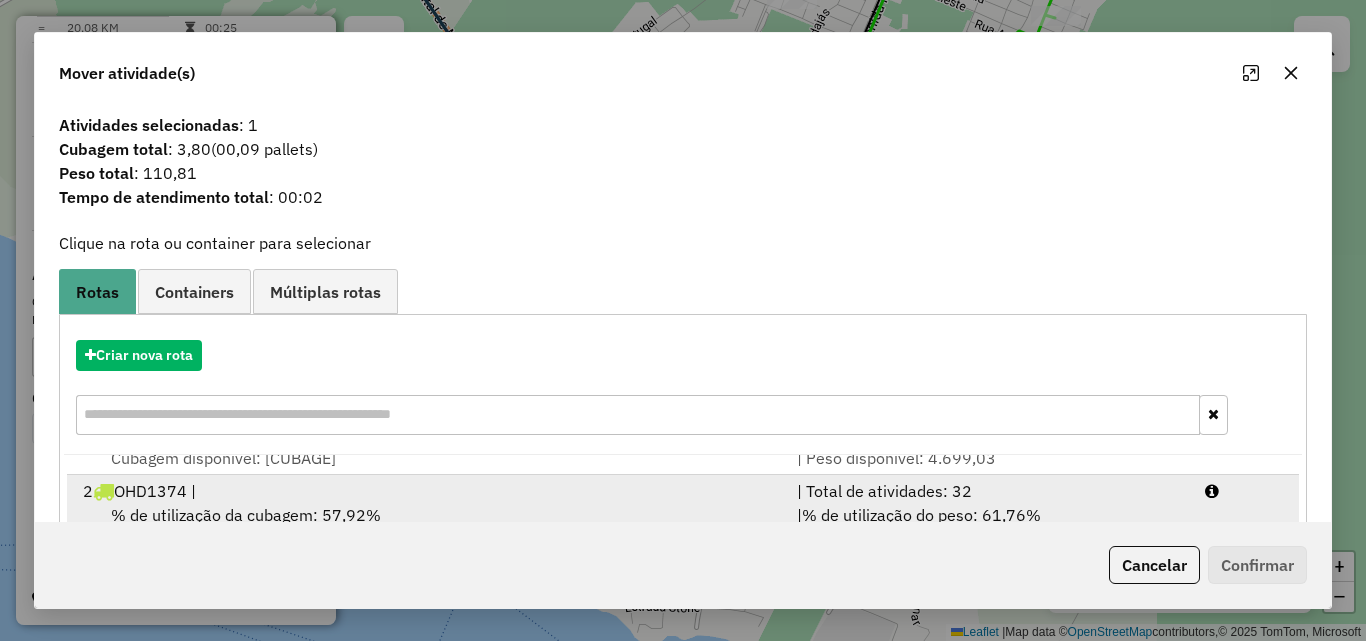 scroll, scrollTop: 86, scrollLeft: 0, axis: vertical 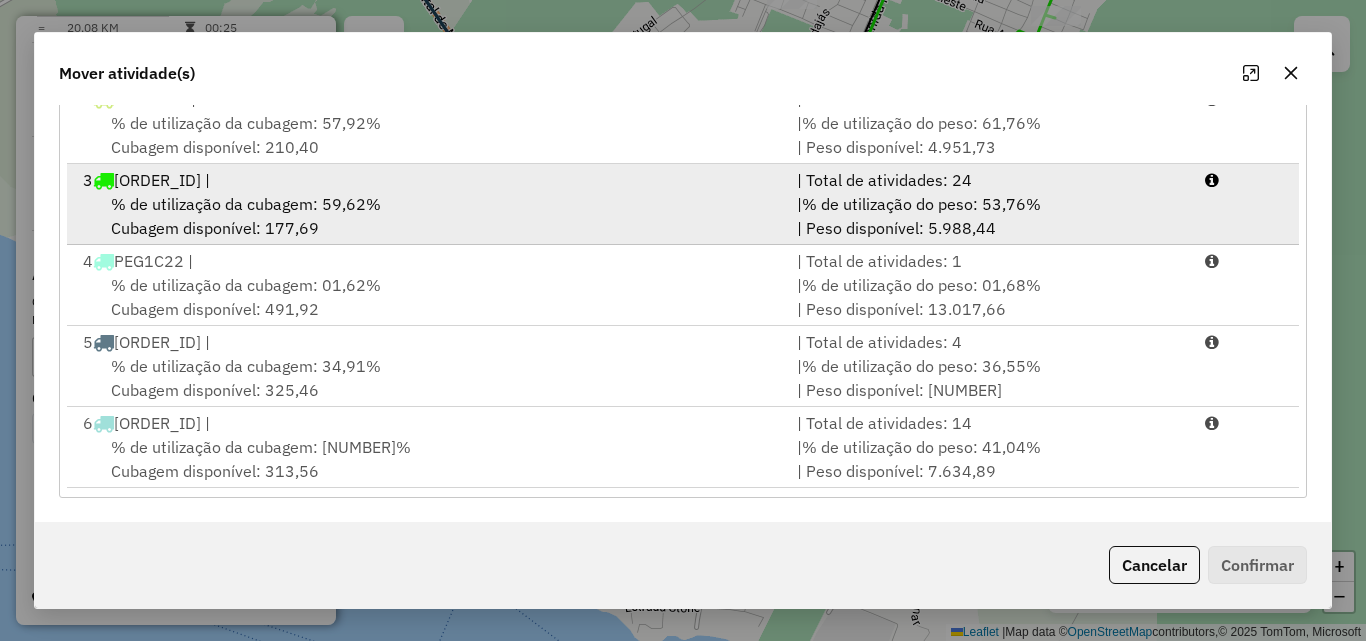 click on "% de utilização da cubagem: 59,62%  Cubagem disponível: 177,69" at bounding box center (428, 216) 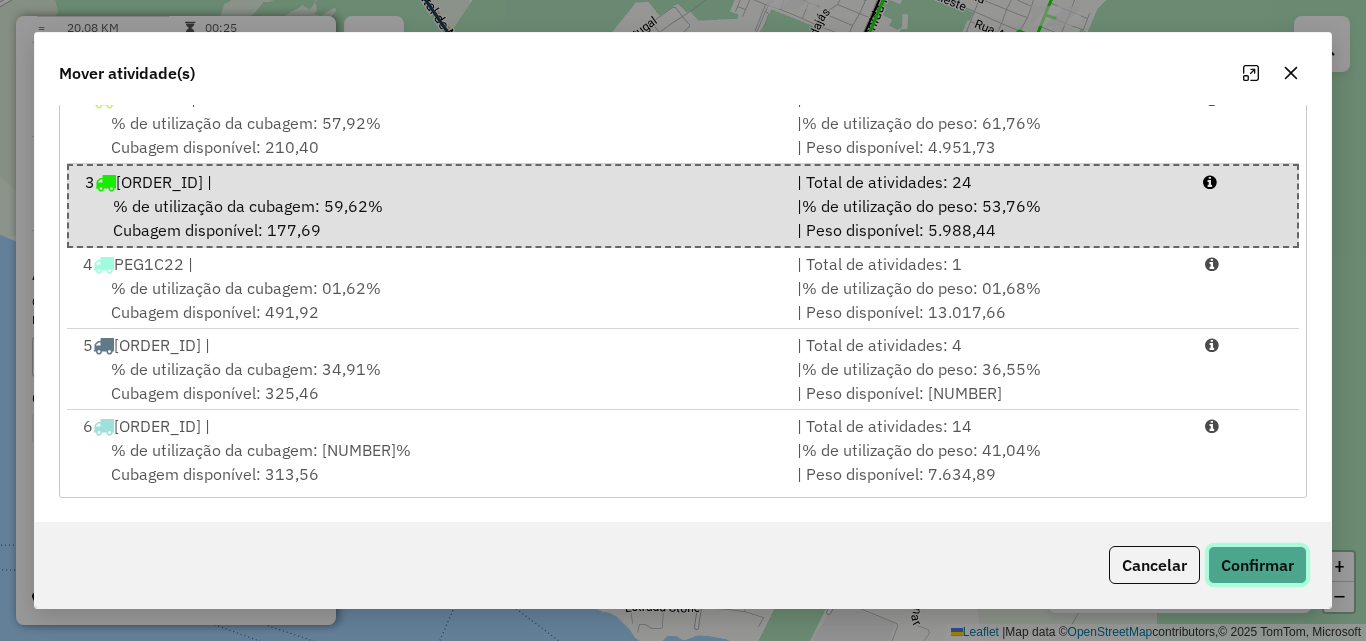 click on "Confirmar" 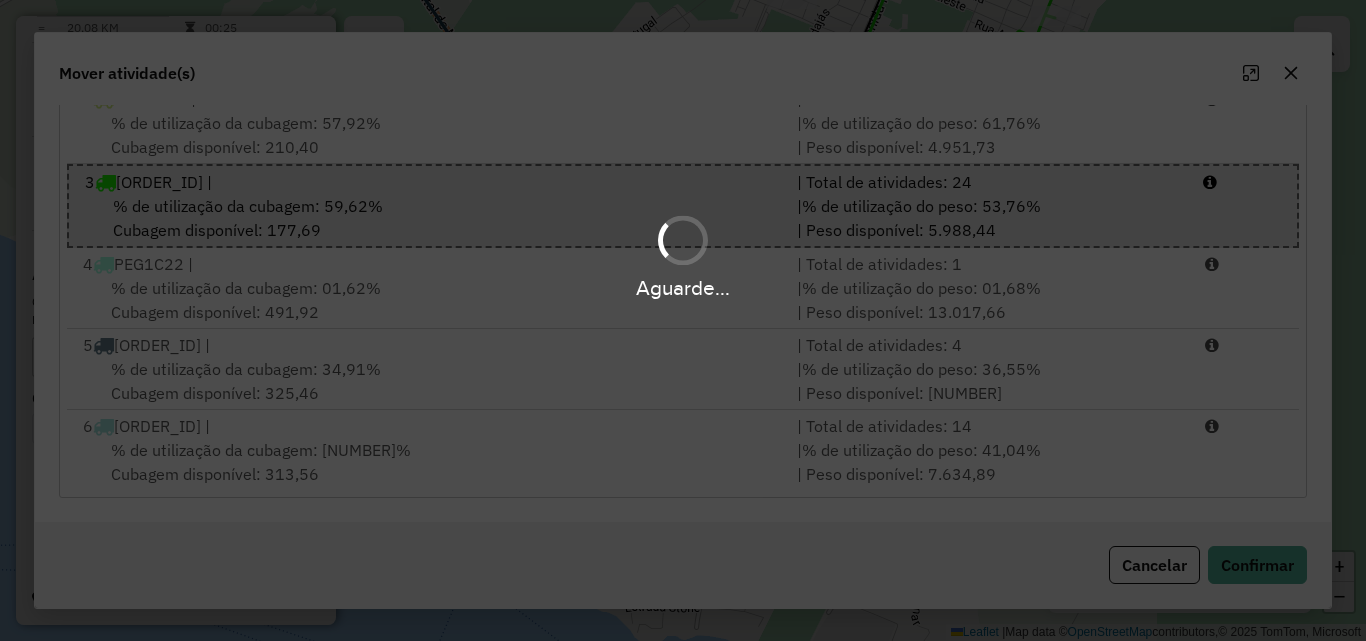 scroll, scrollTop: 0, scrollLeft: 0, axis: both 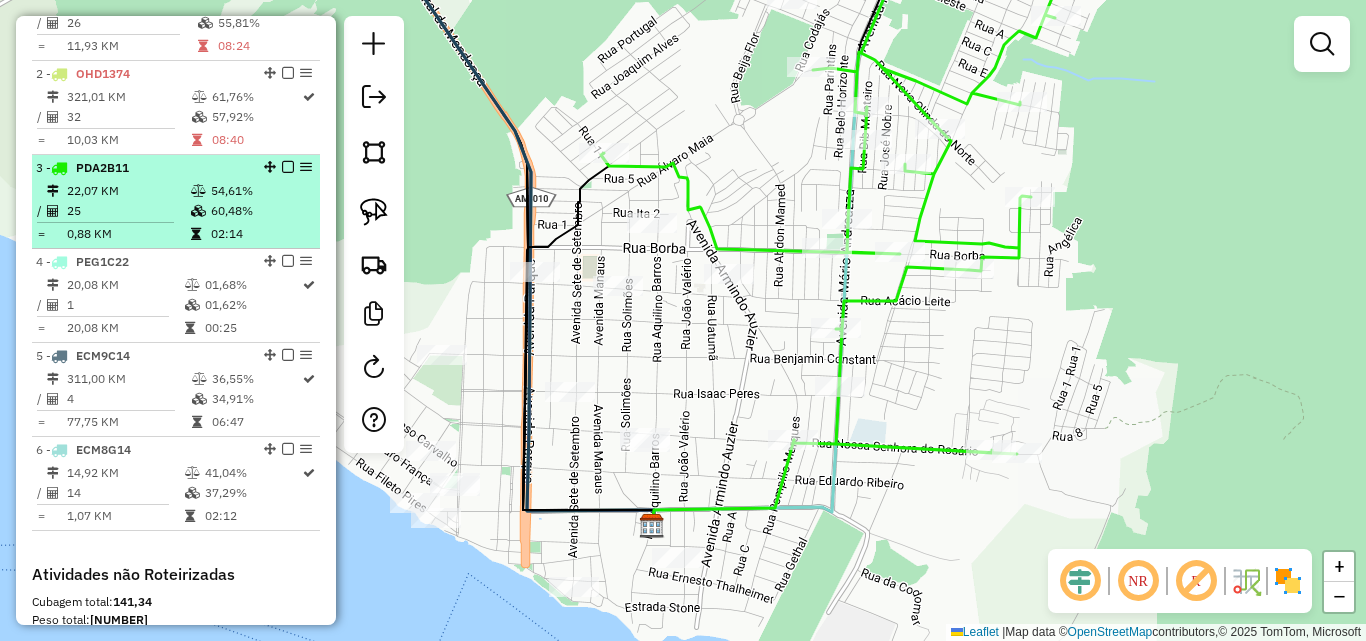 click on "25" at bounding box center (128, 211) 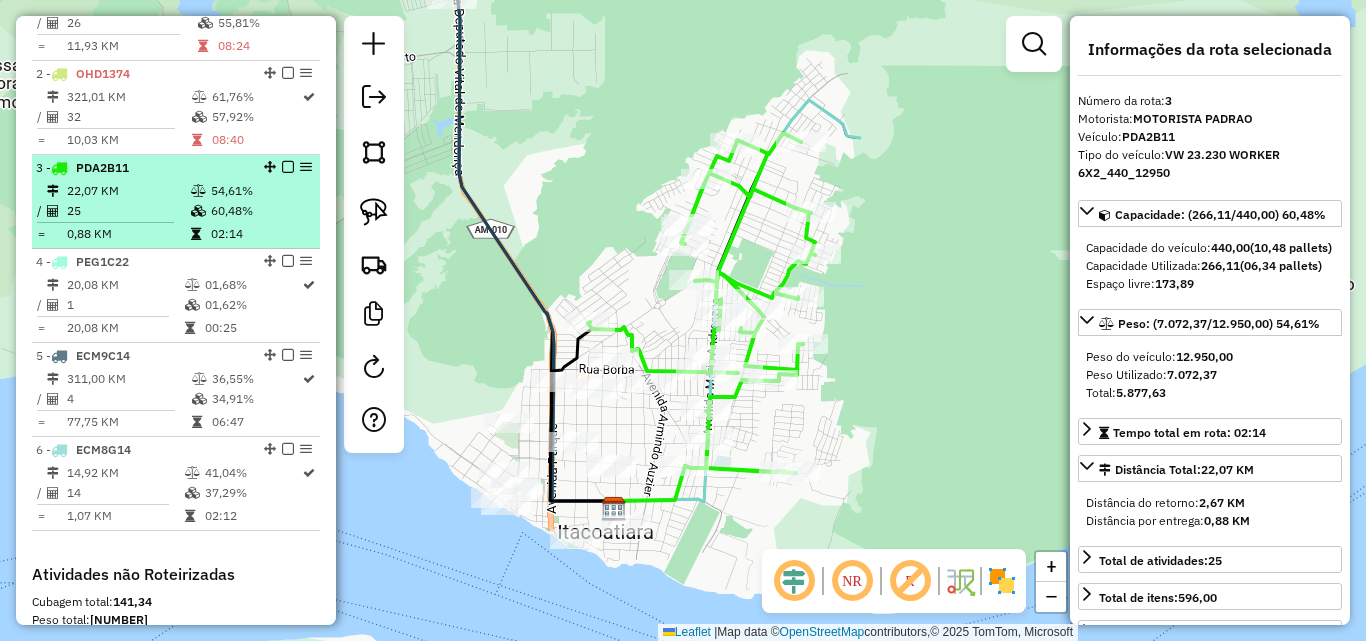 click on "25" at bounding box center (128, 211) 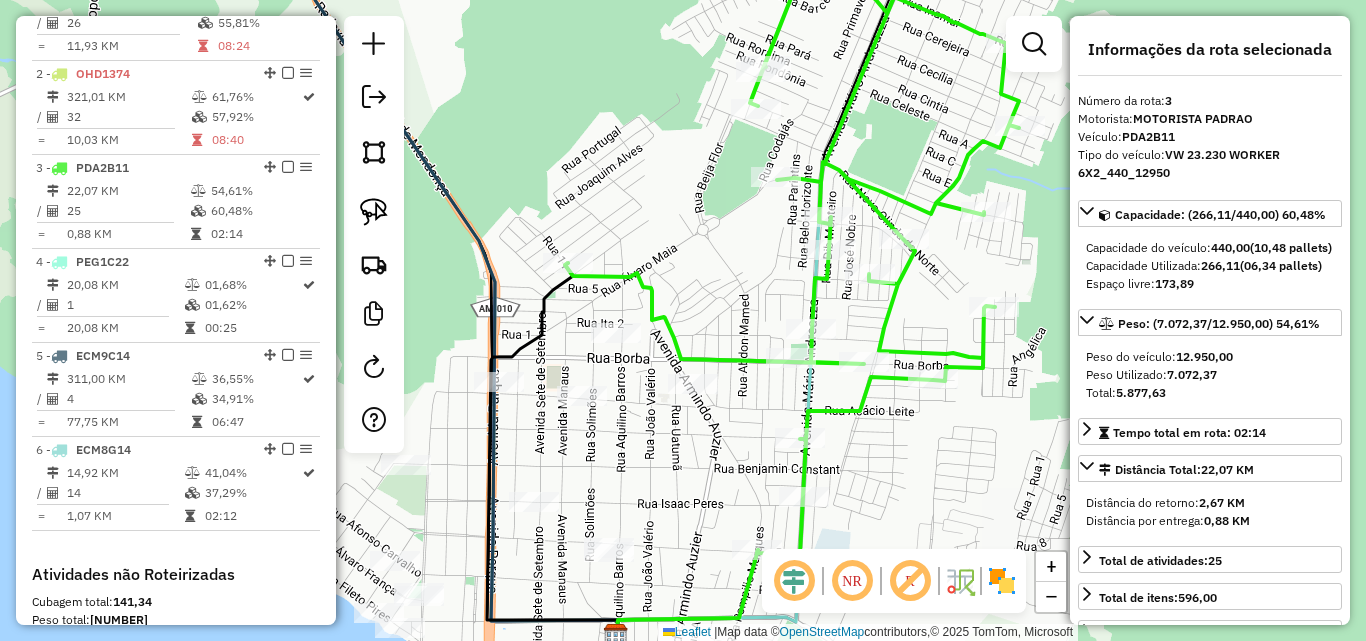 click on "Janela de atendimento Grade de atendimento Capacidade Transportadoras Veículos Cliente Pedidos  Rotas Selecione os dias de semana para filtrar as janelas de atendimento  Seg   Ter   Qua   Qui   Sex   Sáb   Dom  Informe o período da janela de atendimento: De: Até:  Filtrar exatamente a janela do cliente  Considerar janela de atendimento padrão  Selecione os dias de semana para filtrar as grades de atendimento  Seg   Ter   Qua   Qui   Sex   Sáb   Dom   Considerar clientes sem dia de atendimento cadastrado  Clientes fora do dia de atendimento selecionado Filtrar as atividades entre os valores definidos abaixo:  Peso mínimo:   Peso máximo:   Cubagem mínima:   Cubagem máxima:   De:   Até:  Filtrar as atividades entre o tempo de atendimento definido abaixo:  De:   Até:   Considerar capacidade total dos clientes não roteirizados Transportadora: Selecione um ou mais itens Tipo de veículo: Selecione um ou mais itens Veículo: Selecione um ou mais itens Motorista: Selecione um ou mais itens Nome: Rótulo:" 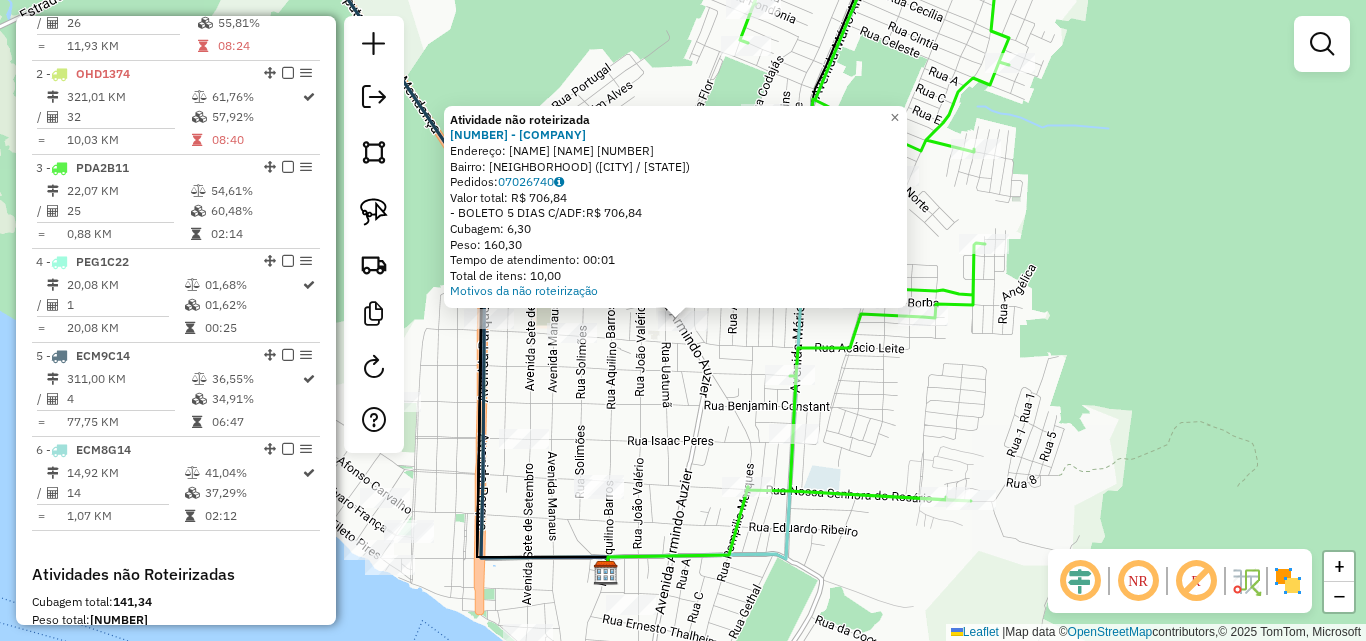 click on "Atividade não roteirizada 522 - BAR DO ERICK  Endereço:  [STREET] [NUMBER]   Bairro: [NEIGHBORHOOD] ([CITY] / [STATE])   Pedidos:  [ORDER_ID]   Valor total: [CURRENCY] [AMOUNT]   - BOLETO 5 DIAS C/ADF:  [CURRENCY] [AMOUNT]   Cubagem: [CUBAGE]   Peso: [WEIGHT]   Tempo de atendimento: 00:01   Total de itens: 10,00  Motivos da não roteirização × Janela de atendimento Grade de atendimento Capacidade Transportadoras Veículos Cliente Pedidos  Rotas Selecione os dias de semana para filtrar as janelas de atendimento  Seg   Ter   Qua   Qui   Sex   Sáb   Dom  Informe o período da janela de atendimento: De: Até:  Filtrar exatamente a janela do cliente  Considerar janela de atendimento padrão  Selecione os dias de semana para filtrar as grades de atendimento  Seg   Ter   Qua   Qui   Sex   Sáb   Dom   Considerar clientes sem dia de atendimento cadastrado  Clientes fora do dia de atendimento selecionado Filtrar as atividades entre os valores definidos abaixo:  Peso mínimo:   Peso máximo:   Cubagem mínima:   Cubagem máxima:   De:  De:" 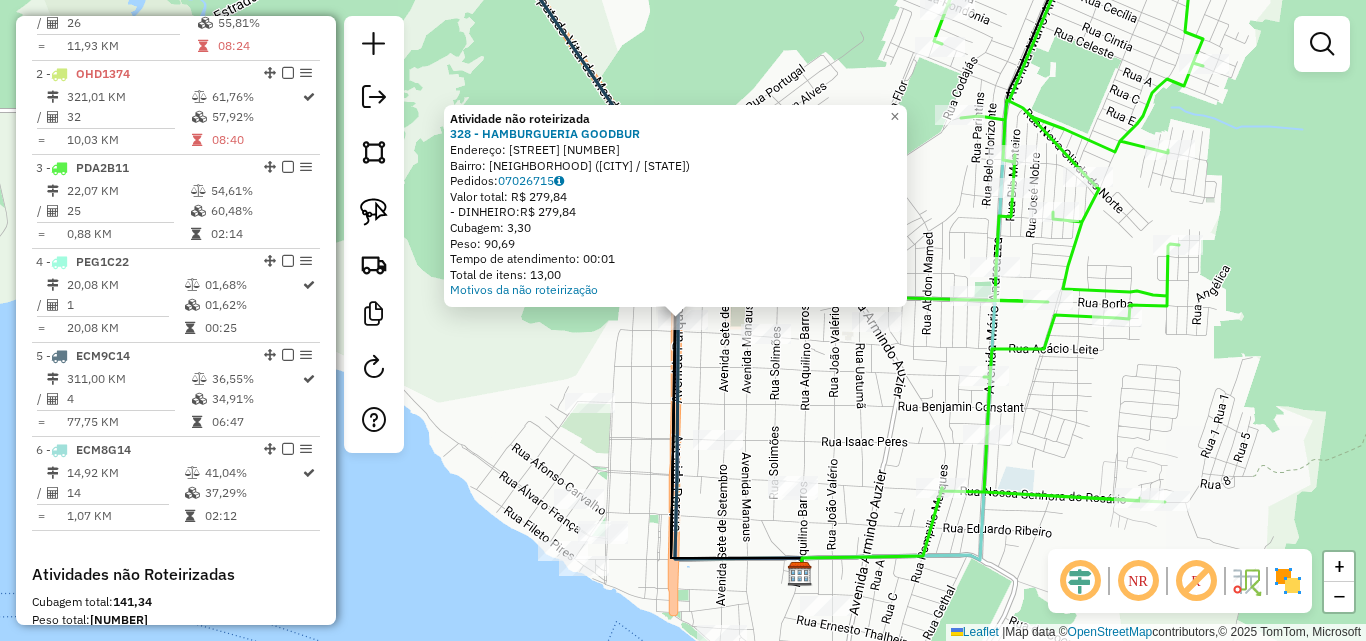 click on "Atividade não roteirizada 328 - [BUSINESS_NAME]  Endereço:  [STREET_NAME] [NUMBER]   Bairro: [NEIGHBORHOOD] ([CITY] / [STATE])   Pedidos:  [ORDER_ID]   Valor total: [CURRENCY] [AMOUNT]   - DINHEIRO:  [CURRENCY] [AMOUNT]   Cubagem: [CUBAGE]   Peso: [WEIGHT]   Tempo de atendimento: [TIME]   Total de itens: [ITEMS]  Motivos da não roteirização × Janela de atendimento Grade de atendimento Capacidade Transportadoras Veículos Cliente Pedidos  Rotas Selecione os dias de semana para filtrar as janelas de atendimento  Seg   Ter   Qua   Qui   Sex   Sáb   Dom  Informe o período da janela de atendimento: De: Até:  Filtrar exatamente a janela do cliente  Considerar janela de atendimento padrão  Selecione os dias de semana para filtrar as grades de atendimento  Seg   Ter   Qua   Qui   Sex   Sáb   Dom   Considerar clientes sem dia de atendimento cadastrado  Clientes fora do dia de atendimento selecionado Filtrar as atividades entre os valores definidos abaixo:  Peso mínimo:   Peso máximo:   Cubagem mínima:   Cubagem máxima:   De:   Até:" 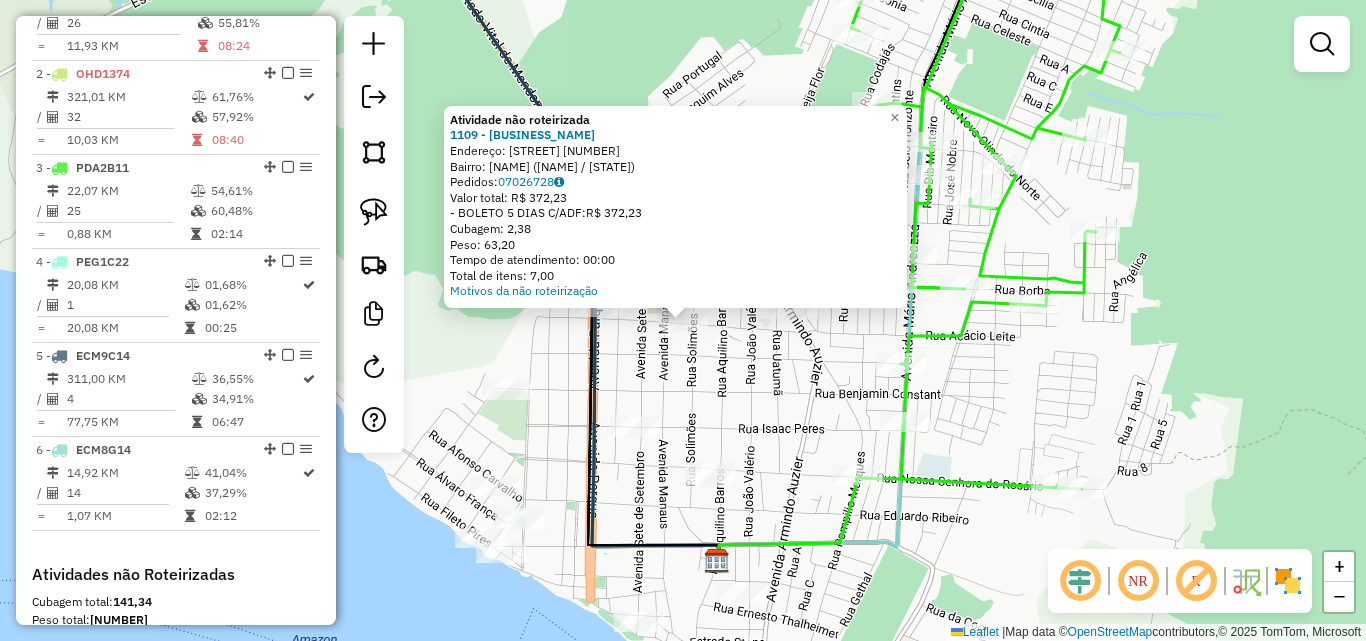 click on "Atividade não roteirizada 1109 - PONTO CERTO DISTRIBU  Endereço:  [STREET] [NUMBER]   Bairro: [NEIGHBORHOOD] ([CITY] / [STATE])   Pedidos:  [ORDER_ID]   Valor total: [CURRENCY] [AMOUNT]   - BOLETO 5 DIAS C/ADF:  [CURRENCY] [AMOUNT]   Cubagem: [CUBAGE]   Peso: [WEIGHT]   Tempo de atendimento: 00:00   Total de itens: 7,00  Motivos da não roteirização × Janela de atendimento Grade de atendimento Capacidade Transportadoras Veículos Cliente Pedidos  Rotas Selecione os dias de semana para filtrar as janelas de atendimento  Seg   Ter   Qua   Qui   Sex   Sáb   Dom  Informe o período da janela de atendimento: De: Até:  Filtrar exatamente a janela do cliente  Considerar janela de atendimento padrão  Selecione os dias de semana para filtrar as grades de atendimento  Seg   Ter   Qua   Qui   Sex   Sáb   Dom   Considerar clientes sem dia de atendimento cadastrado  Clientes fora do dia de atendimento selecionado Filtrar as atividades entre os valores definidos abaixo:  Peso mínimo:   Peso máximo:   Cubagem mínima:   Cubagem máxima:   De:   De:" 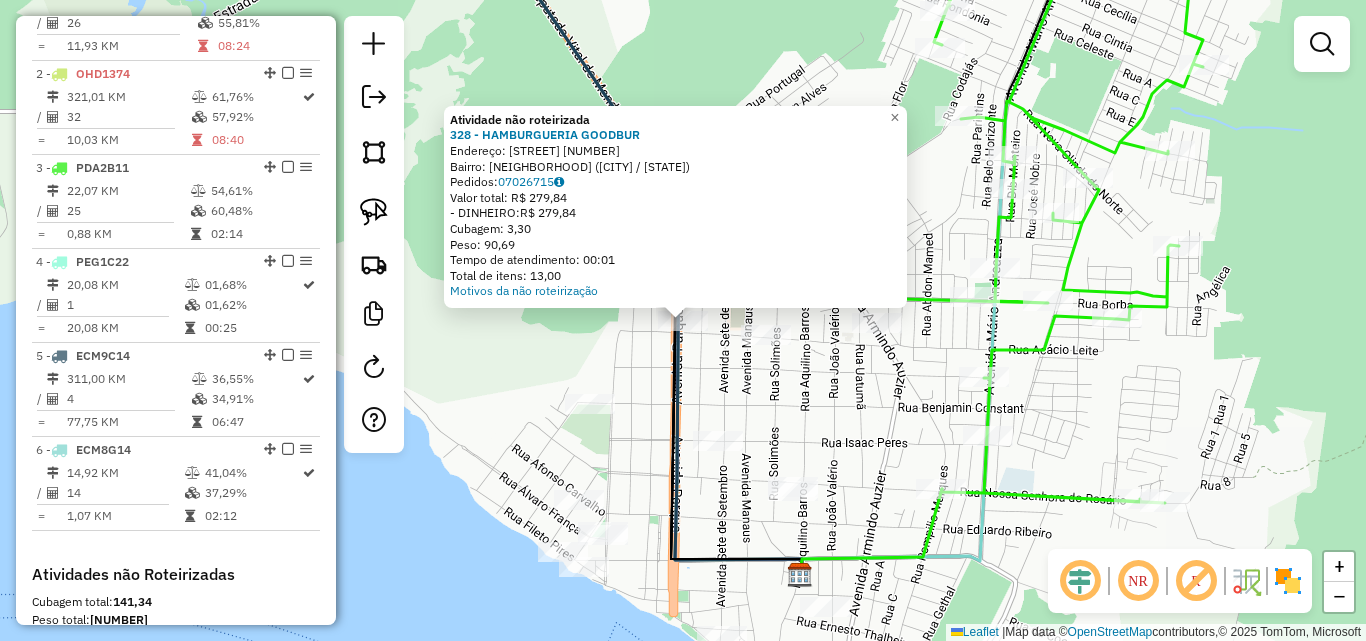 click on "Atividade não roteirizada 328 - [BUSINESS_NAME]  Endereço:  [STREET_NAME] [NUMBER]   Bairro: [NEIGHBORHOOD] ([CITY] / [STATE])   Pedidos:  [ORDER_ID]   Valor total: [CURRENCY] [AMOUNT]   - DINHEIRO:  [CURRENCY] [AMOUNT]   Cubagem: [CUBAGE]   Peso: [WEIGHT]   Tempo de atendimento: [TIME]   Total de itens: [ITEMS]  Motivos da não roteirização × Janela de atendimento Grade de atendimento Capacidade Transportadoras Veículos Cliente Pedidos  Rotas Selecione os dias de semana para filtrar as janelas de atendimento  Seg   Ter   Qua   Qui   Sex   Sáb   Dom  Informe o período da janela de atendimento: De: Até:  Filtrar exatamente a janela do cliente  Considerar janela de atendimento padrão  Selecione os dias de semana para filtrar as grades de atendimento  Seg   Ter   Qua   Qui   Sex   Sáb   Dom   Considerar clientes sem dia de atendimento cadastrado  Clientes fora do dia de atendimento selecionado Filtrar as atividades entre os valores definidos abaixo:  Peso mínimo:   Peso máximo:   Cubagem mínima:   Cubagem máxima:   De:   Até:" 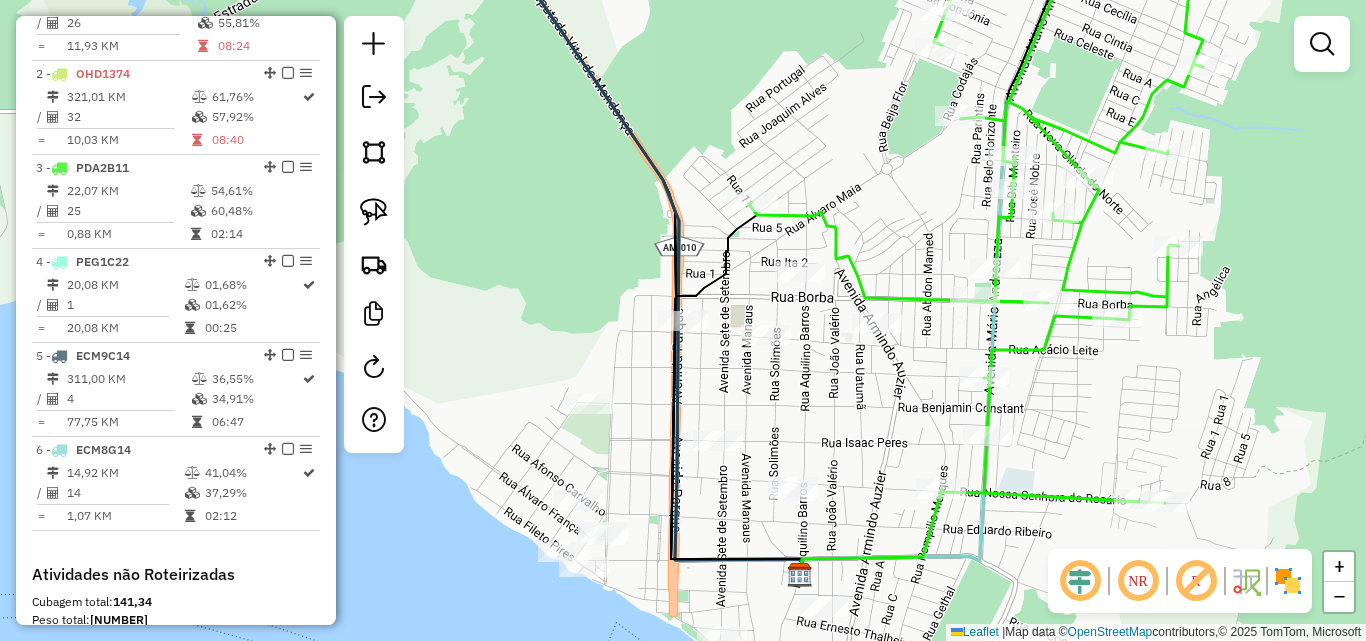 click on "Janela de atendimento Grade de atendimento Capacidade Transportadoras Veículos Cliente Pedidos  Rotas Selecione os dias de semana para filtrar as janelas de atendimento  Seg   Ter   Qua   Qui   Sex   Sáb   Dom  Informe o período da janela de atendimento: De: Até:  Filtrar exatamente a janela do cliente  Considerar janela de atendimento padrão  Selecione os dias de semana para filtrar as grades de atendimento  Seg   Ter   Qua   Qui   Sex   Sáb   Dom   Considerar clientes sem dia de atendimento cadastrado  Clientes fora do dia de atendimento selecionado Filtrar as atividades entre os valores definidos abaixo:  Peso mínimo:   Peso máximo:   Cubagem mínima:   Cubagem máxima:   De:   Até:  Filtrar as atividades entre o tempo de atendimento definido abaixo:  De:   Até:   Considerar capacidade total dos clientes não roteirizados Transportadora: Selecione um ou mais itens Tipo de veículo: Selecione um ou mais itens Veículo: Selecione um ou mais itens Motorista: Selecione um ou mais itens Nome: Rótulo:" 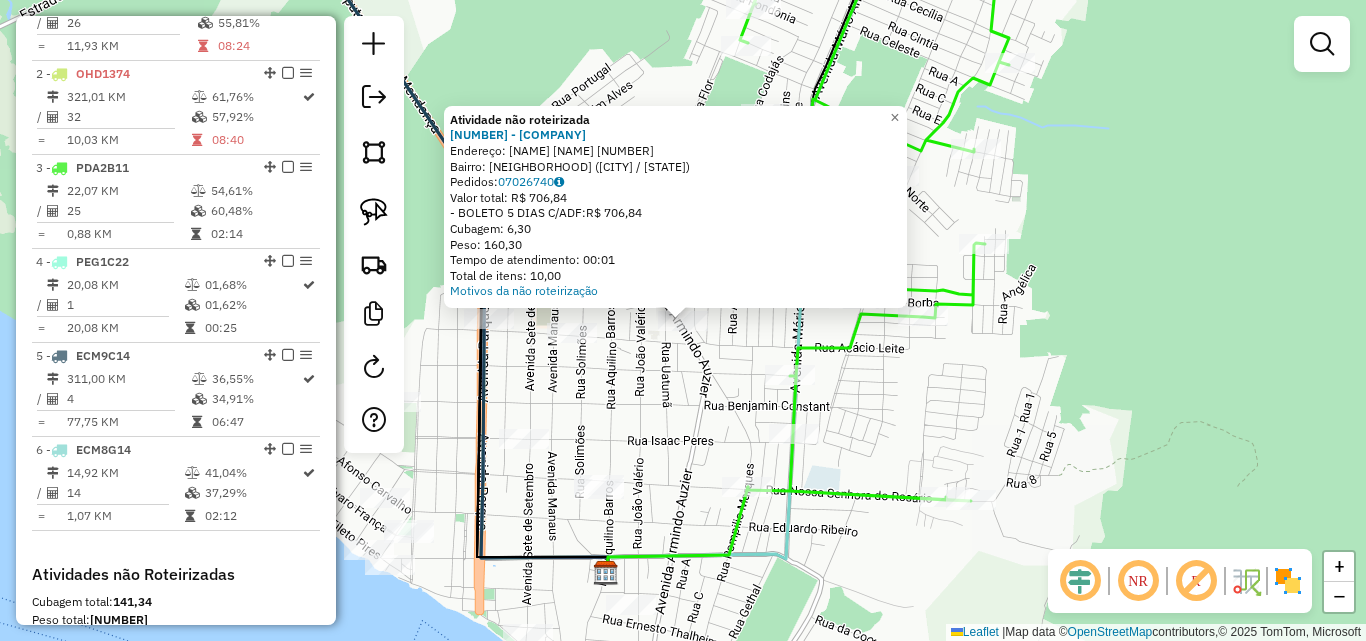 click on "Atividade não roteirizada 522 - BAR DO ERICK  Endereço:  [STREET] [NUMBER]   Bairro: [NEIGHBORHOOD] ([CITY] / [STATE])   Pedidos:  [ORDER_ID]   Valor total: [CURRENCY] [AMOUNT]   - BOLETO 5 DIAS C/ADF:  [CURRENCY] [AMOUNT]   Cubagem: [CUBAGE]   Peso: [WEIGHT]   Tempo de atendimento: 00:01   Total de itens: 10,00  Motivos da não roteirização × Janela de atendimento Grade de atendimento Capacidade Transportadoras Veículos Cliente Pedidos  Rotas Selecione os dias de semana para filtrar as janelas de atendimento  Seg   Ter   Qua   Qui   Sex   Sáb   Dom  Informe o período da janela de atendimento: De: Até:  Filtrar exatamente a janela do cliente  Considerar janela de atendimento padrão  Selecione os dias de semana para filtrar as grades de atendimento  Seg   Ter   Qua   Qui   Sex   Sáb   Dom   Considerar clientes sem dia de atendimento cadastrado  Clientes fora do dia de atendimento selecionado Filtrar as atividades entre os valores definidos abaixo:  Peso mínimo:   Peso máximo:   Cubagem mínima:   Cubagem máxima:   De:  De:" 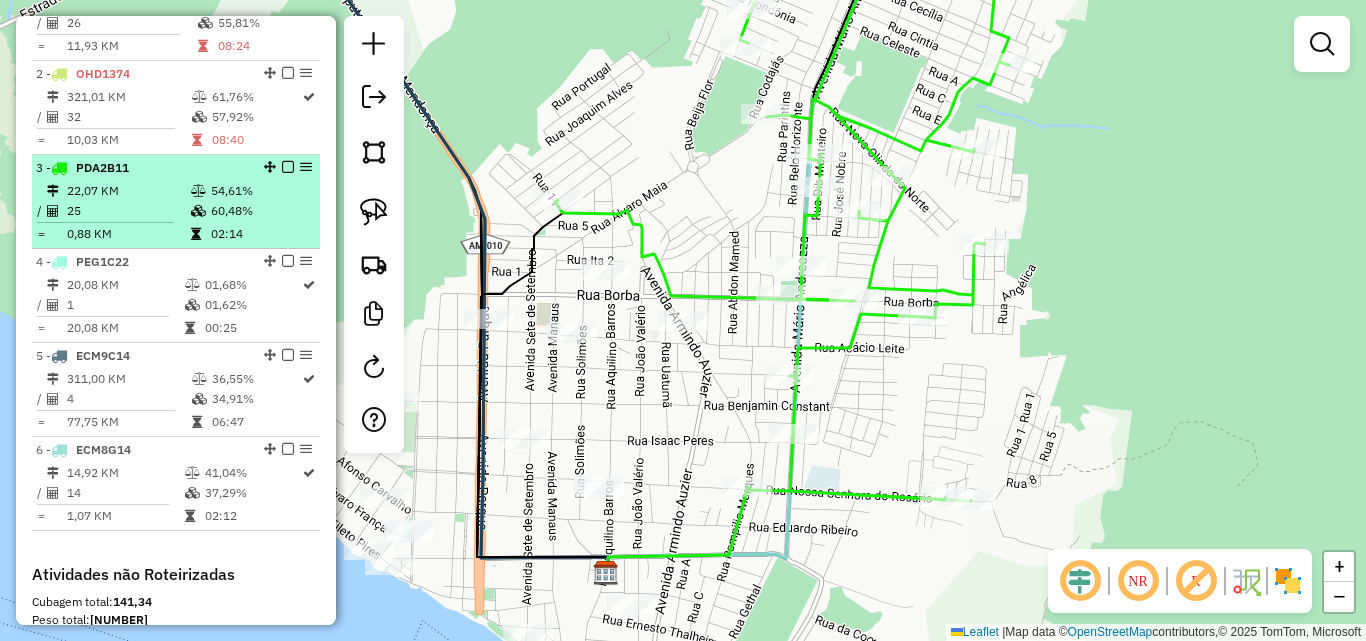 click on "0,88 KM" at bounding box center (128, 234) 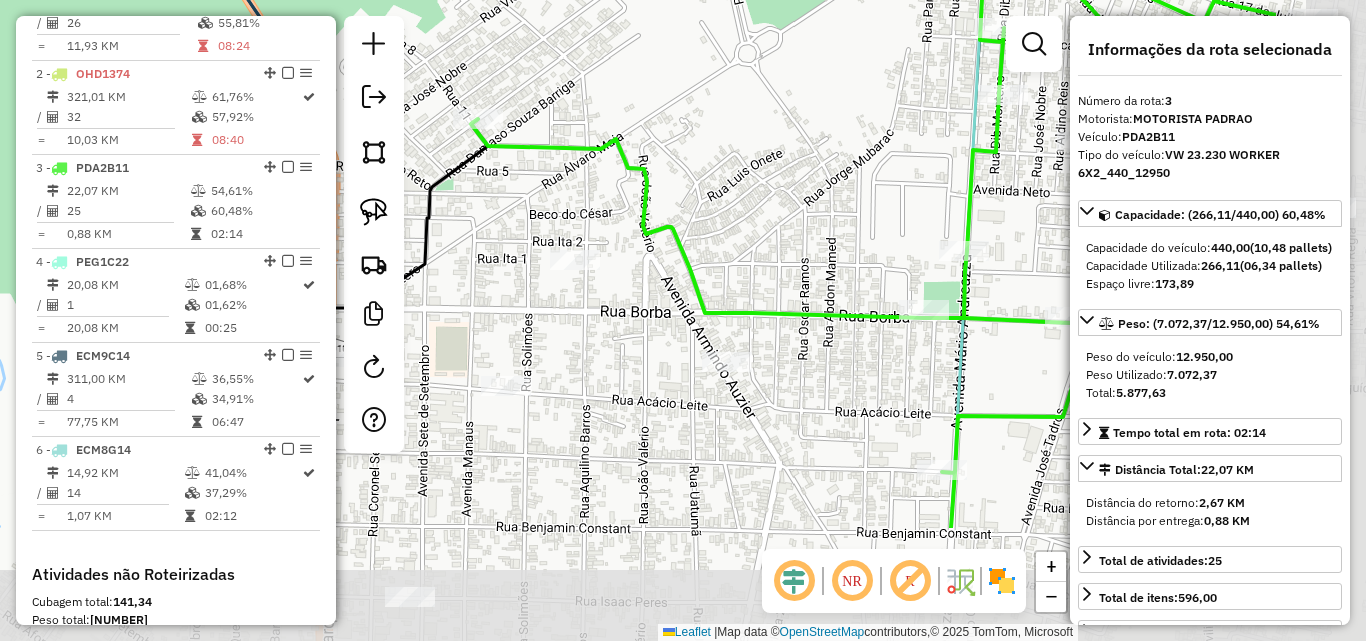 drag, startPoint x: 725, startPoint y: 375, endPoint x: 499, endPoint y: 198, distance: 287.0627 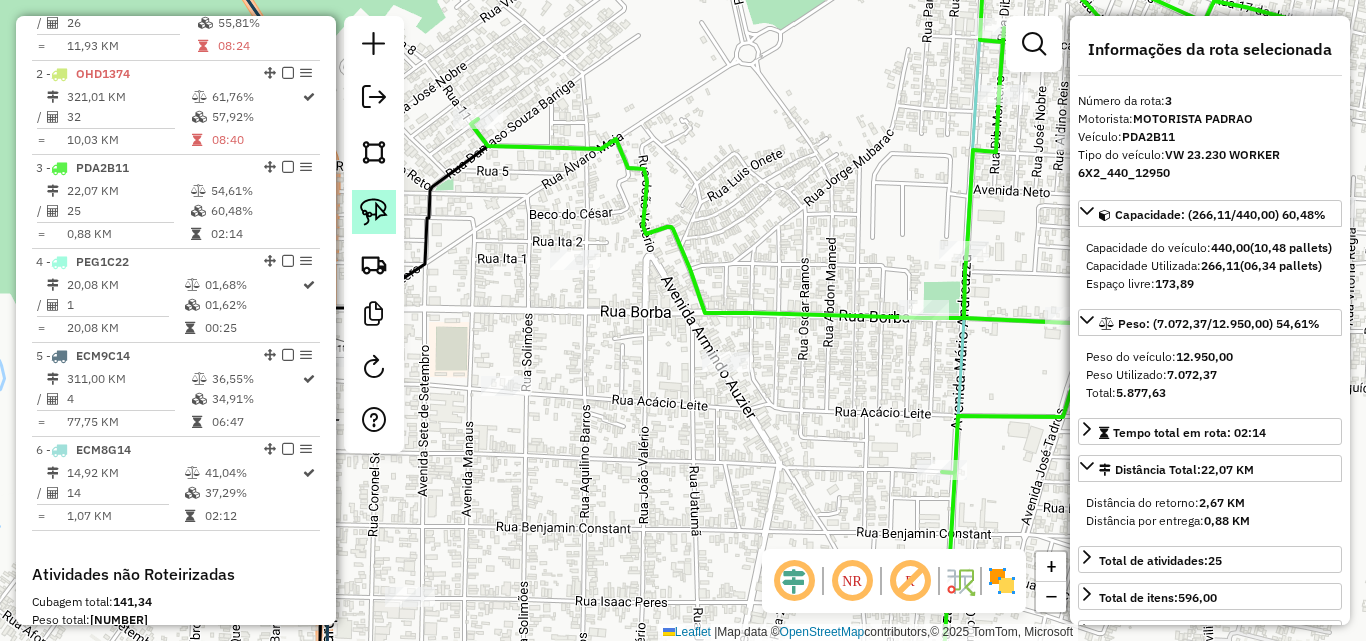click 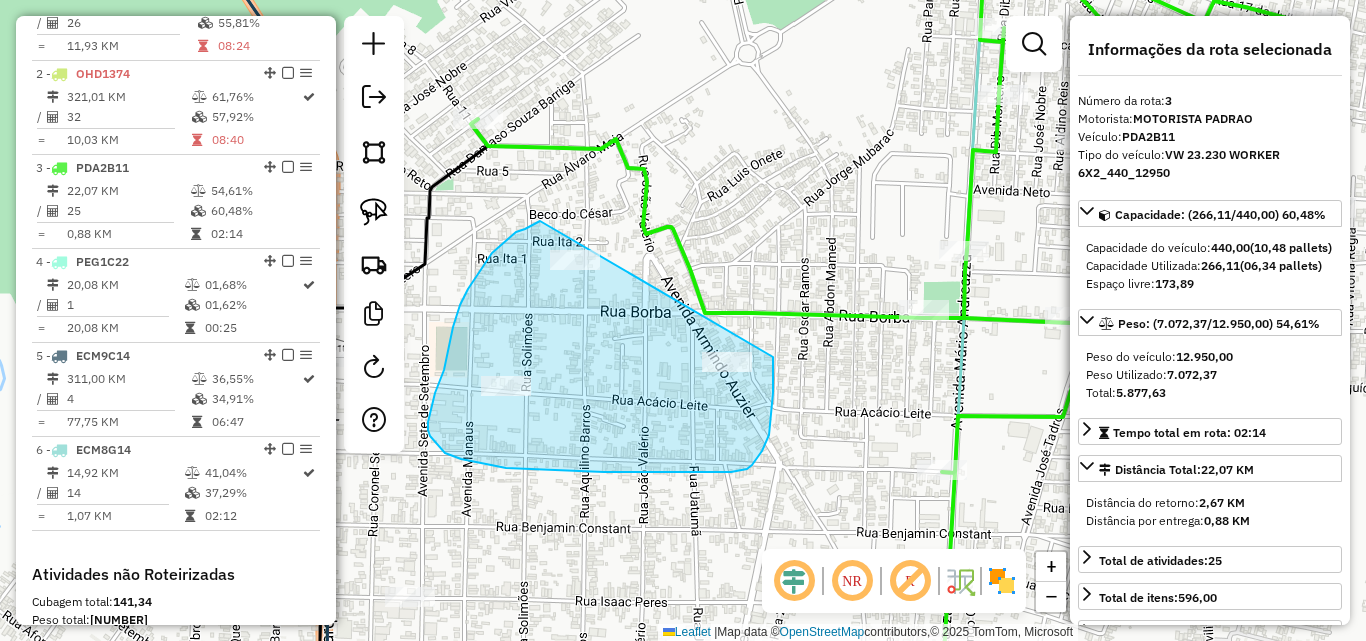 drag, startPoint x: 540, startPoint y: 221, endPoint x: 773, endPoint y: 357, distance: 269.78696 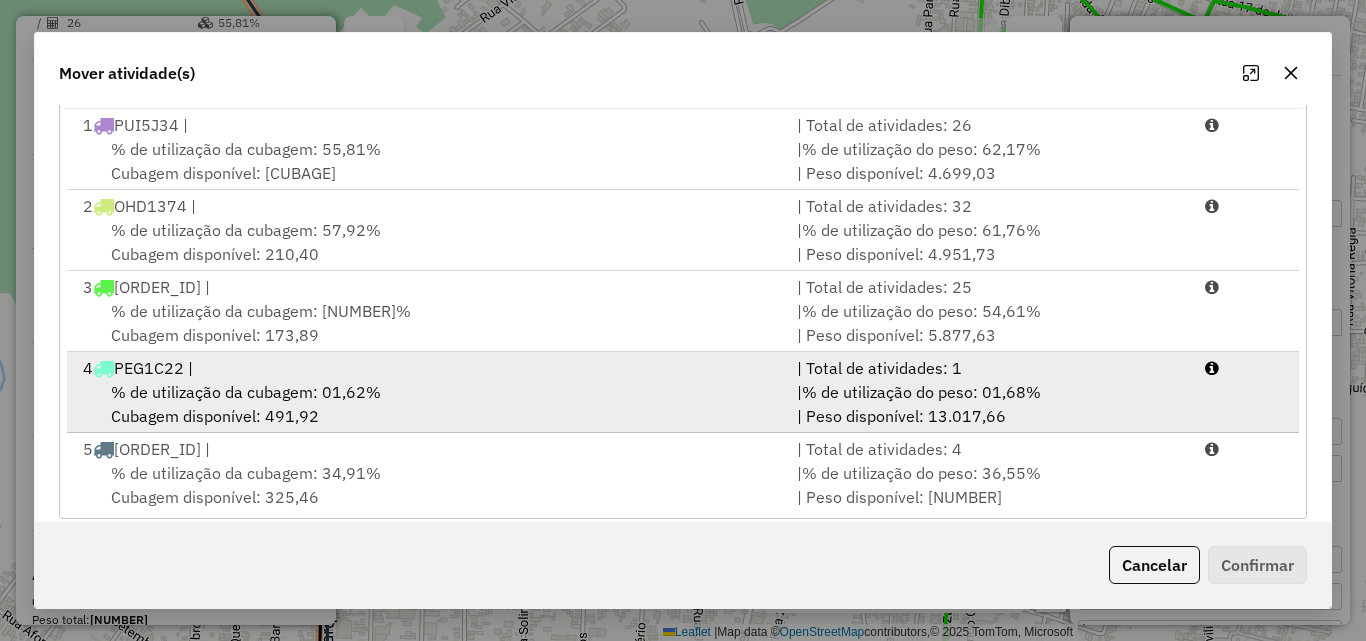 scroll, scrollTop: 367, scrollLeft: 0, axis: vertical 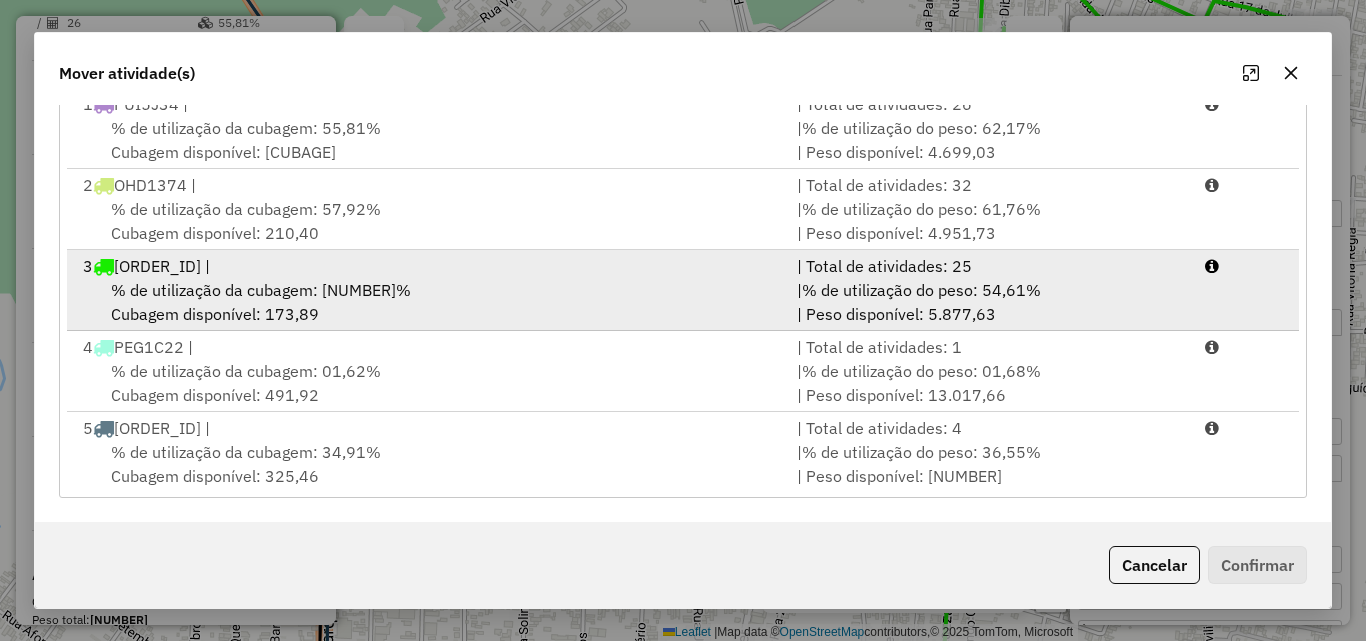 click on "[NUMBER] [PLATE] |" at bounding box center (428, 266) 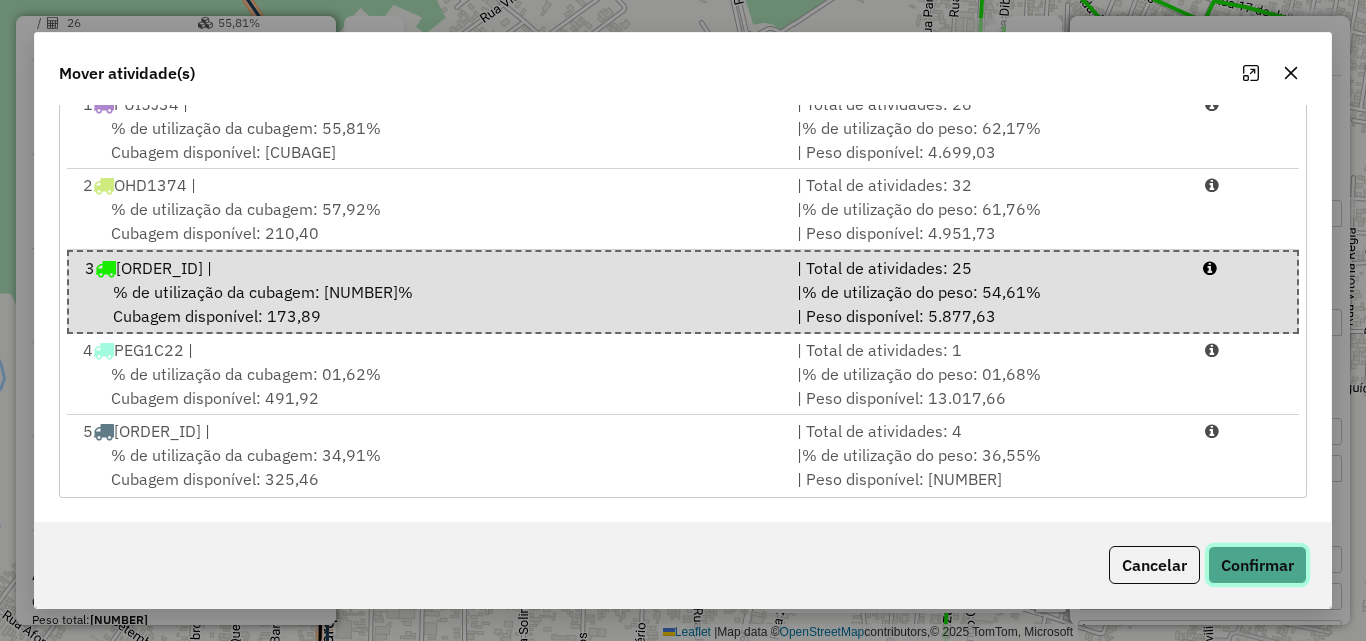 click on "Confirmar" 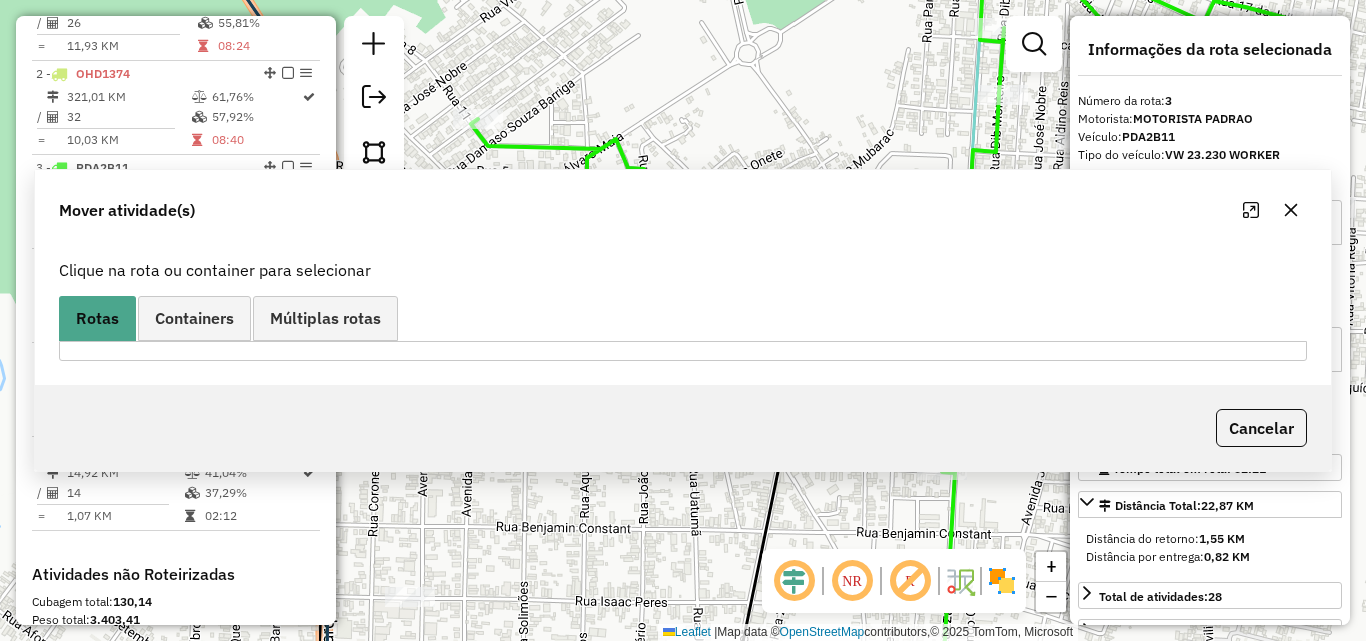scroll, scrollTop: 0, scrollLeft: 0, axis: both 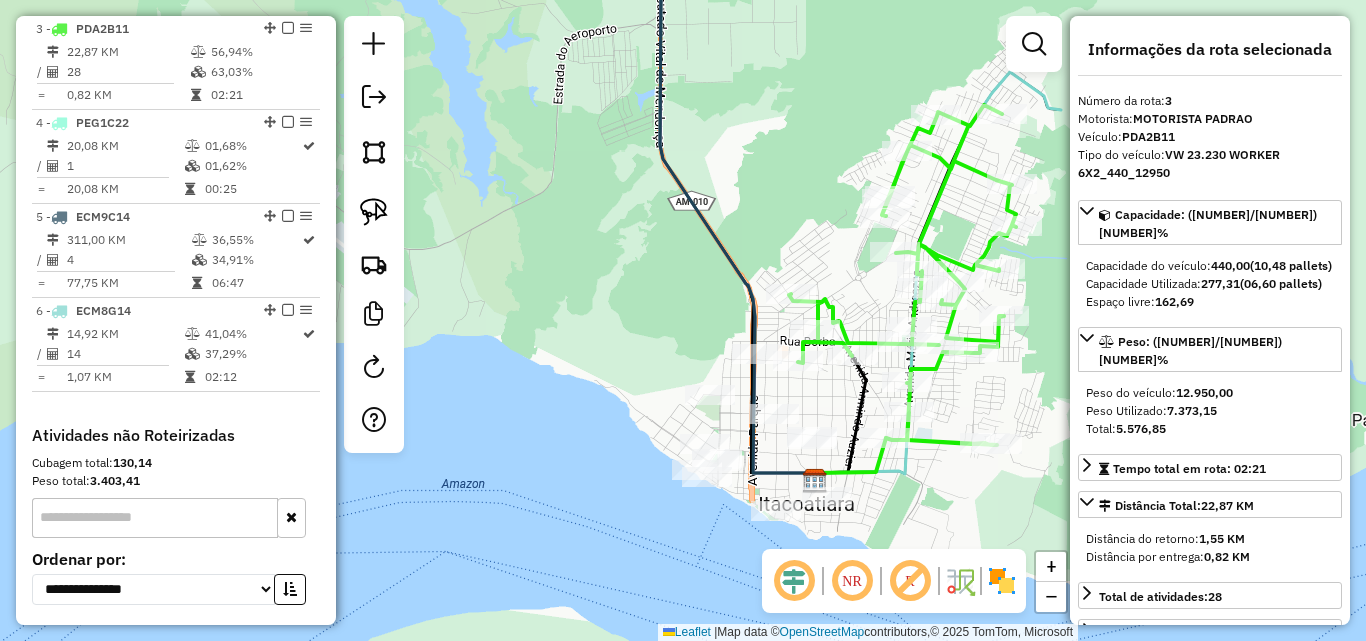 drag, startPoint x: 999, startPoint y: 465, endPoint x: 991, endPoint y: 395, distance: 70.45566 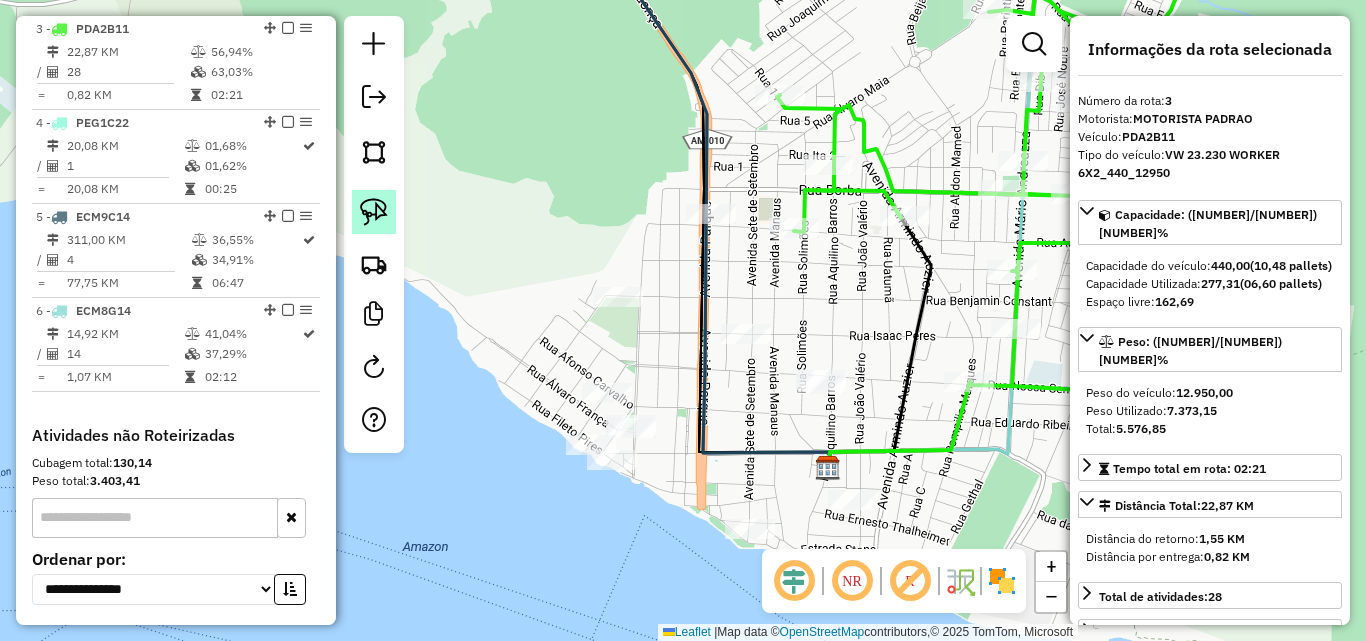 click 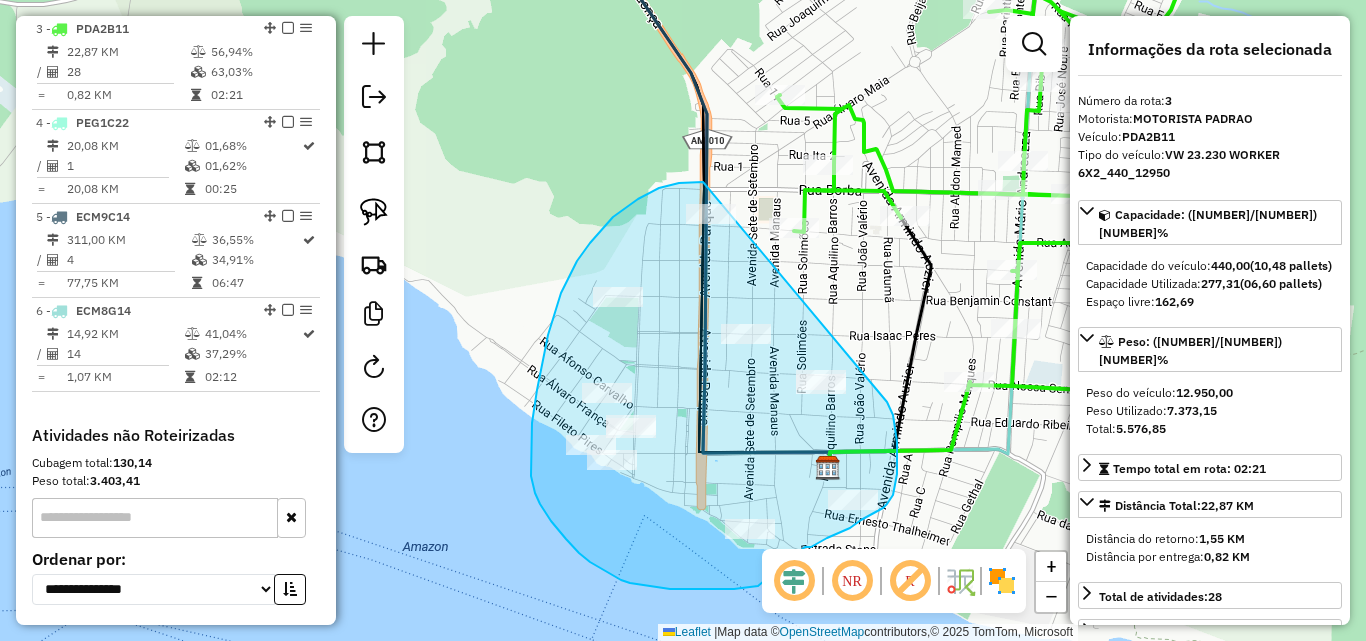 drag, startPoint x: 703, startPoint y: 182, endPoint x: 885, endPoint y: 397, distance: 281.68954 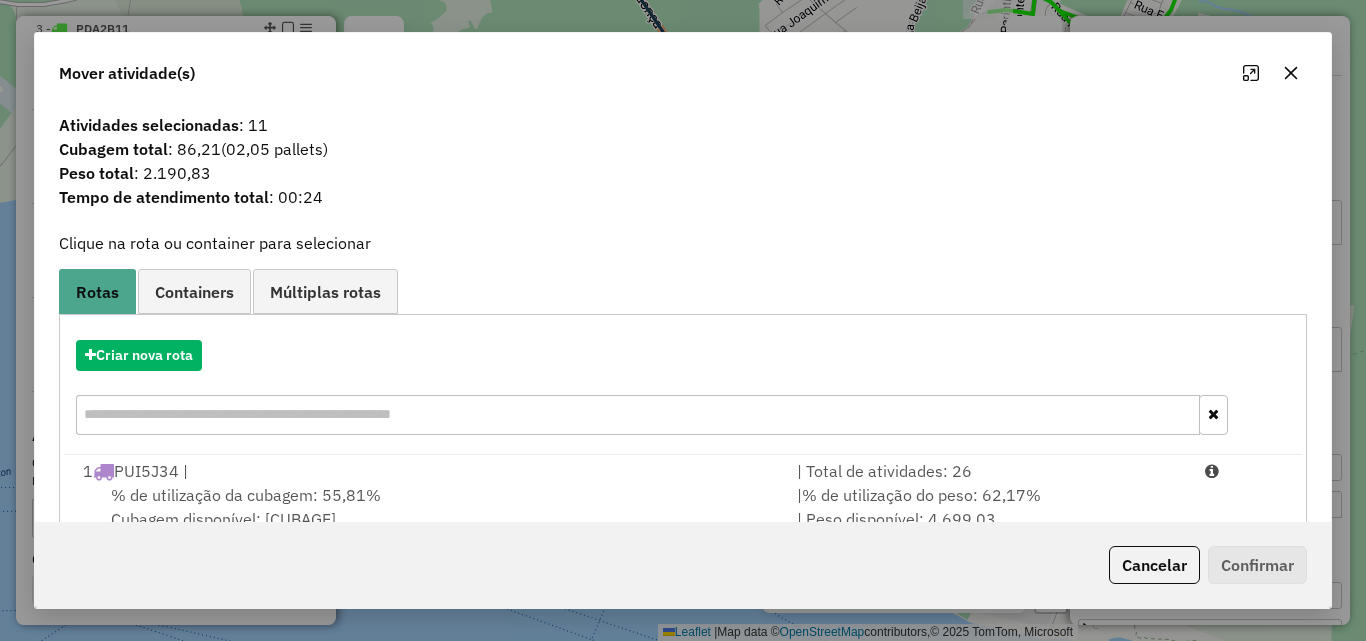 click 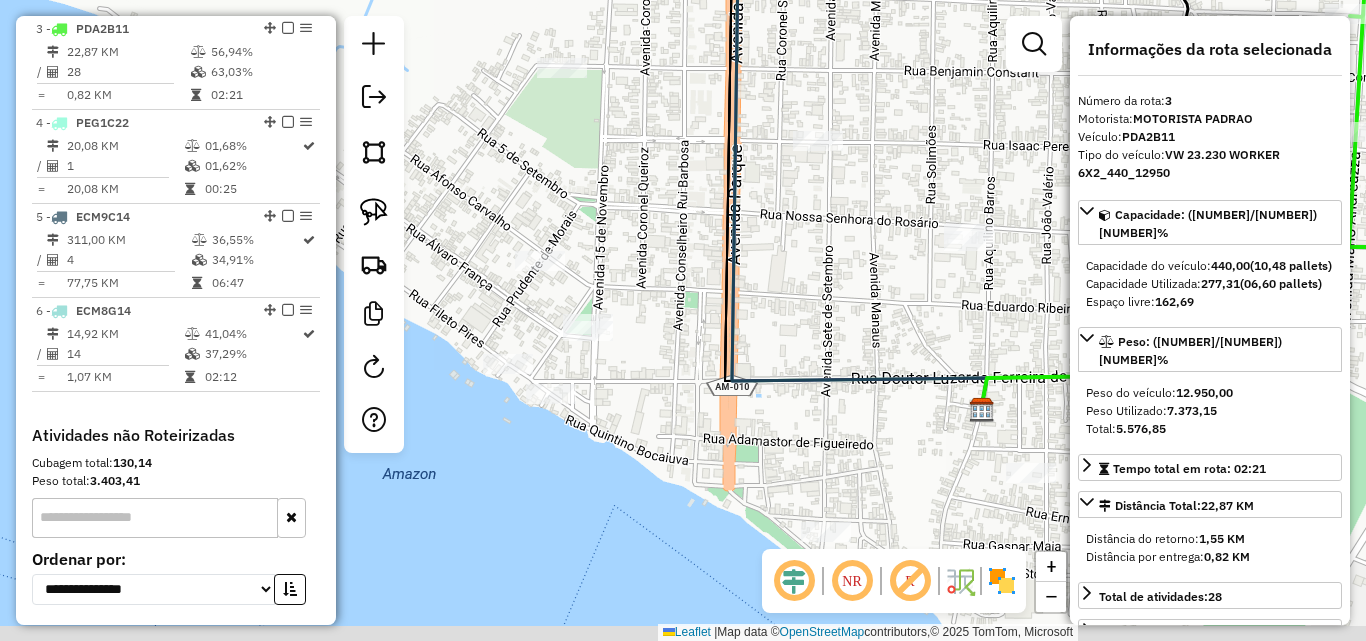 drag, startPoint x: 774, startPoint y: 434, endPoint x: 822, endPoint y: 312, distance: 131.10301 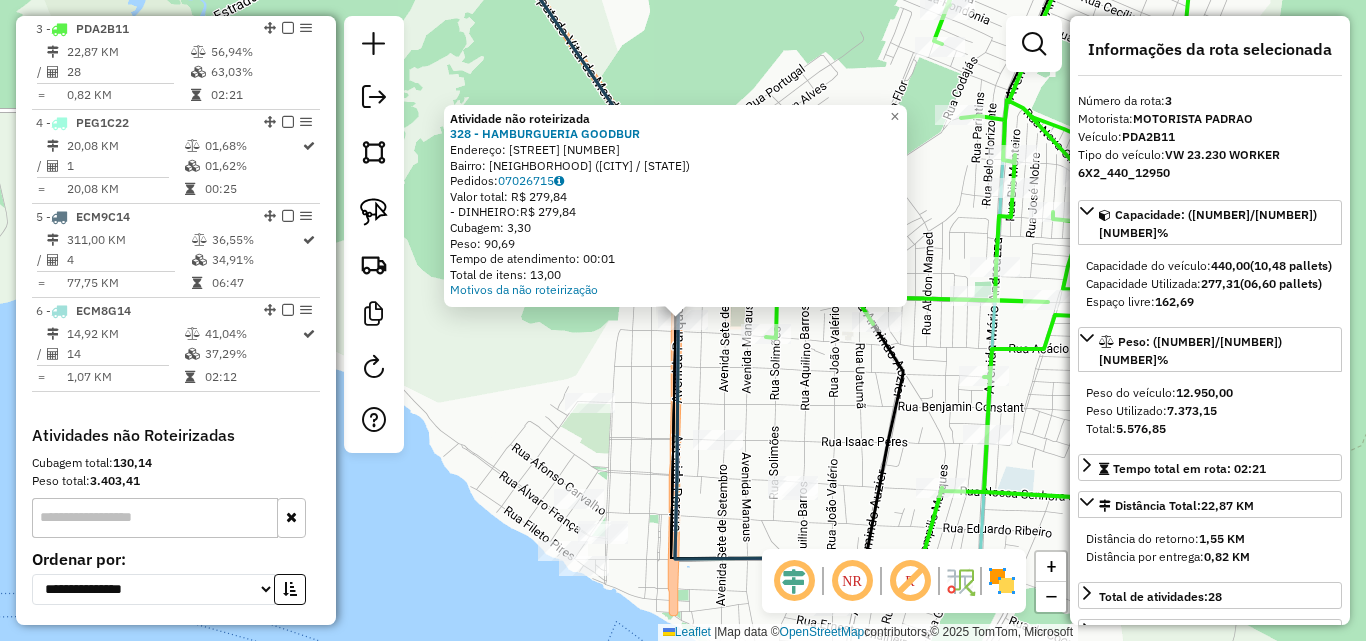 click on "Atividade não roteirizada 328 - [BUSINESS_NAME]  Endereço:  [STREET_NAME] [NUMBER]   Bairro: [NEIGHBORHOOD] ([CITY] / [STATE])   Pedidos:  [ORDER_ID]   Valor total: [CURRENCY] [AMOUNT]   - DINHEIRO:  [CURRENCY] [AMOUNT]   Cubagem: [CUBAGE]   Peso: [WEIGHT]   Tempo de atendimento: [TIME]   Total de itens: [ITEMS]  Motivos da não roteirização × Janela de atendimento Grade de atendimento Capacidade Transportadoras Veículos Cliente Pedidos  Rotas Selecione os dias de semana para filtrar as janelas de atendimento  Seg   Ter   Qua   Qui   Sex   Sáb   Dom  Informe o período da janela de atendimento: De: Até:  Filtrar exatamente a janela do cliente  Considerar janela de atendimento padrão  Selecione os dias de semana para filtrar as grades de atendimento  Seg   Ter   Qua   Qui   Sex   Sáb   Dom   Considerar clientes sem dia de atendimento cadastrado  Clientes fora do dia de atendimento selecionado Filtrar as atividades entre os valores definidos abaixo:  Peso mínimo:   Peso máximo:   Cubagem mínima:   Cubagem máxima:   De:   Até:" 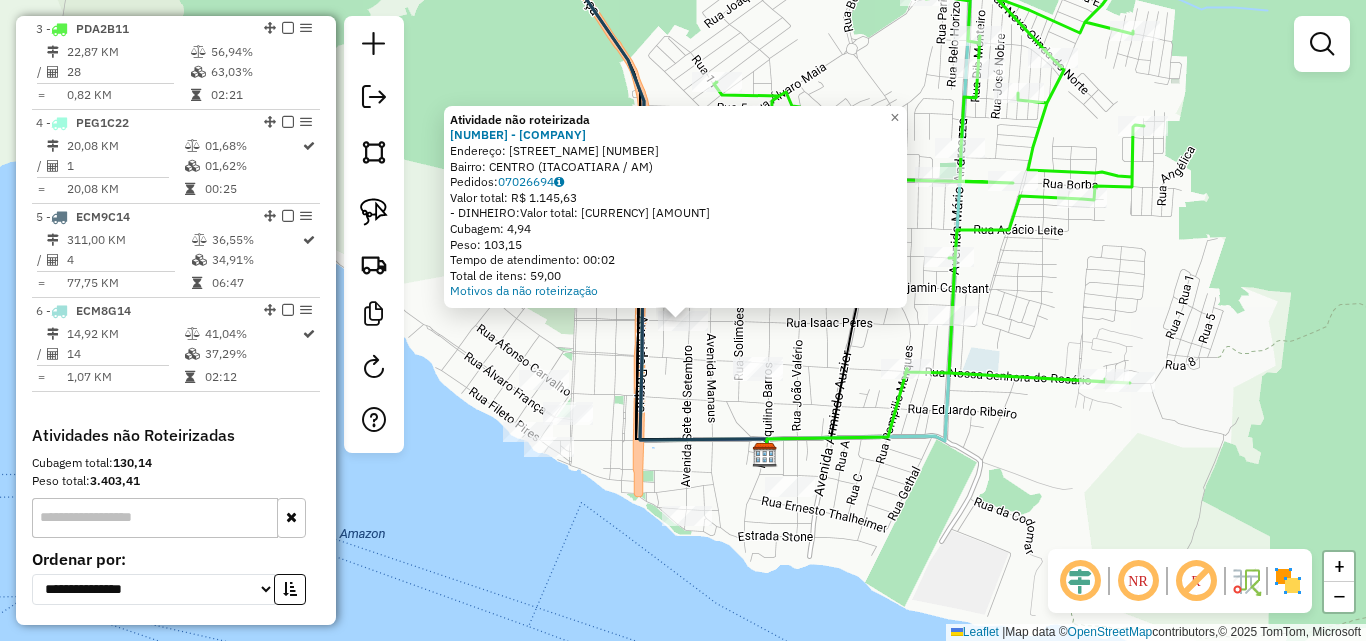 click on "Atividade não roteirizada 557 - IGAPO  Endereço:  7 DE SETEMBRO [NUMBER]   Bairro: CENTRO ([CITY] / AM)   Pedidos:  [ORDER_ID]   Valor total: R$ 1.145,63   - DINHEIRO:  R$ 1.145,63   Cubagem: 4,94   Peso: 103,15   Tempo de atendimento: 00:02   Total de itens: 59,00  Motivos da não roteirização × Janela de atendimento Grade de atendimento Capacidade Transportadoras Veículos Cliente Pedidos  Rotas Selecione os dias de semana para filtrar as janelas de atendimento  Seg   Ter   Qua   Qui   Sex   Sáb   Dom  Informe o período da janela de atendimento: De: Até:  Filtrar exatamente a janela do cliente  Considerar janela de atendimento padrão  Selecione os dias de semana para filtrar as grades de atendimento  Seg   Ter   Qua   Qui   Sex   Sáb   Dom   Considerar clientes sem dia de atendimento cadastrado  Clientes fora do dia de atendimento selecionado Filtrar as atividades entre os valores definidos abaixo:  Peso mínimo:   Peso máximo:   Cubagem mínima:   Cubagem máxima:   De:   Até:   De:   Até:  De:" 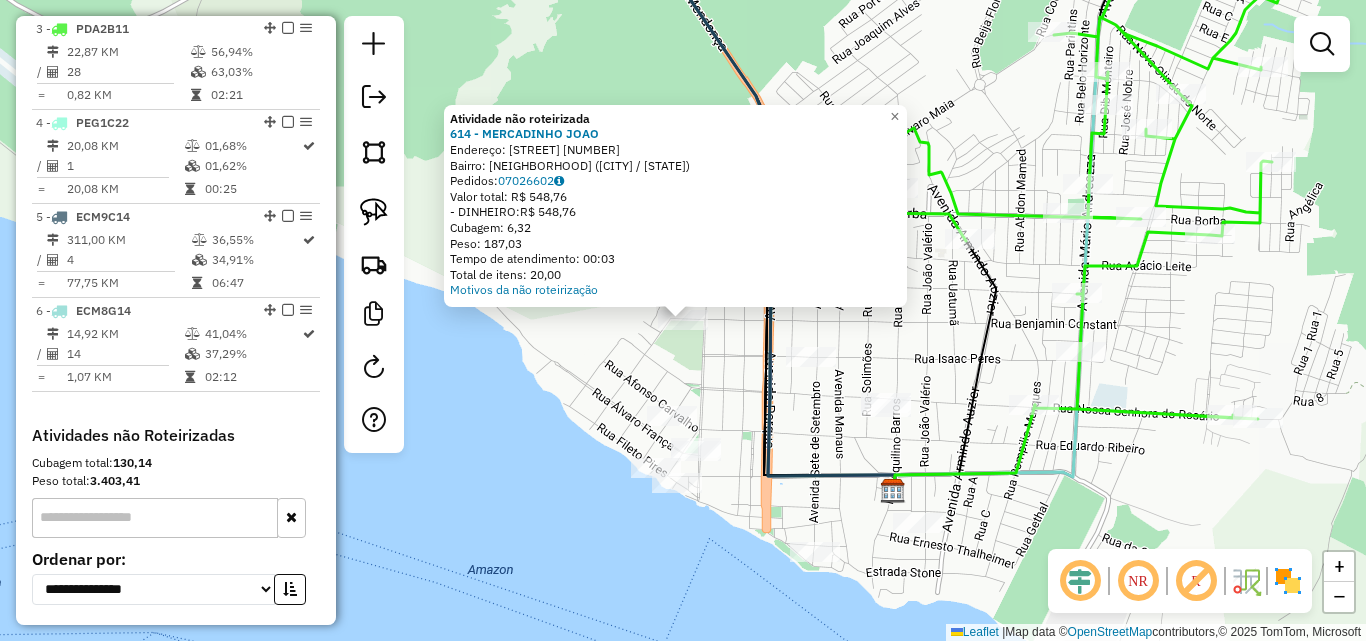 click on "Atividade não roteirizada 614 - MERCADINHO JOAO  Endereço:  [STREET] [NUMBER]   Bairro: [NEIGHBORHOOD] ([CITY] / [STATE])   Pedidos:  [ORDER_ID]   Valor total: [CURRENCY] [AMOUNT]   - DINHEIRO:  [CURRENCY] [AMOUNT]   Cubagem: [CUBAGE]   Peso: [WEIGHT]   Tempo de atendimento: 00:03   Total de itens: 20,00  Motivos da não roteirização × Janela de atendimento Grade de atendimento Capacidade Transportadoras Veículos Cliente Pedidos  Rotas Selecione os dias de semana para filtrar as janelas de atendimento  Seg   Ter   Qua   Qui   Sex   Sáb   Dom  Informe o período da janela de atendimento: De: Até:  Filtrar exatamente a janela do cliente  Considerar janela de atendimento padrão  Selecione os dias de semana para filtrar as grades de atendimento  Seg   Ter   Qua   Qui   Sex   Sáb   Dom   Considerar clientes sem dia de atendimento cadastrado  Clientes fora do dia de atendimento selecionado Filtrar as atividades entre os valores definidos abaixo:  Peso mínimo:   Peso máximo:   Cubagem mínima:   Cubagem máxima:   De:   Até:   De:  +" 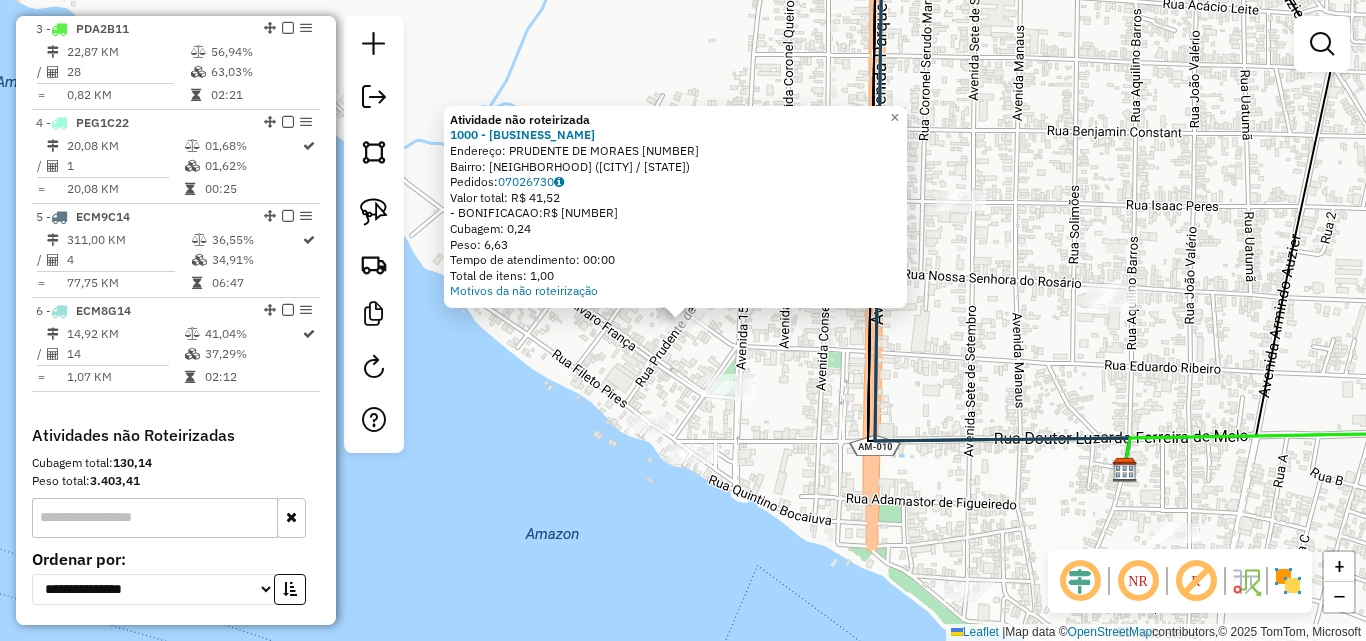 click on "Atividade não roteirizada 1000 - [CLIENTE]  Endereço:  [STREET] [NUMBER]   Bairro: [BAIRRO] ([CIDADE] / [UF])   Pedidos:  [ORDER_ID]   Valor total: R$ [VALUE]   - BONIFICACAO:  R$ [VALUE]   Cubagem: [CUBAGE]   Peso: [WEIGHT]   Tempo de atendimento: [TIME]   Total de itens: [ITEMS]  Motivos da não roteirização × Janela de atendimento Grade de atendimento Capacidade Transportadoras Veículos Cliente Pedidos  Rotas Selecione os dias de semana para filtrar as janelas de atendimento  Seg   Ter   Qua   Qui   Sex   Sáb   Dom  Informe o período da janela de atendimento: De: Até:  Filtrar exatamente a janela do cliente  Considerar janela de atendimento padrão  Selecione os dias de semana para filtrar as grades de atendimento  Seg   Ter   Qua   Qui   Sex   Sáb   Dom   Considerar clientes sem dia de atendimento cadastrado  Clientes fora do dia de atendimento selecionado Filtrar as atividades entre os valores definidos abaixo:  Peso mínimo:   Peso máximo:   Cubagem mínima:   Cubagem máxima:   De:   Até:  +" 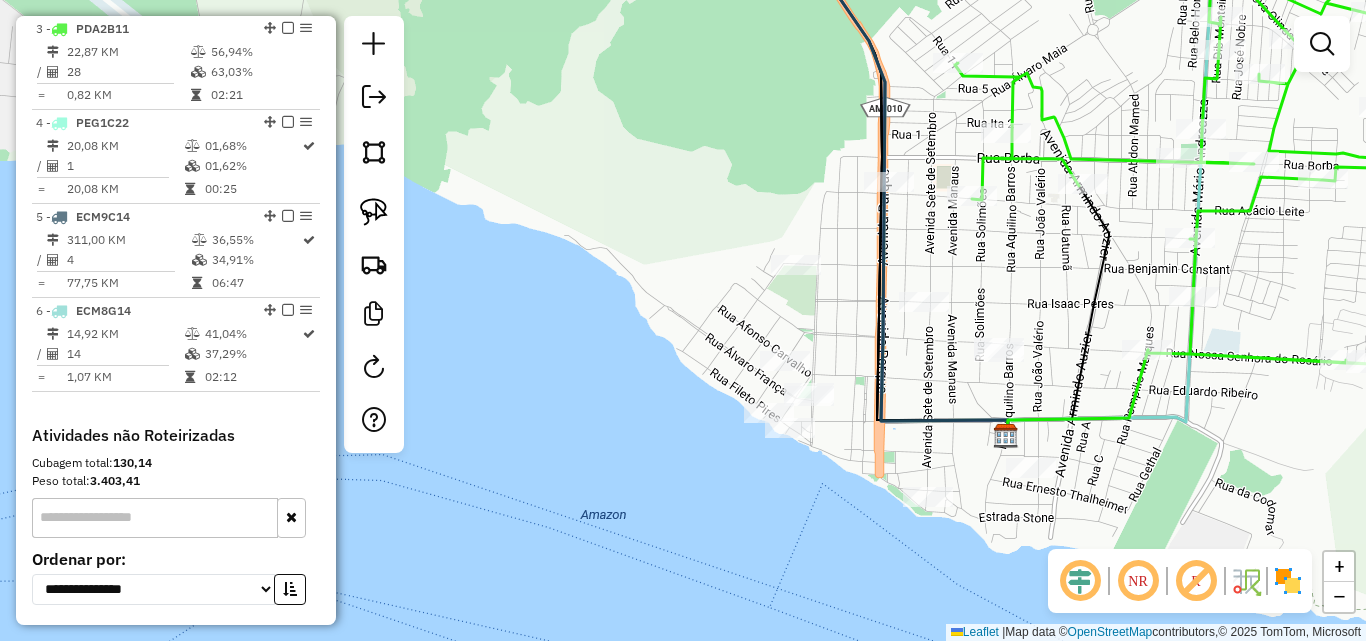 drag, startPoint x: 1076, startPoint y: 417, endPoint x: 1029, endPoint y: 403, distance: 49.0408 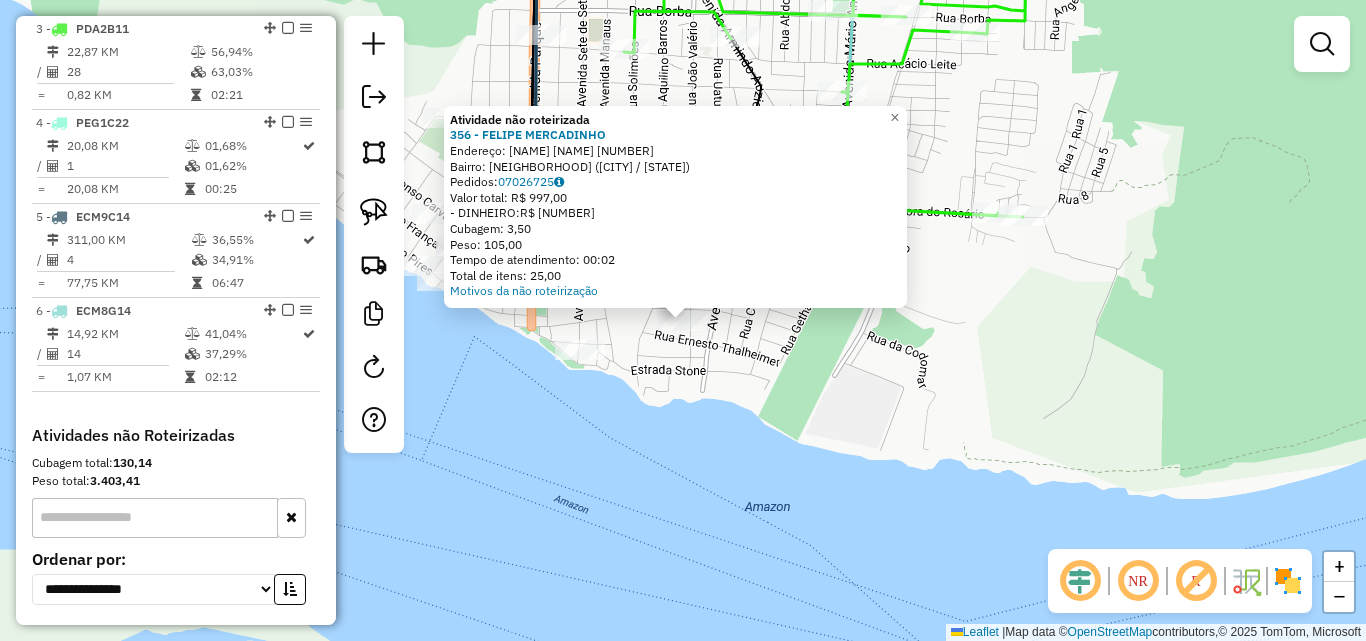 click on "Atividade não roteirizada 356 - FELIPE MERCADINHO  Endereço:  [STREET] [NUMBER]   Bairro: JAUARI I ([CITY] / AM)   Pedidos:  [ORDER_ID]   Valor total: R$ 997,00   - DINHEIRO:  R$ 997,00   Cubagem: 3,50   Peso: 105,00   Tempo de atendimento: 00:02   Total de itens: 25,00  Motivos da não roteirização × Janela de atendimento Grade de atendimento Capacidade Transportadoras Veículos Cliente Pedidos  Rotas Selecione os dias de semana para filtrar as janelas de atendimento  Seg   Ter   Qua   Qui   Sex   Sáb   Dom  Informe o período da janela de atendimento: De: Até:  Filtrar exatamente a janela do cliente  Considerar janela de atendimento padrão  Selecione os dias de semana para filtrar as grades de atendimento  Seg   Ter   Qua   Qui   Sex   Sáb   Dom   Considerar clientes sem dia de atendimento cadastrado  Clientes fora do dia de atendimento selecionado Filtrar as atividades entre os valores definidos abaixo:  Peso mínimo:   Peso máximo:   Cubagem mínima:   Cubagem máxima:   De:   Até:   De:  De:" 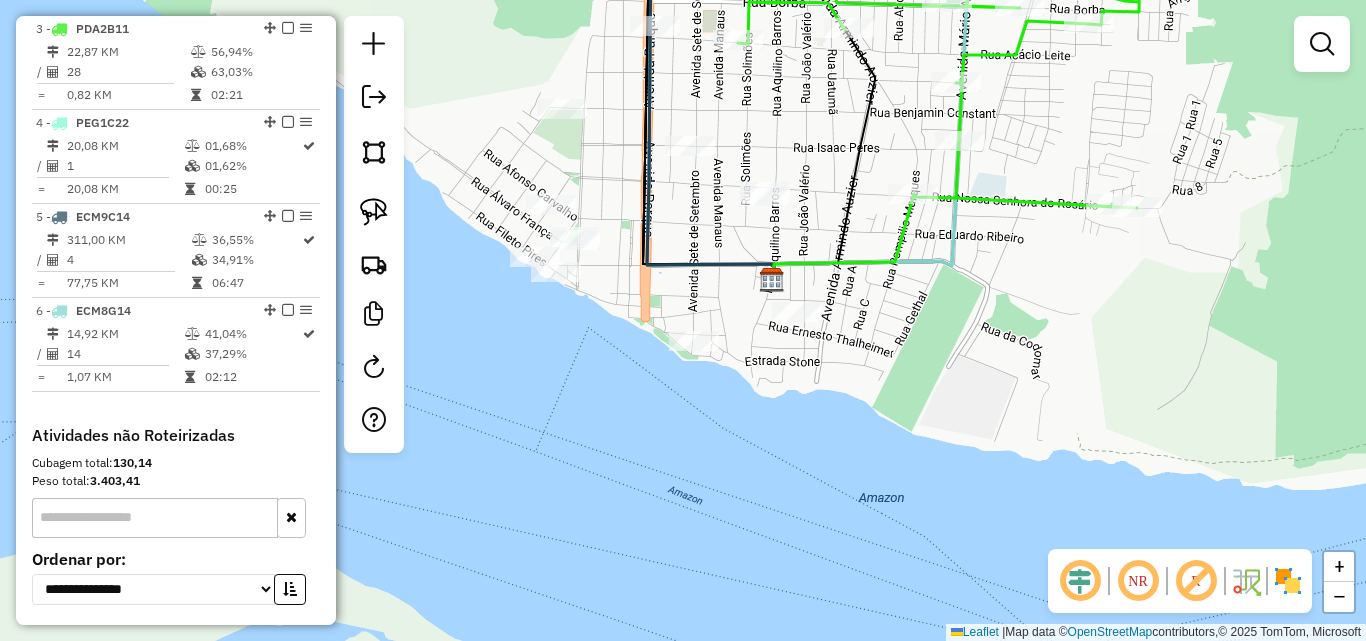 drag, startPoint x: 558, startPoint y: 274, endPoint x: 737, endPoint y: 263, distance: 179.33768 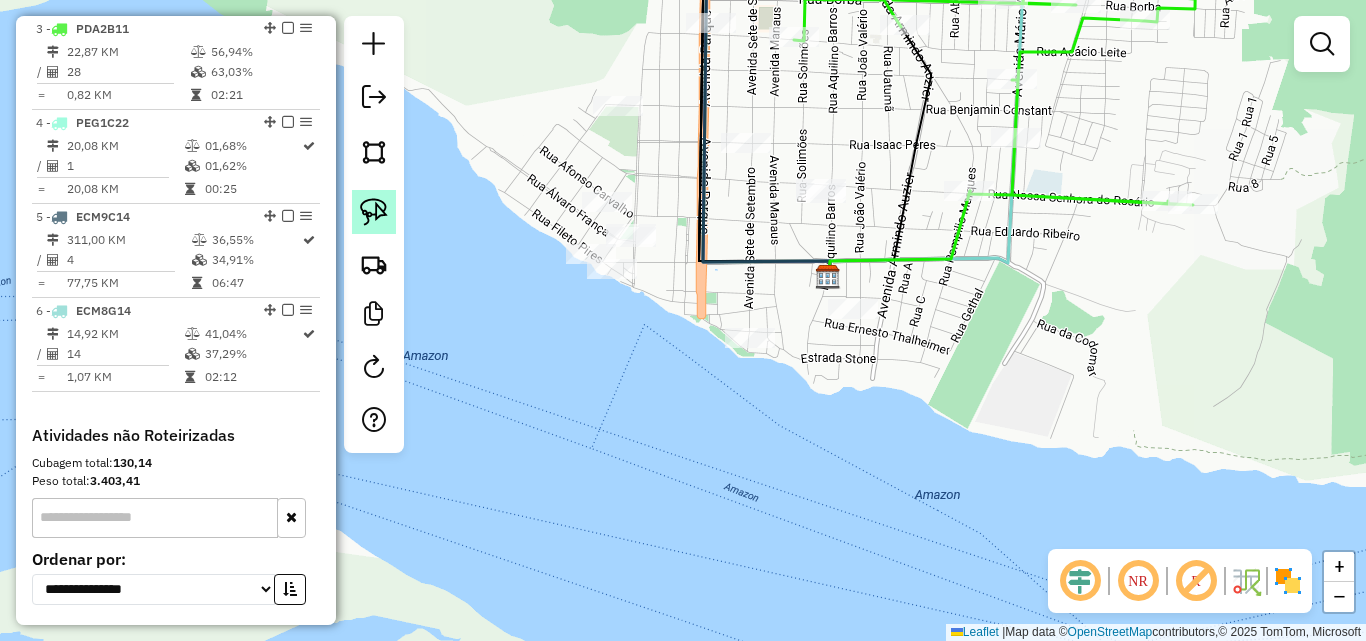 click 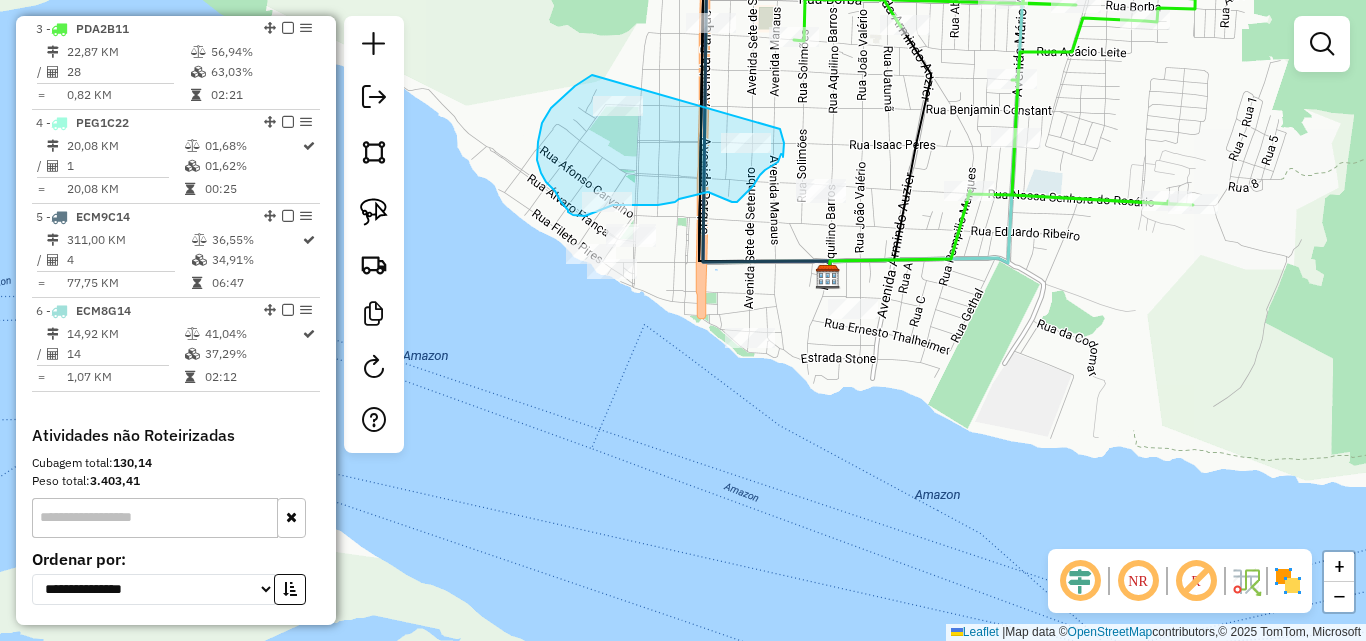 drag, startPoint x: 592, startPoint y: 75, endPoint x: 780, endPoint y: 129, distance: 195.60164 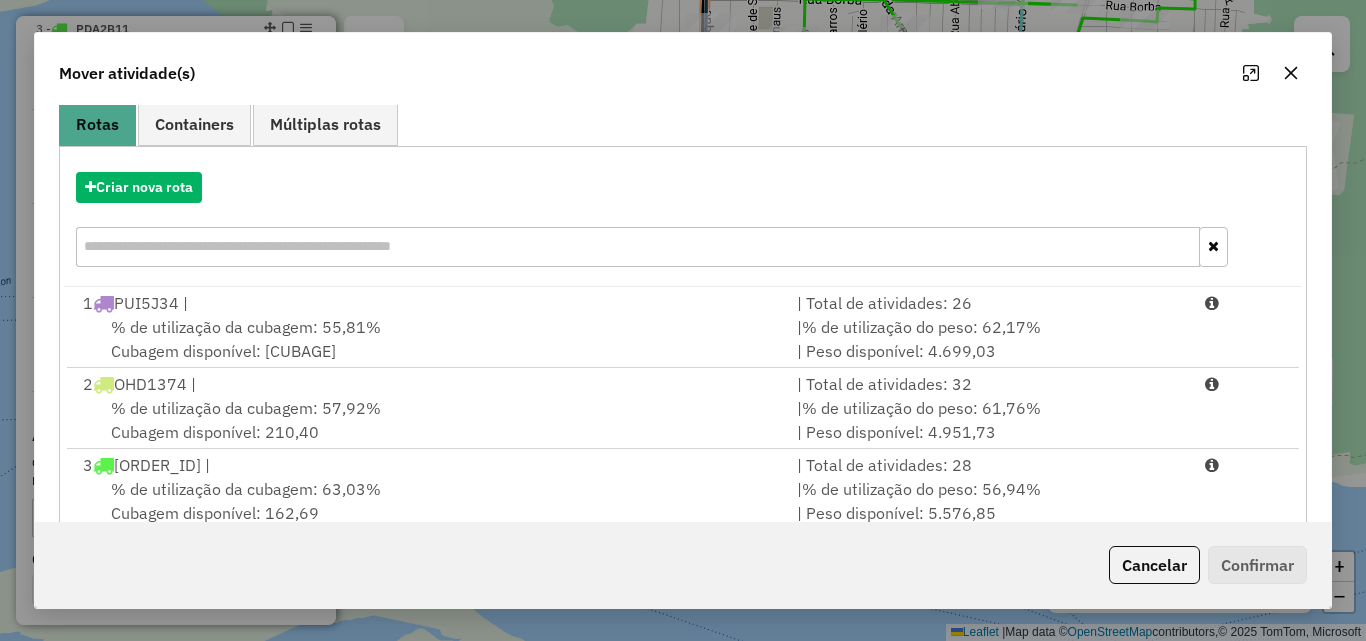 scroll, scrollTop: 167, scrollLeft: 0, axis: vertical 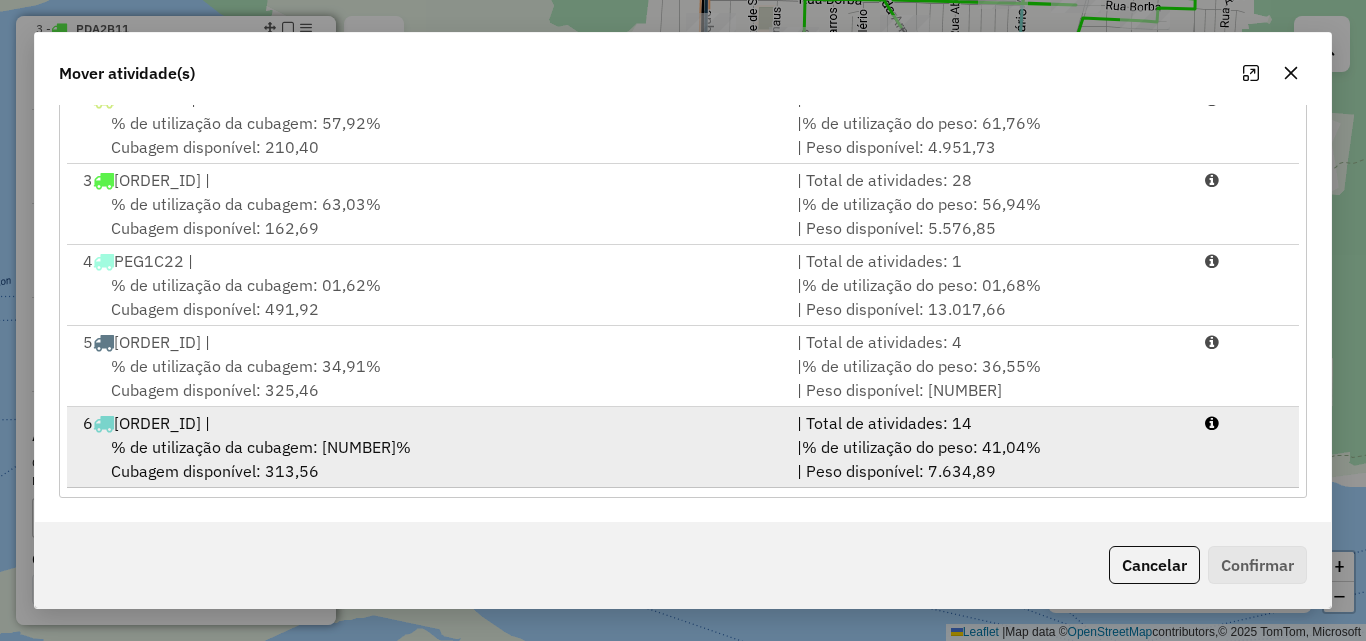 click on "% de utilização da cubagem: [NUMBER]%" at bounding box center (261, 447) 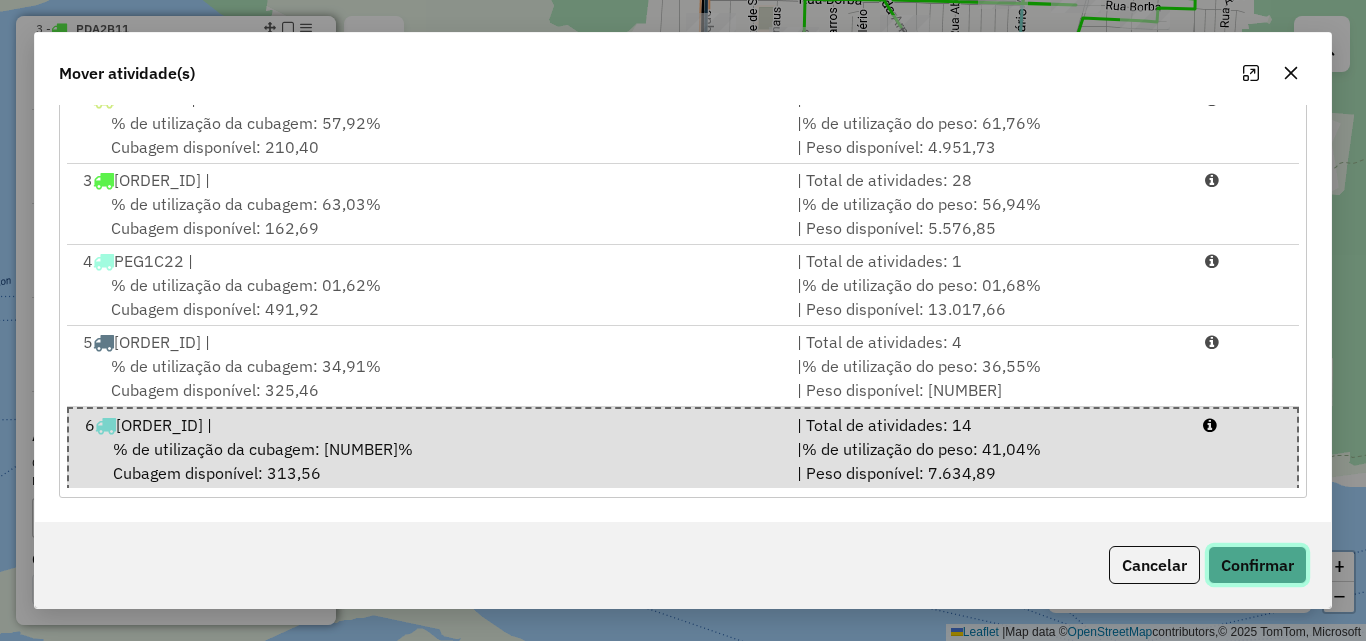 click on "Confirmar" 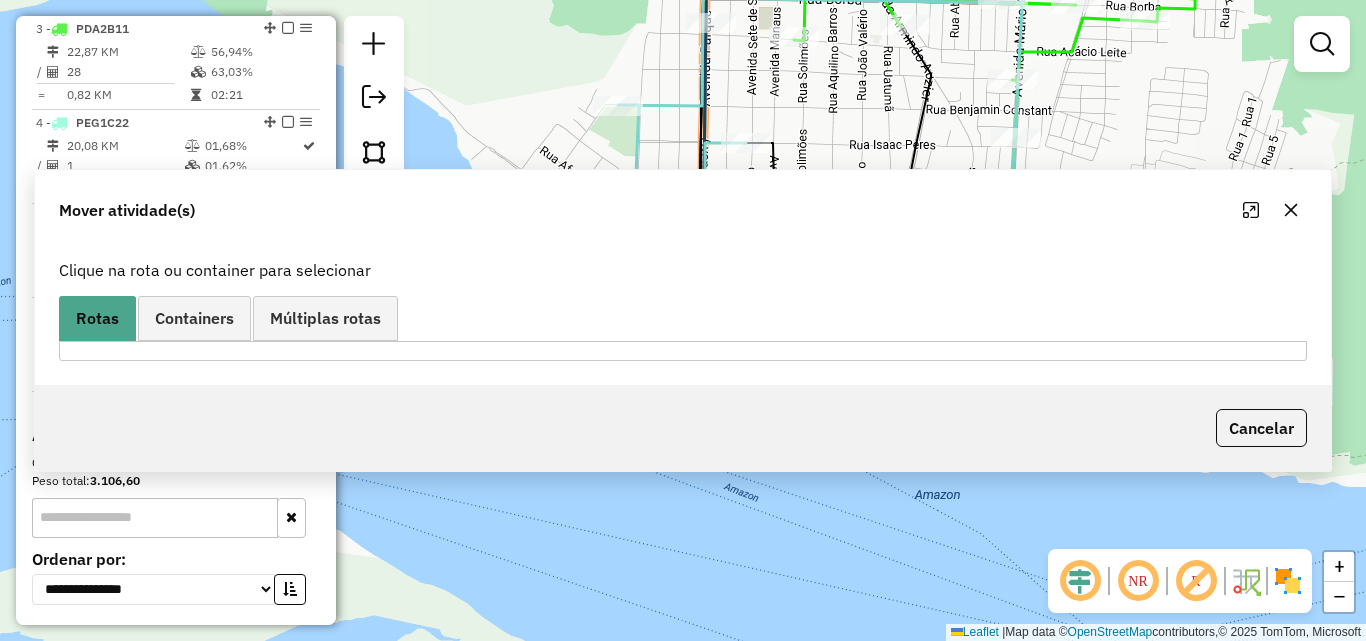 scroll, scrollTop: 0, scrollLeft: 0, axis: both 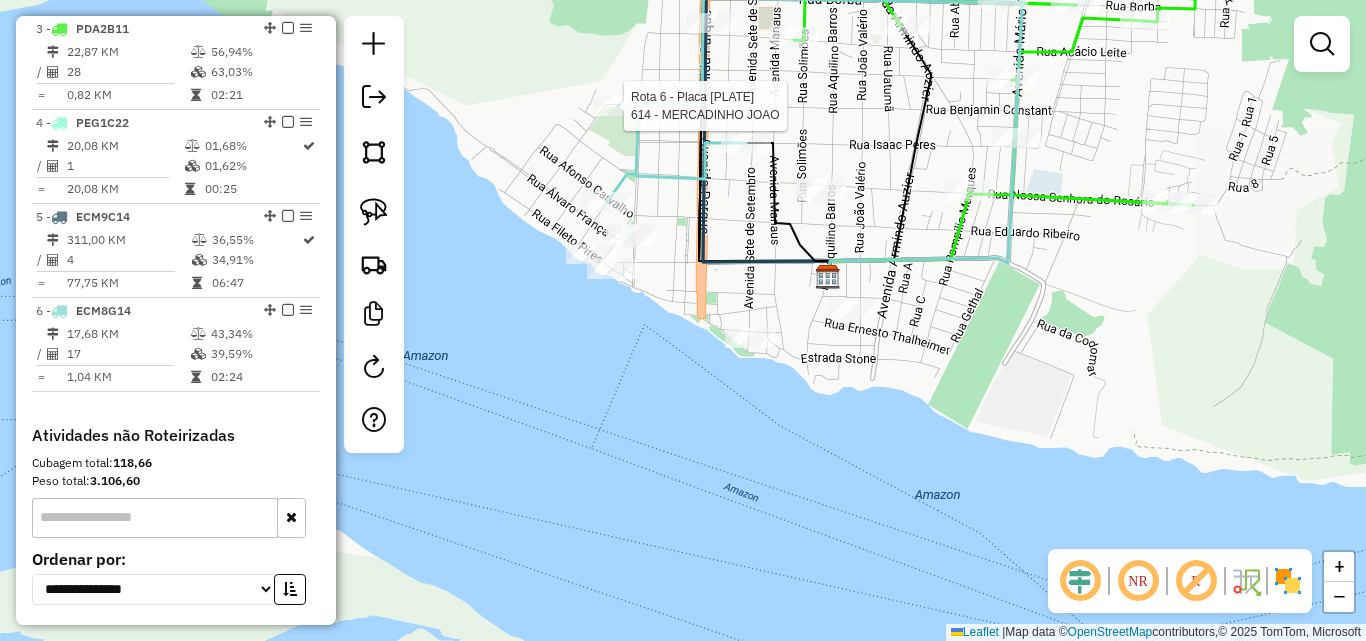select on "**********" 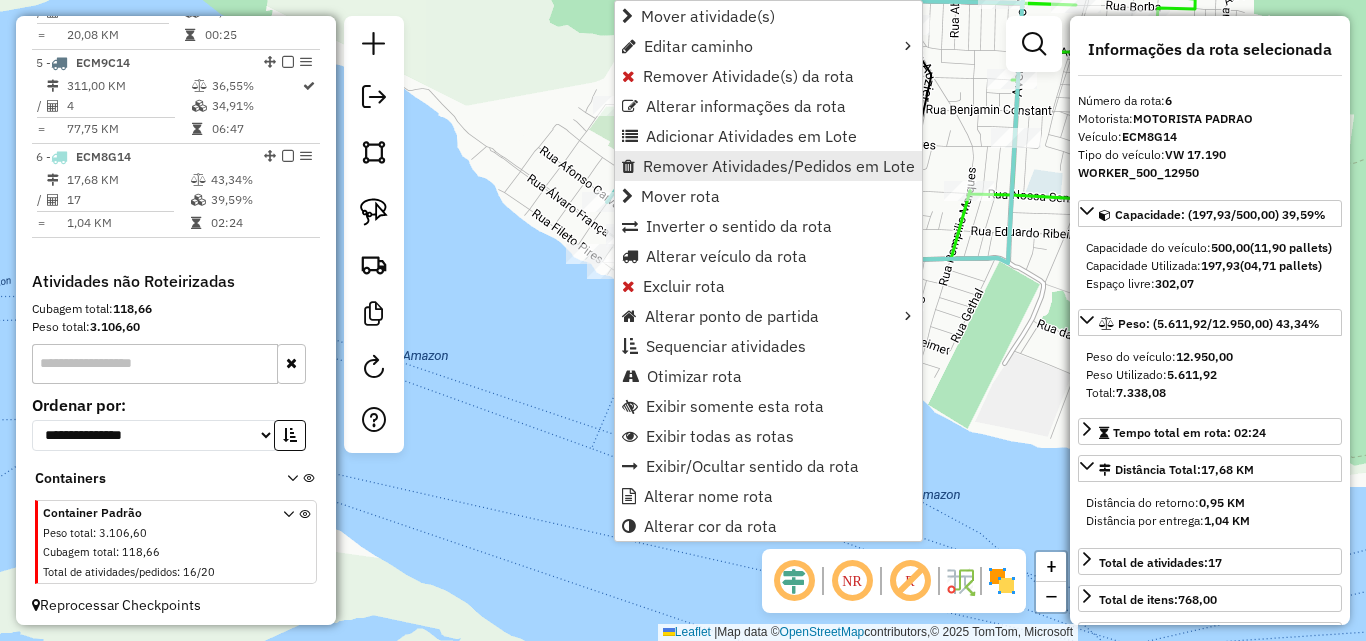 scroll, scrollTop: 1123, scrollLeft: 0, axis: vertical 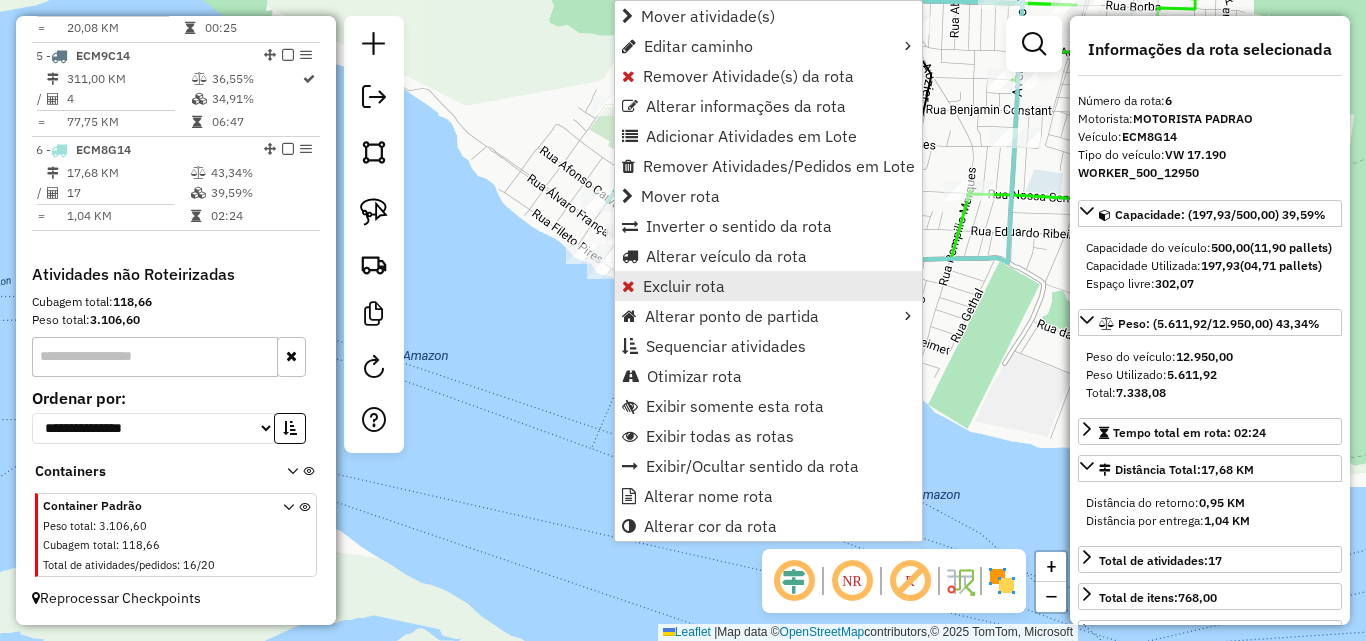 click on "Excluir rota" at bounding box center (684, 286) 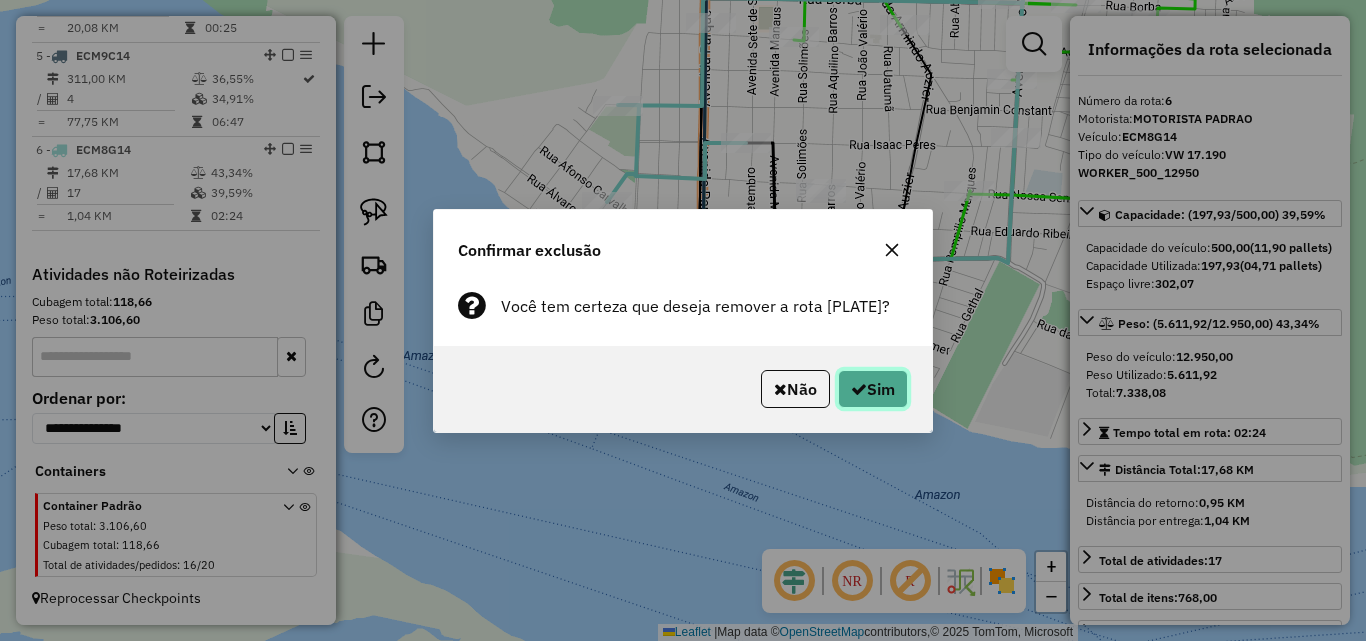 click on "Sim" 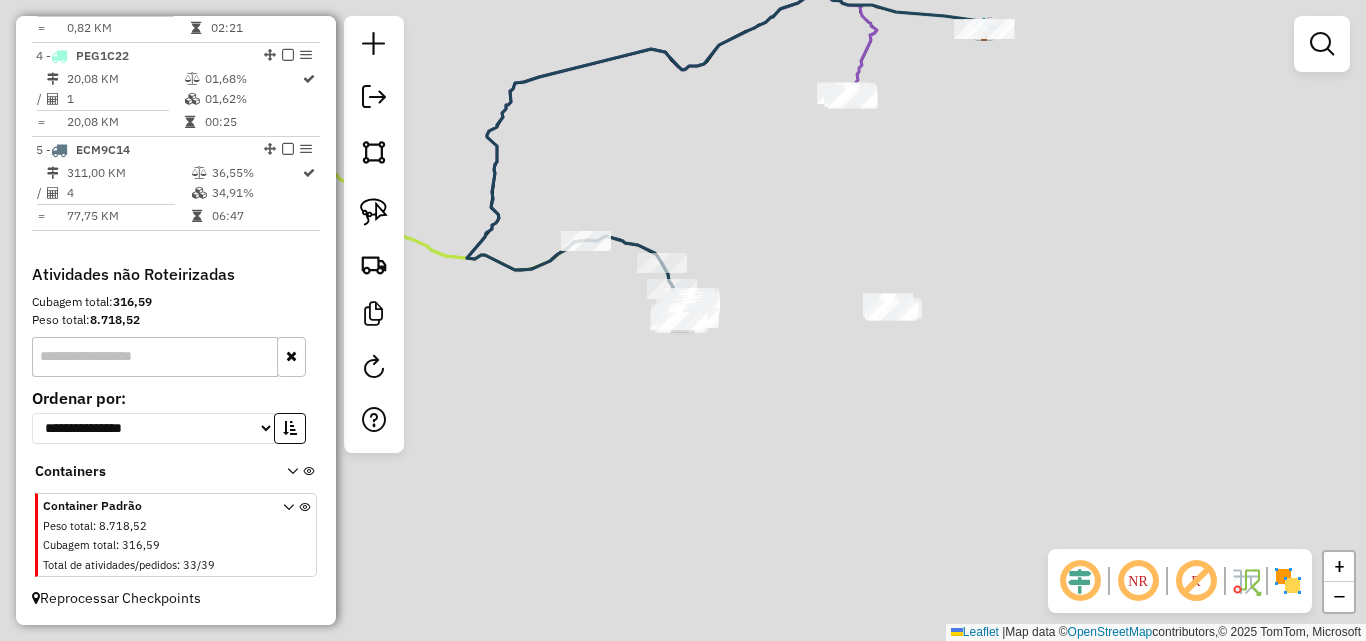 scroll, scrollTop: 1029, scrollLeft: 0, axis: vertical 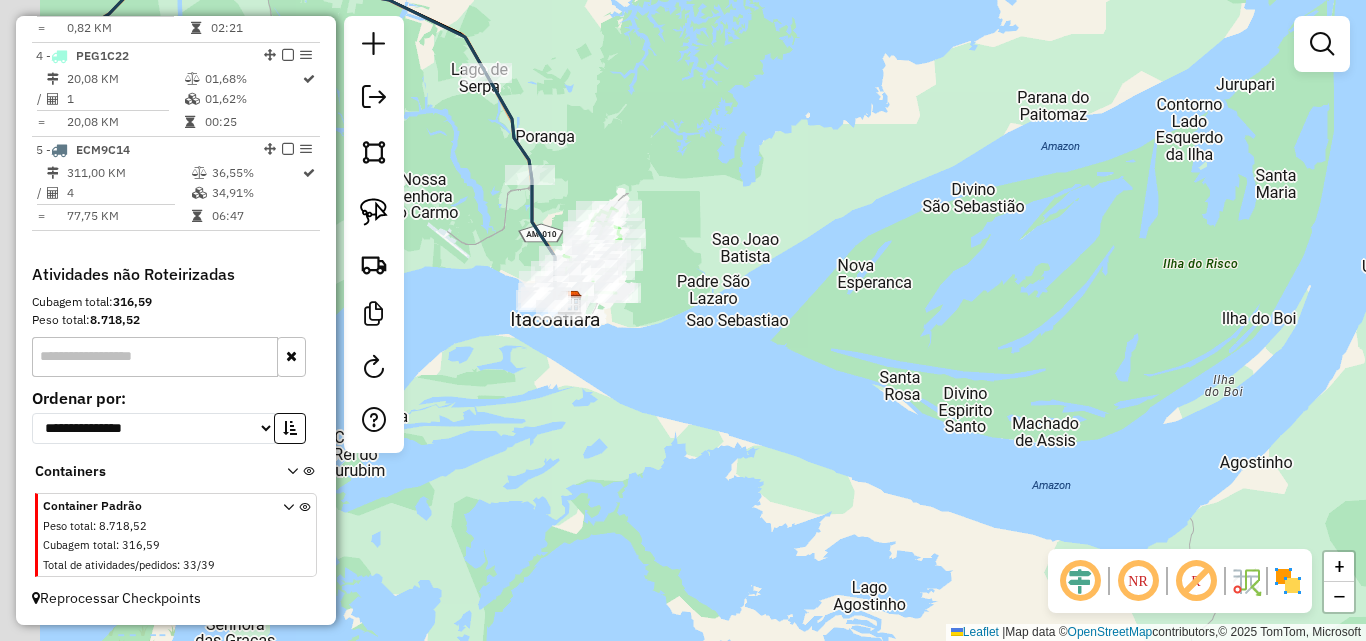 drag, startPoint x: 657, startPoint y: 301, endPoint x: 778, endPoint y: 345, distance: 128.7517 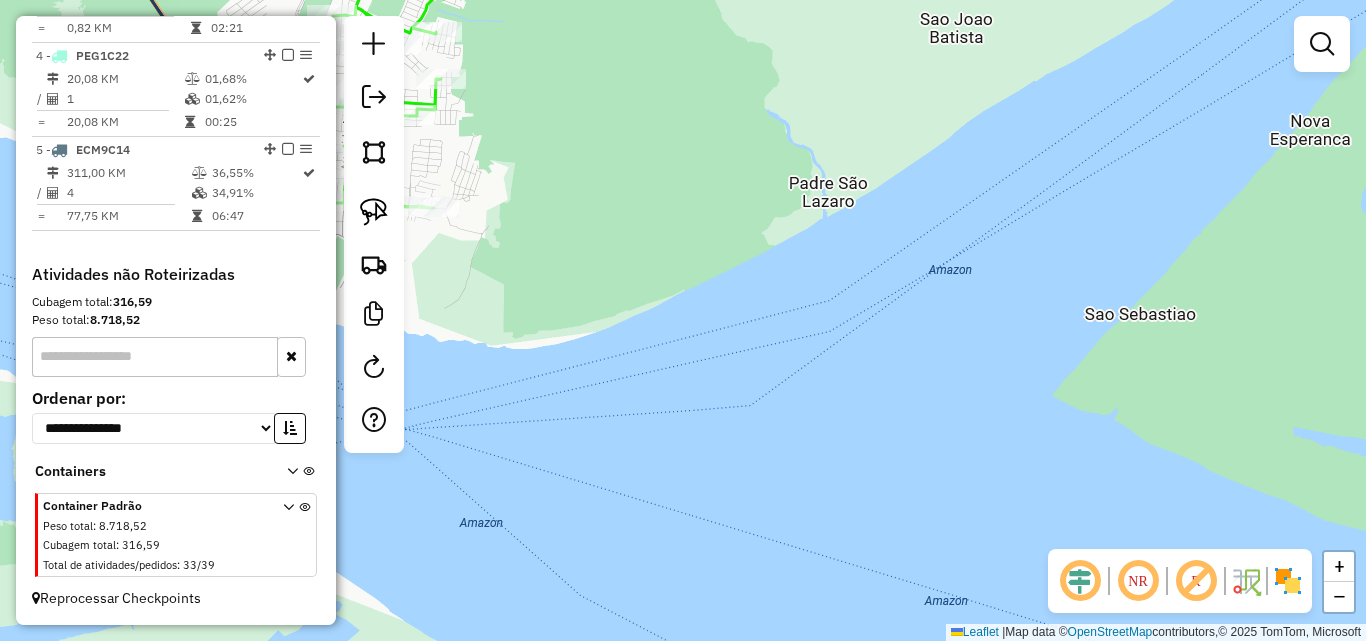 drag, startPoint x: 655, startPoint y: 311, endPoint x: 943, endPoint y: 353, distance: 291.0464 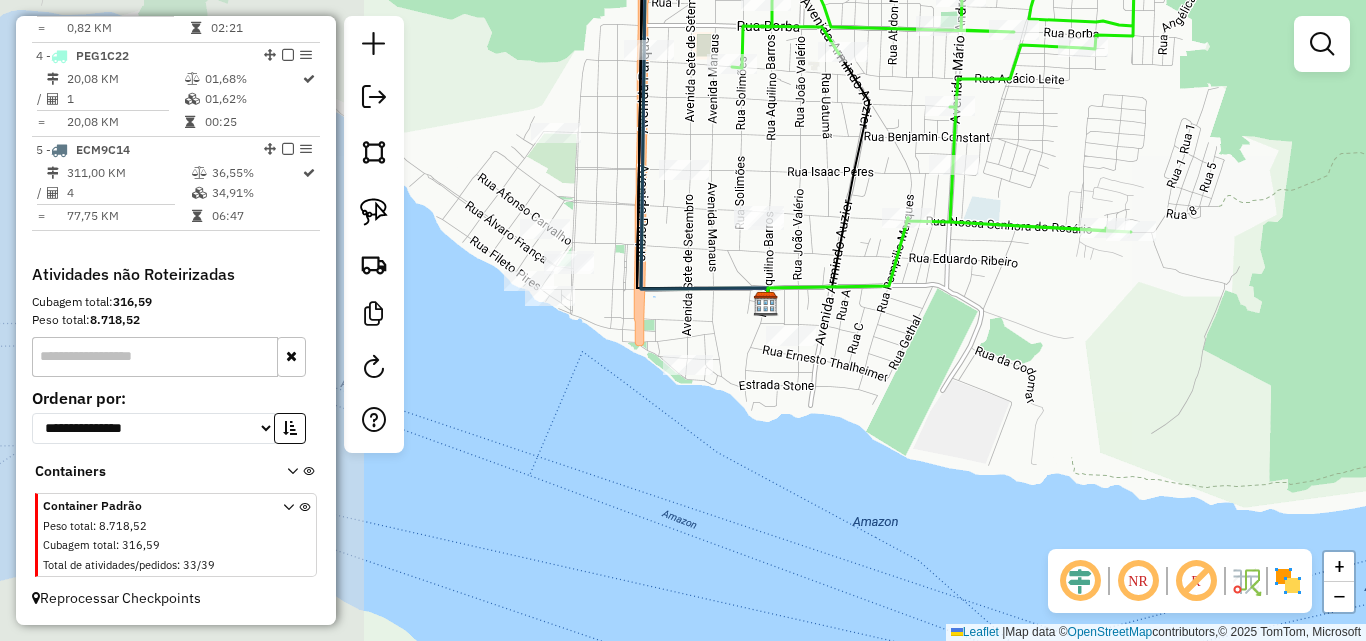 drag, startPoint x: 631, startPoint y: 309, endPoint x: 1013, endPoint y: 357, distance: 385.0039 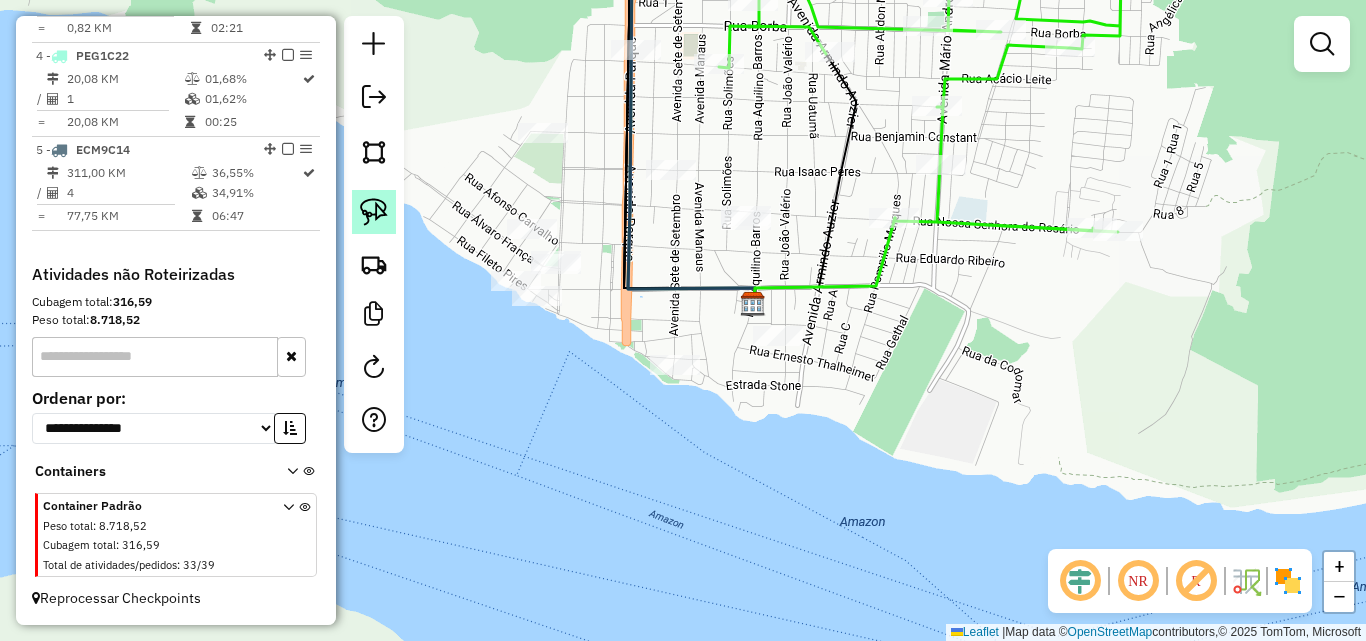 click 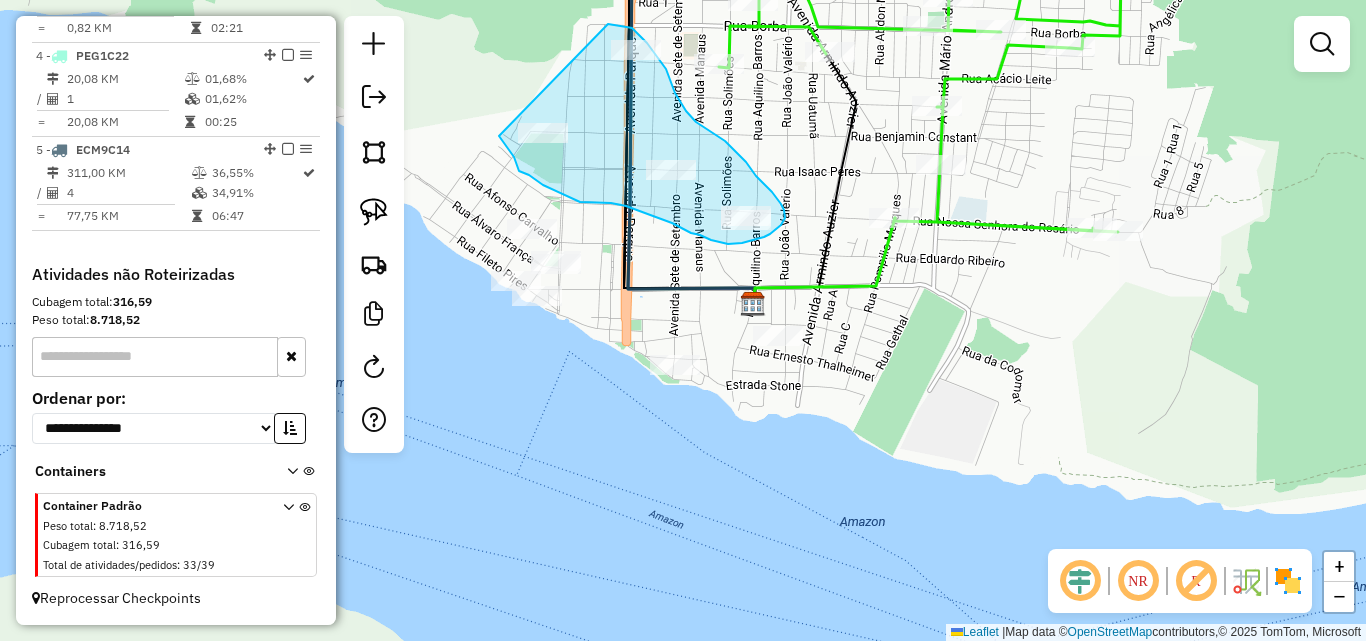drag, startPoint x: 608, startPoint y: 24, endPoint x: 497, endPoint y: 134, distance: 156.2722 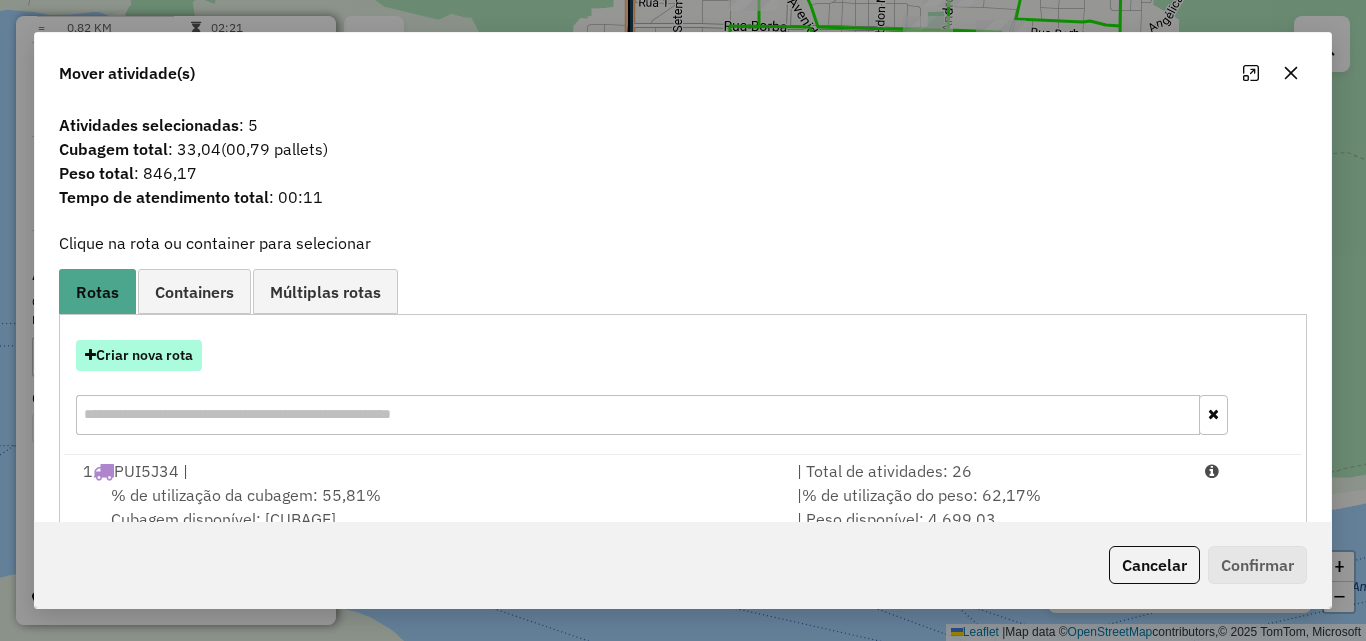 click on "Criar nova rota" at bounding box center (139, 355) 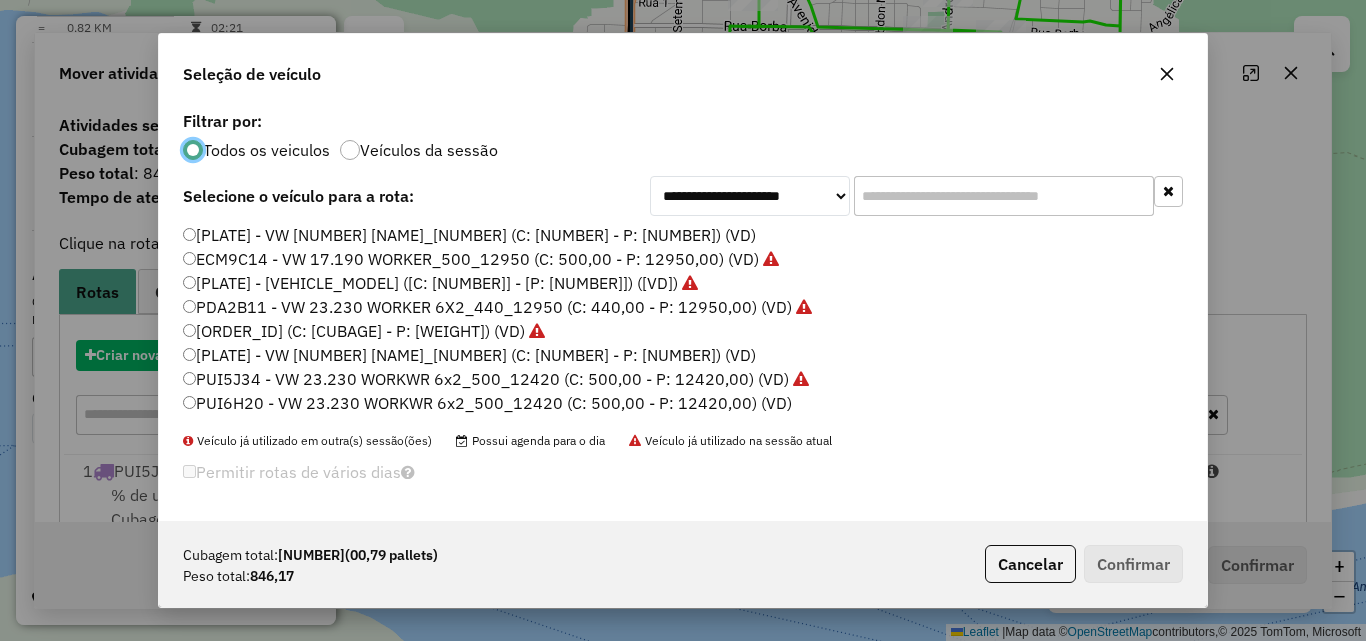 scroll, scrollTop: 11, scrollLeft: 6, axis: both 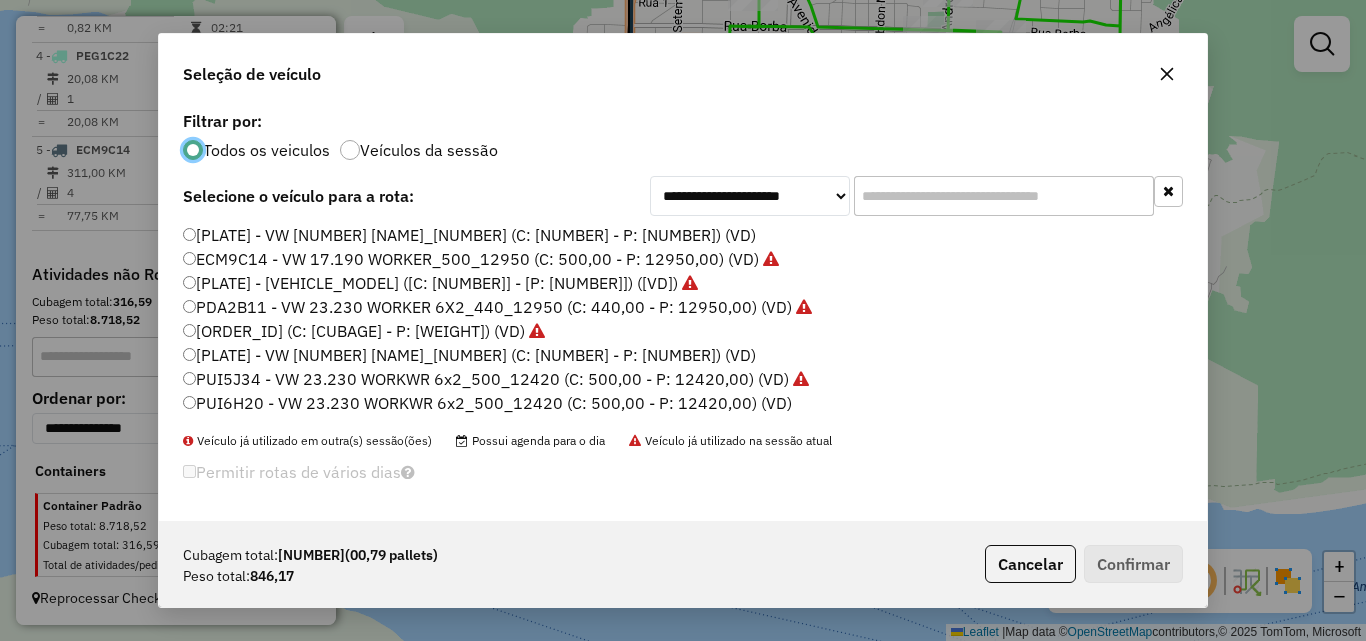 click on "PUI6H20 - VW 23.230 WORKWR 6x2_500_12420 (C: 500,00 - P: 12420,00) (VD)" 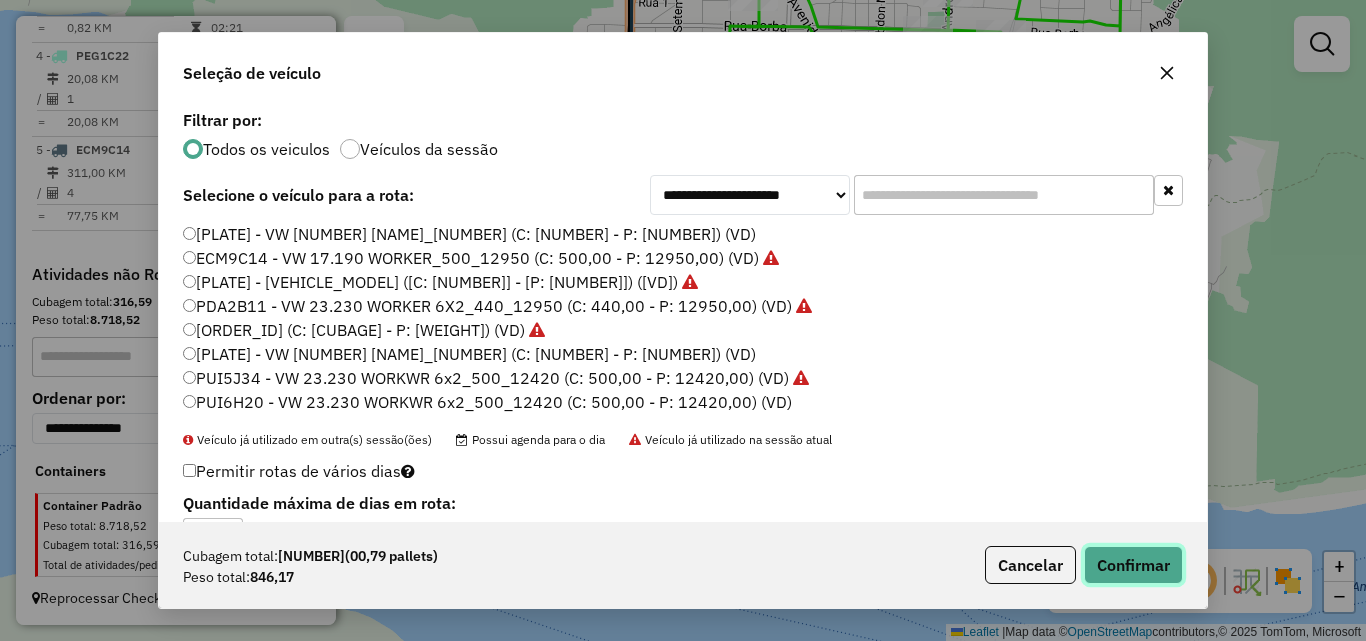 click on "Confirmar" 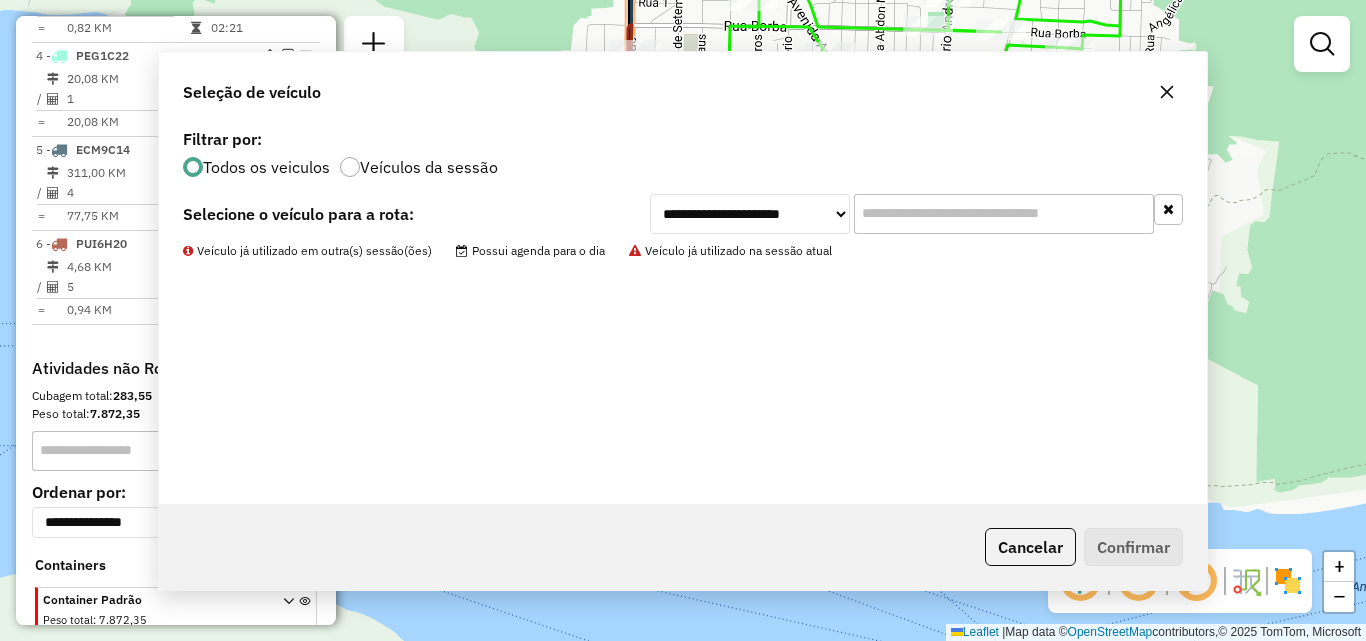 scroll, scrollTop: 1123, scrollLeft: 0, axis: vertical 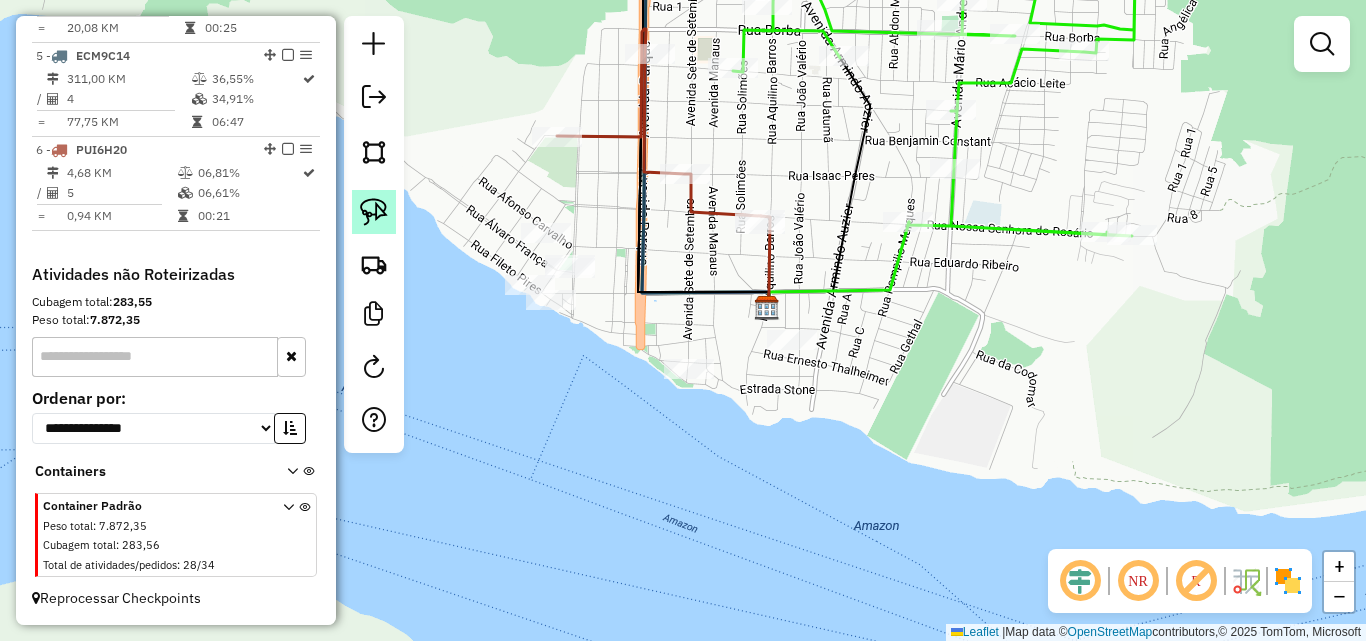 click 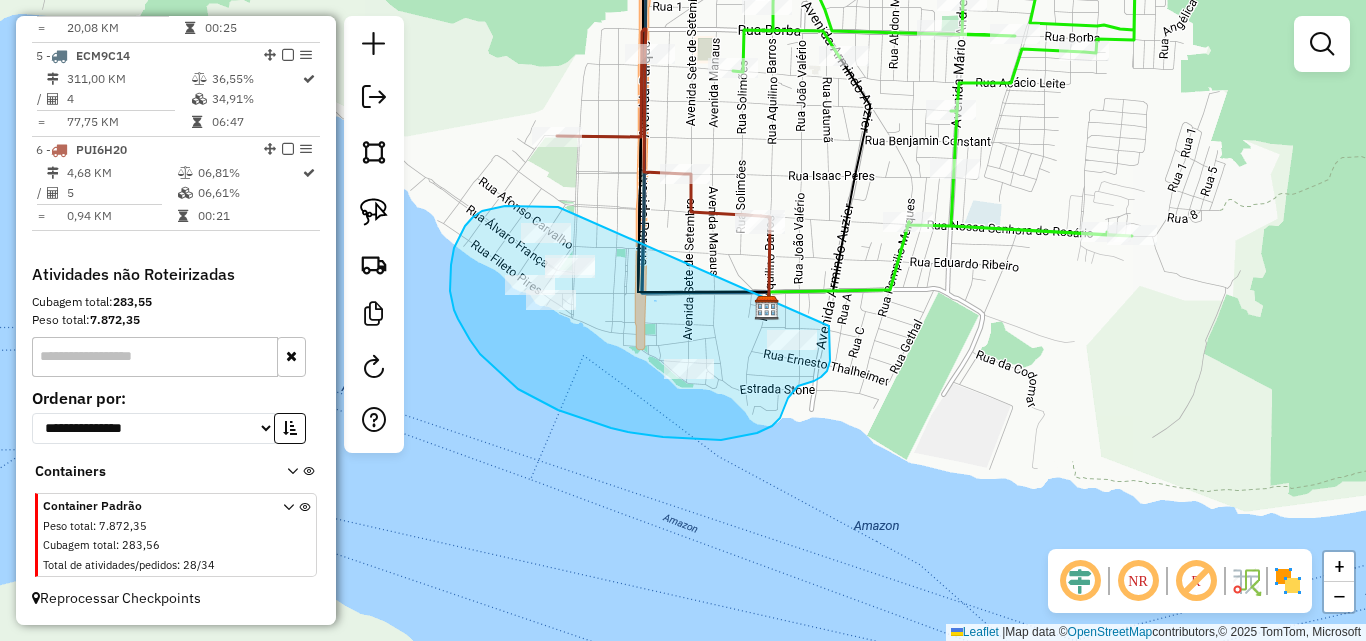 drag, startPoint x: 558, startPoint y: 207, endPoint x: 829, endPoint y: 326, distance: 295.97635 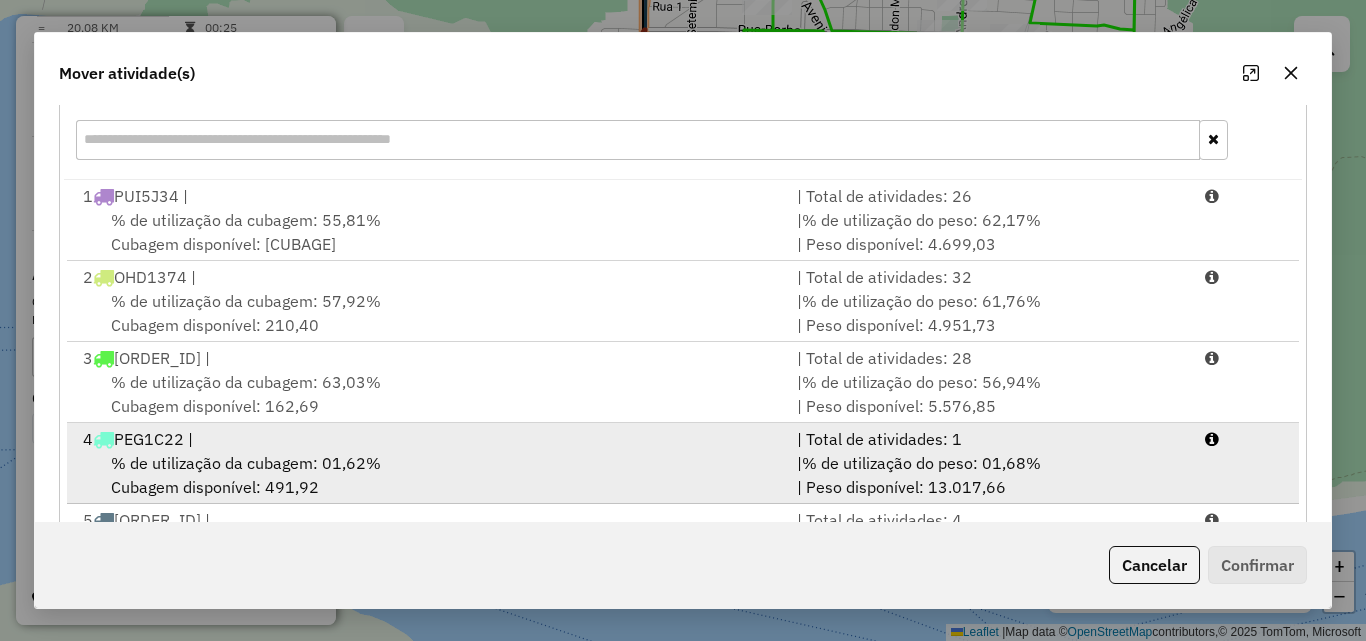 scroll, scrollTop: 300, scrollLeft: 0, axis: vertical 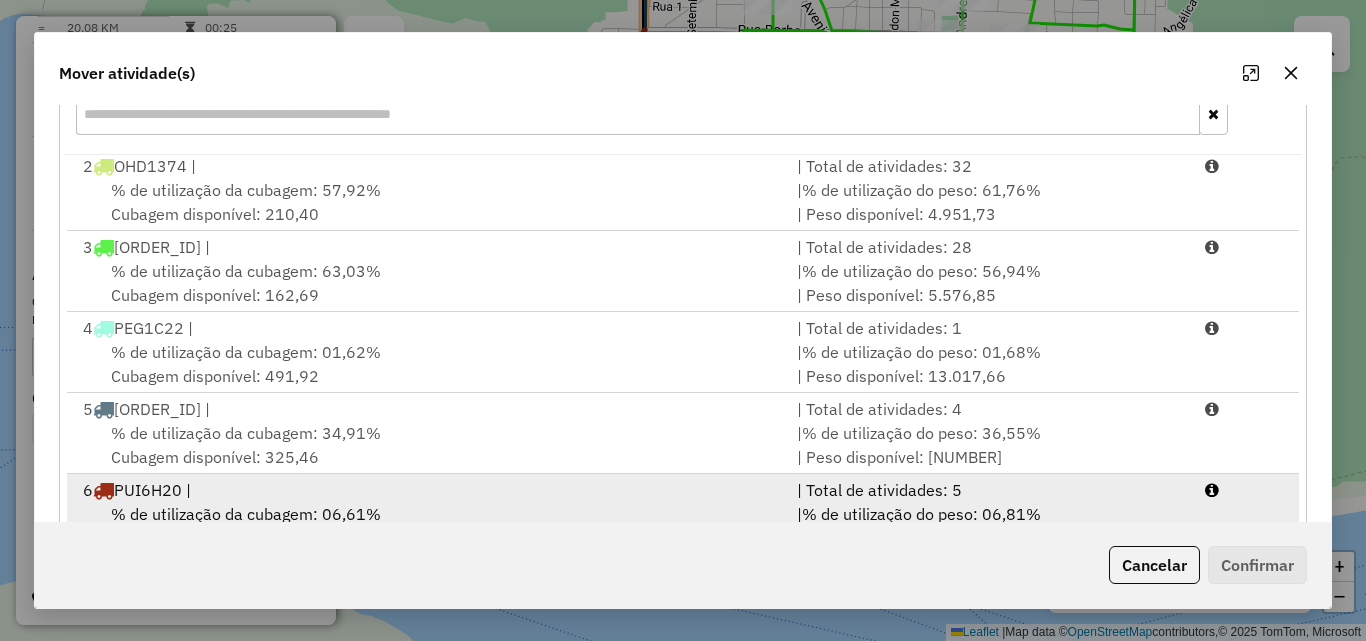 click on "6  PUI6H20 |" at bounding box center (428, 490) 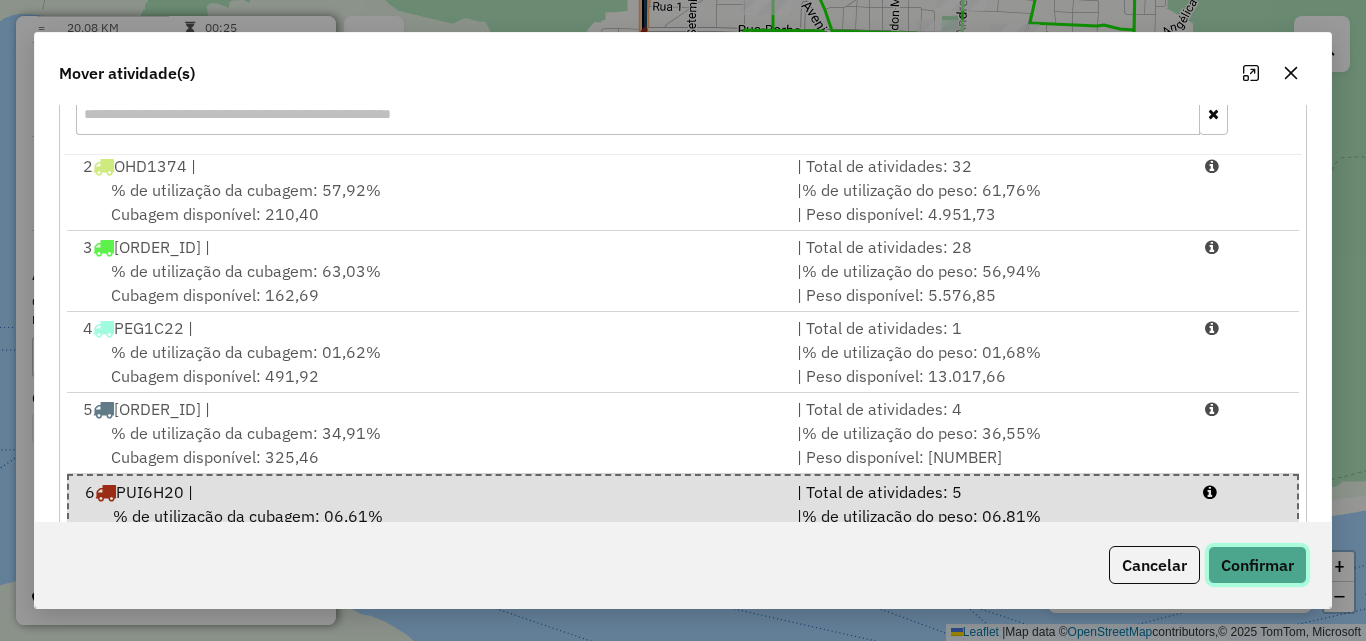 click on "Confirmar" 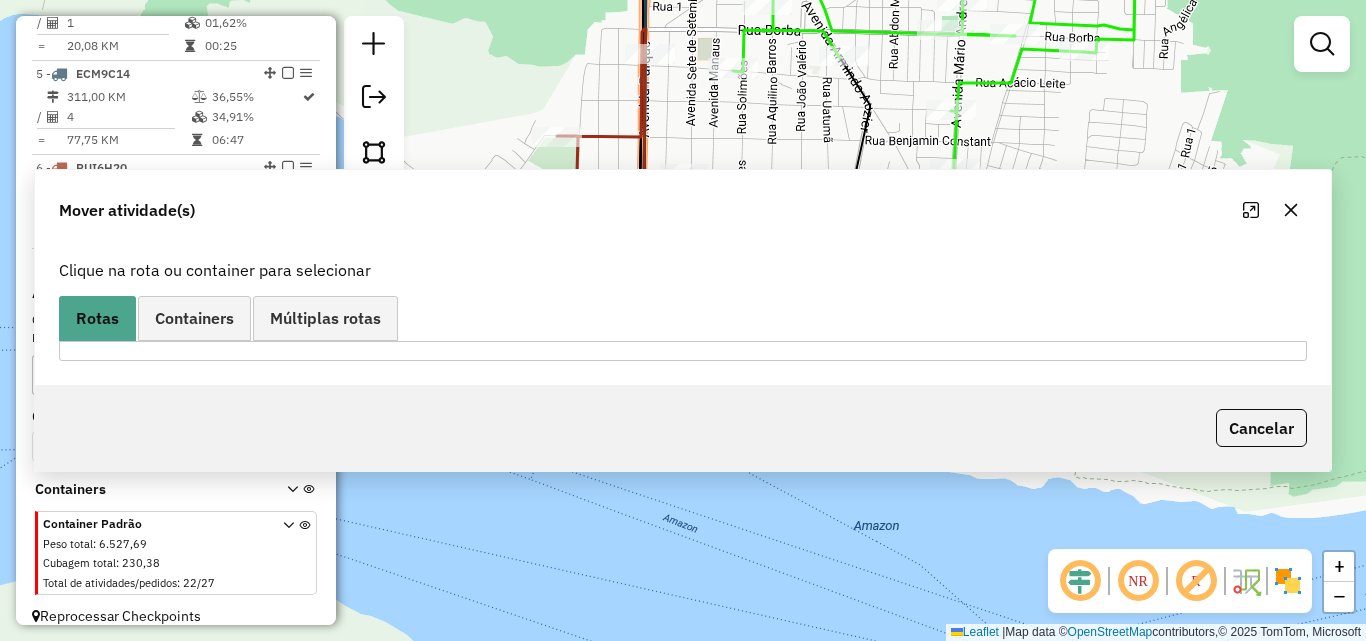 scroll, scrollTop: 0, scrollLeft: 0, axis: both 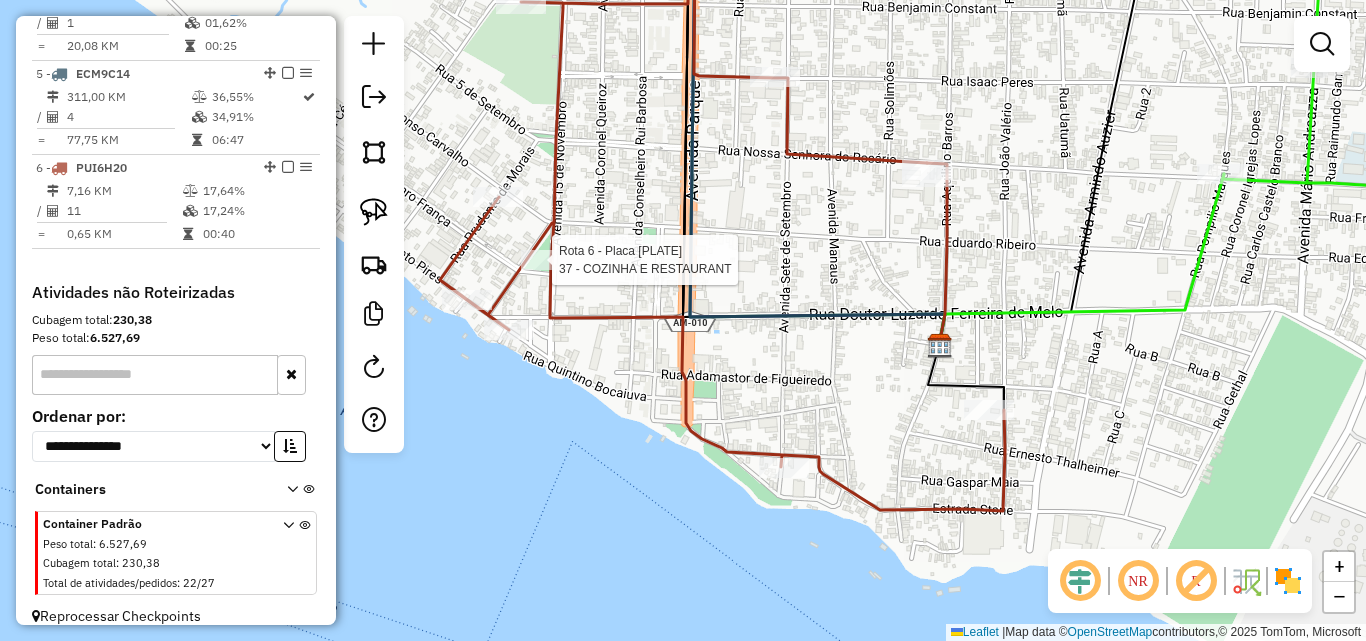 select on "**********" 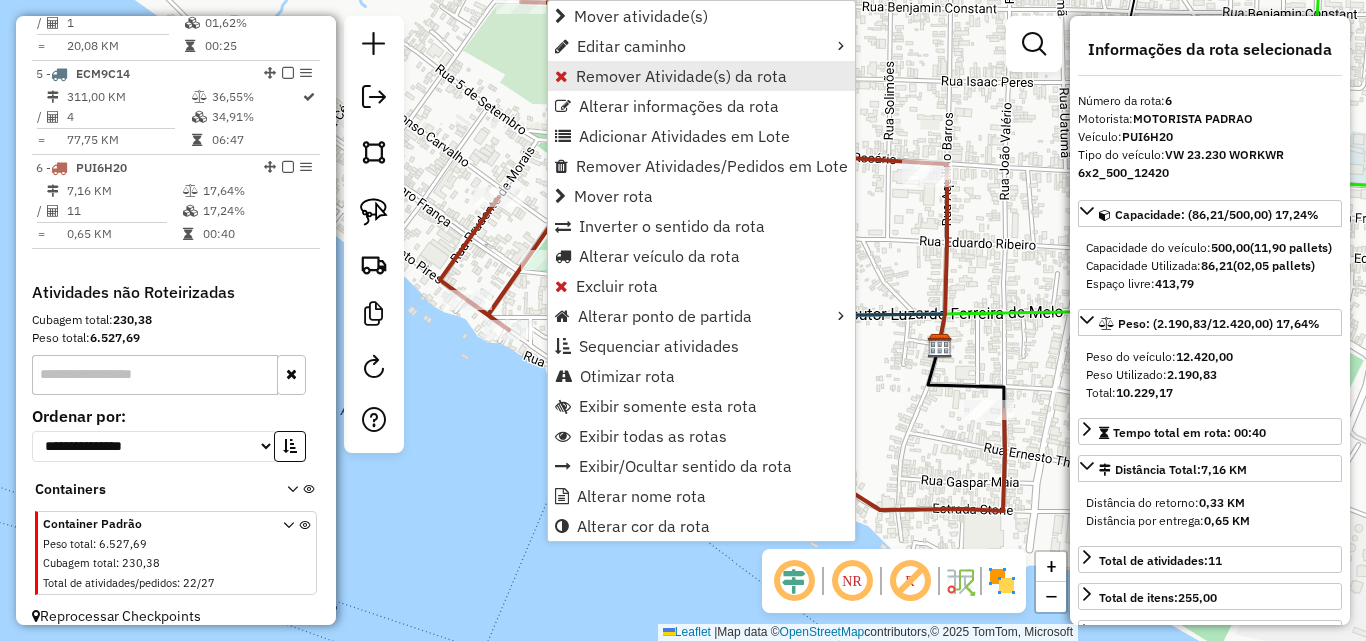 click on "Remover Atividade(s) da rota" at bounding box center (701, 76) 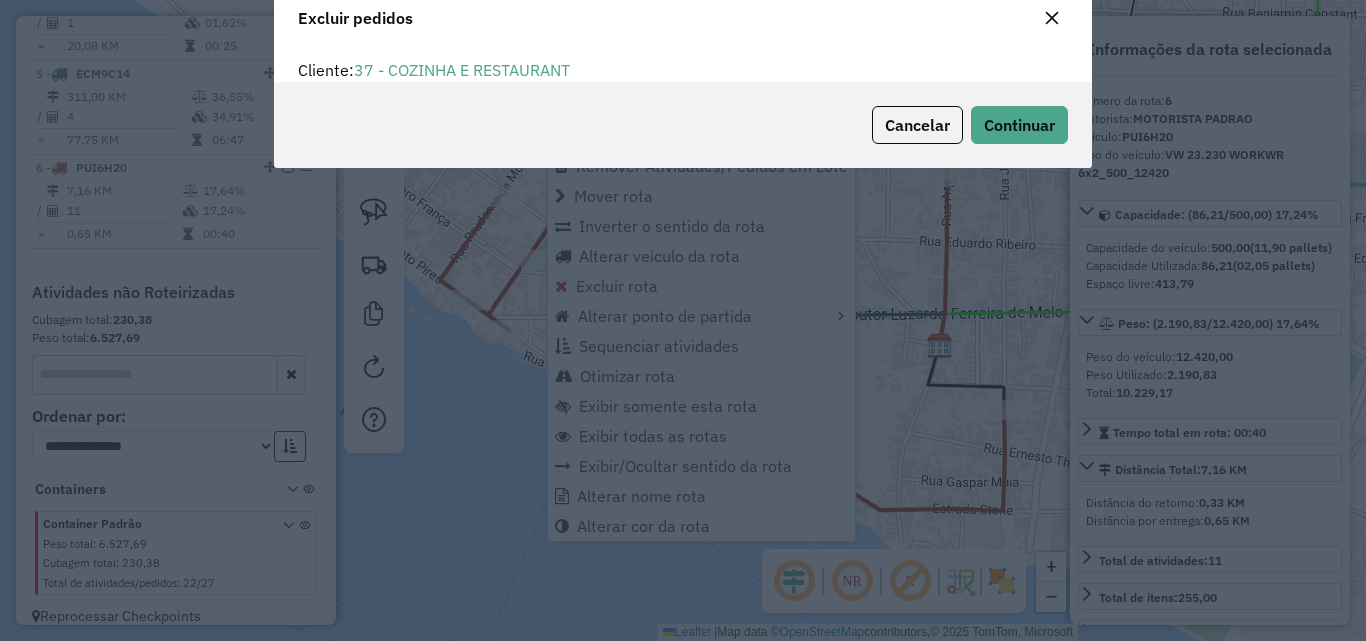 scroll, scrollTop: 82, scrollLeft: 0, axis: vertical 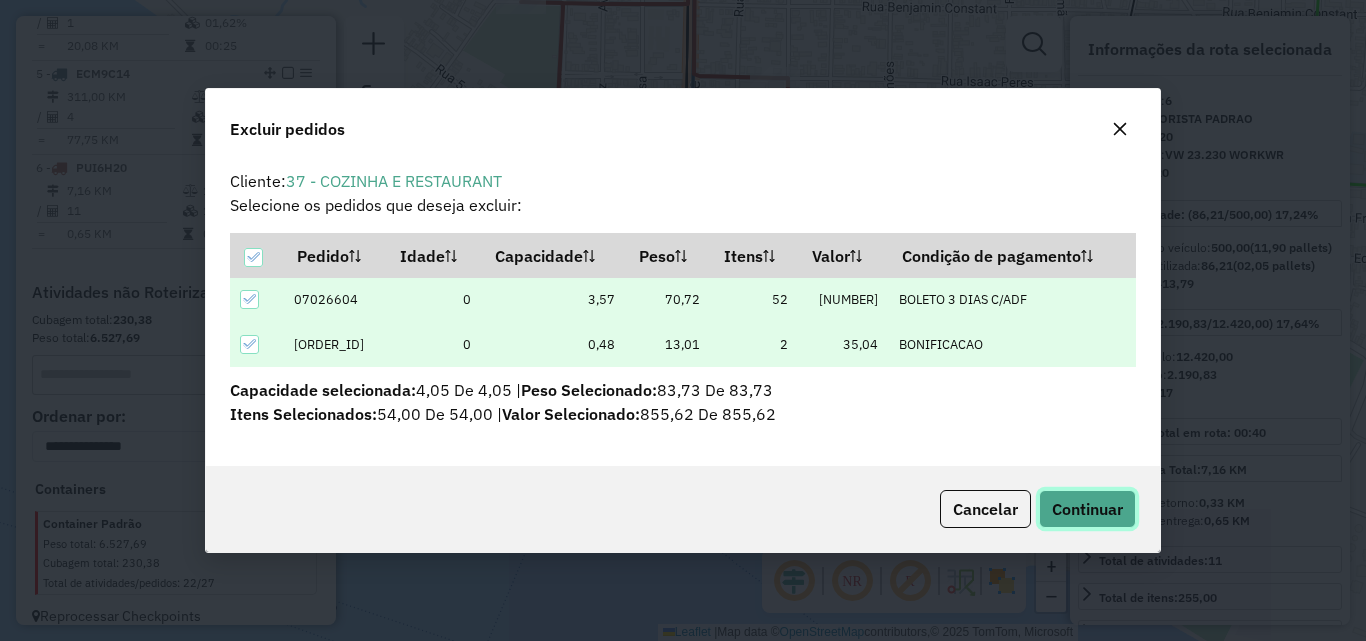 click on "Continuar" 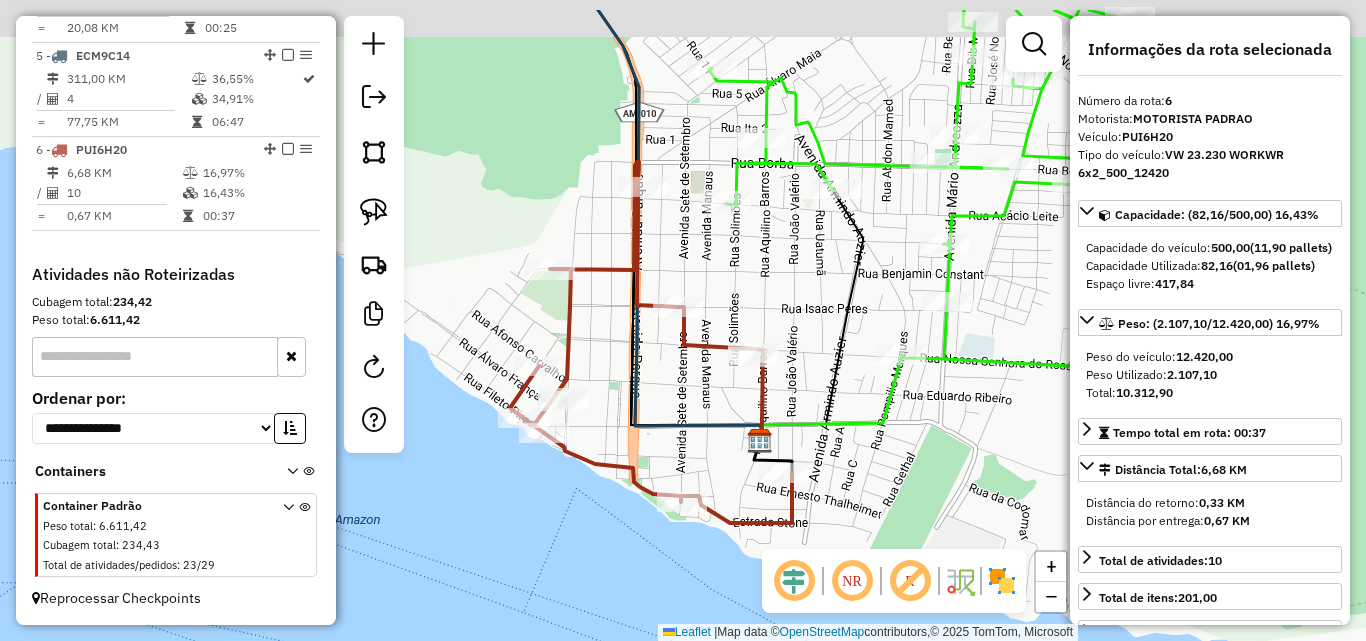 drag, startPoint x: 913, startPoint y: 274, endPoint x: 770, endPoint y: 342, distance: 158.34456 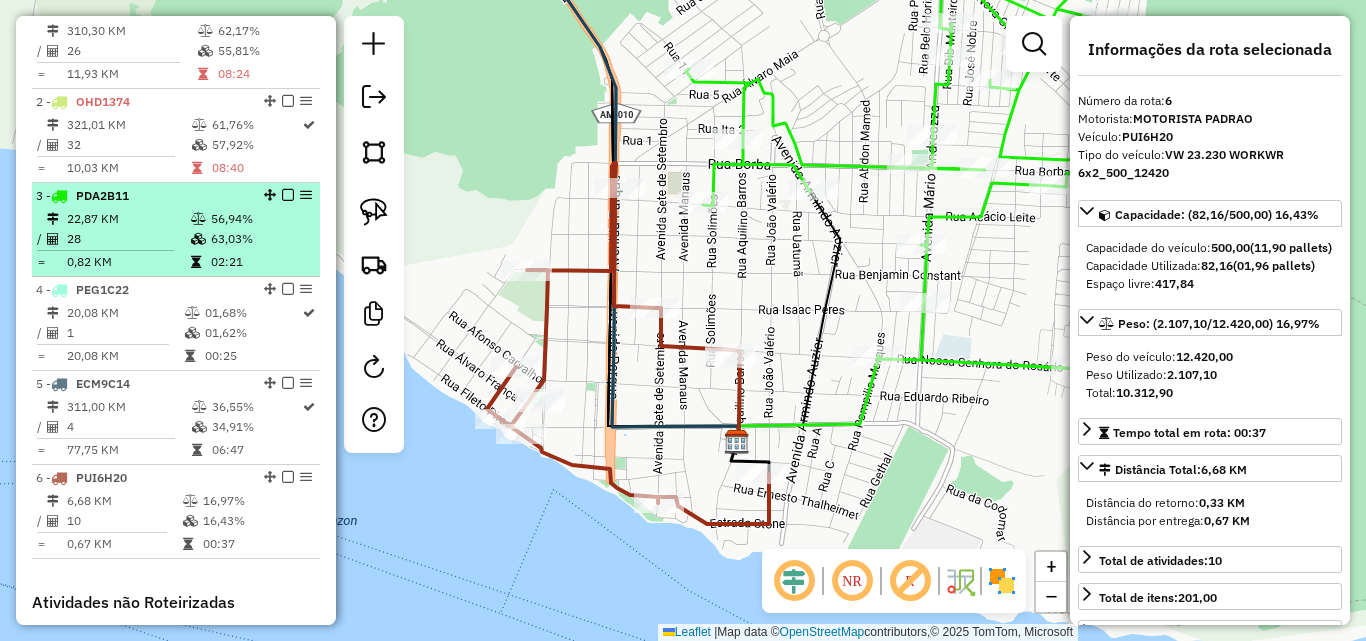 scroll, scrollTop: 623, scrollLeft: 0, axis: vertical 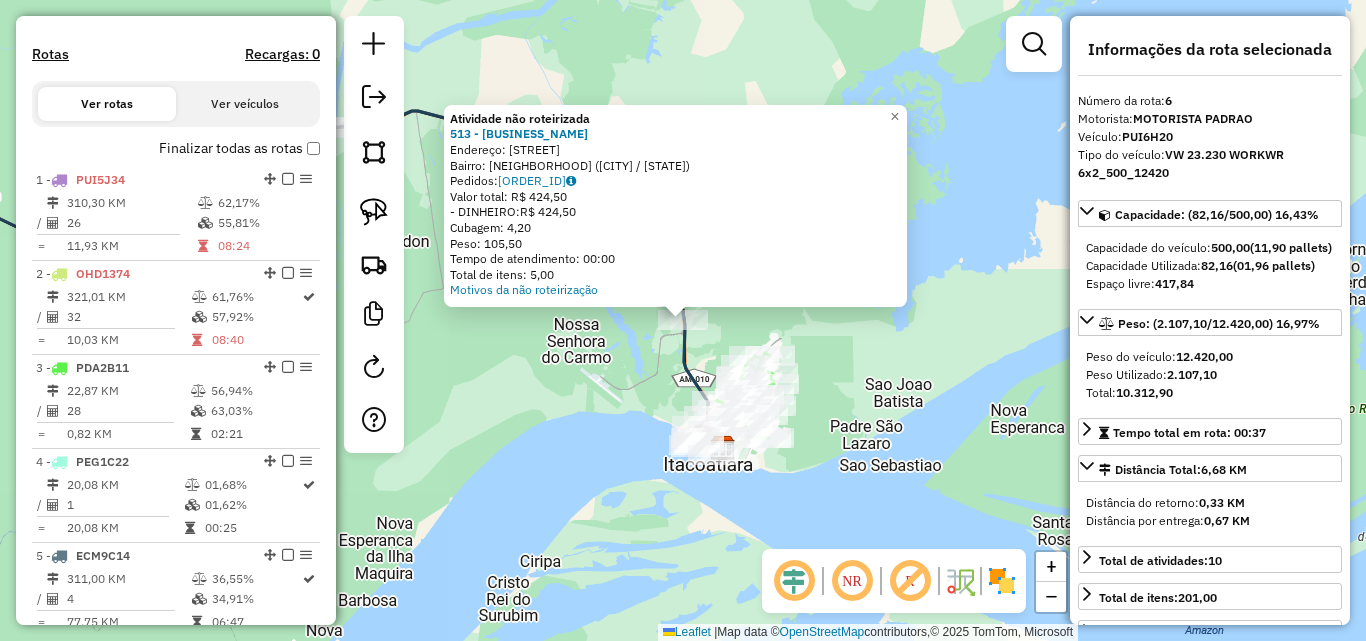 click on "Atividade não roteirizada 513 - [BUSINESS_NAME]  Endereço:  Rua [STREET_NAME] [NUMBER]   Bairro: [NEIGHBORHOOD] ([CITY] / [STATE])   Pedidos:  [ORDER_ID]   Valor total: [CURRENCY] [AMOUNT]   - DINHEIRO:  [CURRENCY] [AMOUNT]   Cubagem: [CUBAGE]   Peso: [WEIGHT]   Tempo de atendimento: [TIME]   Total de itens: [ITEMS]  Motivos da não roteirização × Janela de atendimento Grade de atendimento Capacidade Transportadoras Veículos Cliente Pedidos  Rotas Selecione os dias de semana para filtrar as janelas de atendimento  Seg   Ter   Qua   Qui   Sex   Sáb   Dom  Informe o período da janela de atendimento: De: Até:  Filtrar exatamente a janela do cliente  Considerar janela de atendimento padrão  Selecione os dias de semana para filtrar as grades de atendimento  Seg   Ter   Qua   Qui   Sex   Sáb   Dom   Considerar clientes sem dia de atendimento cadastrado  Clientes fora do dia de atendimento selecionado Filtrar as atividades entre os valores definidos abaixo:  Peso mínimo:   Peso máximo:   Cubagem mínima:   Cubagem máxima:   De:   Até:  De:" 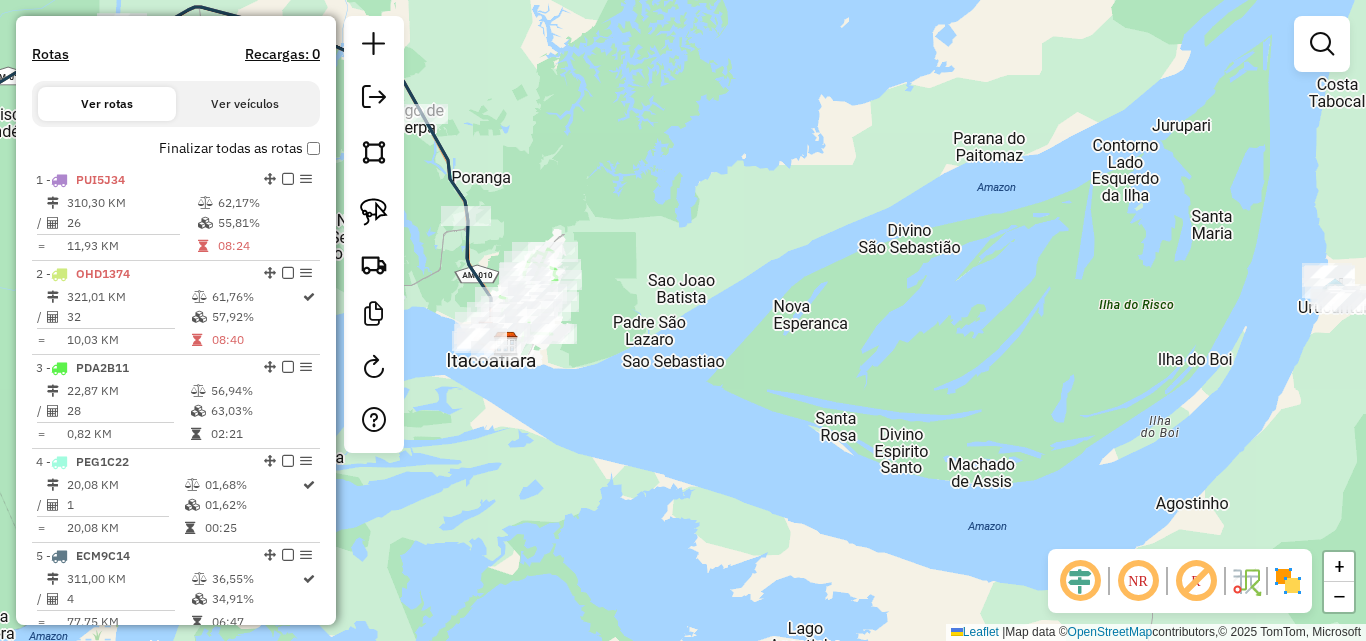 drag, startPoint x: 882, startPoint y: 383, endPoint x: 665, endPoint y: 279, distance: 240.63458 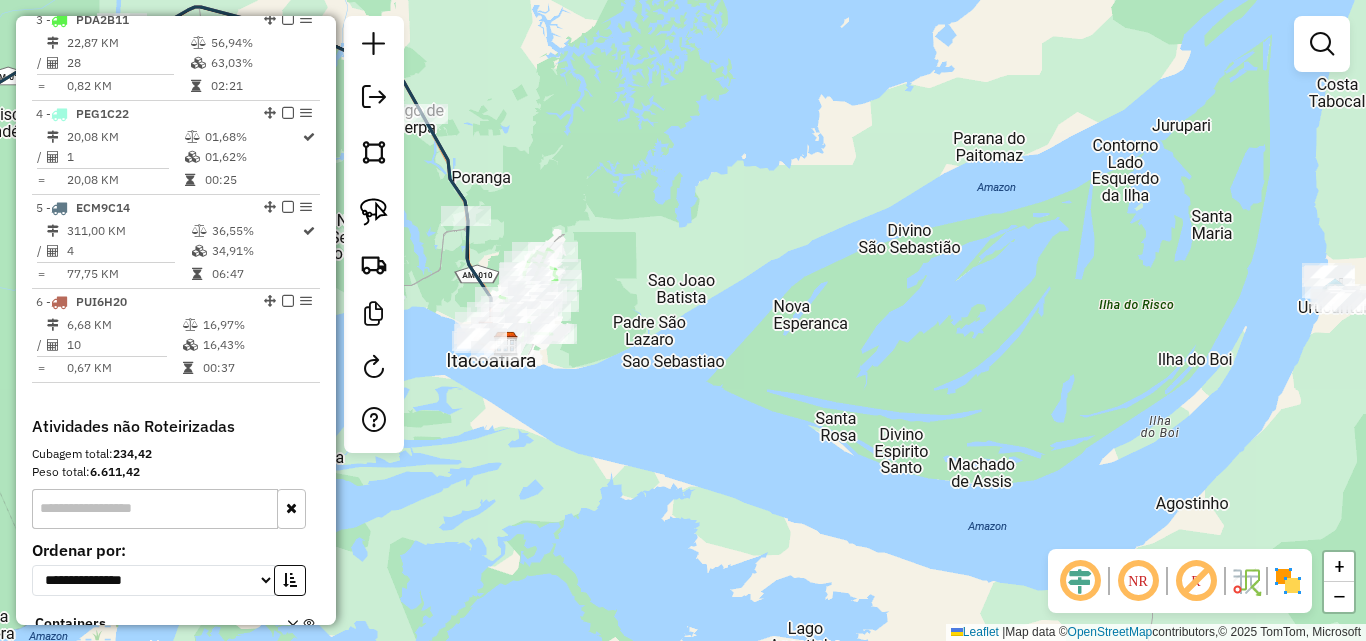 scroll, scrollTop: 1023, scrollLeft: 0, axis: vertical 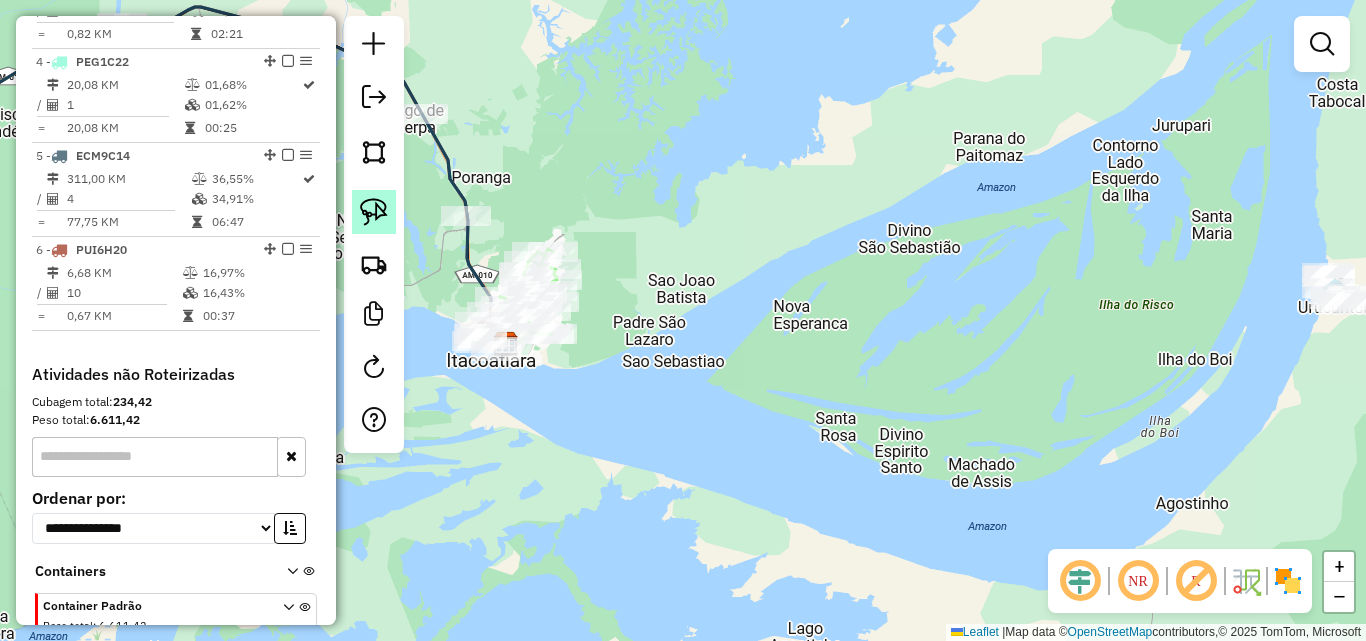 click 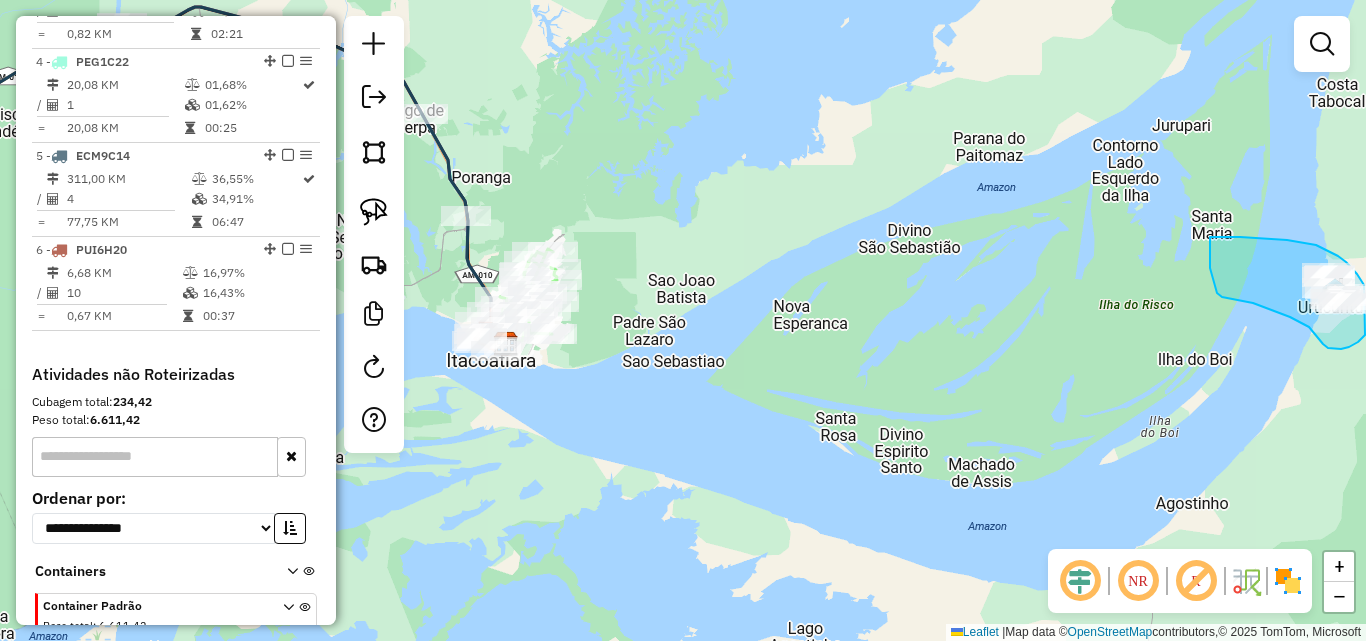 drag, startPoint x: 1287, startPoint y: 240, endPoint x: 1316, endPoint y: 245, distance: 29.427877 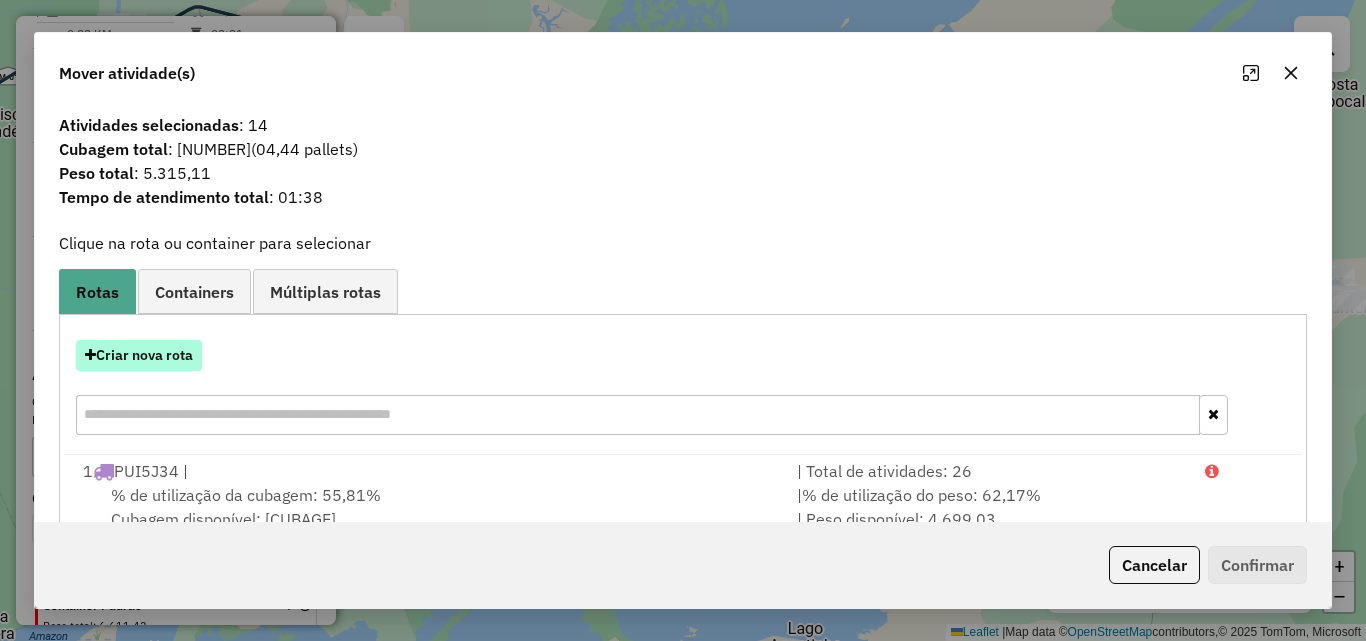 click on "Criar nova rota" at bounding box center [139, 355] 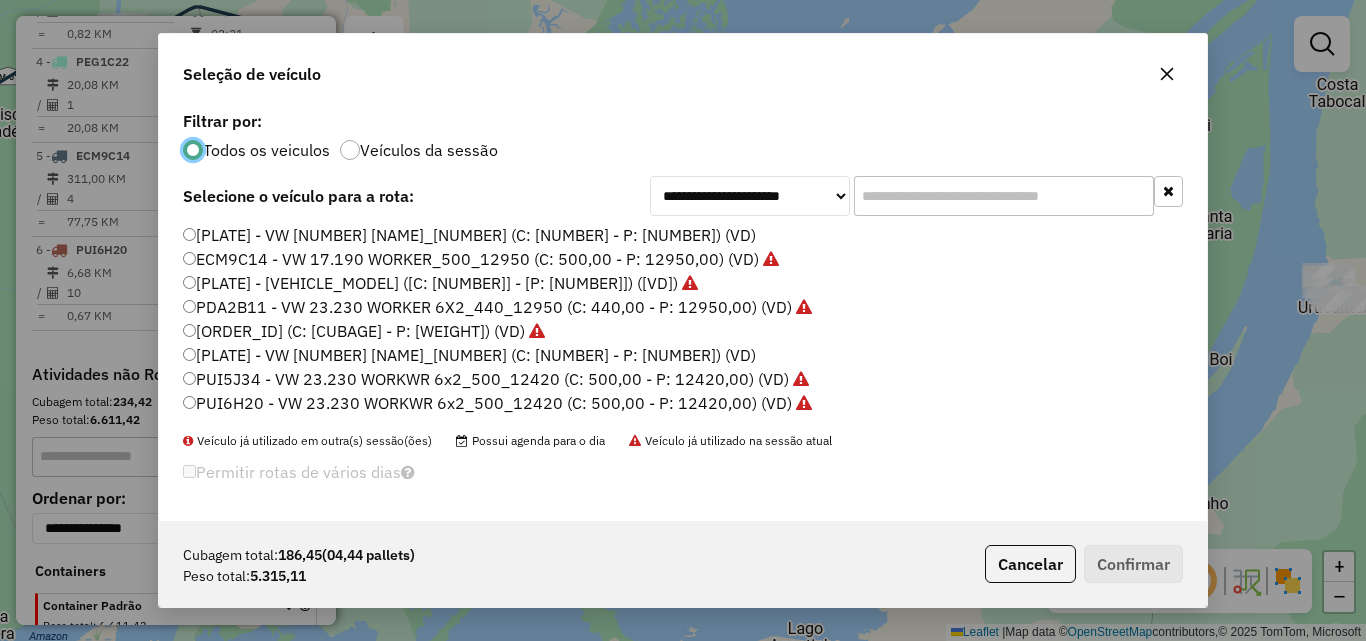 scroll, scrollTop: 11, scrollLeft: 6, axis: both 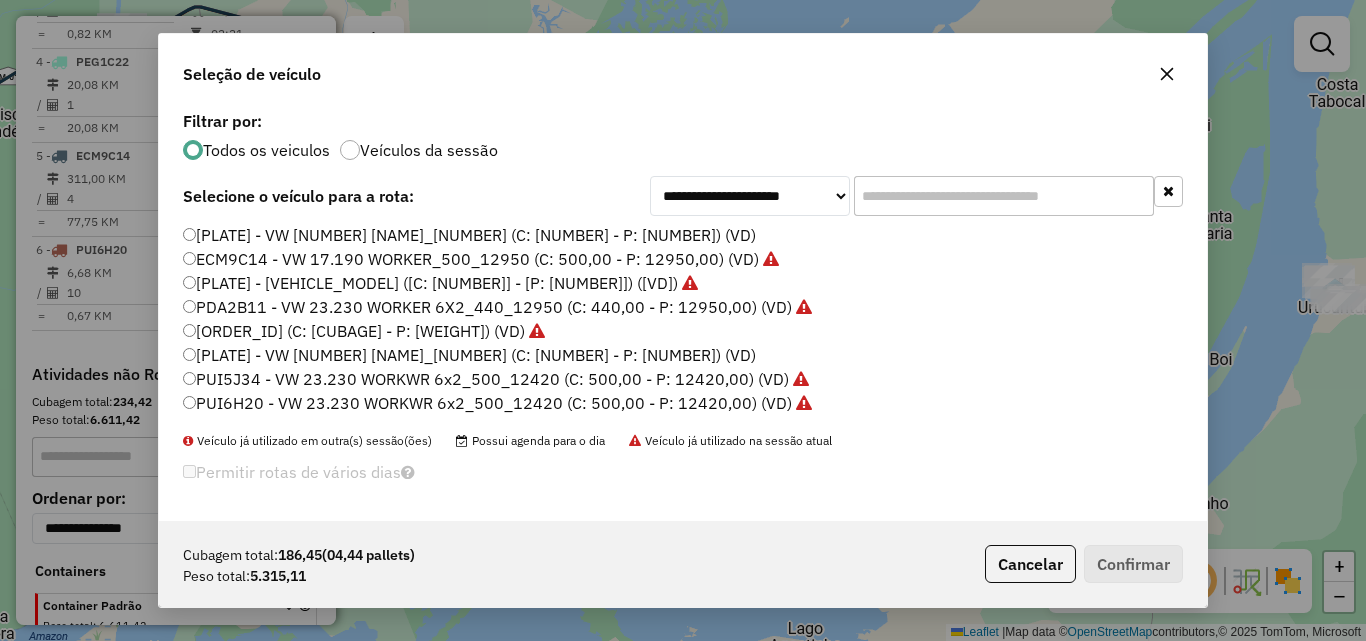 click on "[PLATE] - VW [NUMBER] [NAME]_[NUMBER] (C: [NUMBER] - P: [NUMBER]) (VD)" 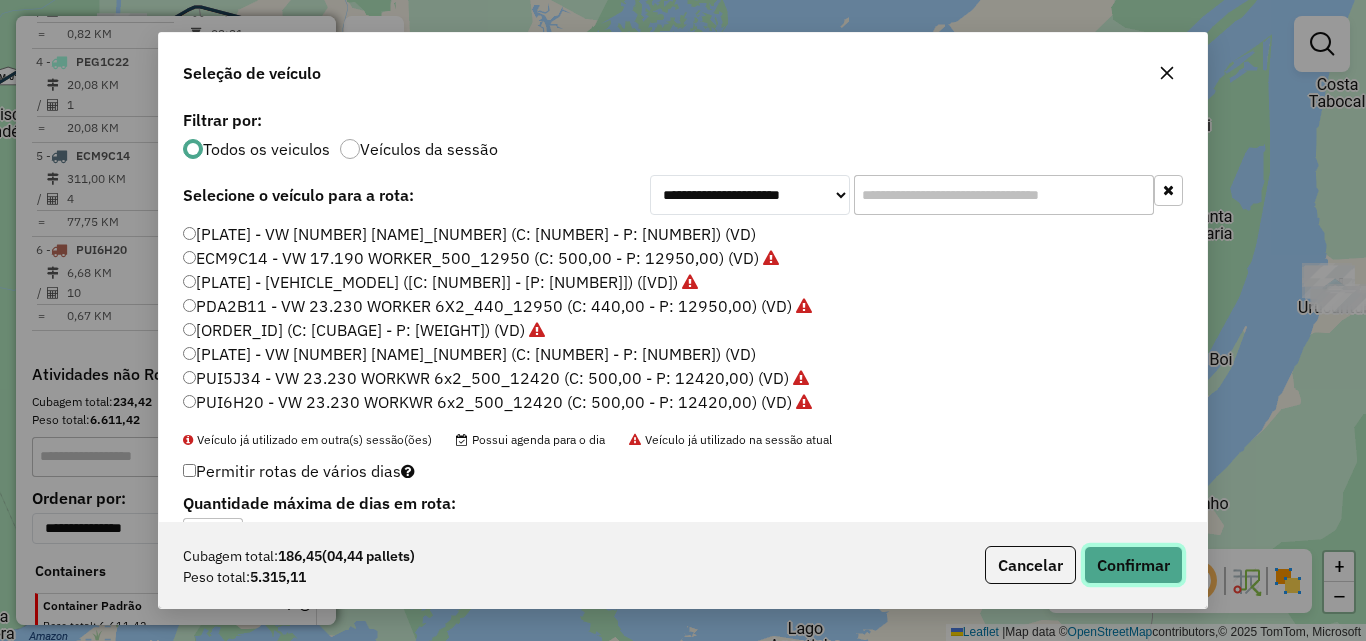 click on "Confirmar" 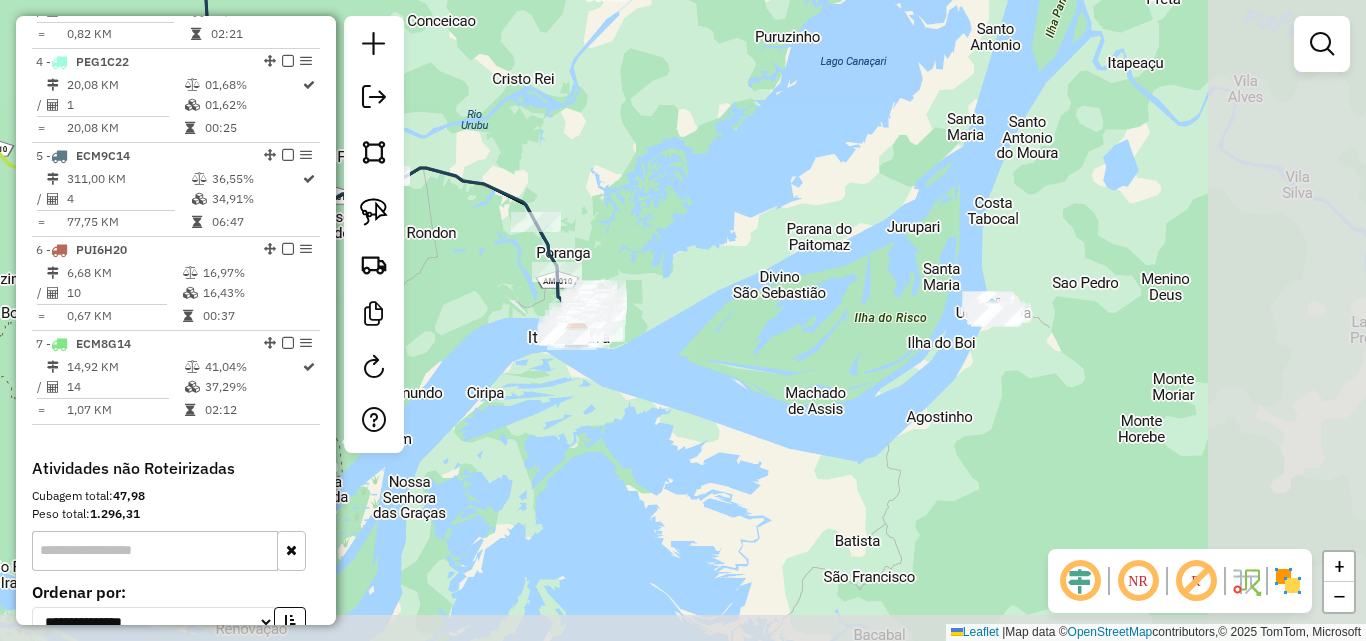 drag, startPoint x: 1234, startPoint y: 403, endPoint x: 999, endPoint y: 370, distance: 237.30571 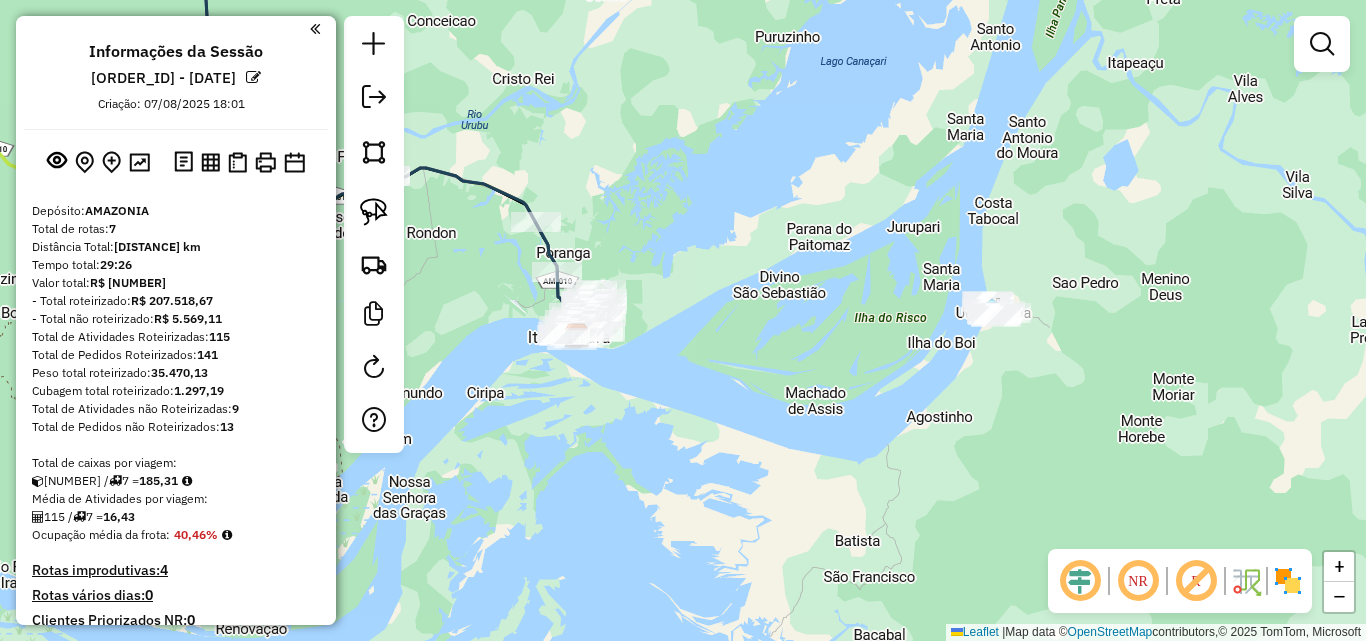scroll, scrollTop: 0, scrollLeft: 0, axis: both 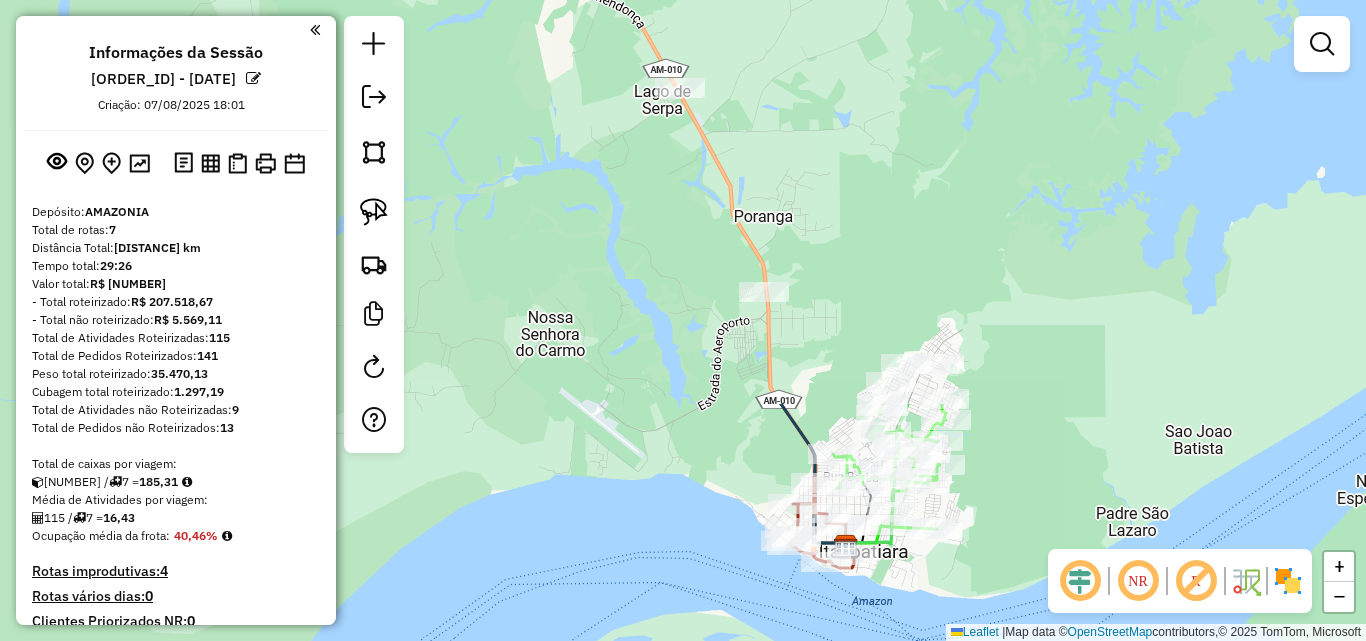 drag, startPoint x: 607, startPoint y: 194, endPoint x: 838, endPoint y: 635, distance: 497.8373 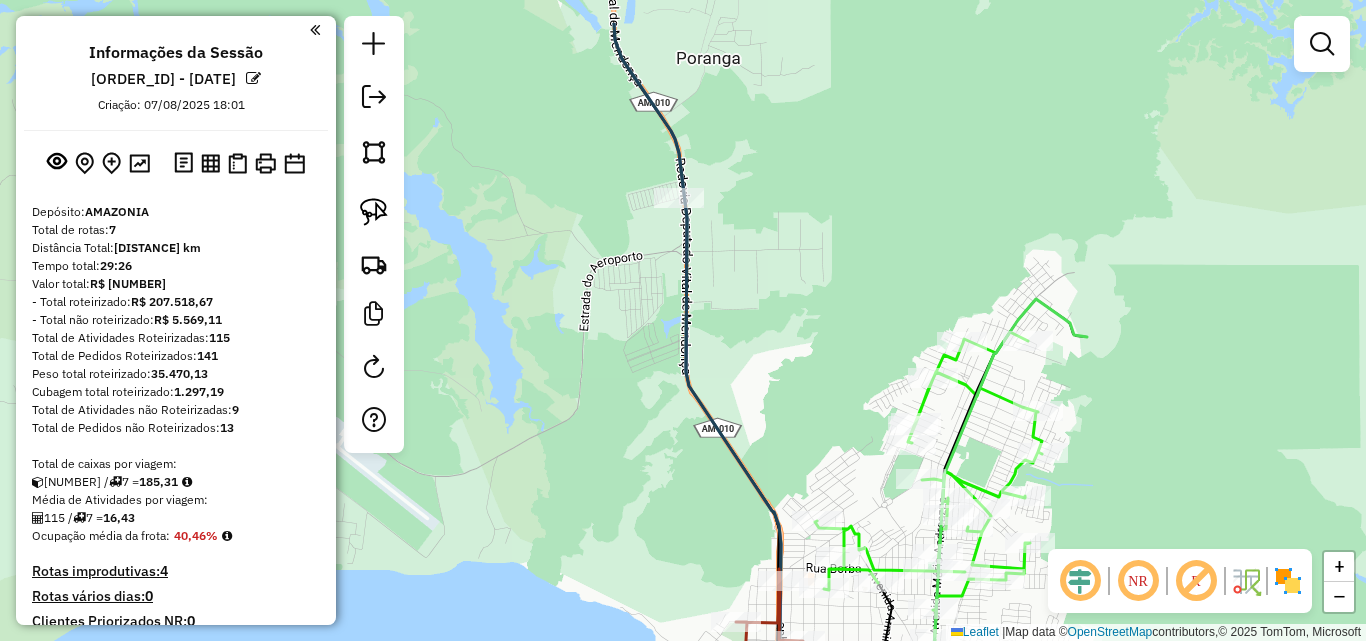 drag, startPoint x: 741, startPoint y: 180, endPoint x: 749, endPoint y: 268, distance: 88.362885 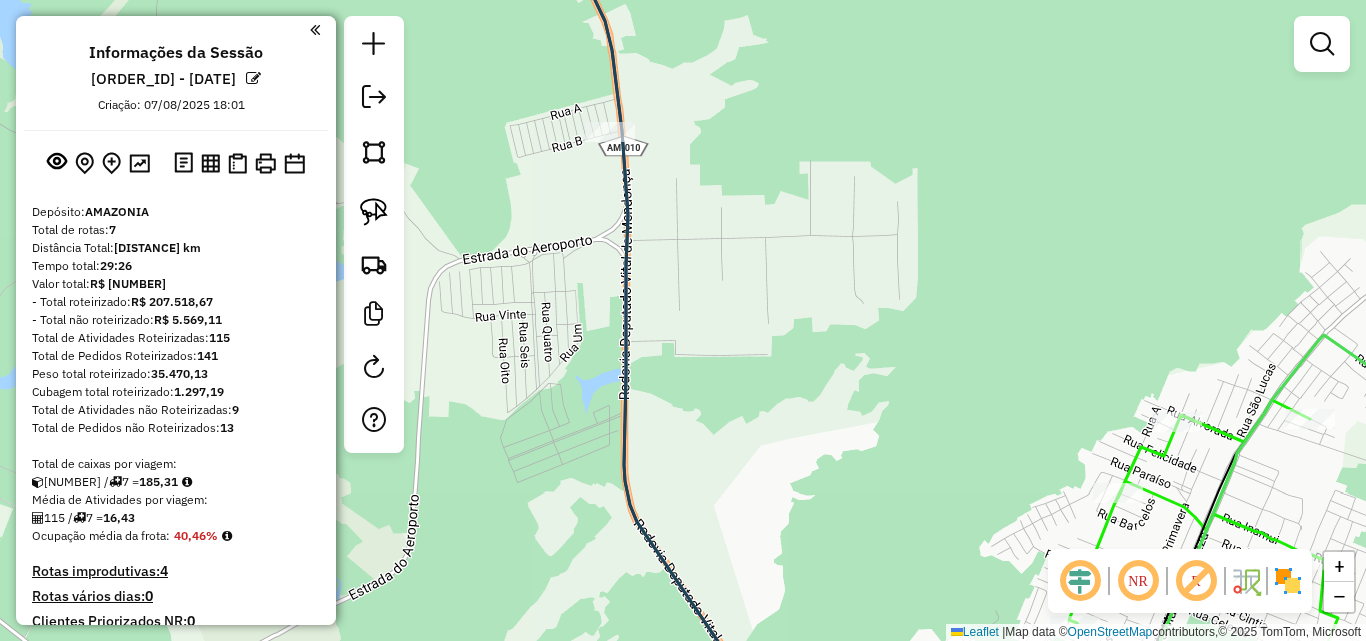 click 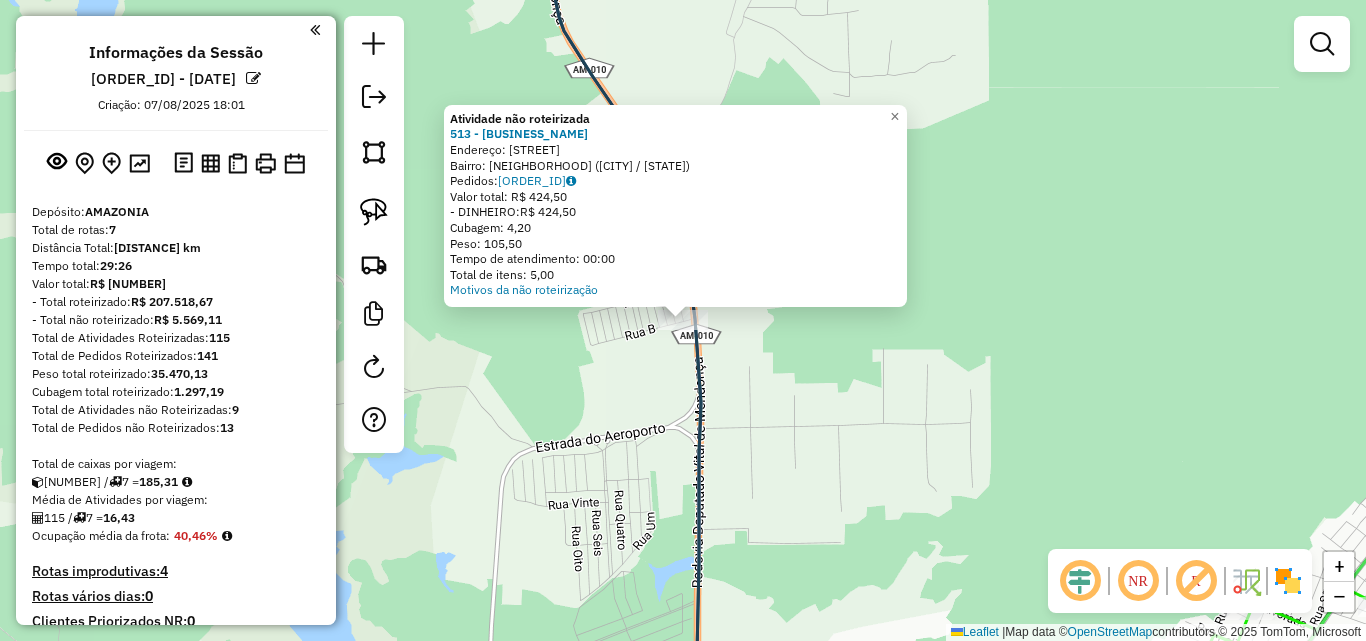 click on "Atividade não roteirizada 513 - [BUSINESS_NAME]  Endereço:  Rua [STREET_NAME] [NUMBER]   Bairro: [NEIGHBORHOOD] ([CITY] / [STATE])   Pedidos:  [ORDER_ID]   Valor total: [CURRENCY] [AMOUNT]   - DINHEIRO:  [CURRENCY] [AMOUNT]   Cubagem: [CUBAGE]   Peso: [WEIGHT]   Tempo de atendimento: [TIME]   Total de itens: [ITEMS]  Motivos da não roteirização × Janela de atendimento Grade de atendimento Capacidade Transportadoras Veículos Cliente Pedidos  Rotas Selecione os dias de semana para filtrar as janelas de atendimento  Seg   Ter   Qua   Qui   Sex   Sáb   Dom  Informe o período da janela de atendimento: De: Até:  Filtrar exatamente a janela do cliente  Considerar janela de atendimento padrão  Selecione os dias de semana para filtrar as grades de atendimento  Seg   Ter   Qua   Qui   Sex   Sáb   Dom   Considerar clientes sem dia de atendimento cadastrado  Clientes fora do dia de atendimento selecionado Filtrar as atividades entre os valores definidos abaixo:  Peso mínimo:   Peso máximo:   Cubagem mínima:   Cubagem máxima:   De:   Até:  De:" 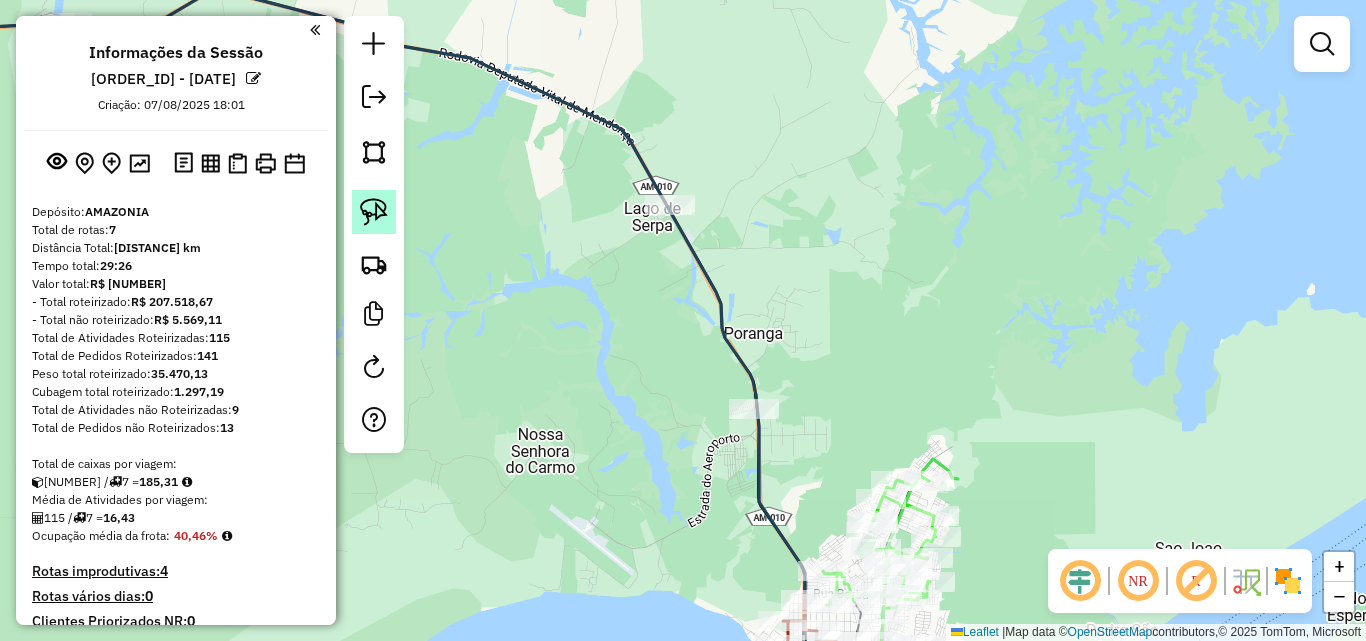 click 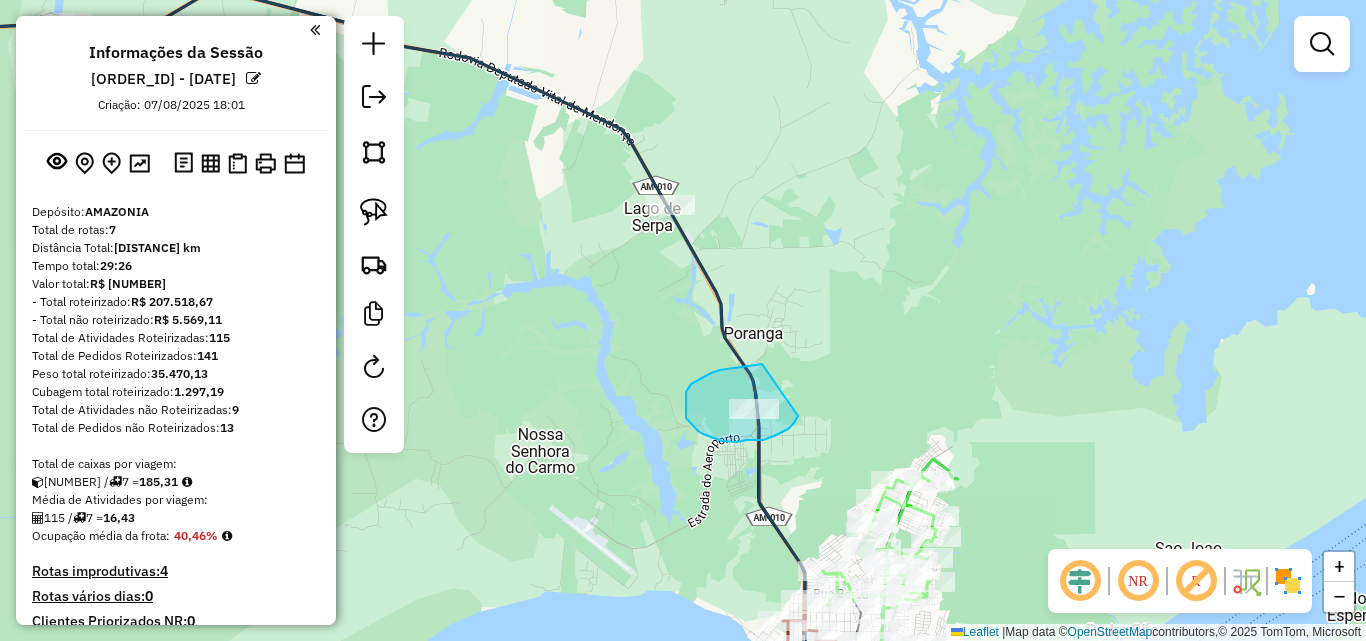 drag, startPoint x: 762, startPoint y: 364, endPoint x: 766, endPoint y: 422, distance: 58.137768 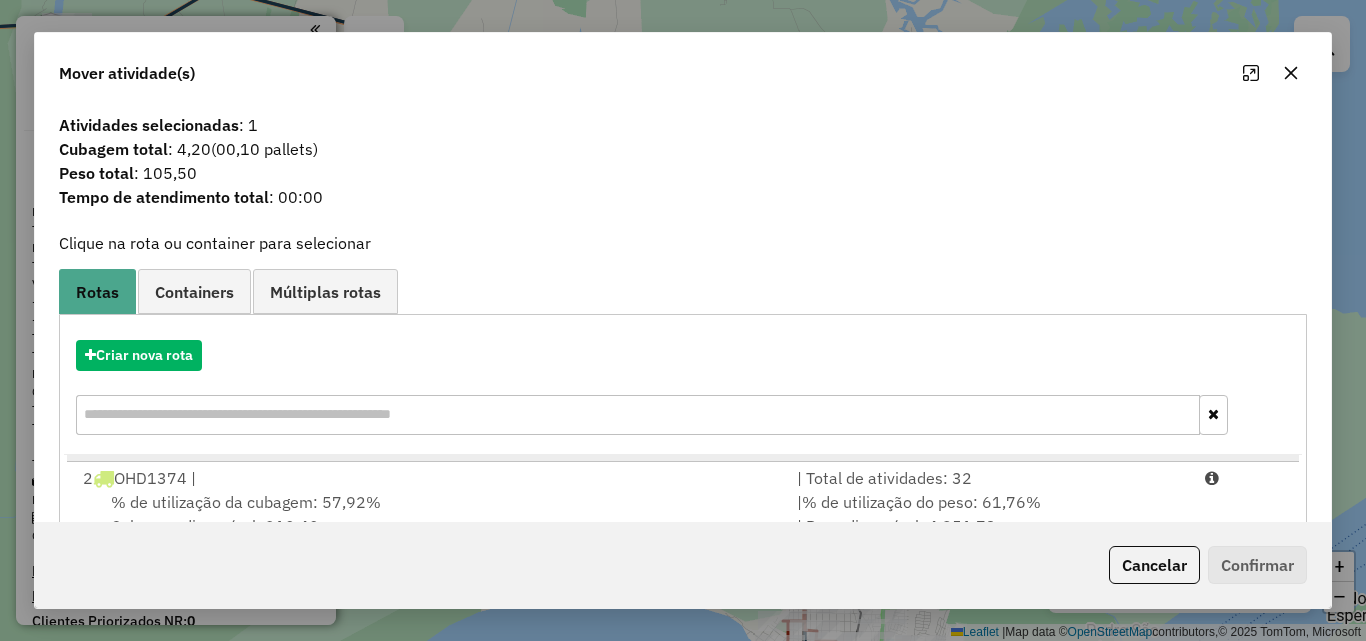 scroll, scrollTop: 167, scrollLeft: 0, axis: vertical 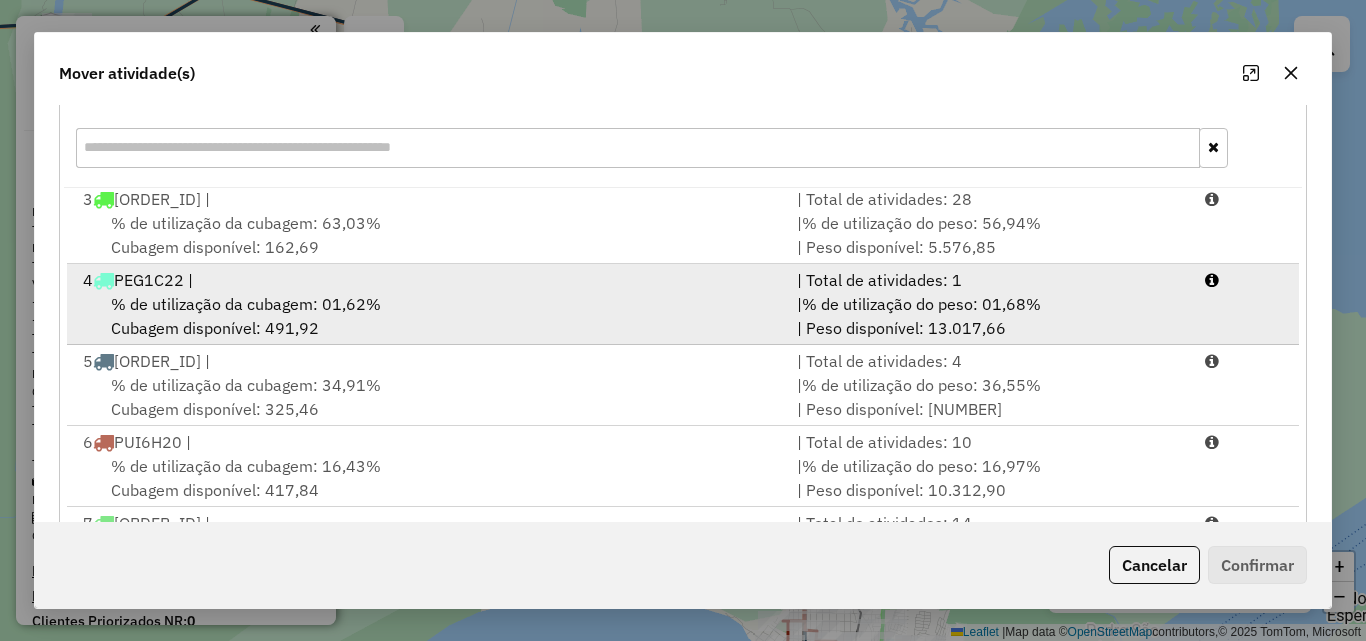 click on "% de utilização da cubagem: 01,62%  Cubagem disponível: 491,92" at bounding box center (428, 316) 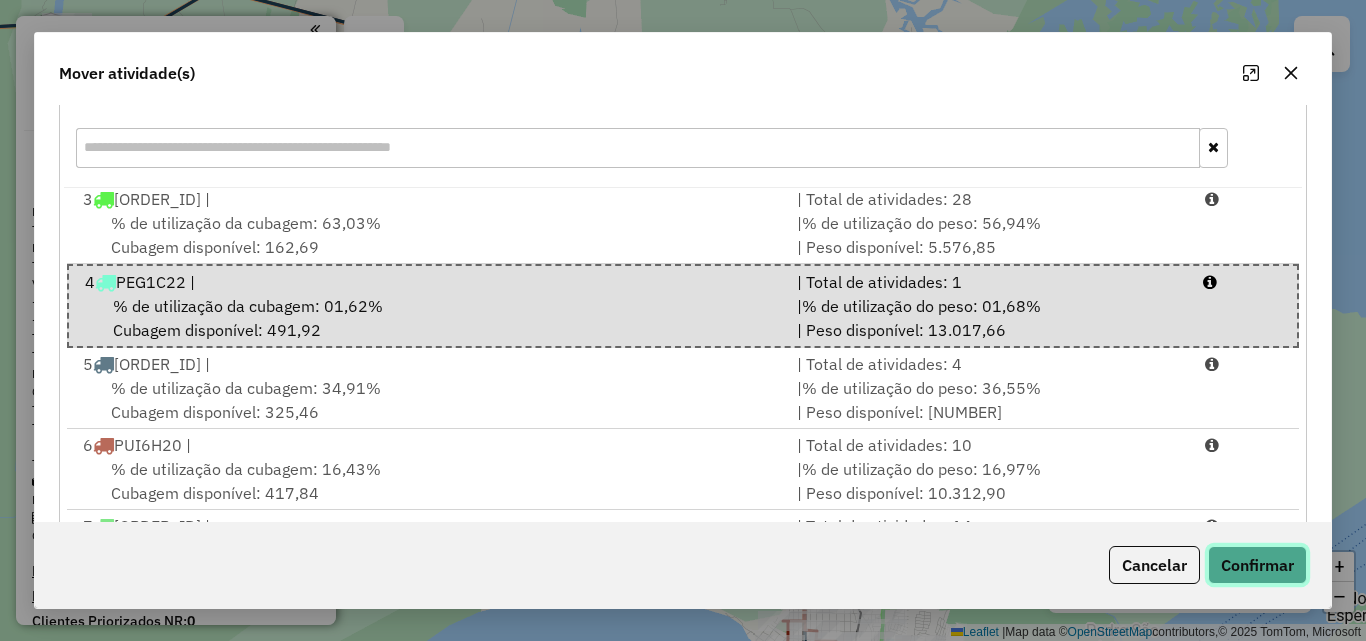 click on "Confirmar" 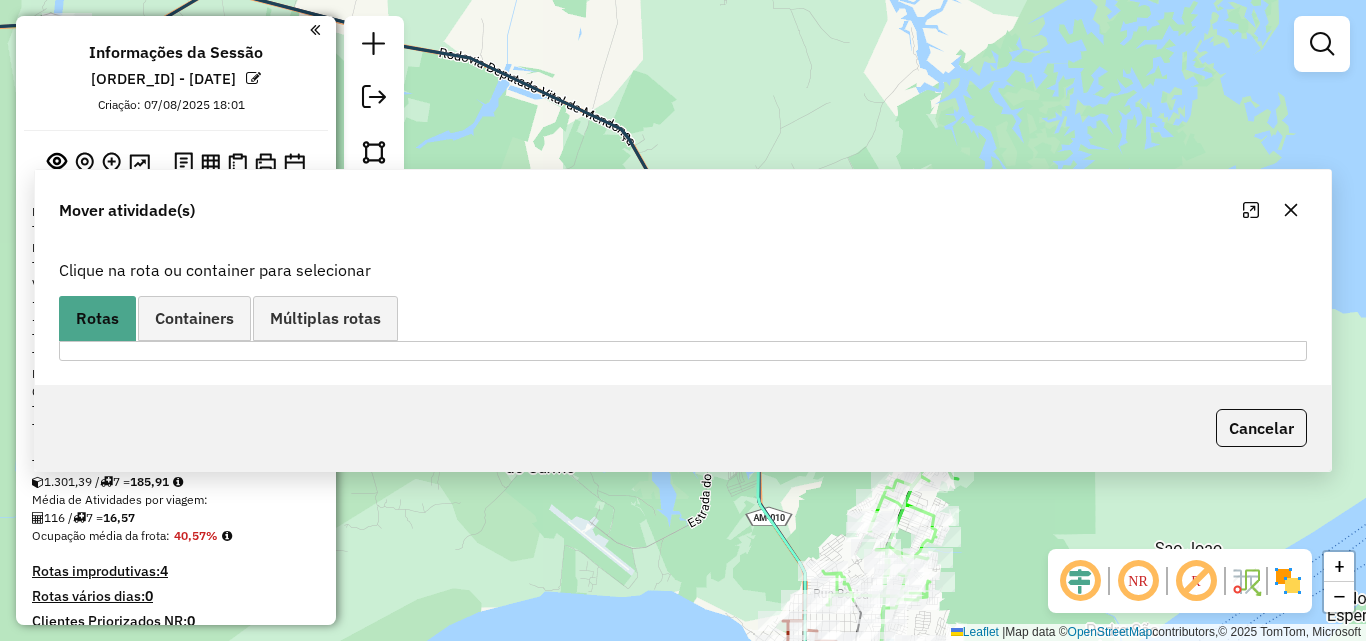 scroll, scrollTop: 0, scrollLeft: 0, axis: both 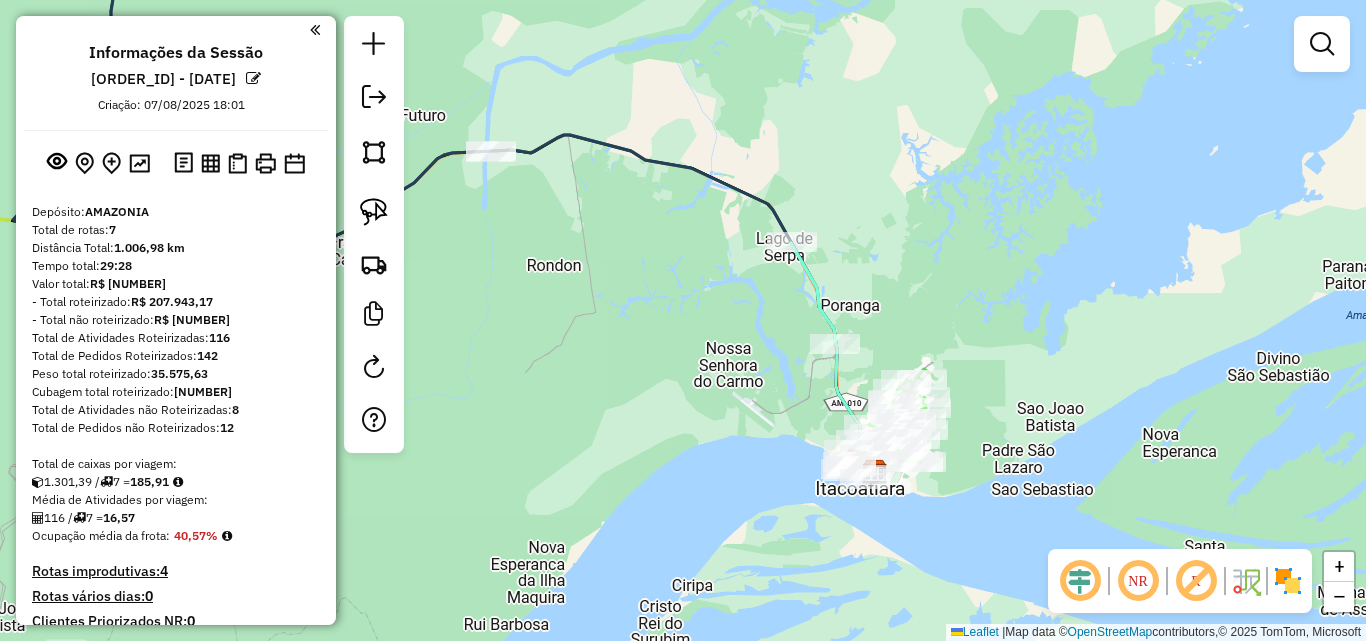 drag, startPoint x: 1000, startPoint y: 368, endPoint x: 982, endPoint y: 323, distance: 48.466484 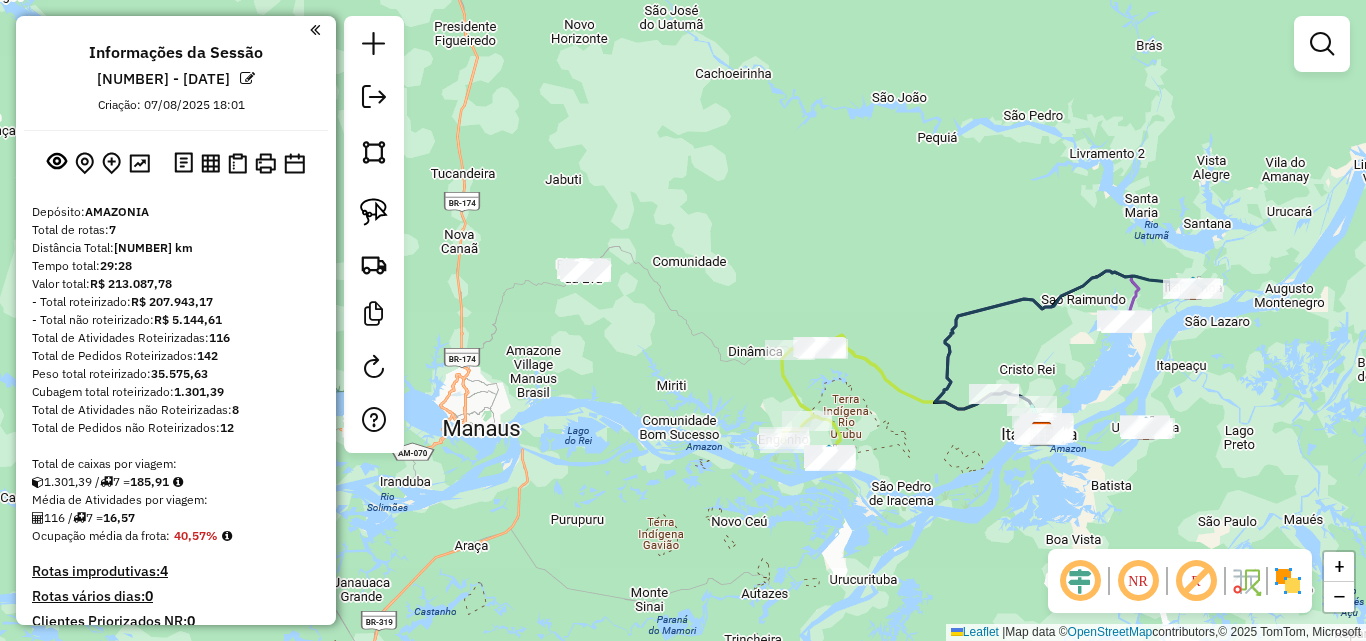 scroll, scrollTop: 0, scrollLeft: 0, axis: both 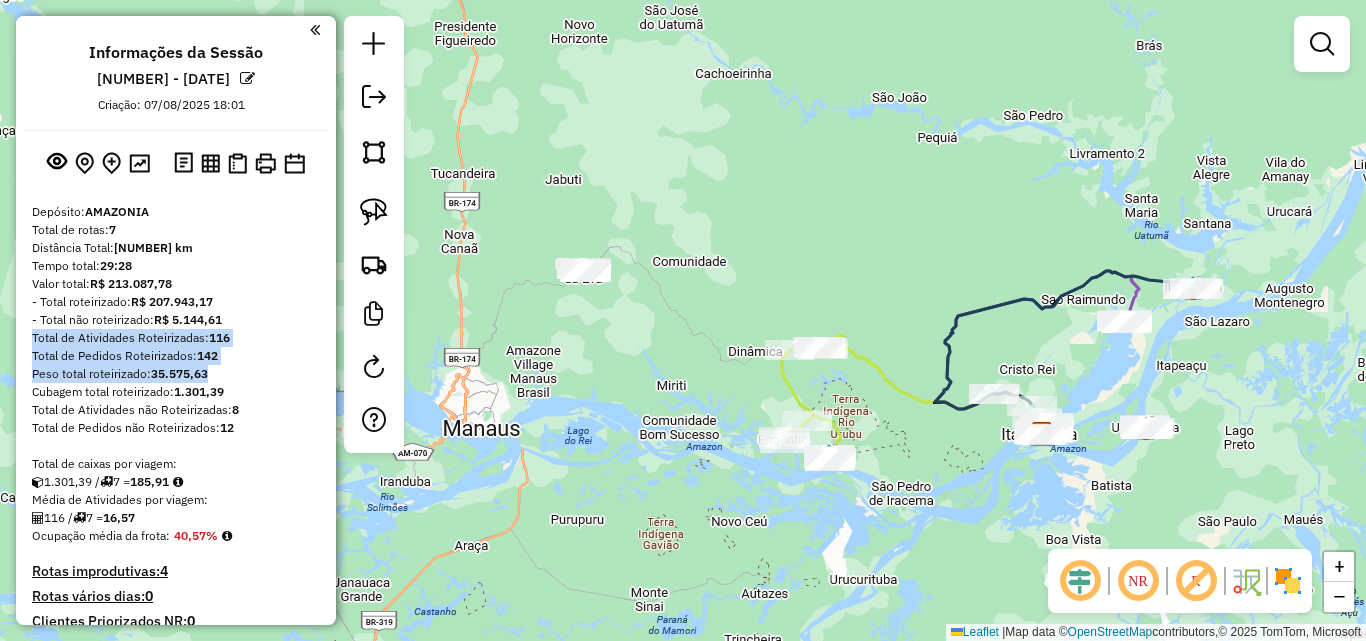click on "Janela de atendimento Grade de atendimento Capacidade Transportadoras Veículos Cliente Pedidos  Rotas Selecione os dias de semana para filtrar as janelas de atendimento  Seg   Ter   Qua   Qui   Sex   Sáb   Dom  Informe o período da janela de atendimento: De: Até:  Filtrar exatamente a janela do cliente  Considerar janela de atendimento padrão  Selecione os dias de semana para filtrar as grades de atendimento  Seg   Ter   Qua   Qui   Sex   Sáb   Dom   Considerar clientes sem dia de atendimento cadastrado  Clientes fora do dia de atendimento selecionado Filtrar as atividades entre os valores definidos abaixo:  Peso mínimo:   Peso máximo:   Cubagem mínima:   Cubagem máxima:   De:   Até:  Filtrar as atividades entre o tempo de atendimento definido abaixo:  De:   Até:   Considerar capacidade total dos clientes não roteirizados Transportadora: Selecione um ou mais itens Tipo de veículo: Selecione um ou mais itens Veículo: Selecione um ou mais itens Motorista: Selecione um ou mais itens Nome: Rótulo:" 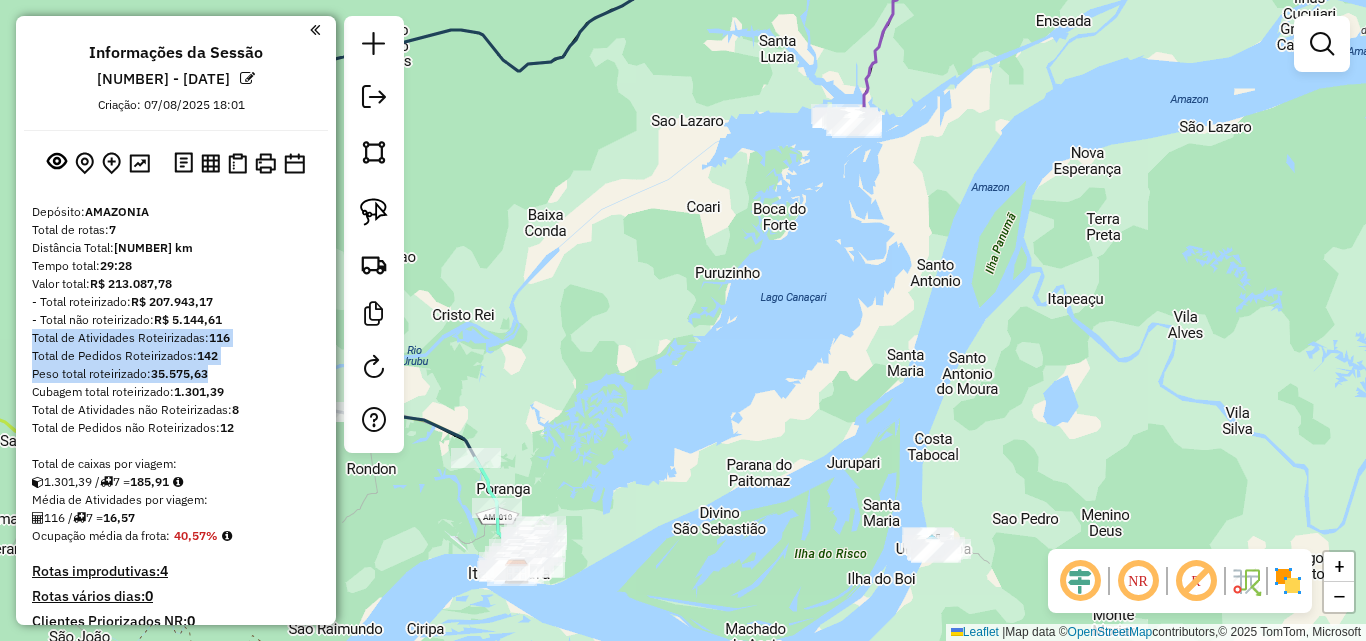 drag, startPoint x: 690, startPoint y: 373, endPoint x: 866, endPoint y: 250, distance: 214.72075 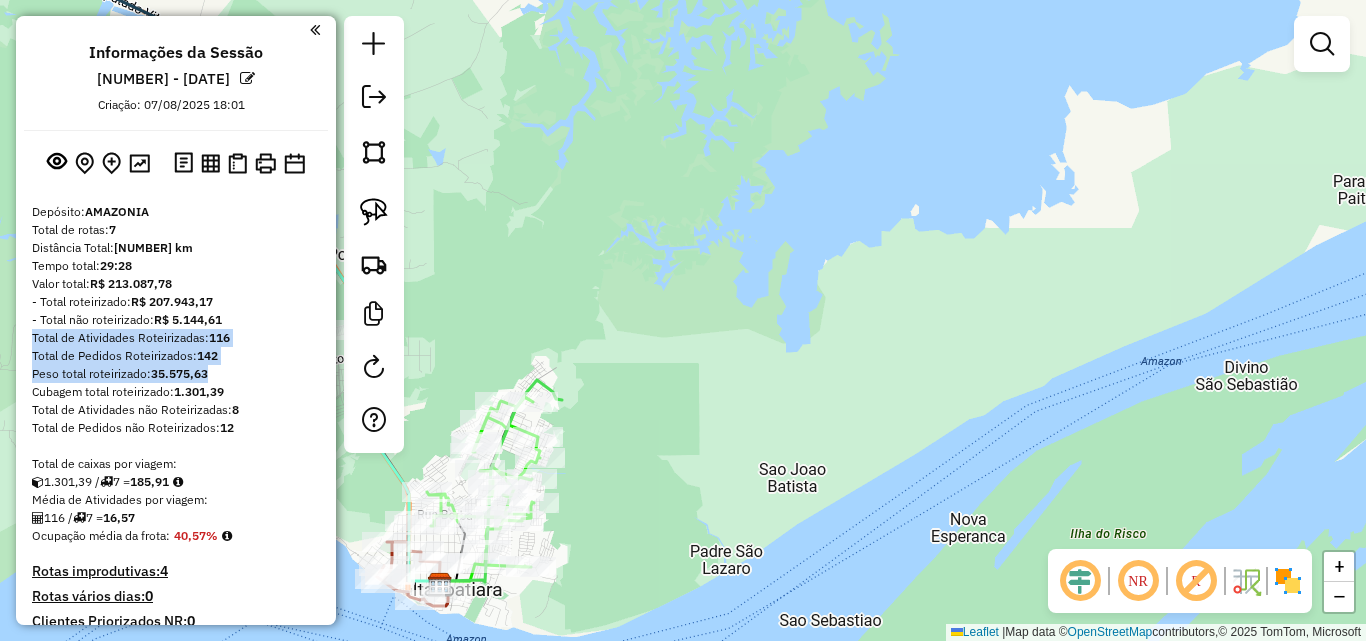 drag, startPoint x: 677, startPoint y: 449, endPoint x: 931, endPoint y: 292, distance: 298.6051 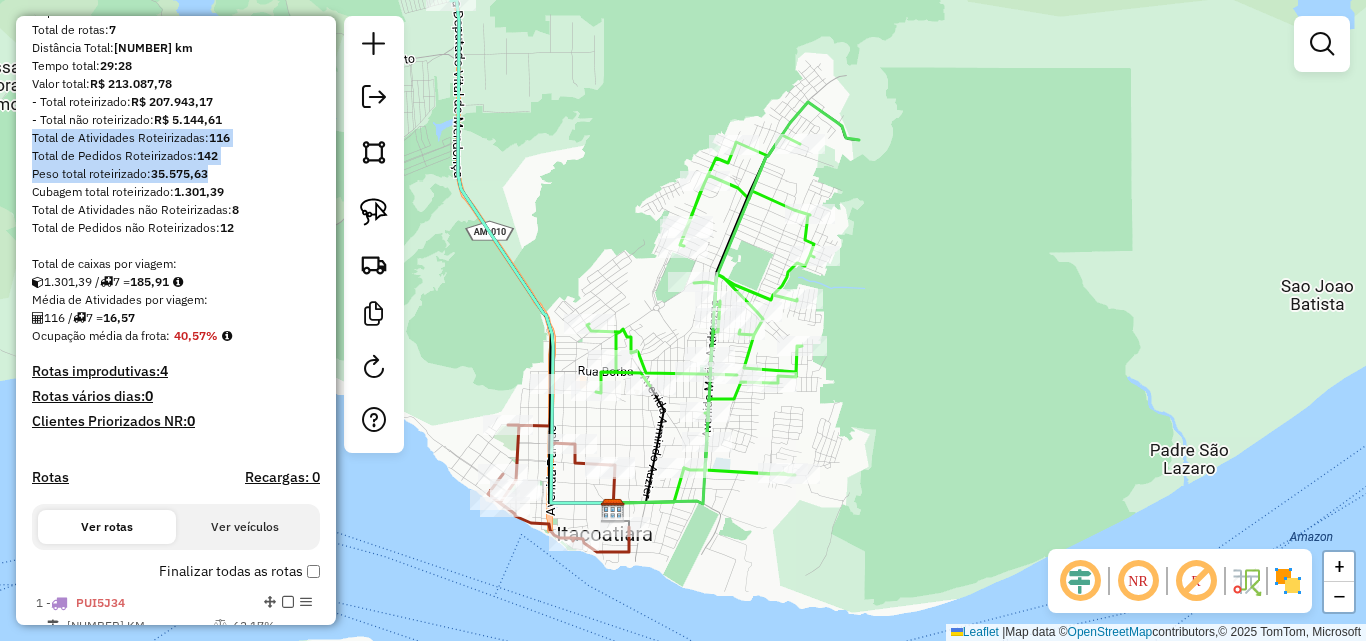 scroll, scrollTop: 0, scrollLeft: 0, axis: both 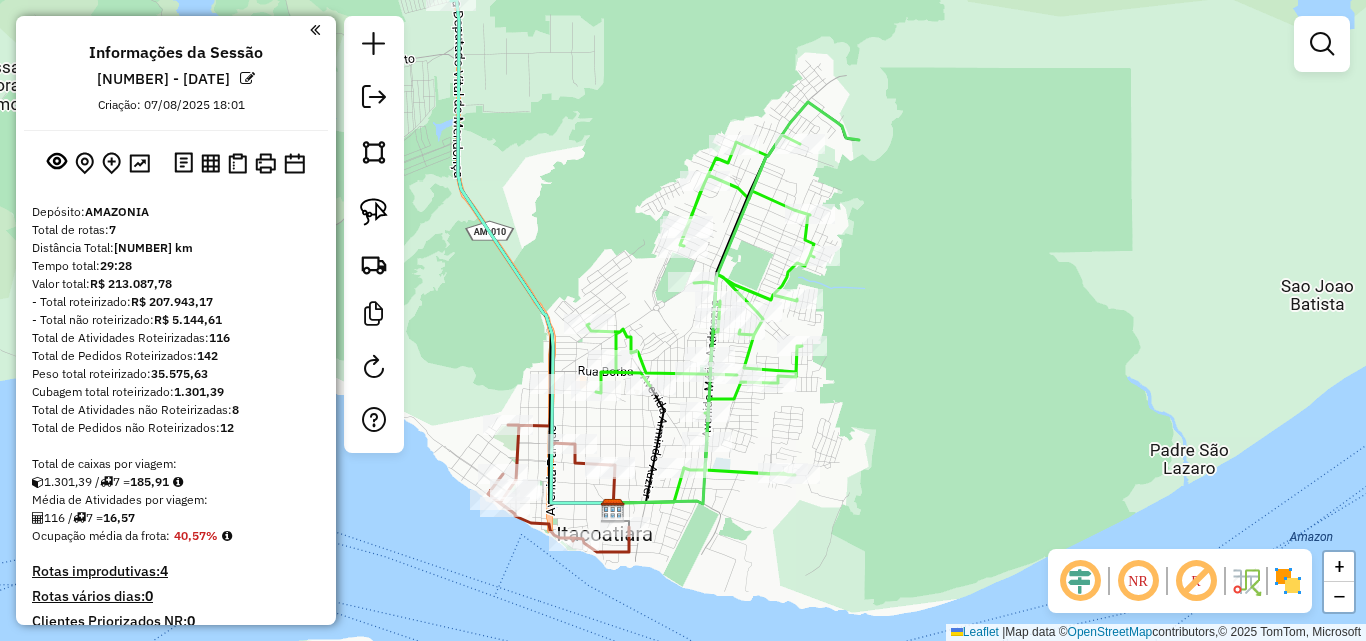 click on "Tempo total:  29:28" at bounding box center (176, 266) 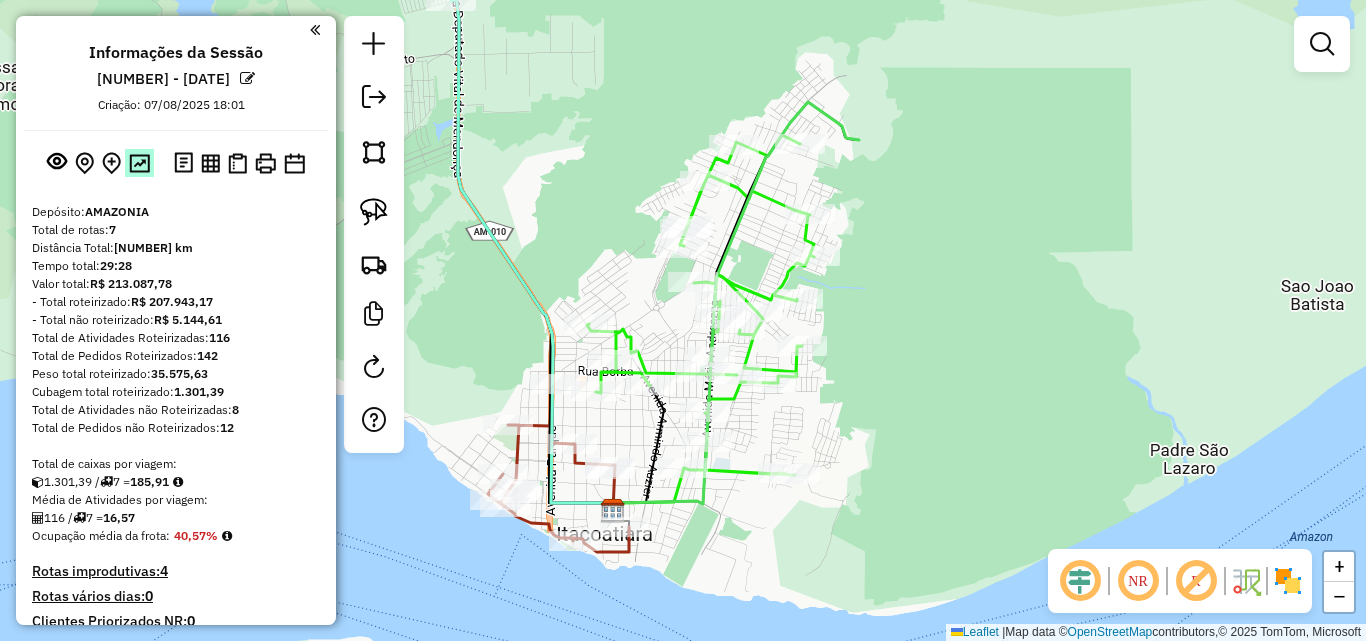 click at bounding box center [139, 163] 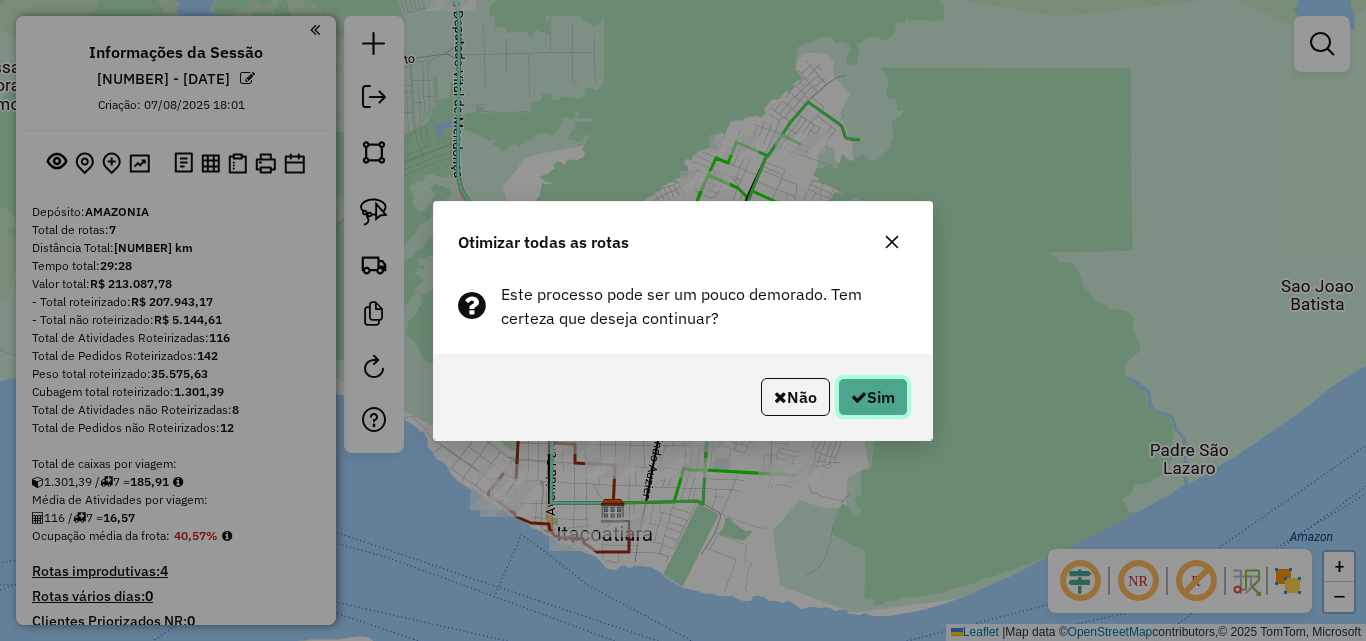click on "Sim" 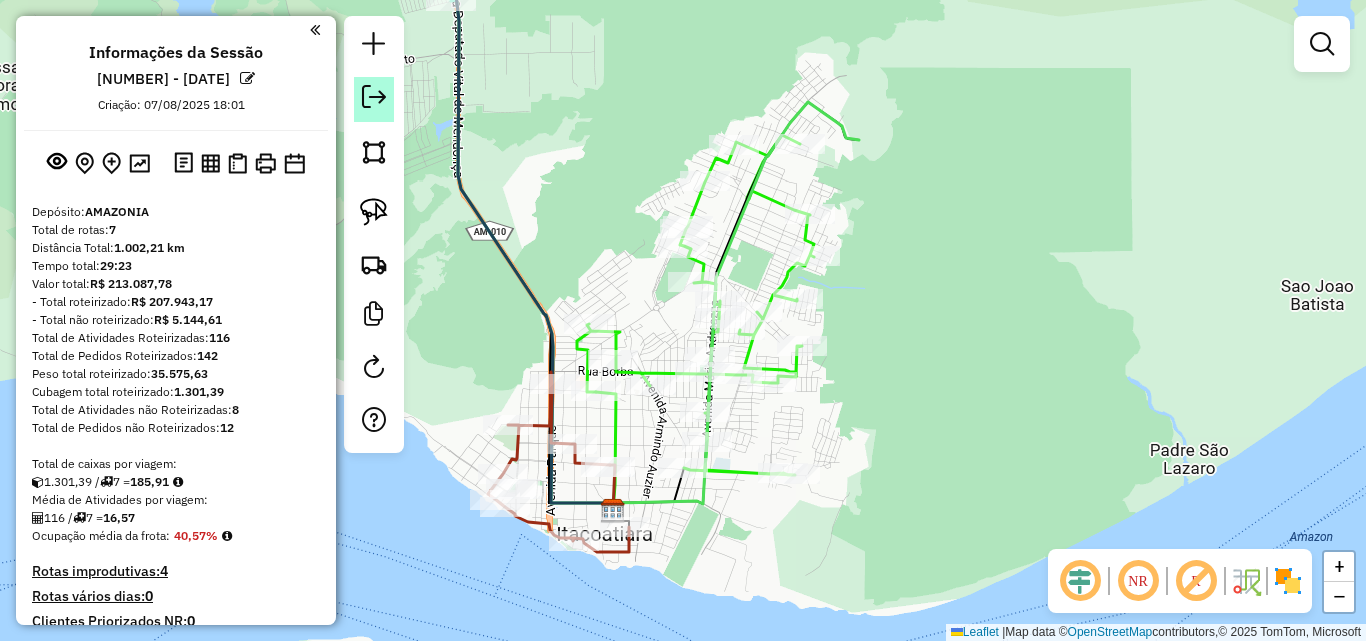 click 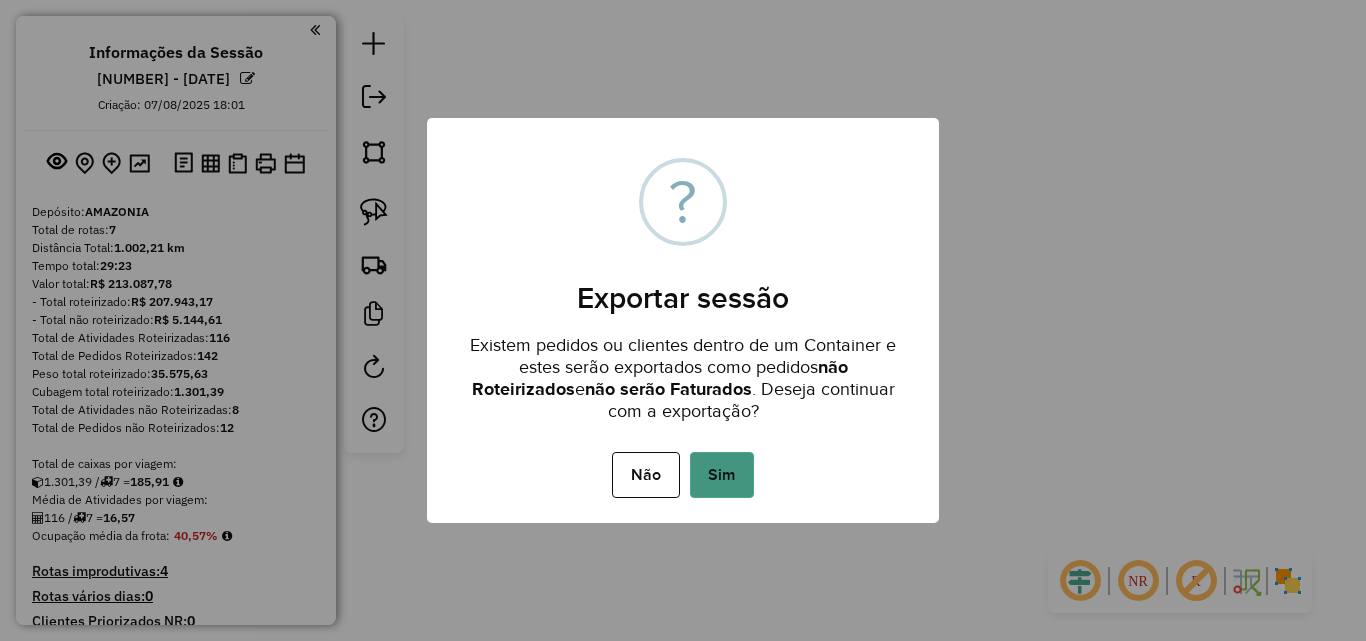 click on "Sim" at bounding box center (722, 475) 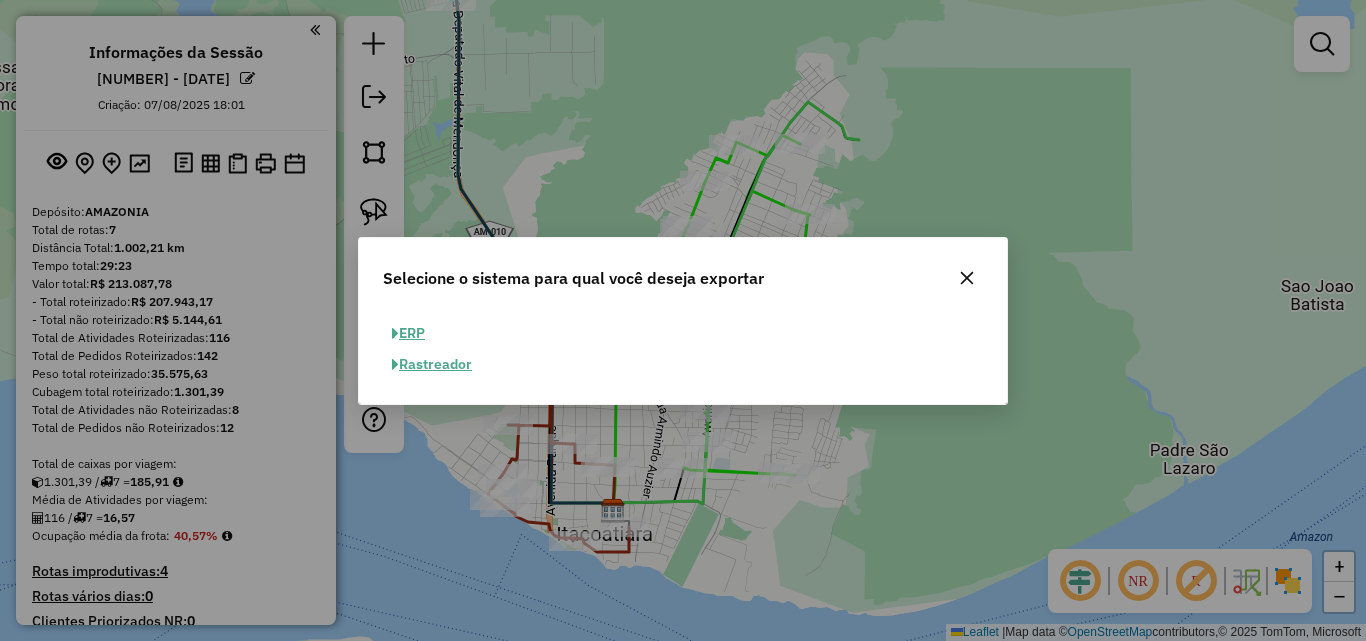 click on "ERP" 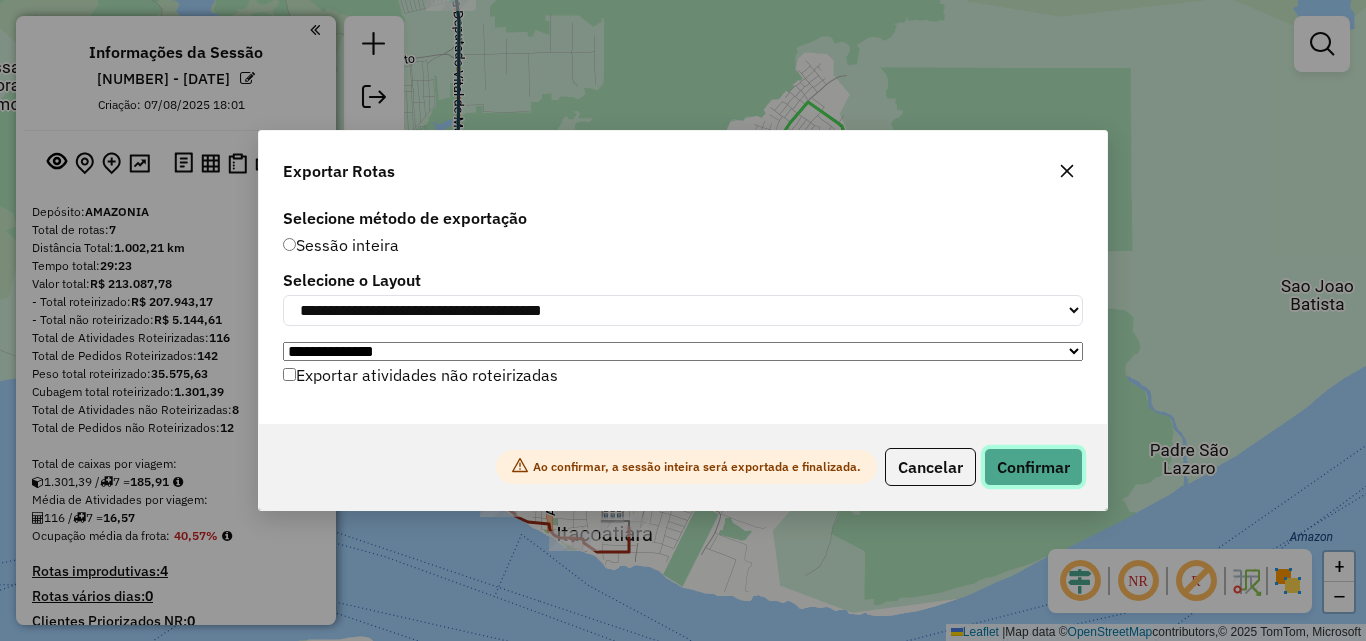 click on "Confirmar" 